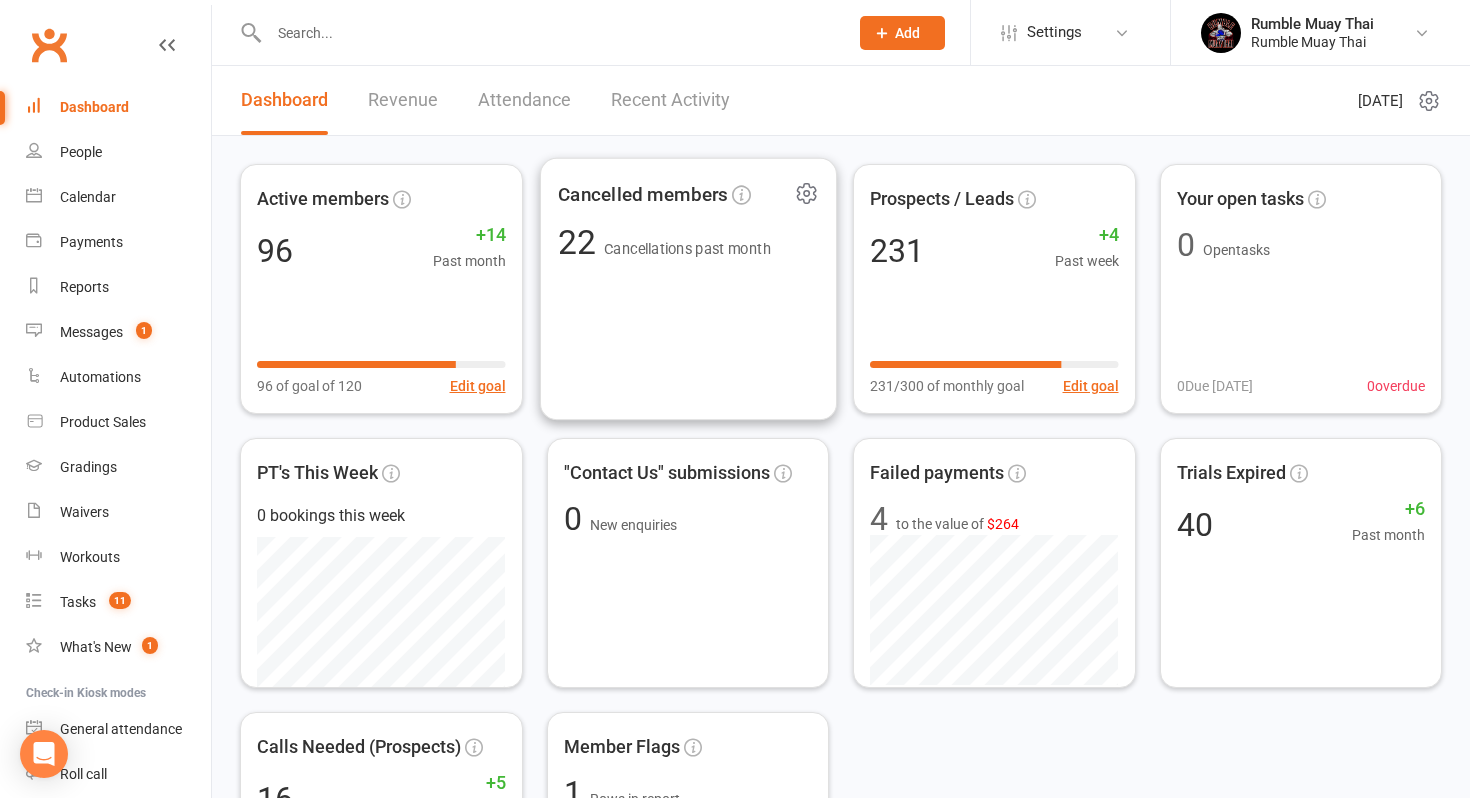 scroll, scrollTop: 0, scrollLeft: 0, axis: both 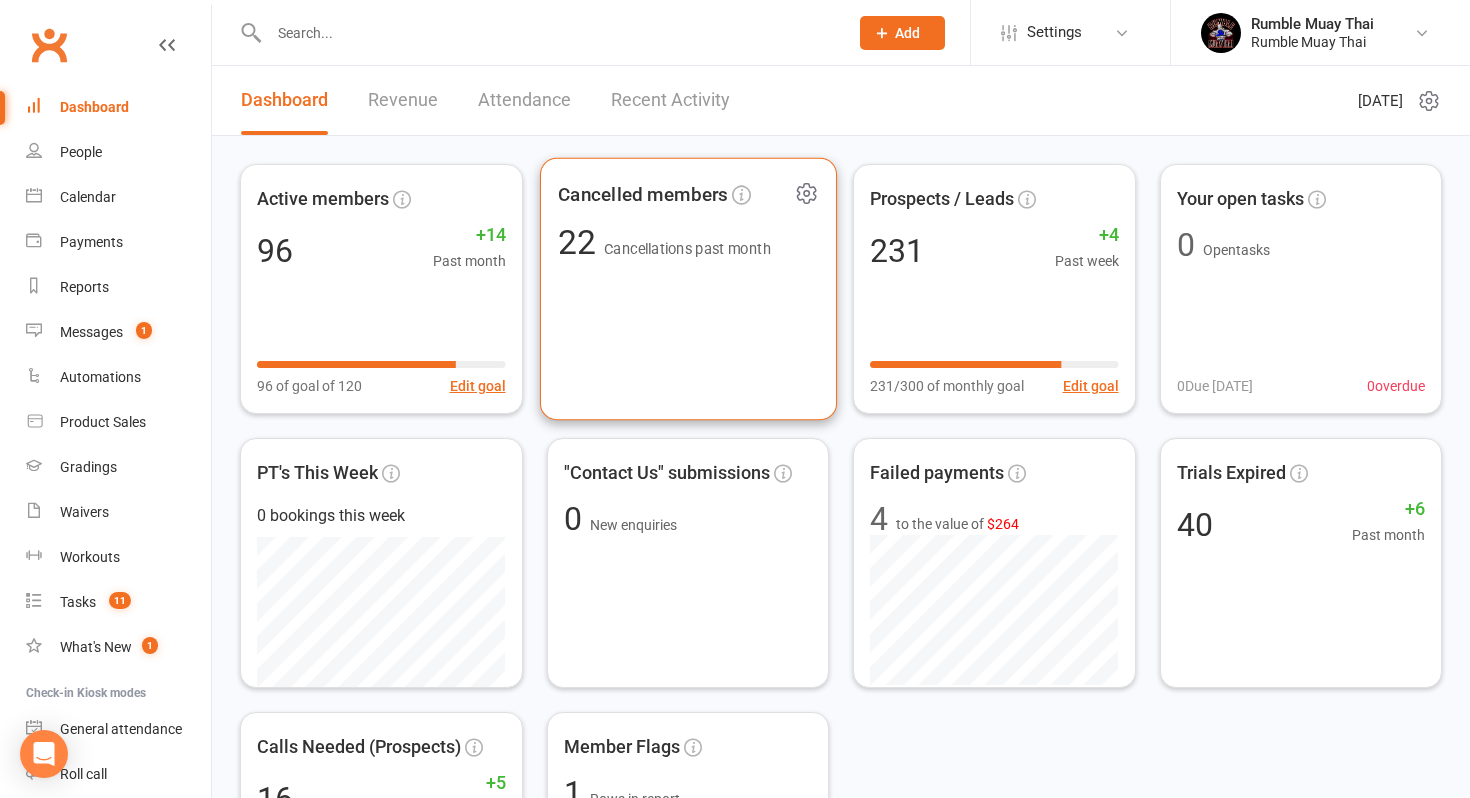 click on "Cancelled members   22   Cancellations past month" at bounding box center (687, 289) 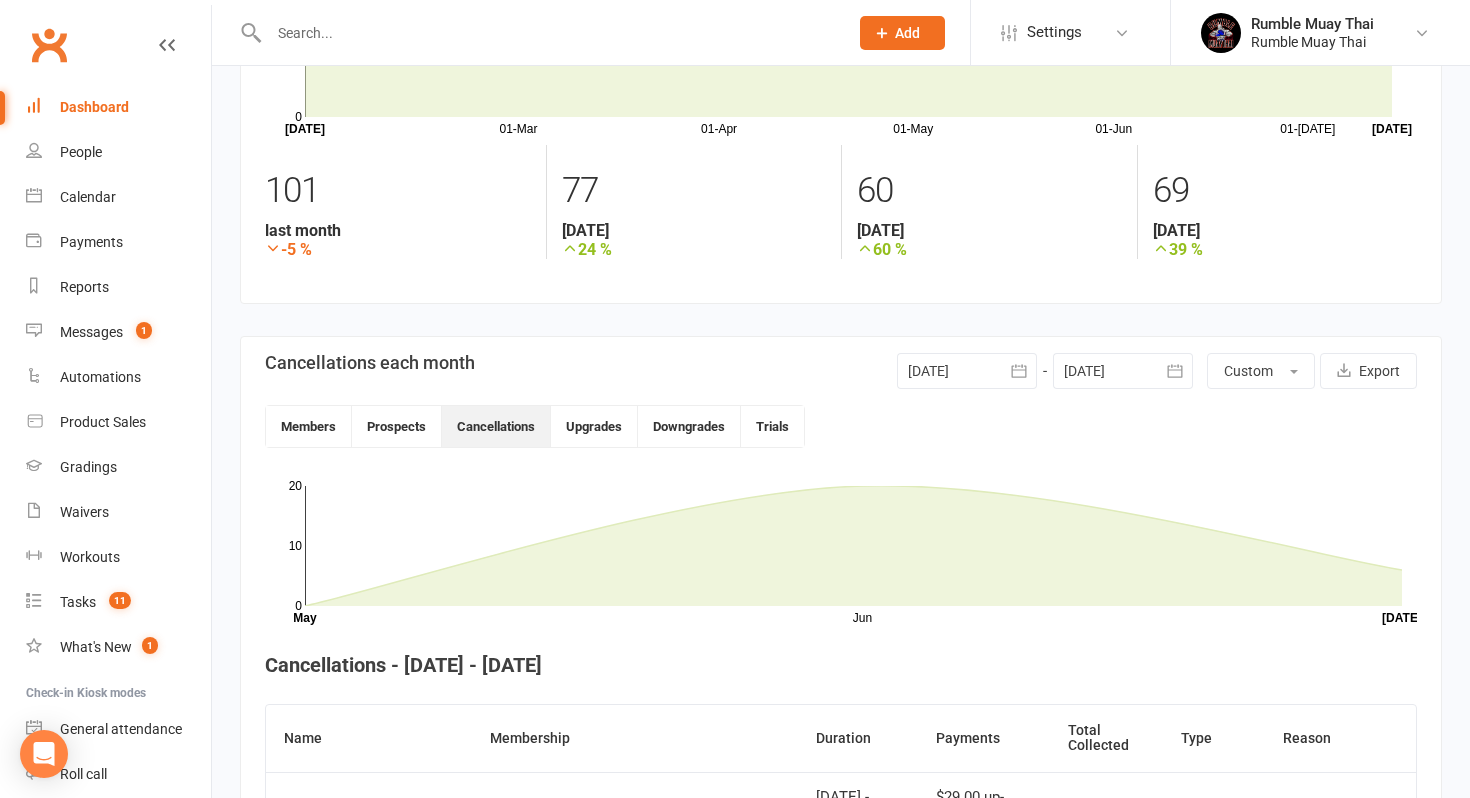 scroll, scrollTop: 0, scrollLeft: 0, axis: both 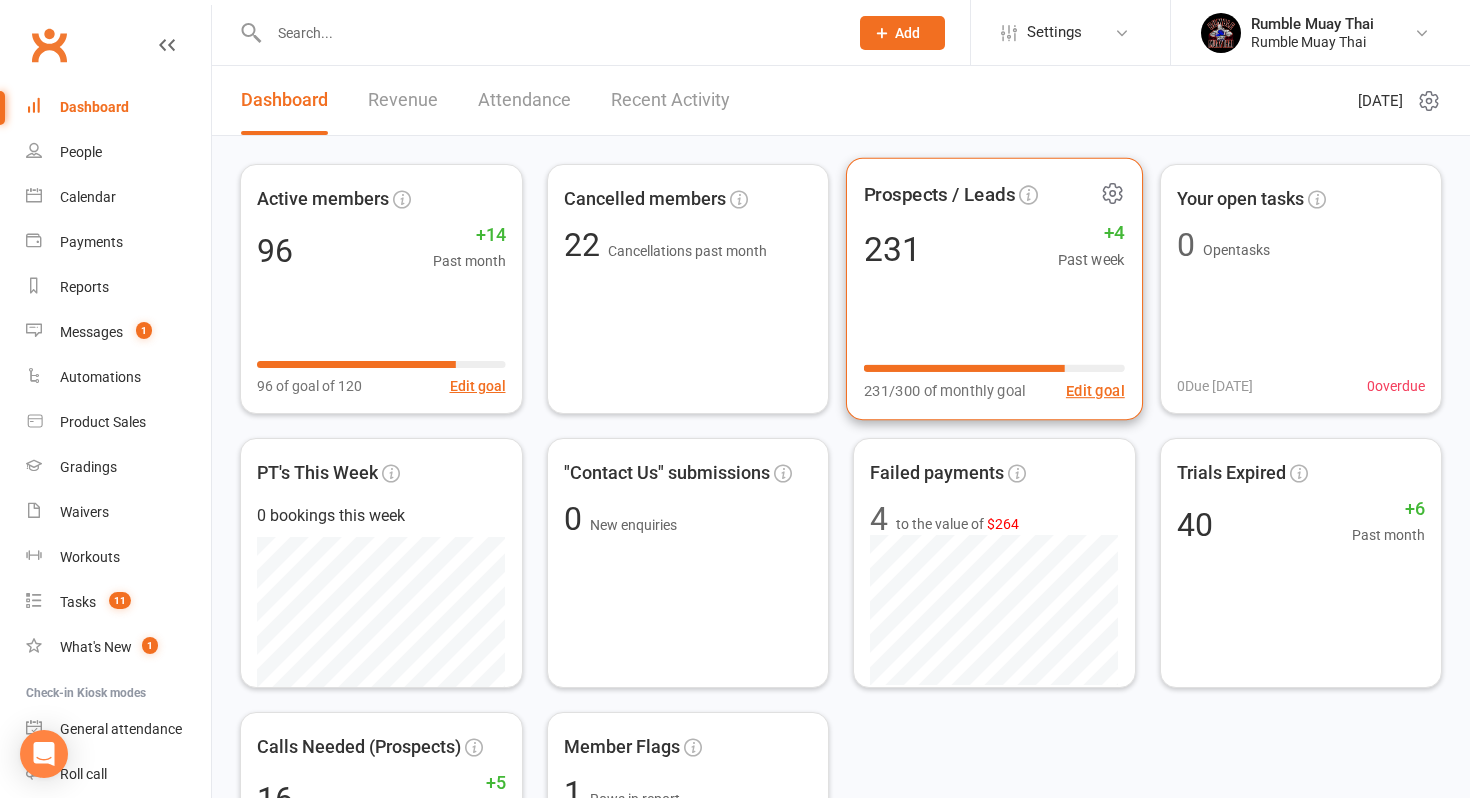 click on "Prospects / Leads   231 +4 Past week 231/300 of monthly goal Edit goal" at bounding box center (994, 289) 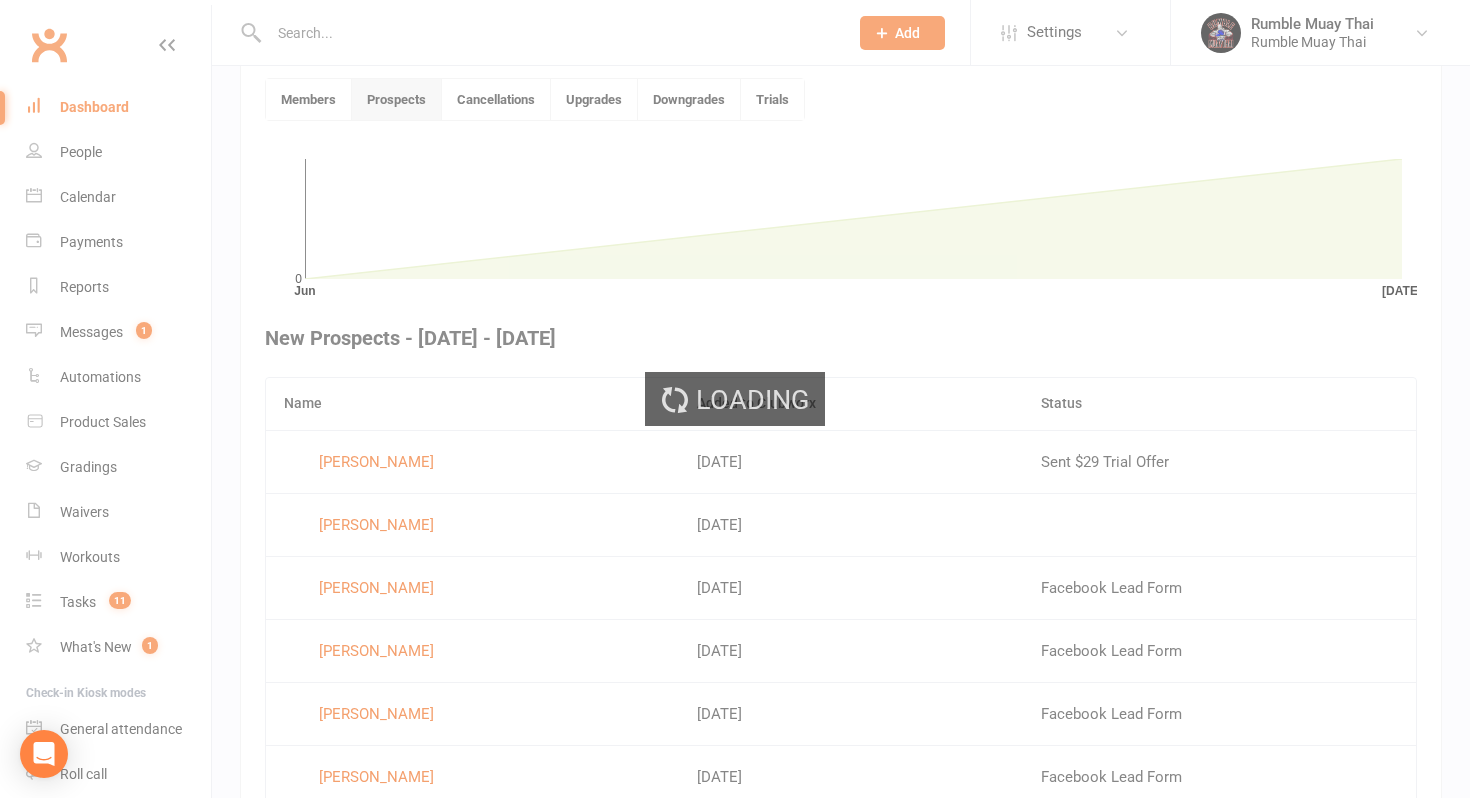 scroll, scrollTop: 519, scrollLeft: 0, axis: vertical 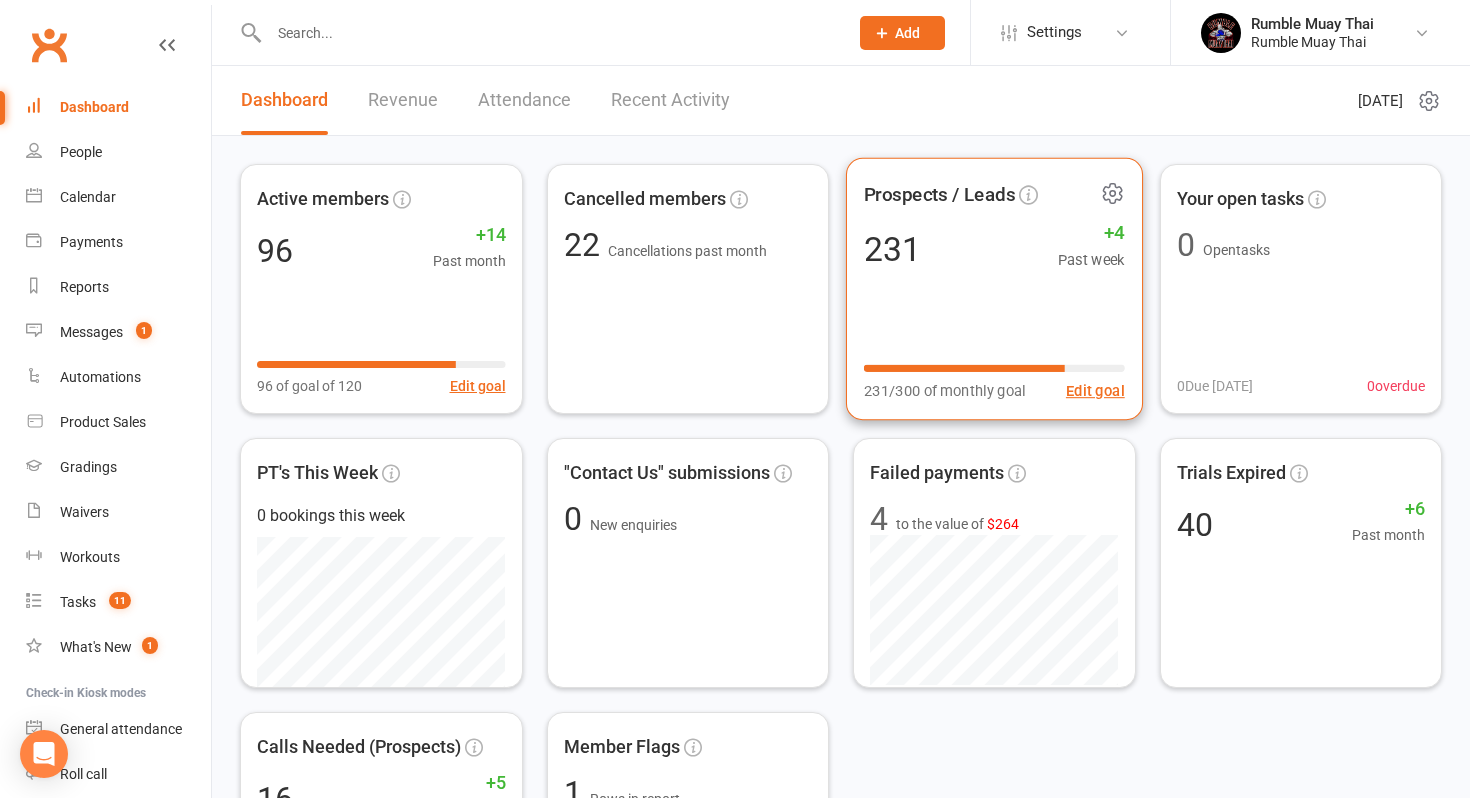 click 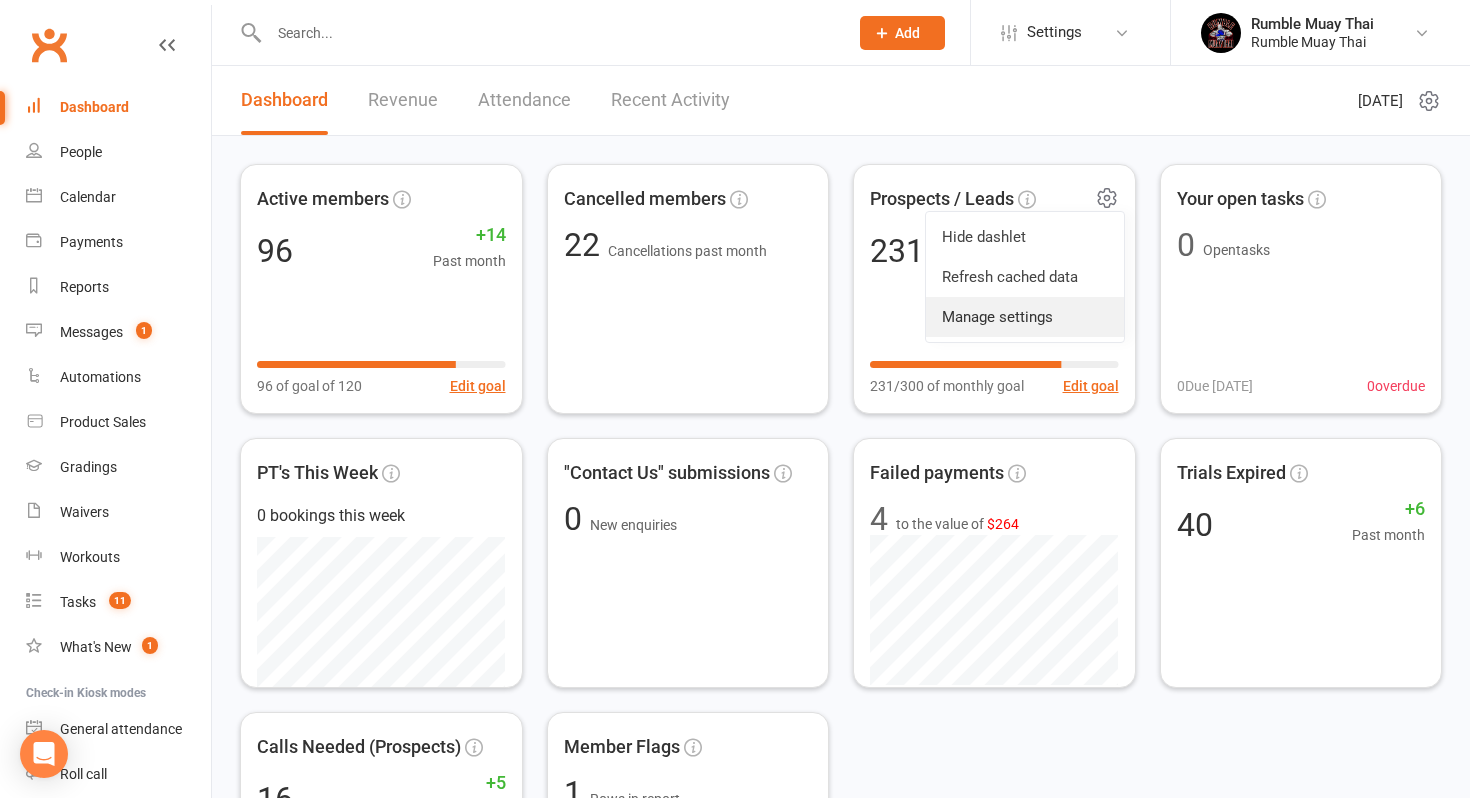 click on "Manage settings" at bounding box center [1025, 317] 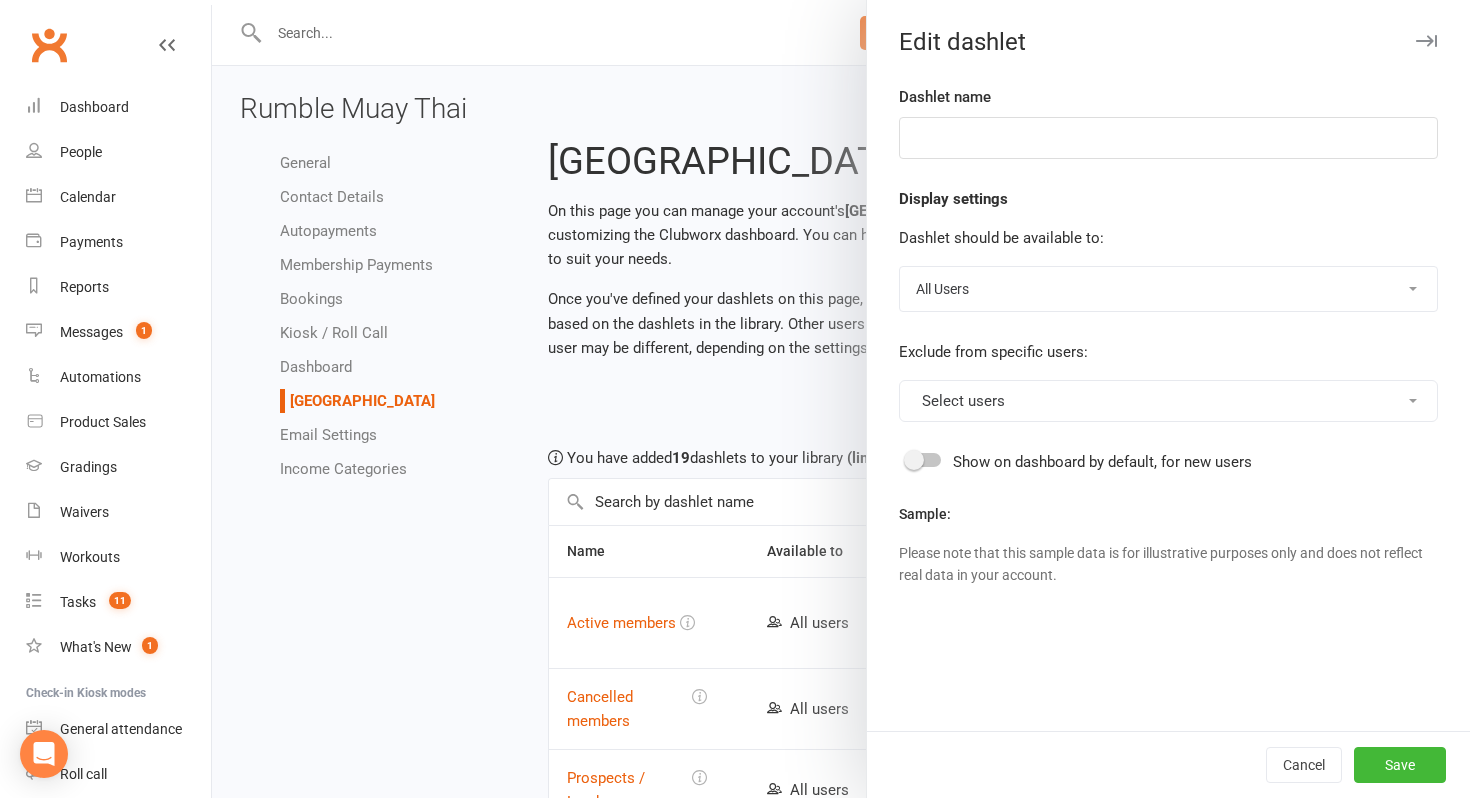 type on "Prospects / Leads" 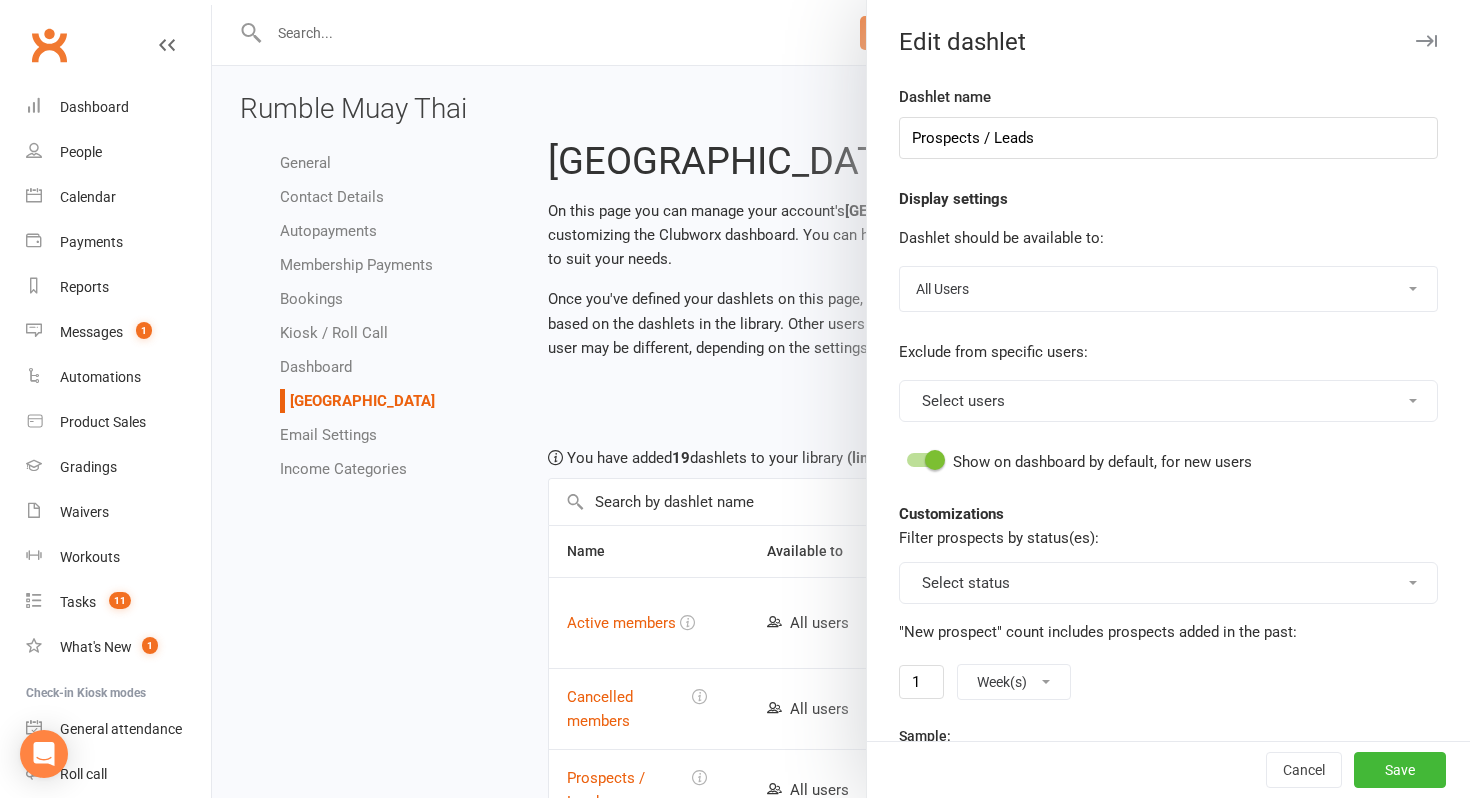 click on "Day(s) Week(s) Month(s) Year(s)" at bounding box center [1014, 682] 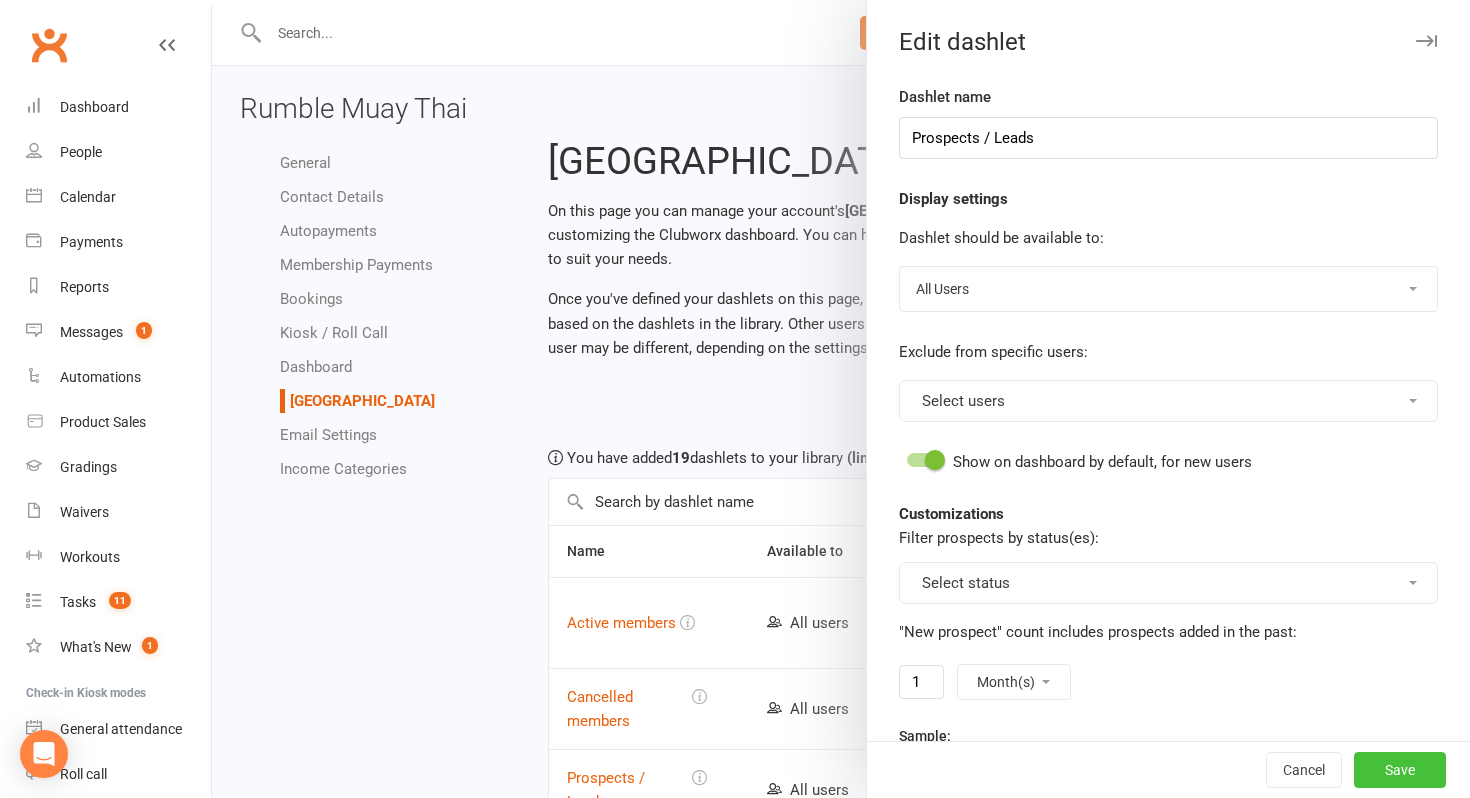 click on "Save" at bounding box center (1400, 770) 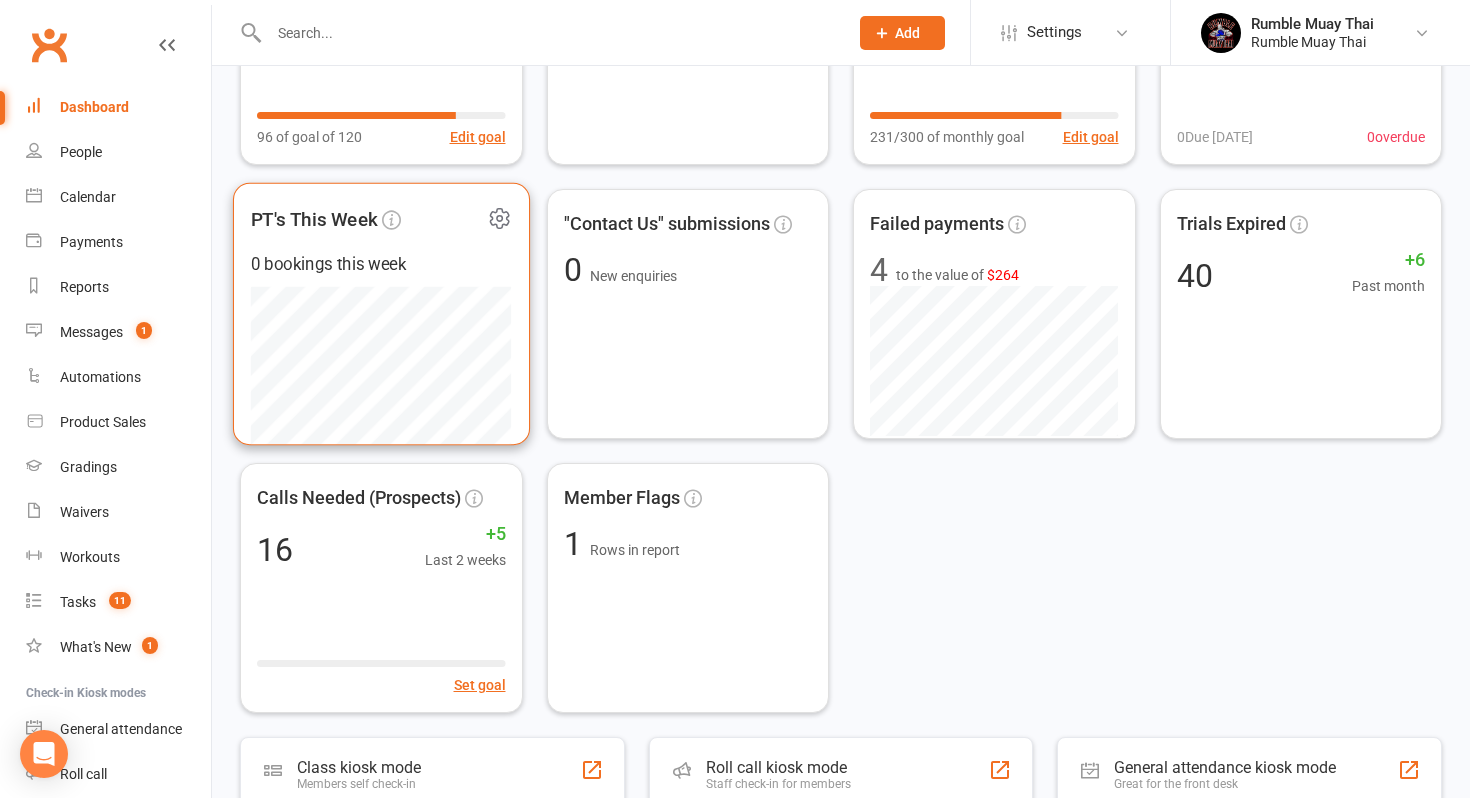 scroll, scrollTop: 250, scrollLeft: 0, axis: vertical 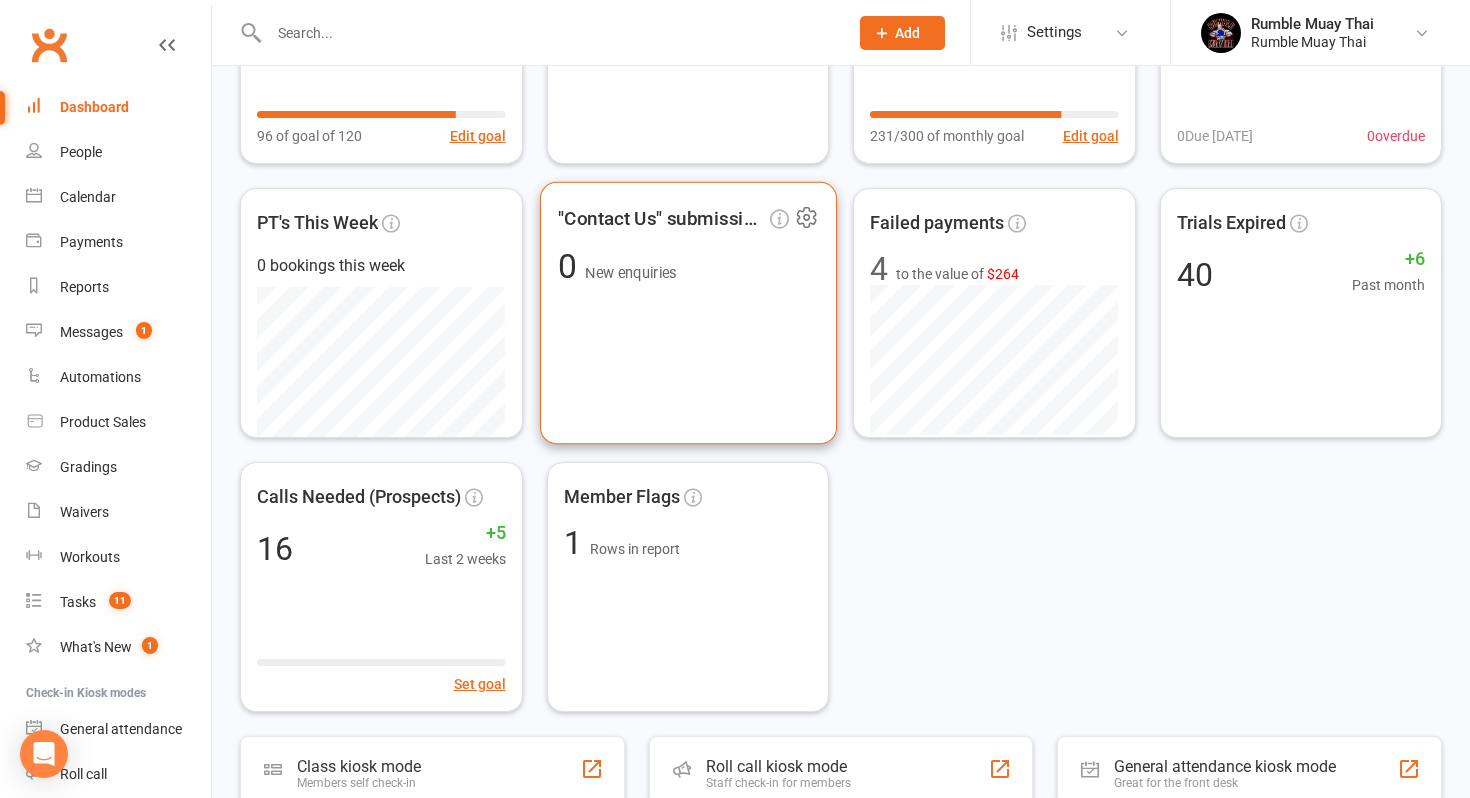 click on "New enquiries" at bounding box center (630, 273) 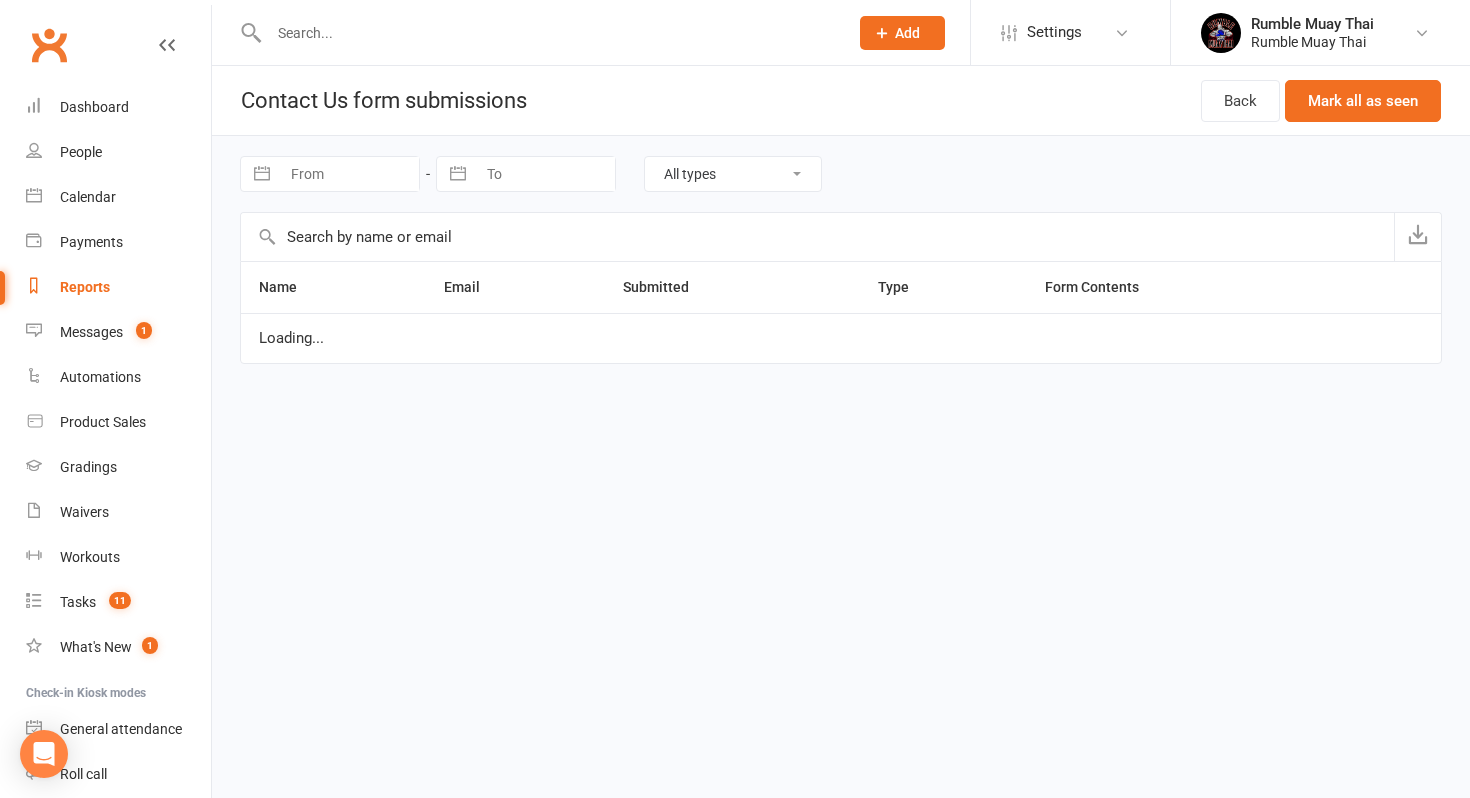 scroll, scrollTop: 0, scrollLeft: 0, axis: both 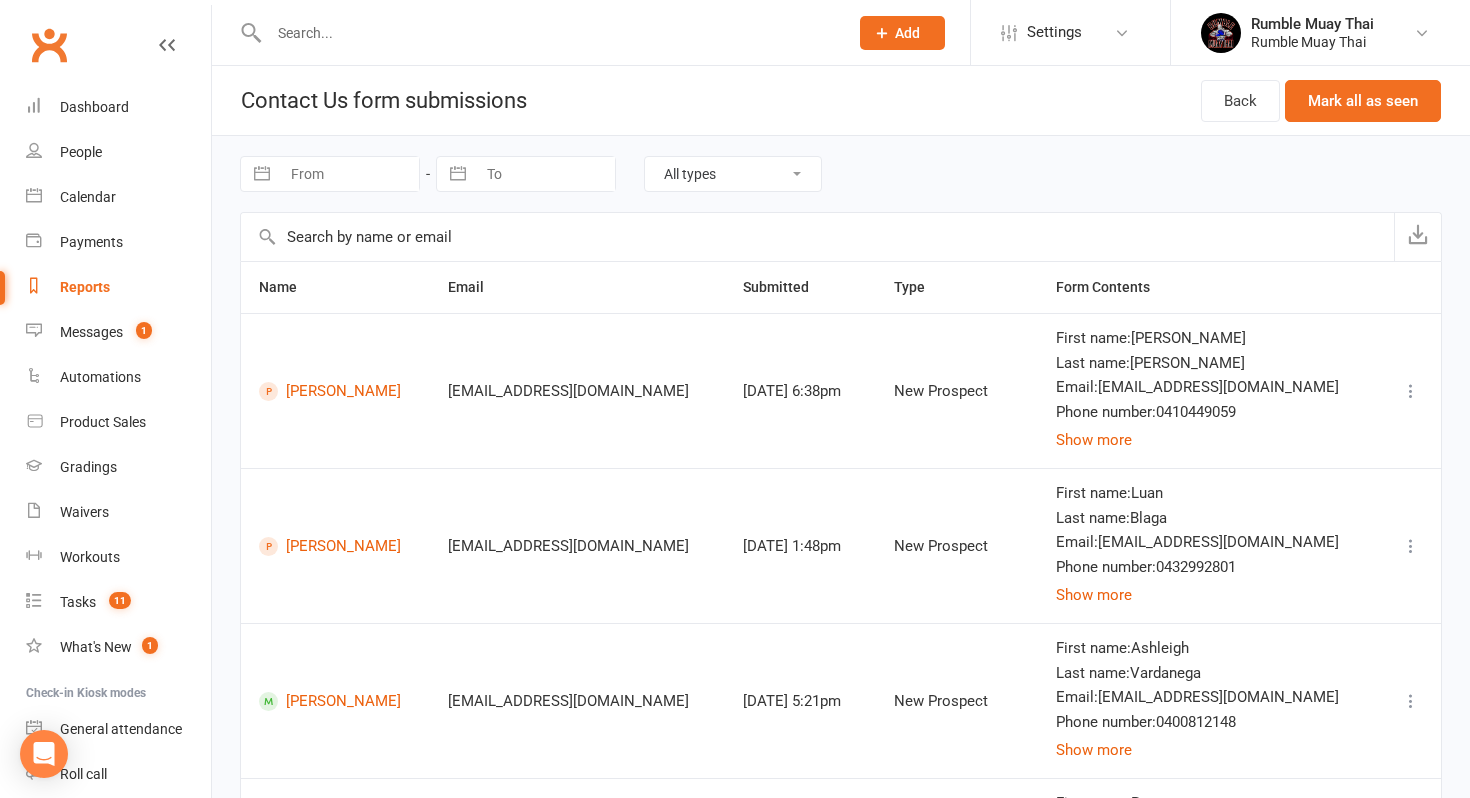 click on "First name :  [PERSON_NAME]" at bounding box center (1207, 338) 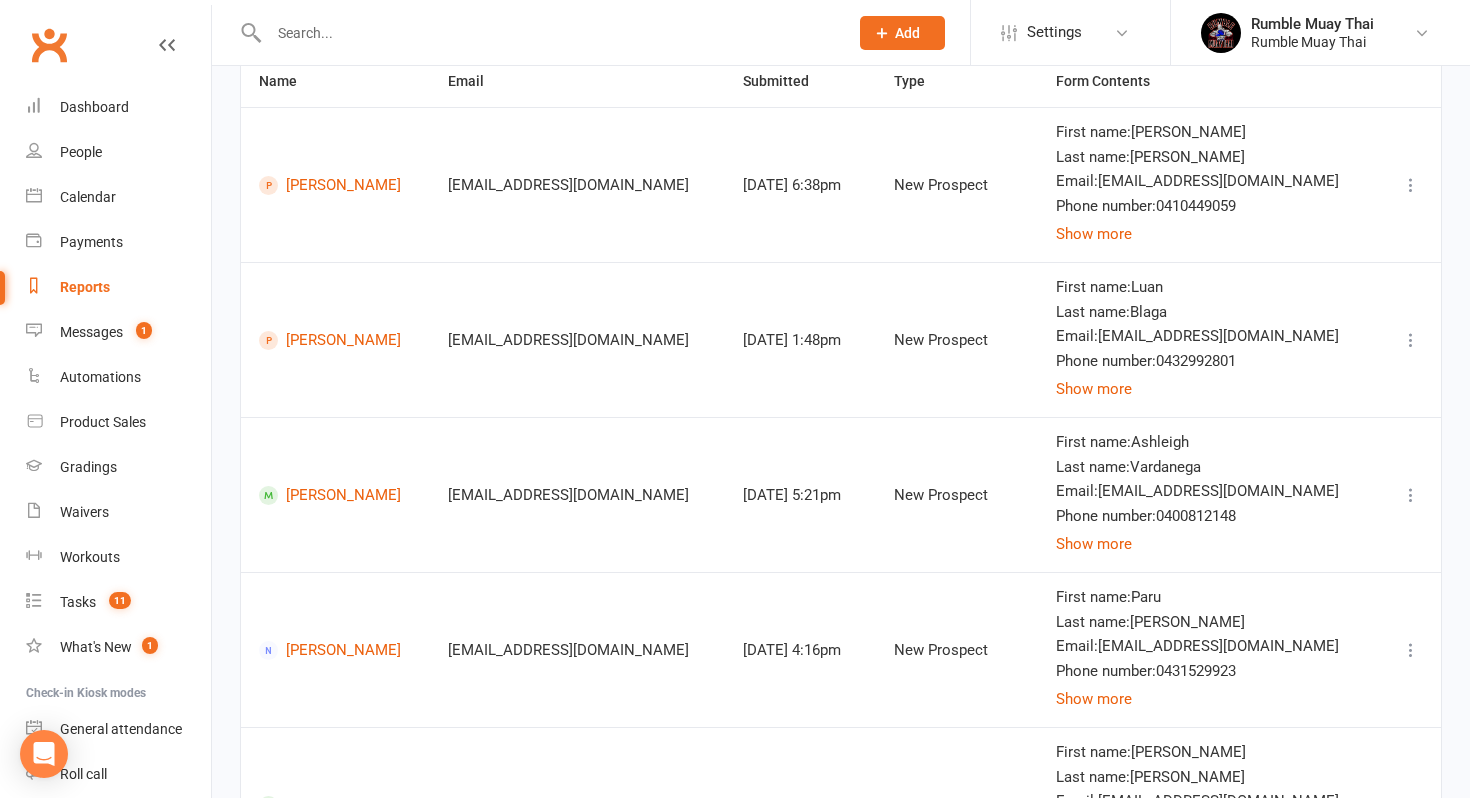 scroll, scrollTop: 0, scrollLeft: 0, axis: both 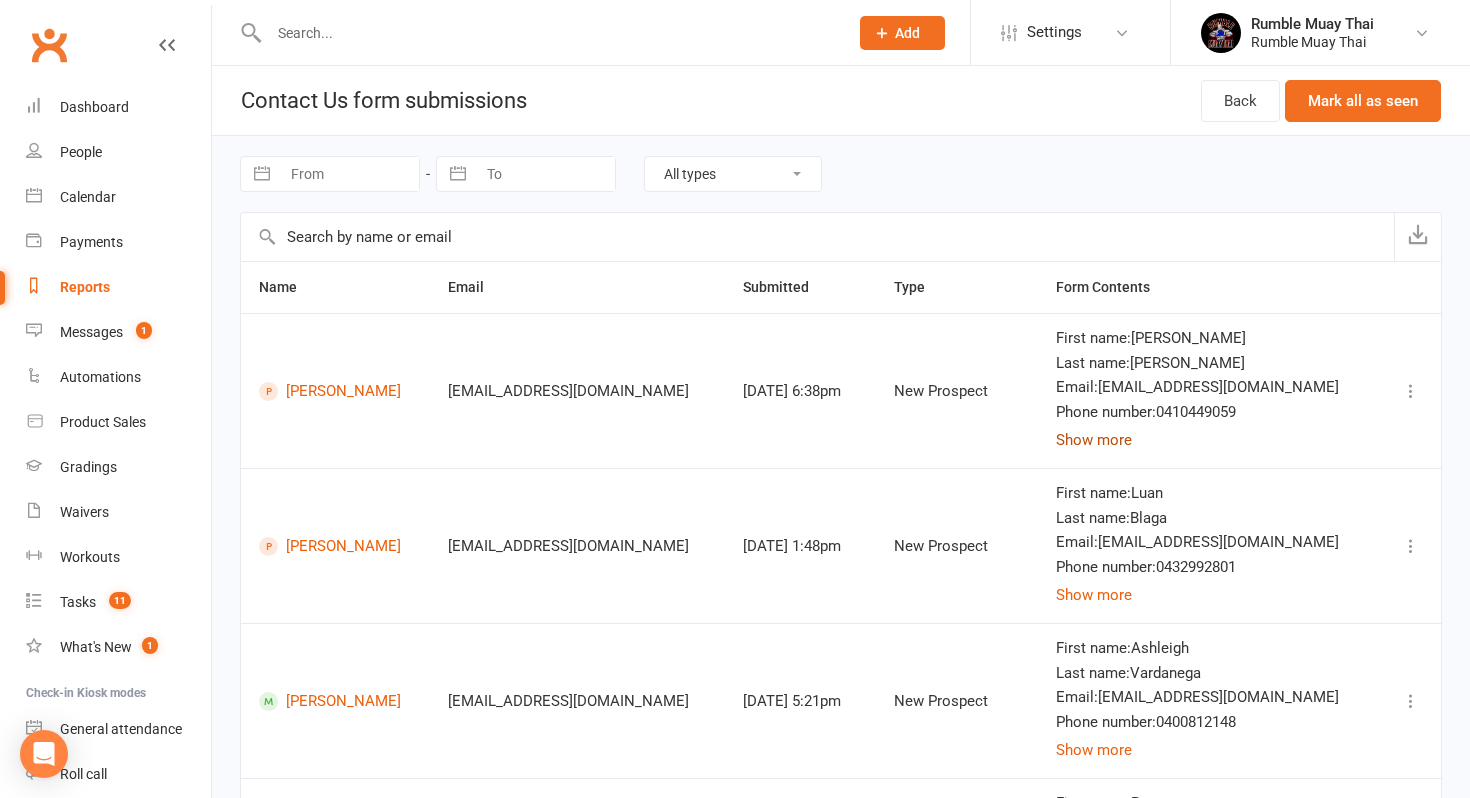 click on "Show more" at bounding box center [1094, 440] 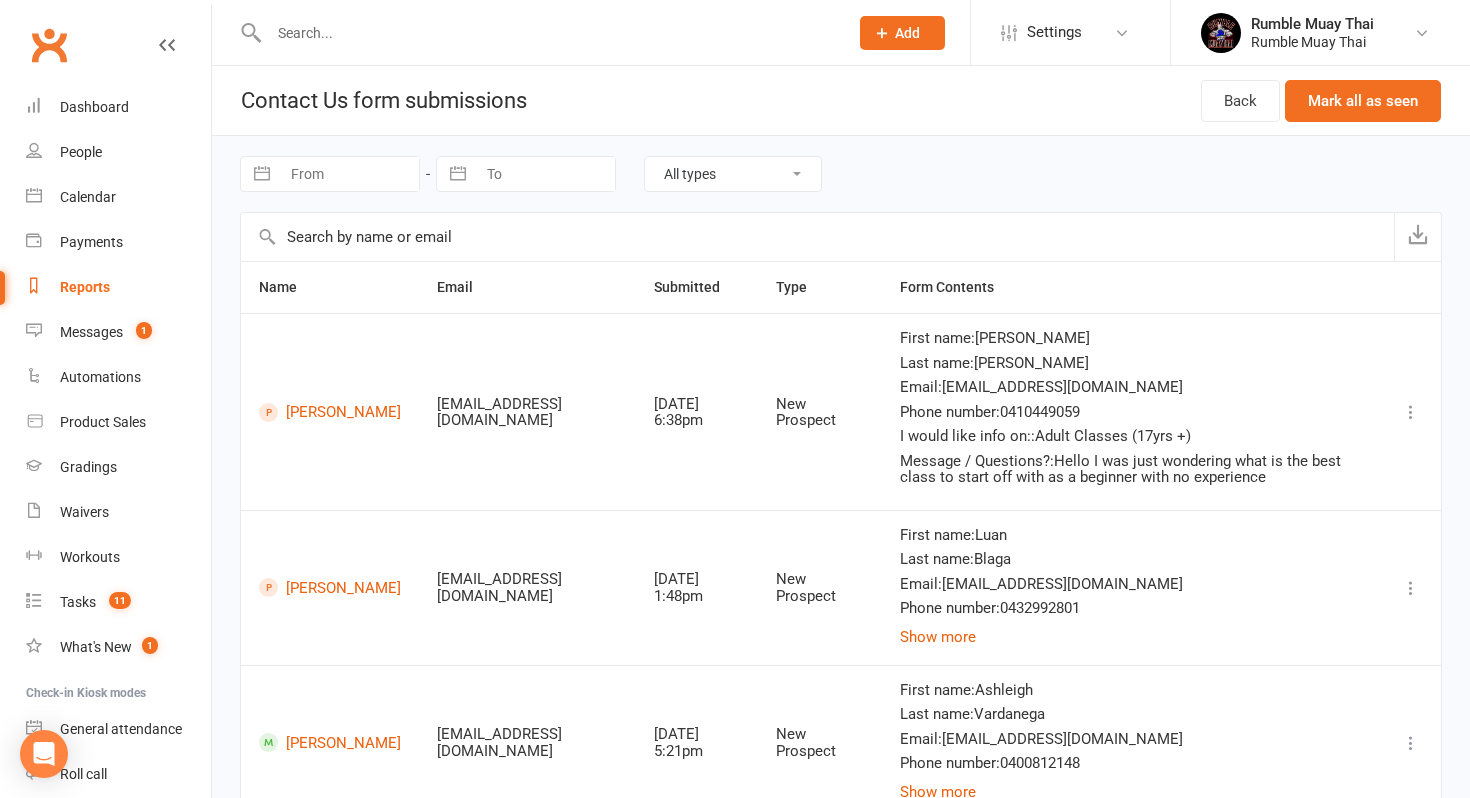 click on "Message / Questions? :  Hello I was just wondering what is the best class to start off with as a beginner with no experience" at bounding box center (1131, 469) 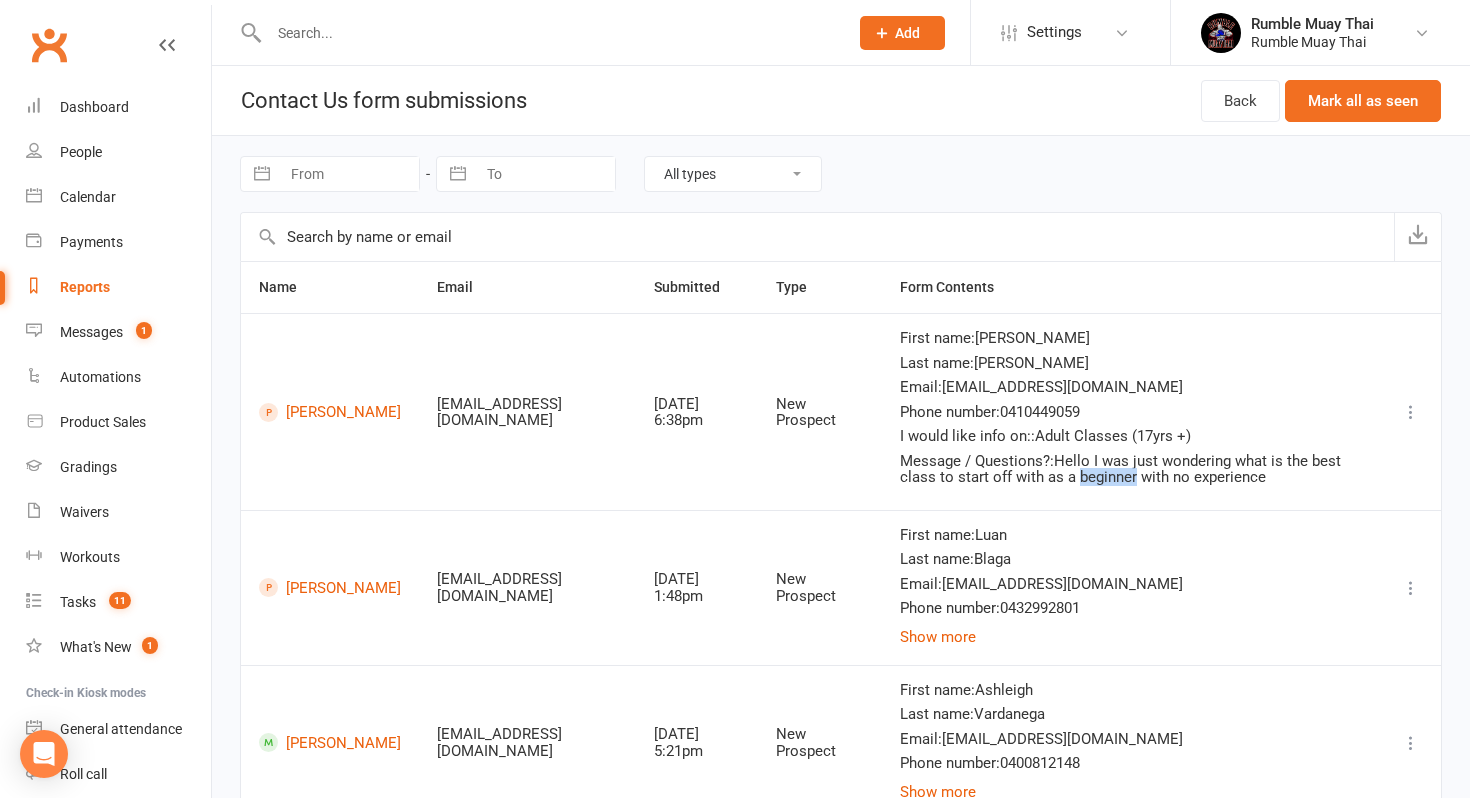 click on "Message / Questions? :  Hello I was just wondering what is the best class to start off with as a beginner with no experience" at bounding box center [1131, 469] 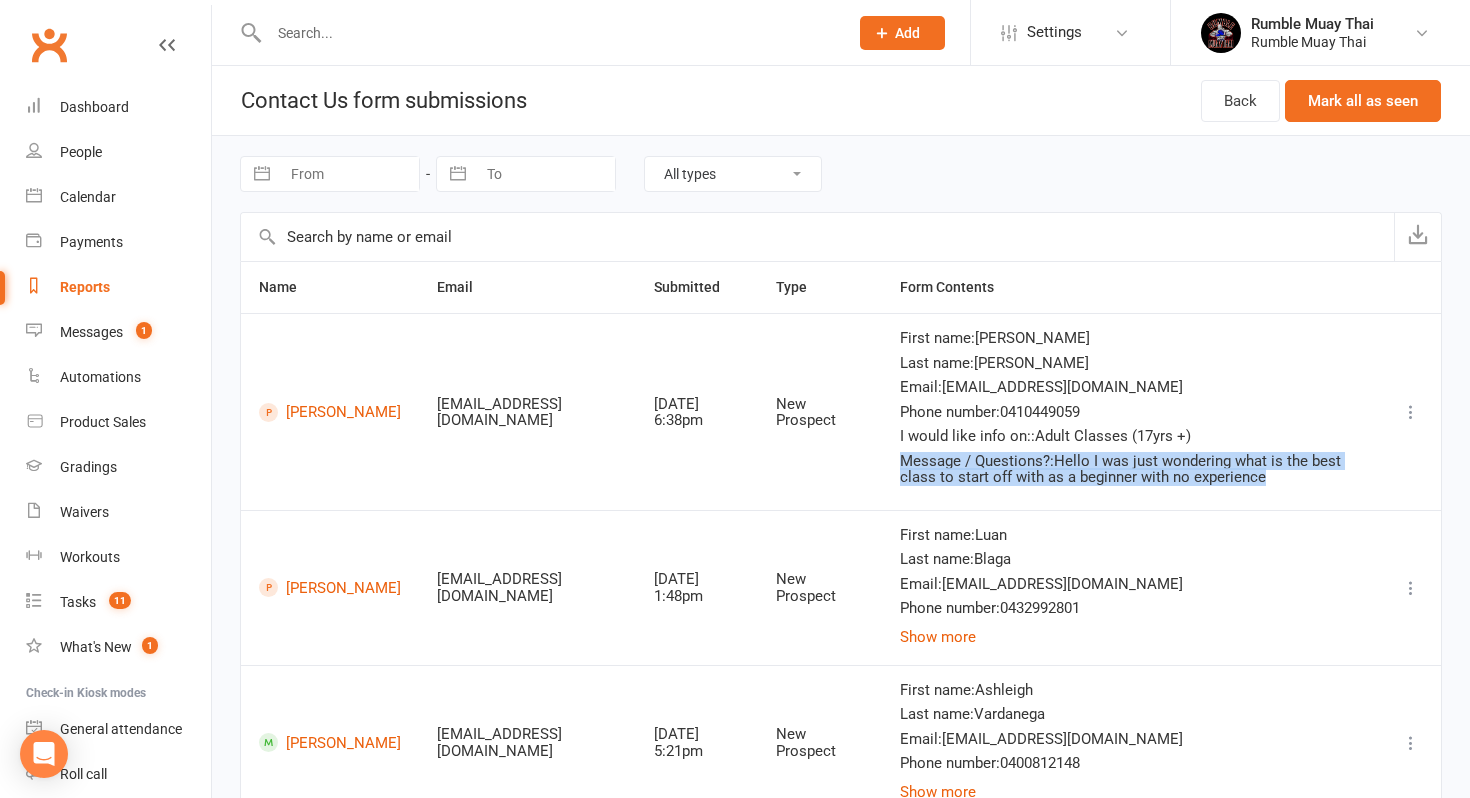 click on "Message / Questions? :  Hello I was just wondering what is the best class to start off with as a beginner with no experience" at bounding box center (1131, 469) 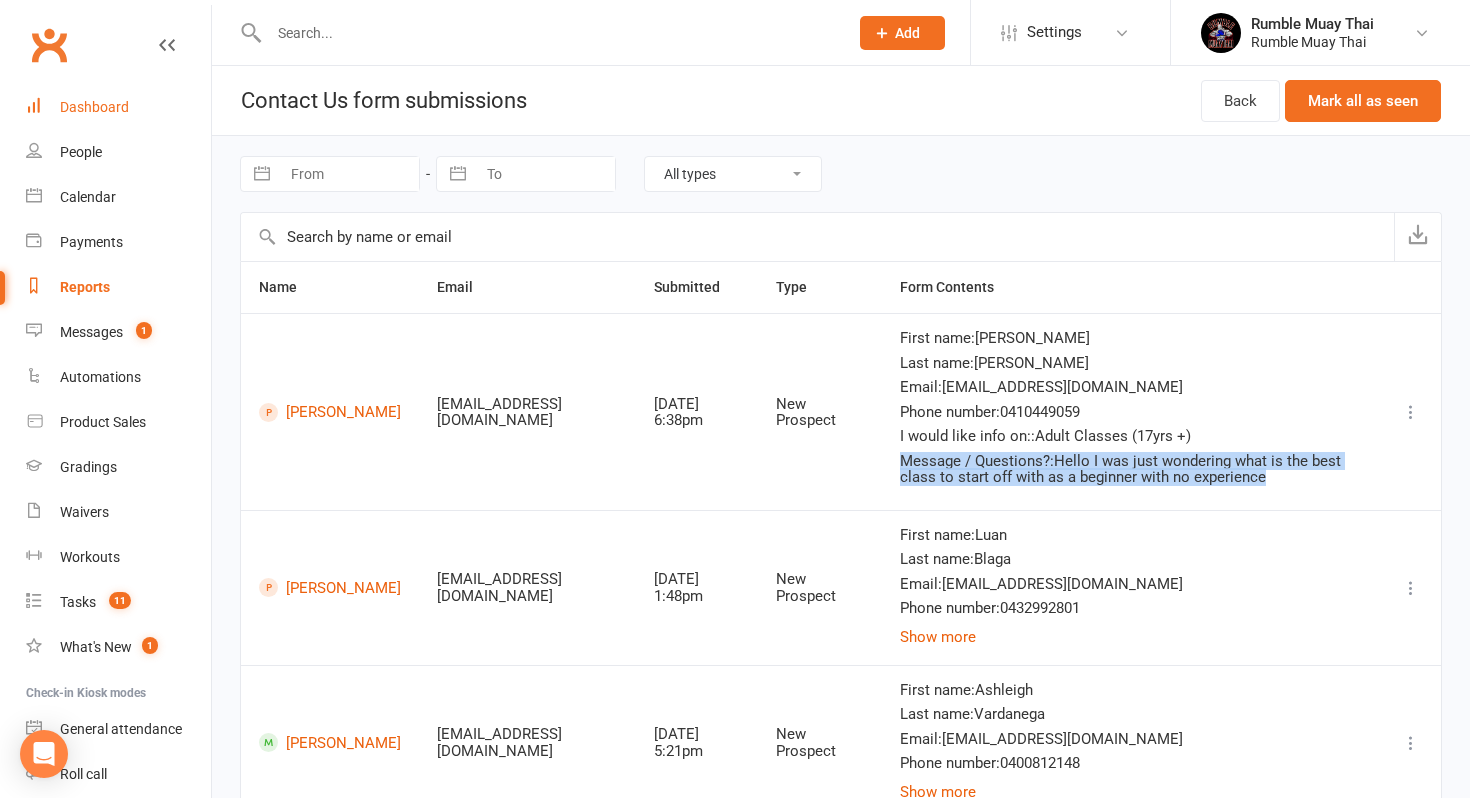 click on "Dashboard" at bounding box center [118, 107] 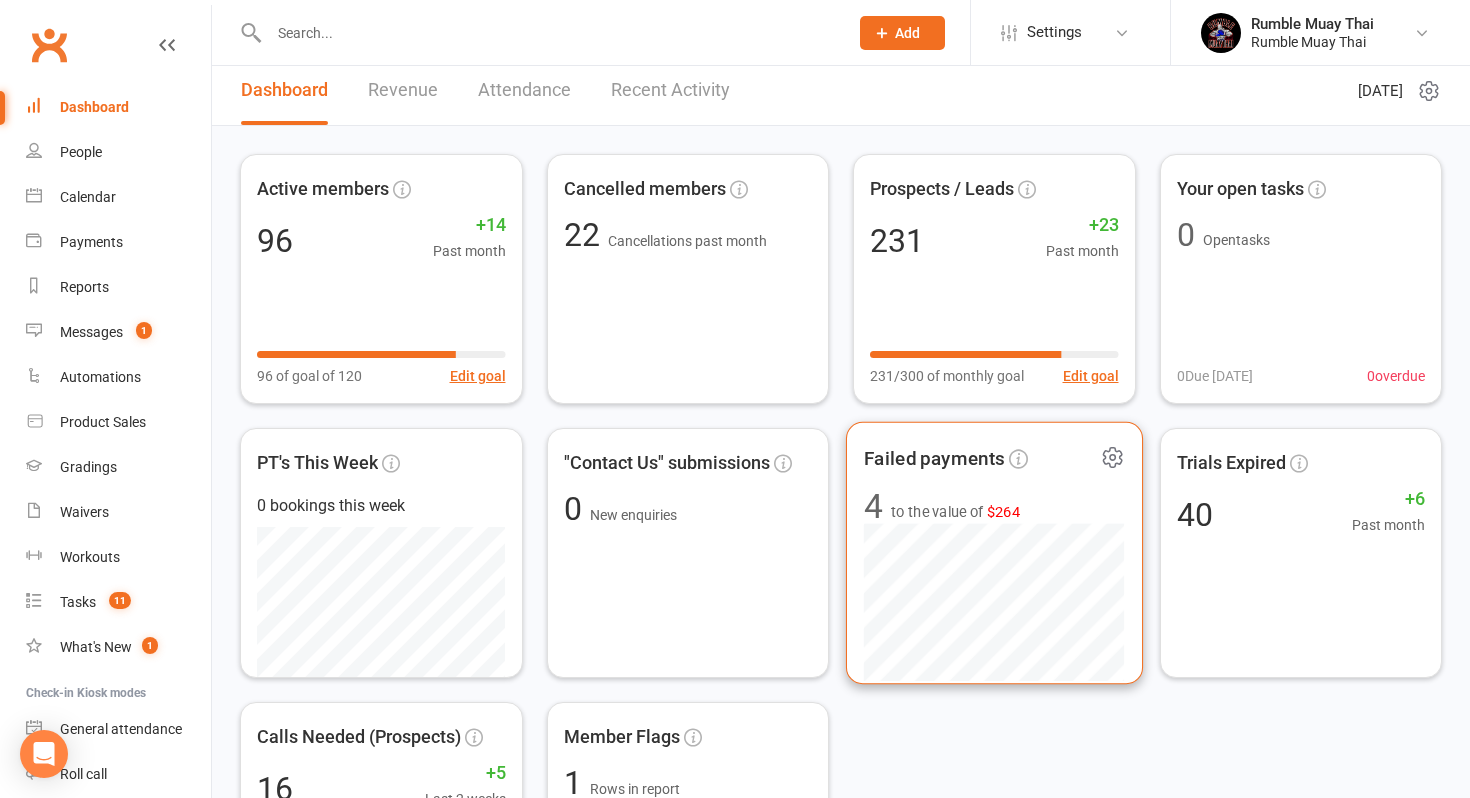 scroll, scrollTop: 5, scrollLeft: 0, axis: vertical 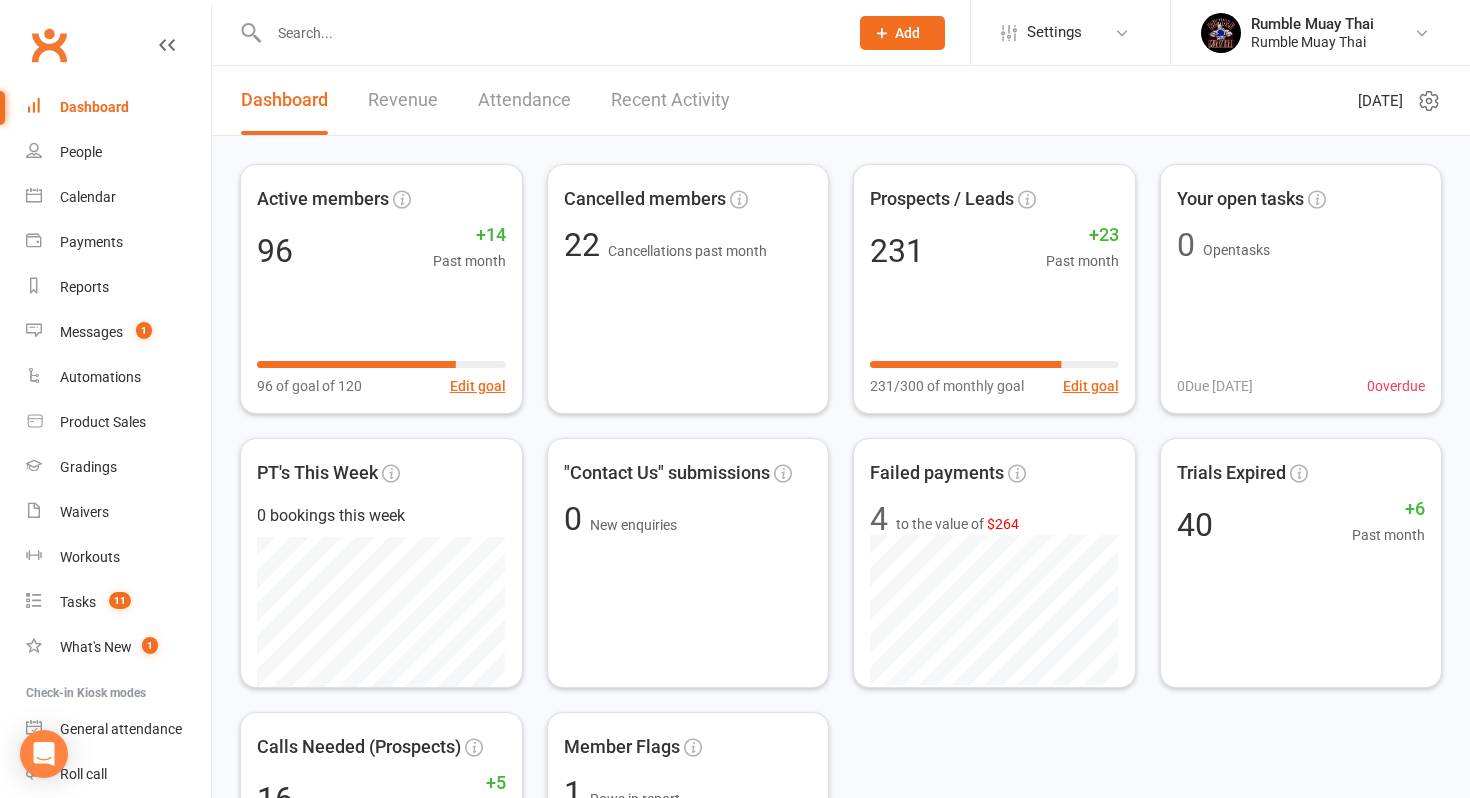 click 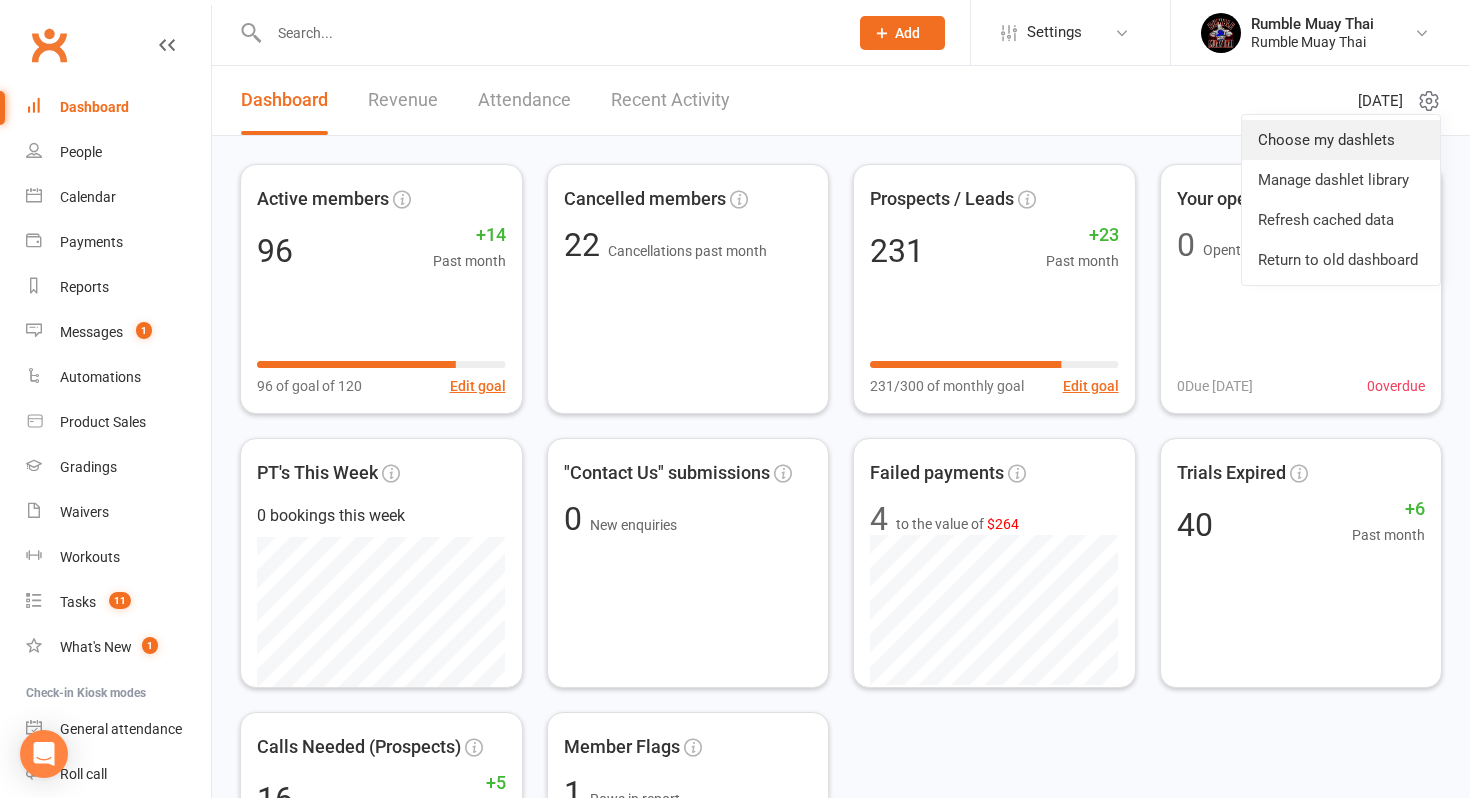 click on "Choose my dashlets" at bounding box center (1341, 140) 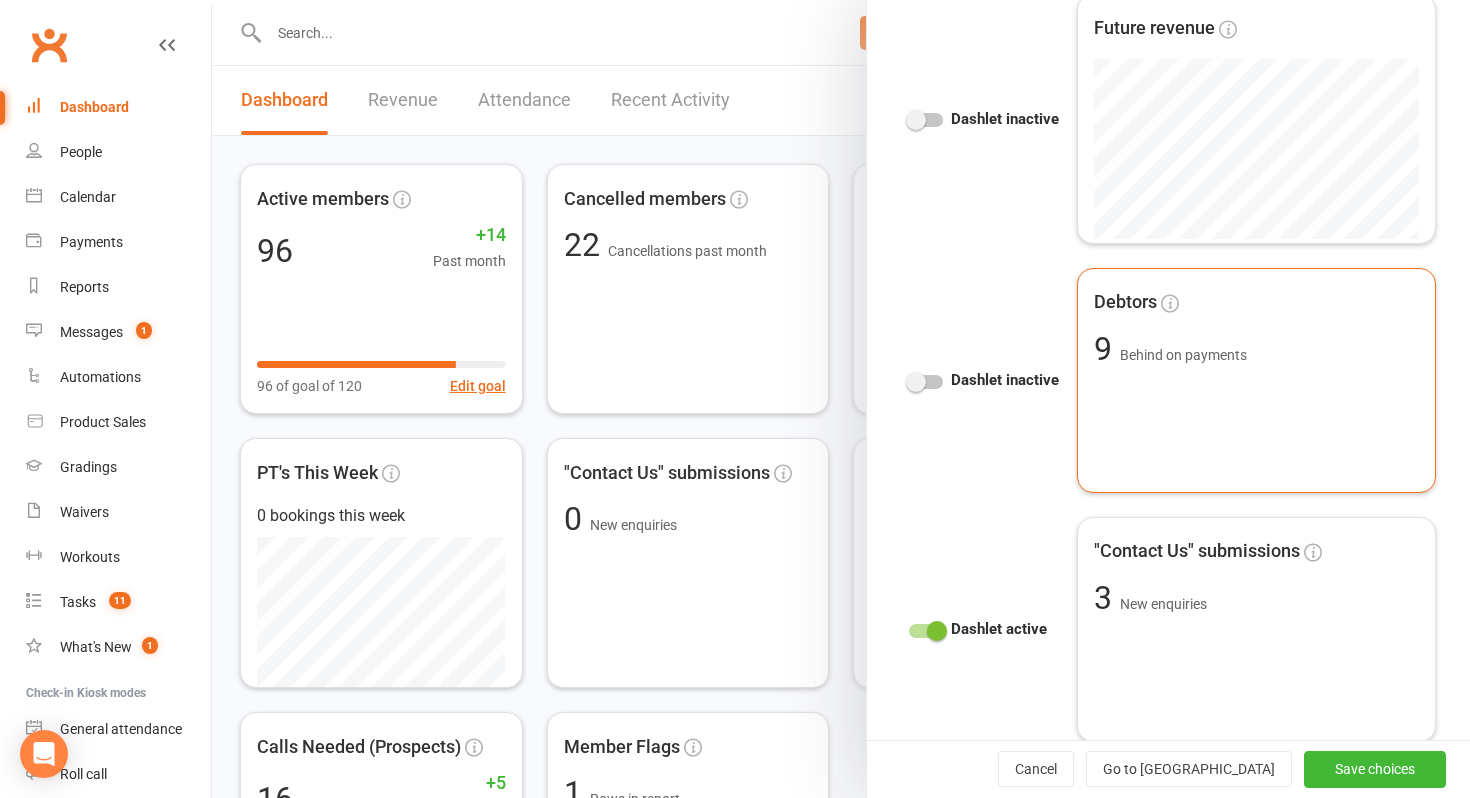 scroll, scrollTop: 2786, scrollLeft: 0, axis: vertical 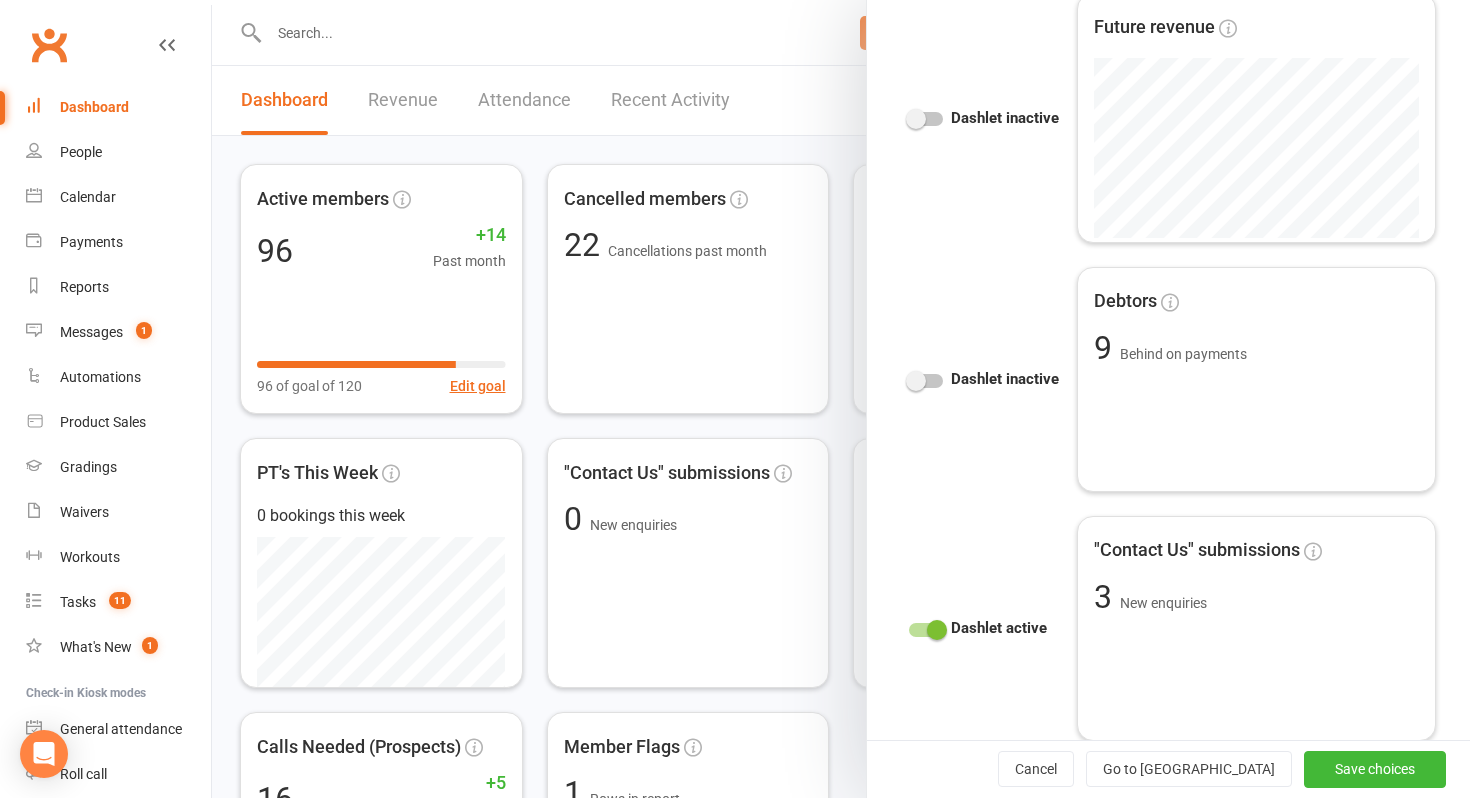 click on "Dashlet inactive" at bounding box center (1005, 379) 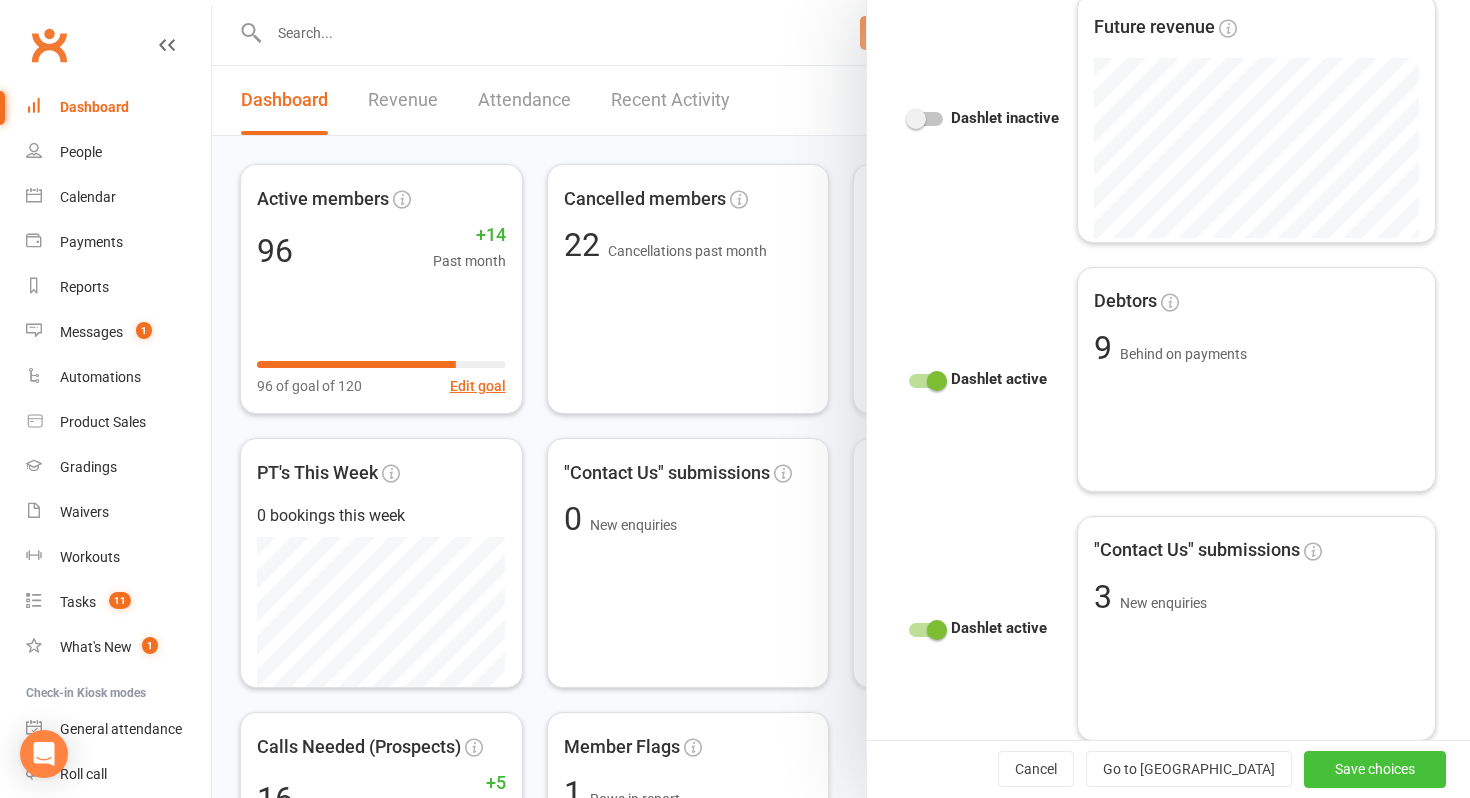 click on "Save choices" at bounding box center (1375, 770) 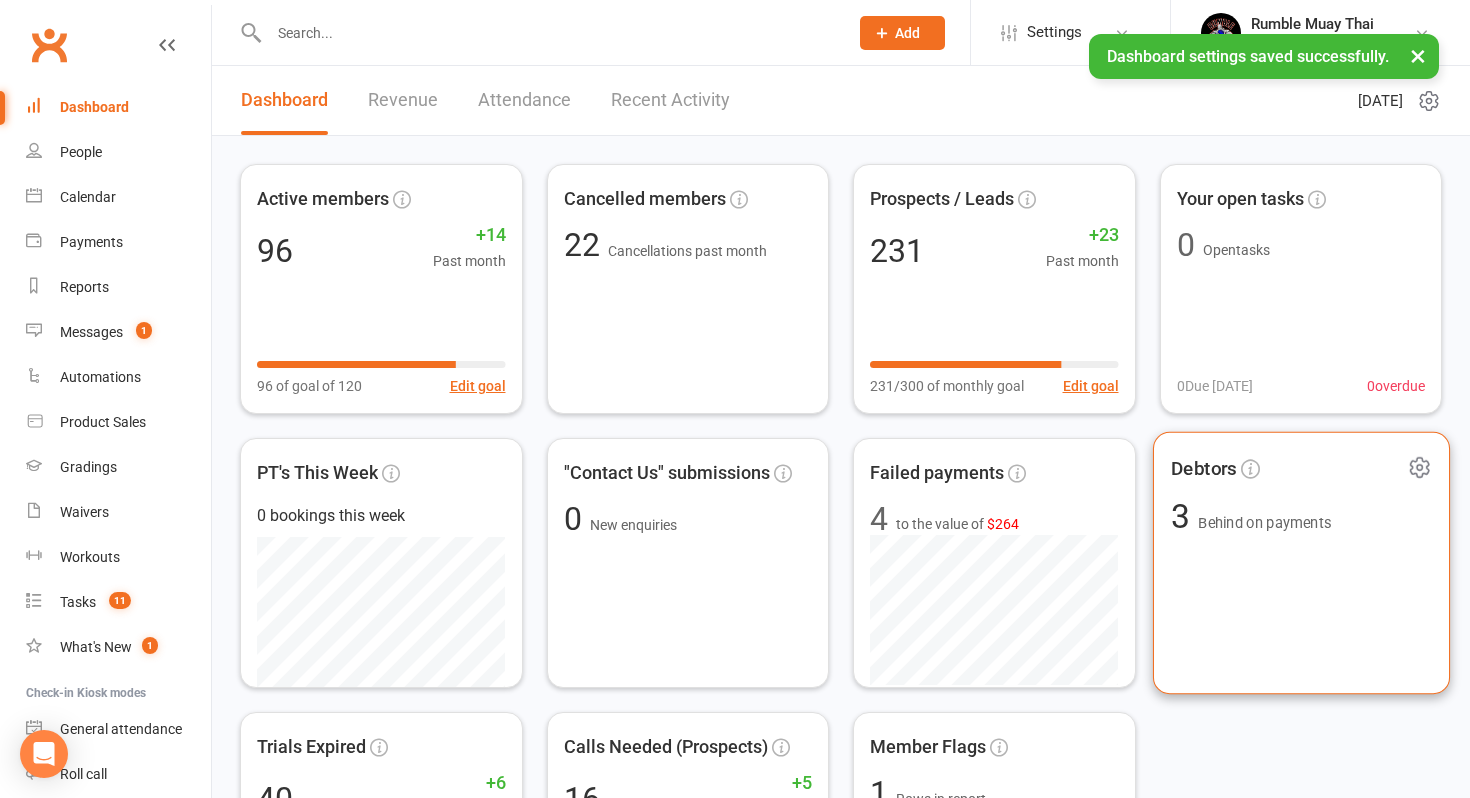 click on "Behind on payments" at bounding box center (1264, 523) 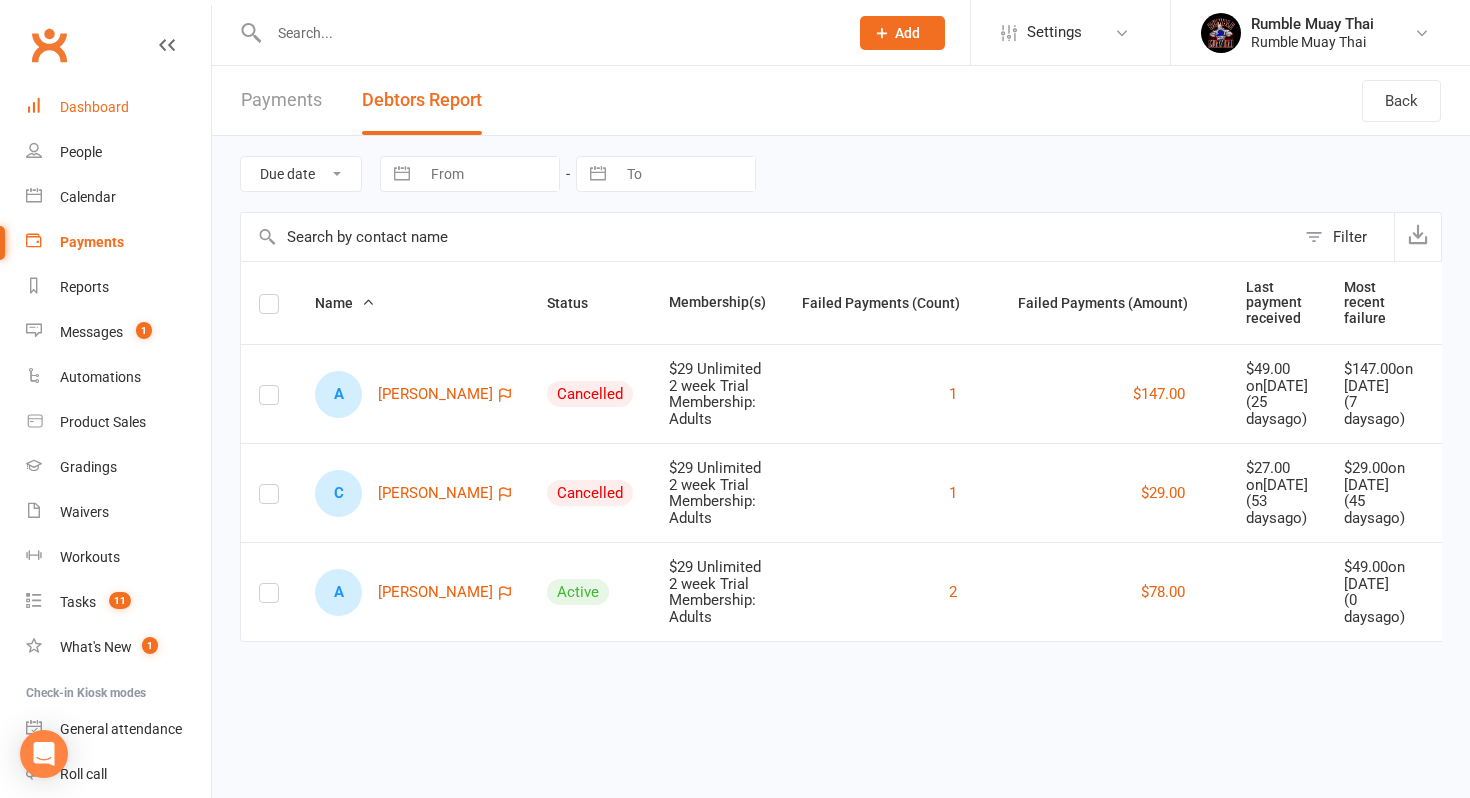 click on "Dashboard" at bounding box center [94, 107] 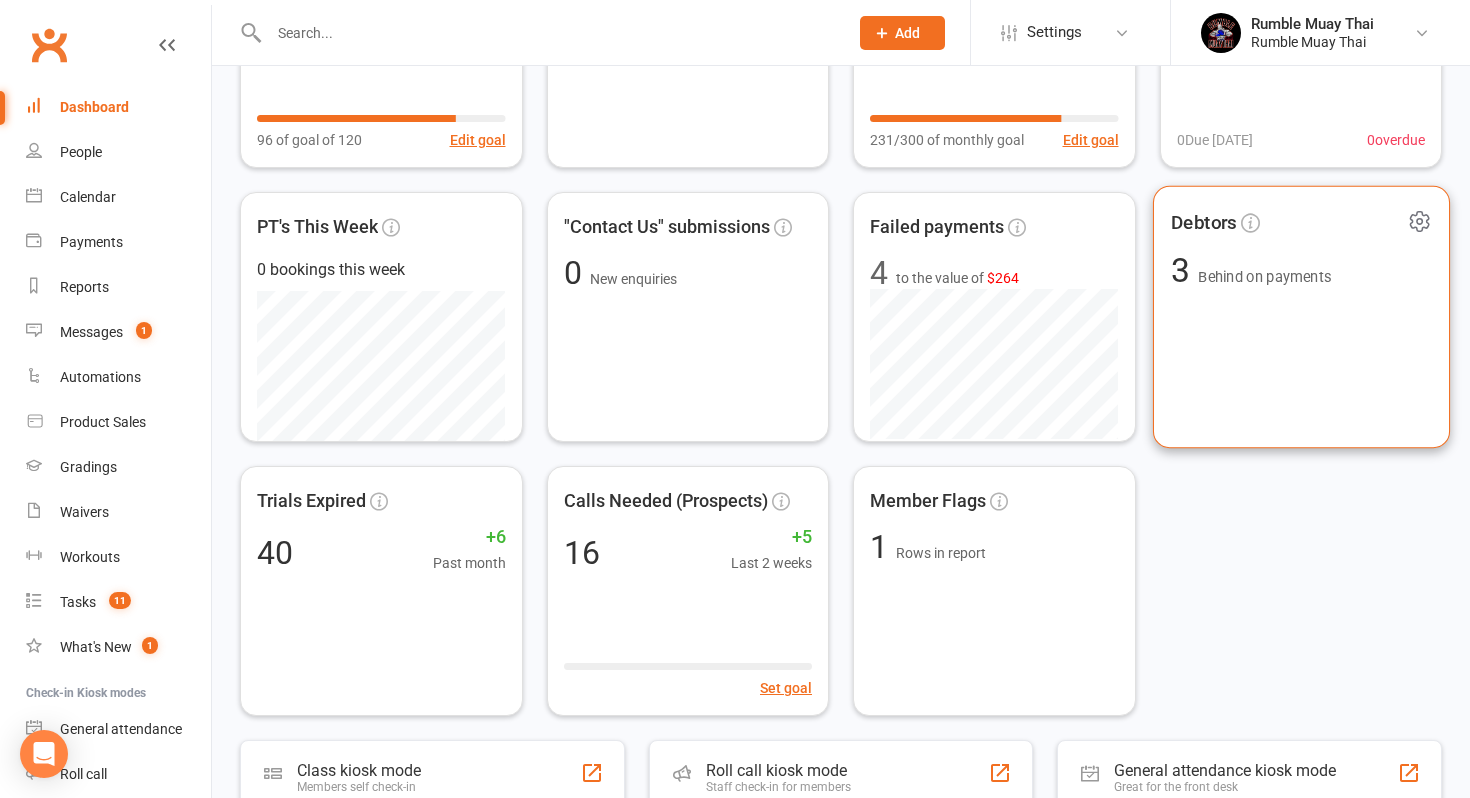 scroll, scrollTop: 269, scrollLeft: 0, axis: vertical 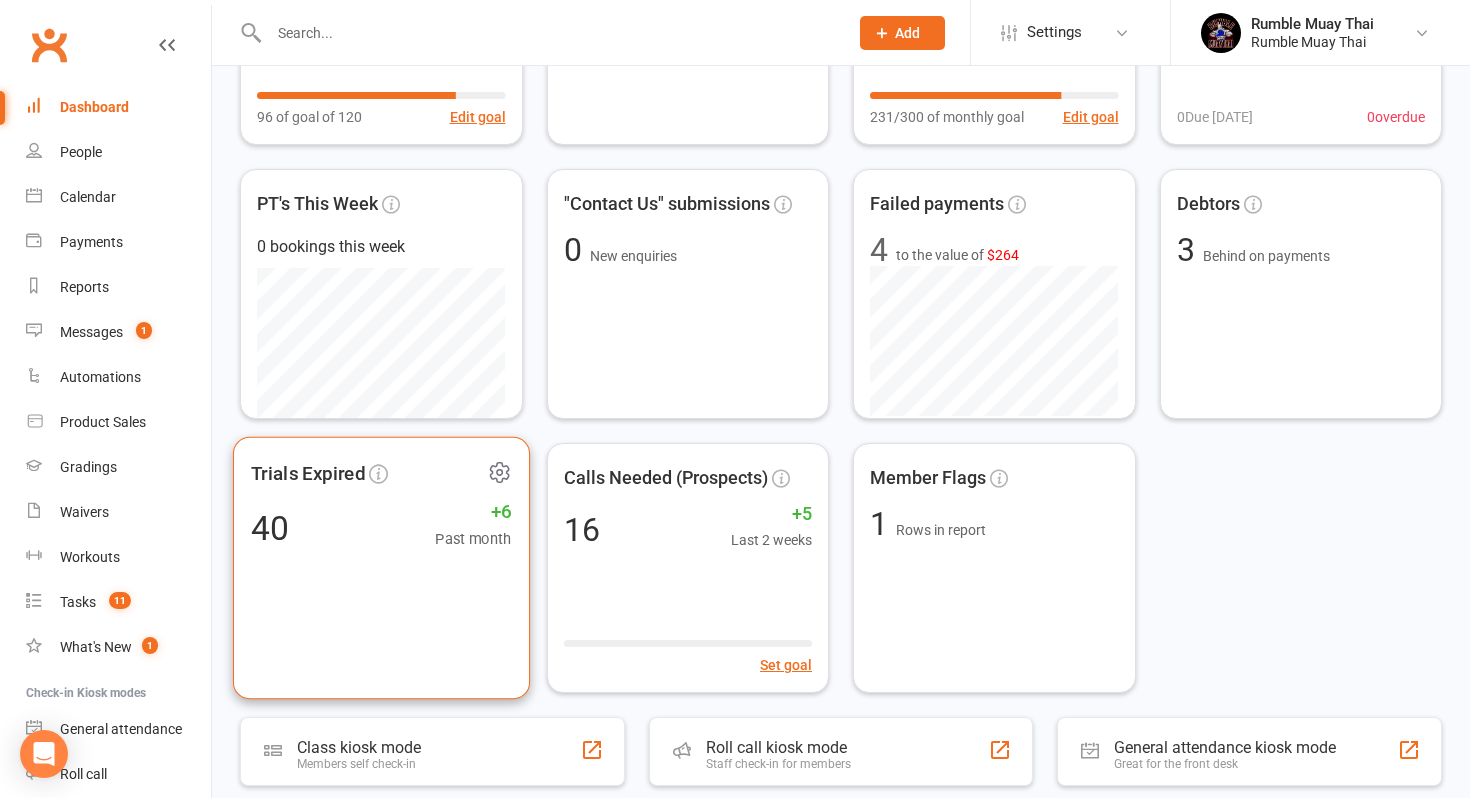 click on "+6" at bounding box center [473, 512] 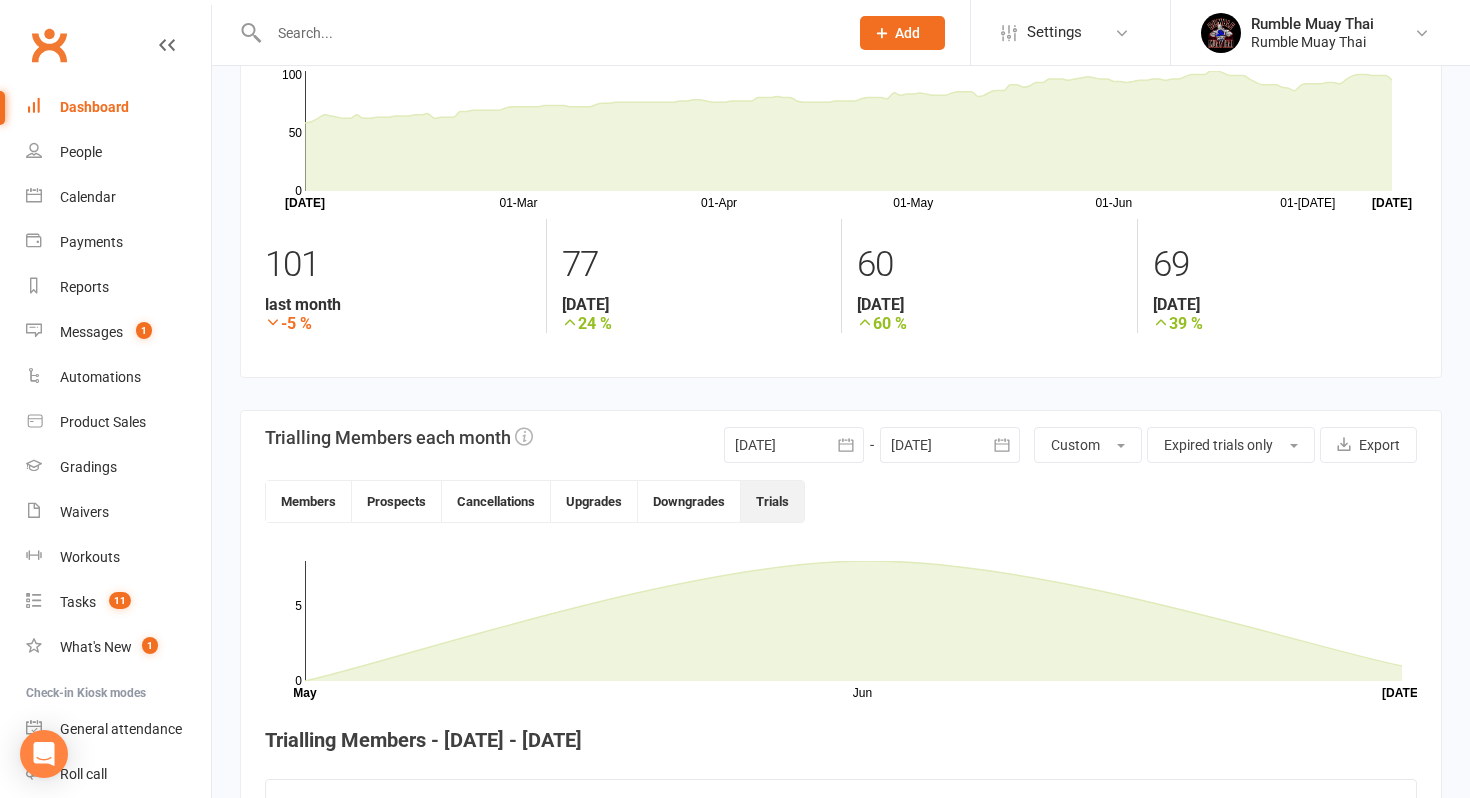 scroll, scrollTop: 0, scrollLeft: 0, axis: both 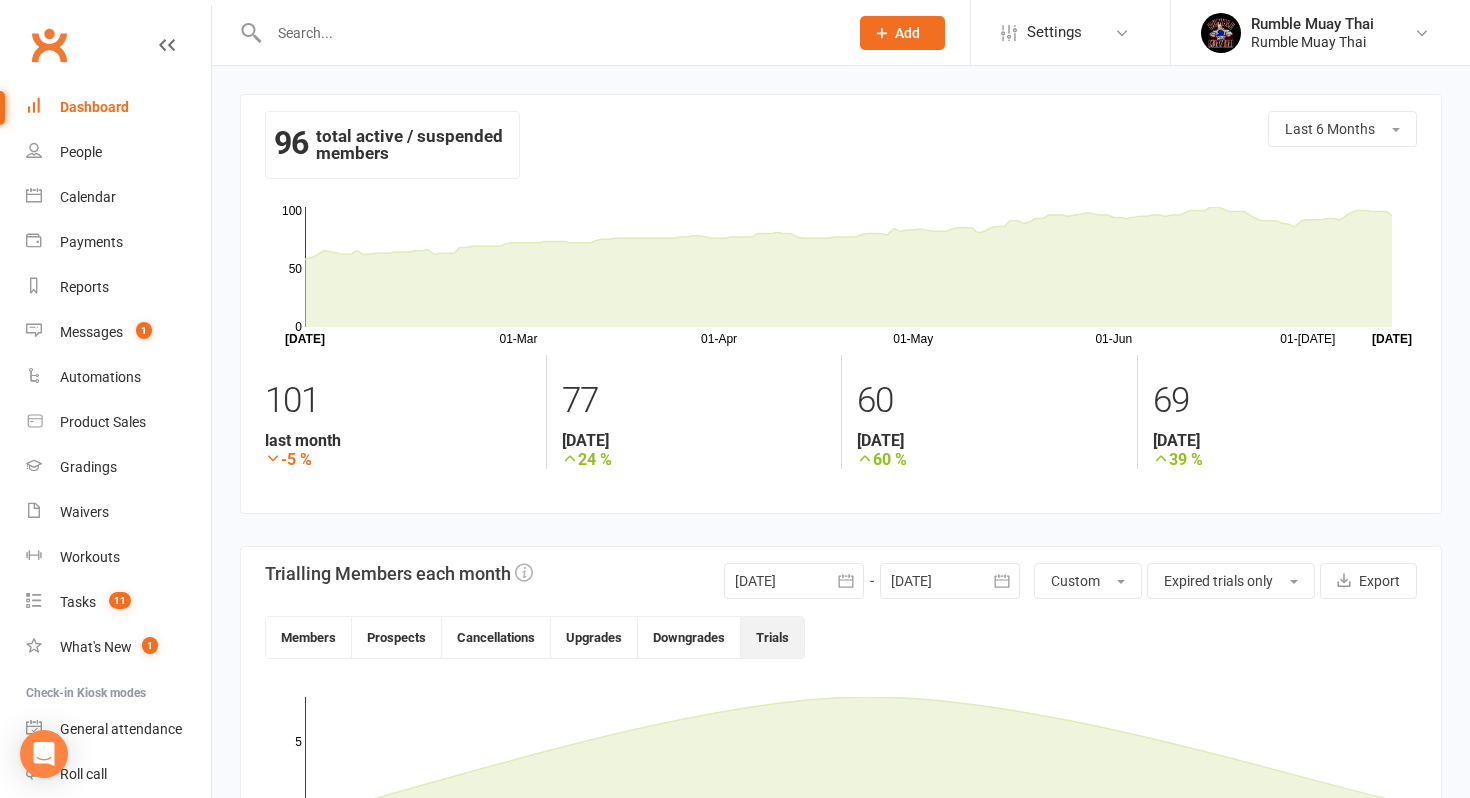 click on "Dashboard" at bounding box center (118, 107) 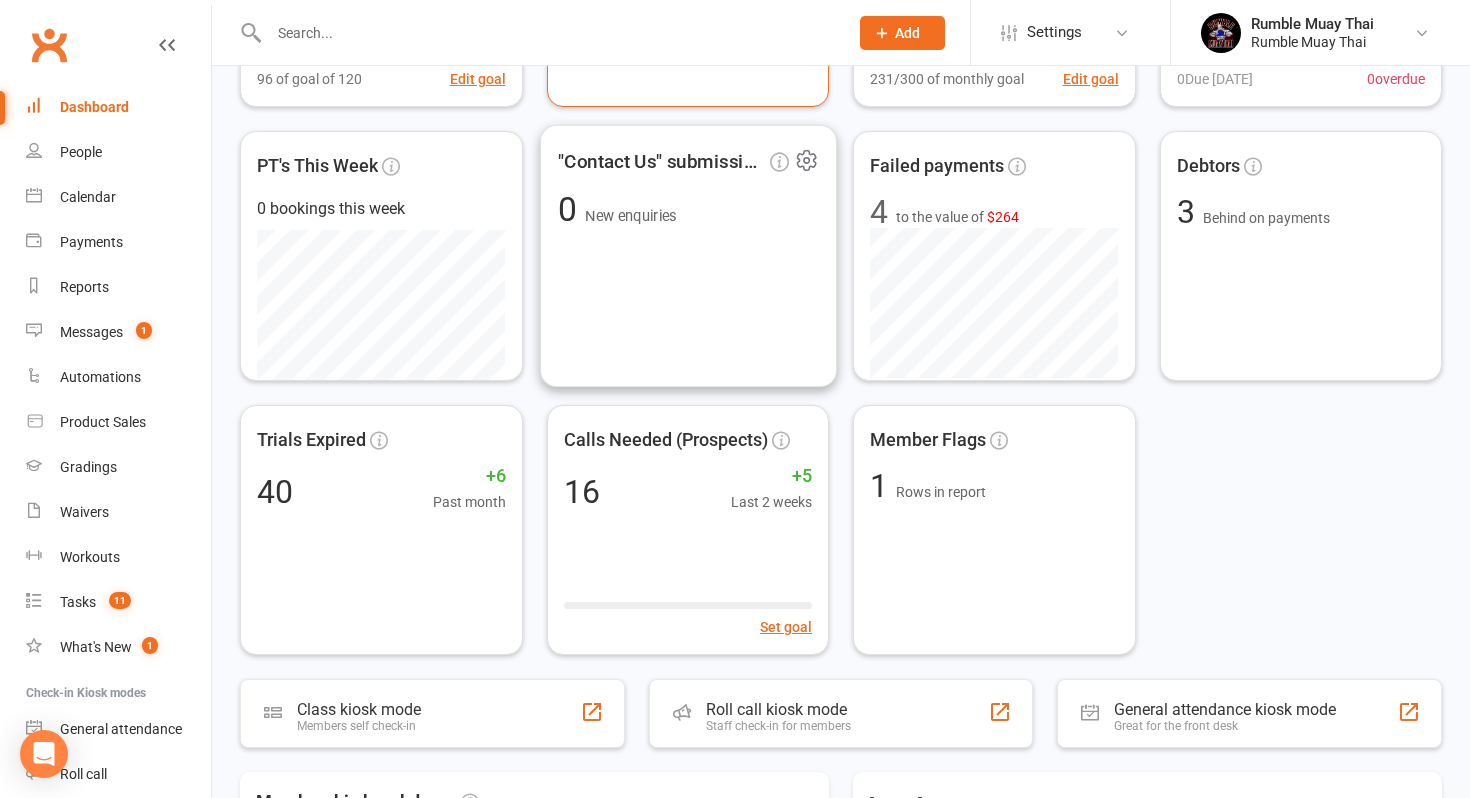 scroll, scrollTop: 309, scrollLeft: 0, axis: vertical 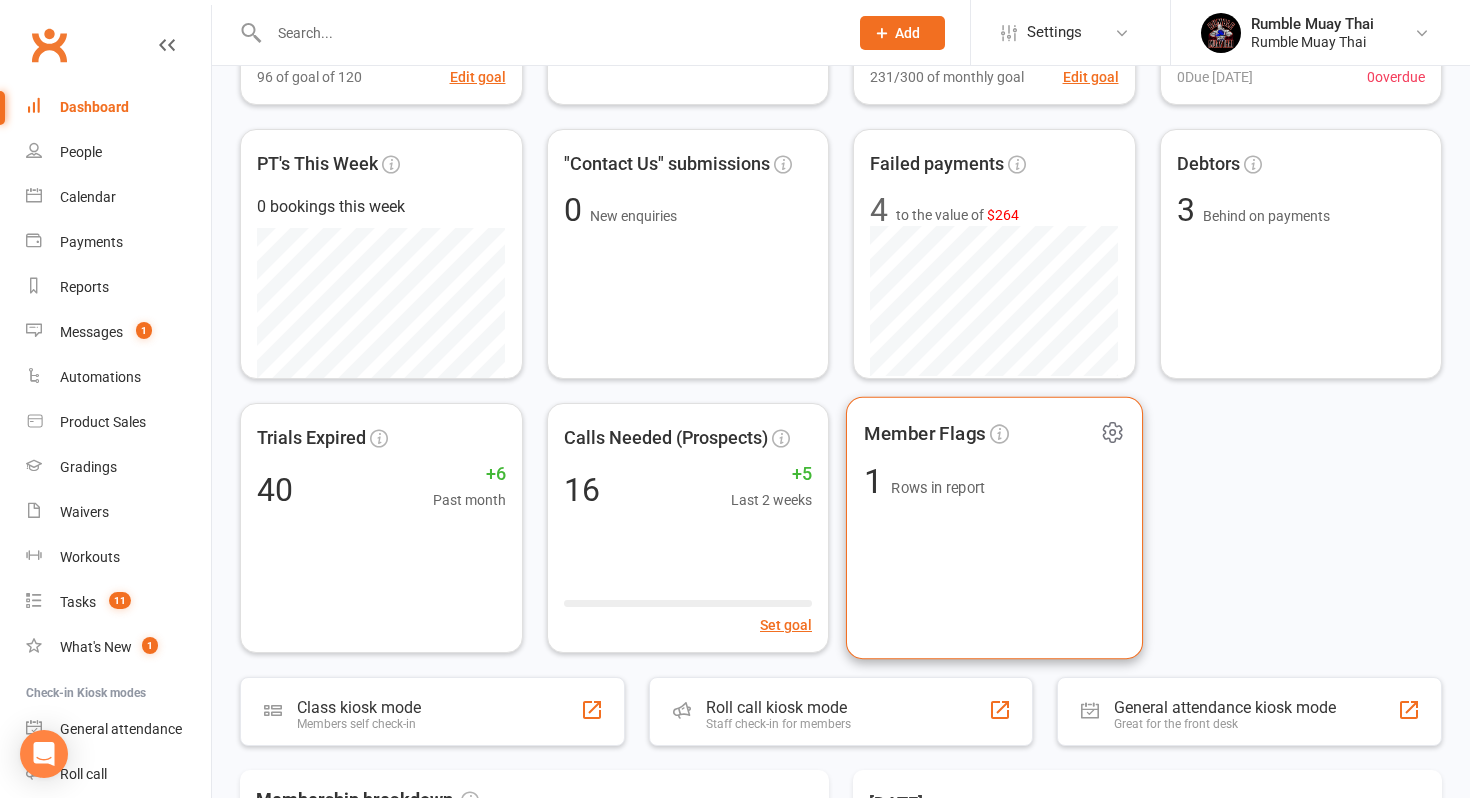 click on "Member Flags   1   Rows in report" at bounding box center [994, 528] 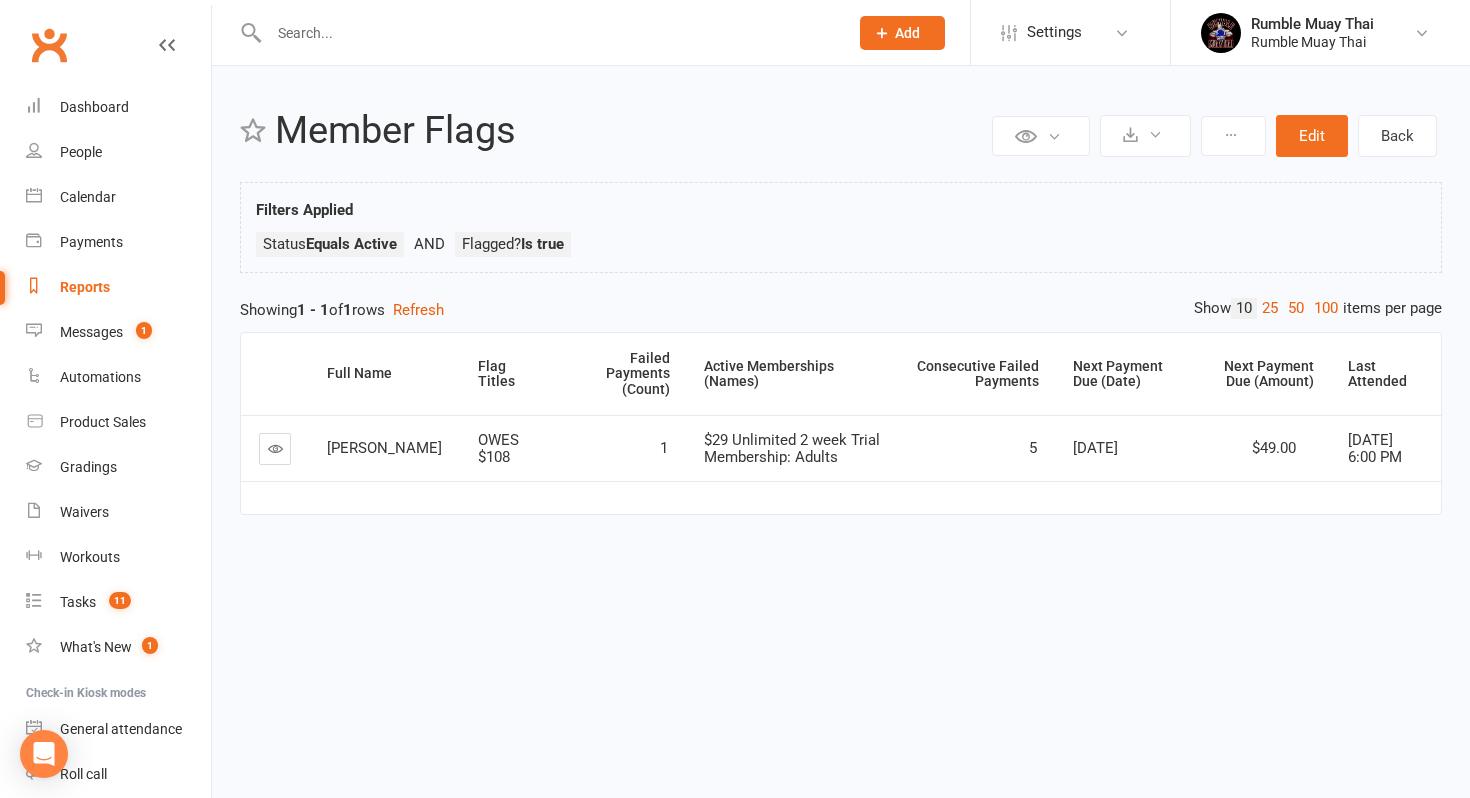 scroll, scrollTop: 0, scrollLeft: 0, axis: both 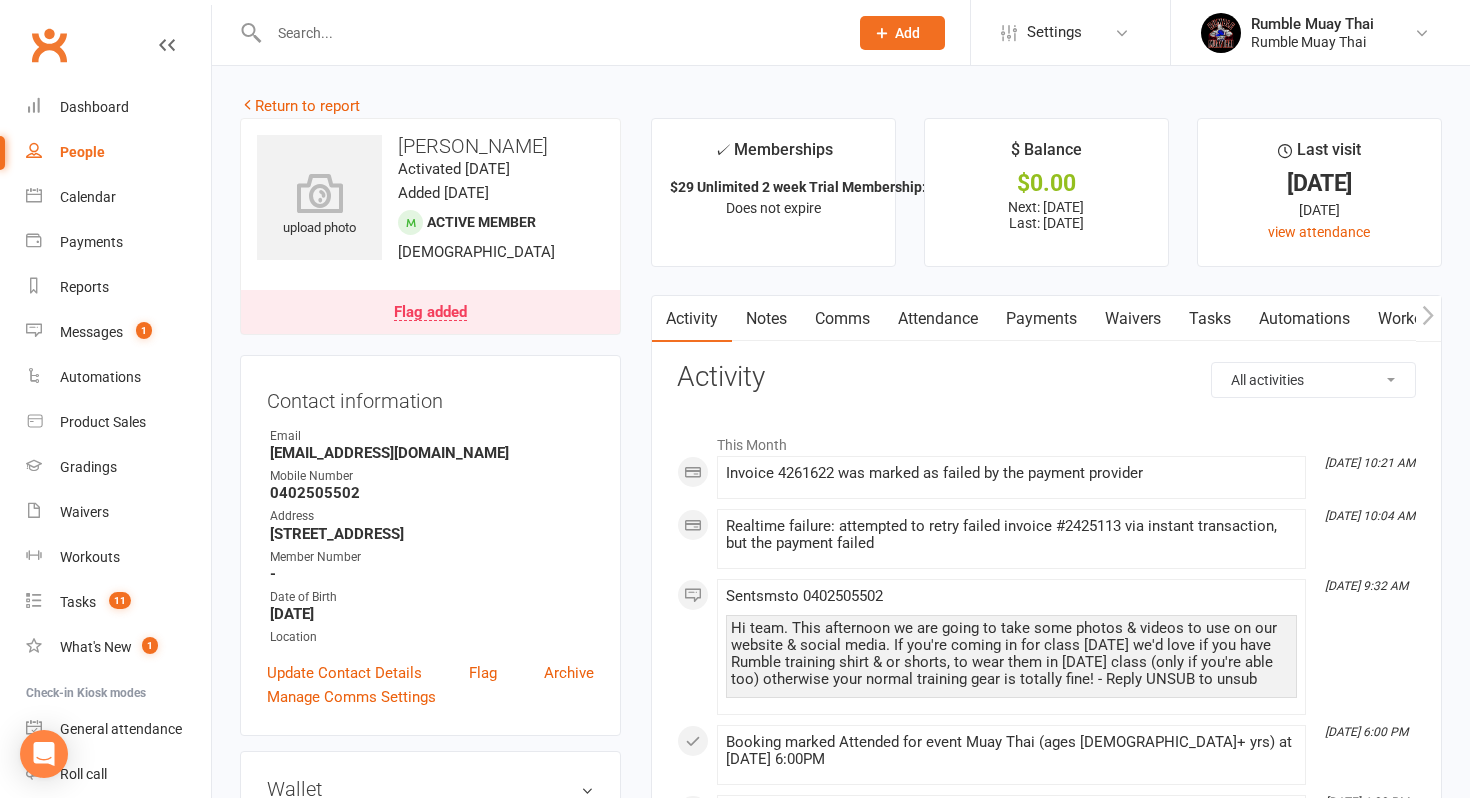 click on "Payments" at bounding box center (1041, 319) 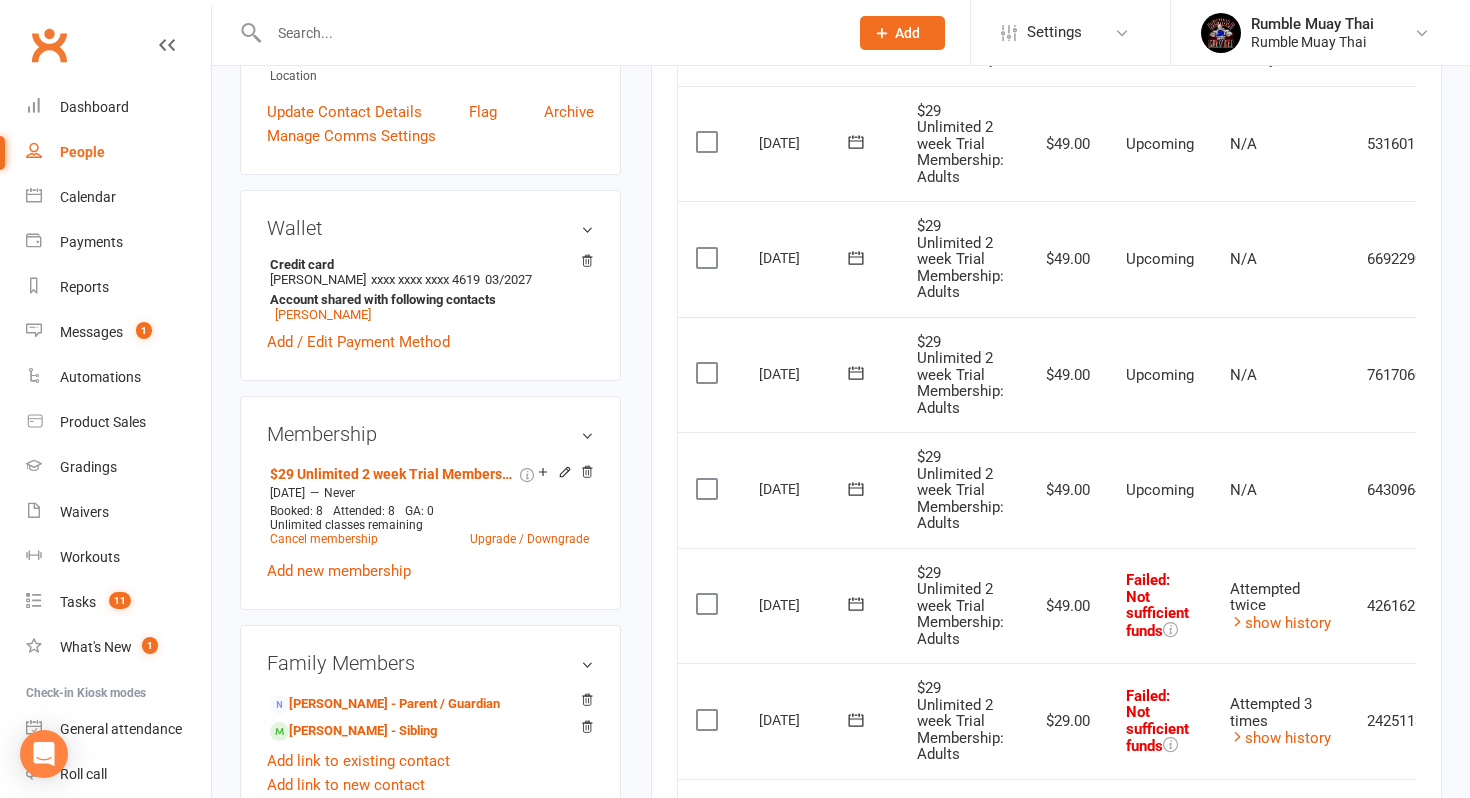 scroll, scrollTop: 0, scrollLeft: 0, axis: both 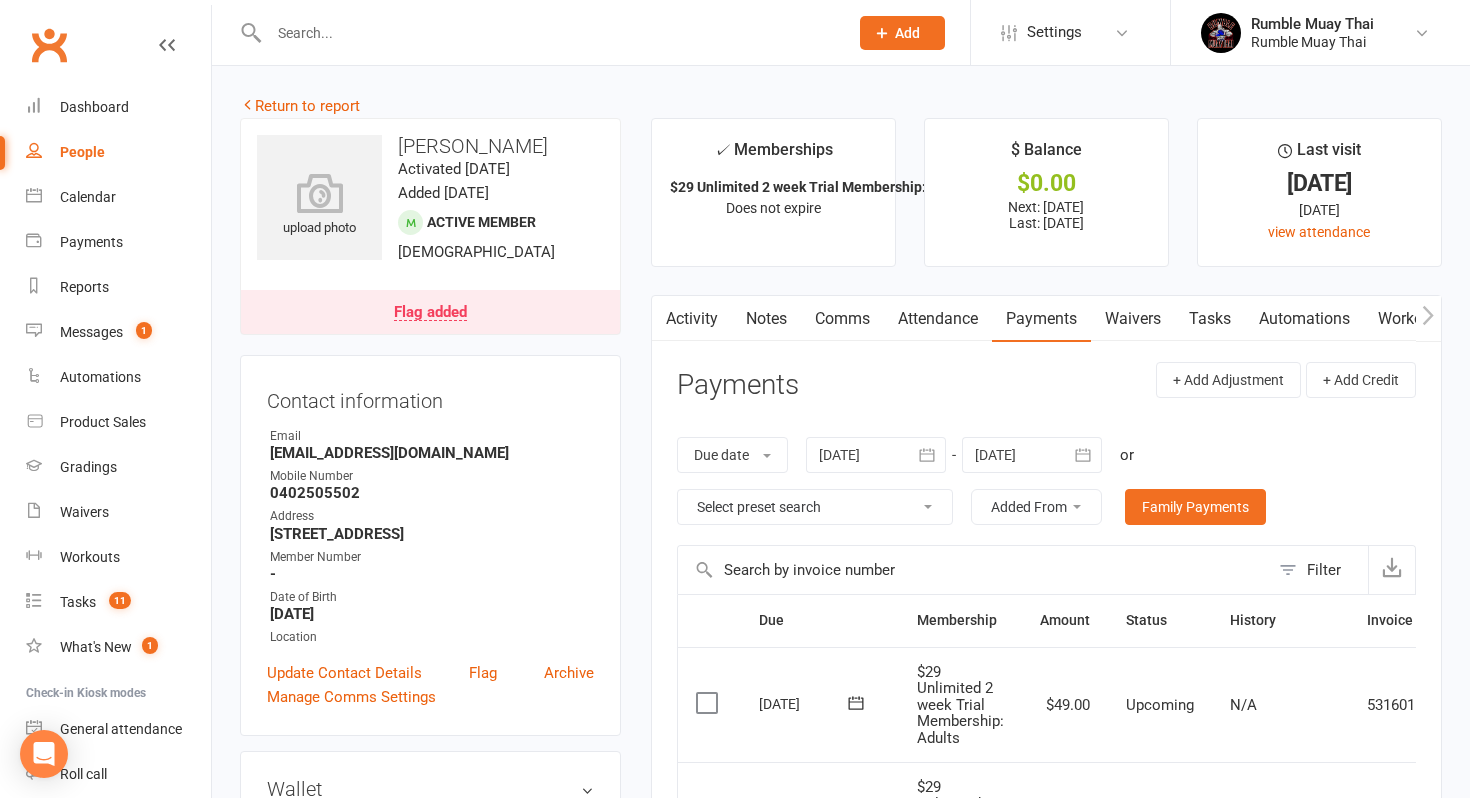 click on "Select preset search All failures All skipped payments All pending payments Successful payments (last 14 days)  Successful payments (last 30 days) Successful payments (last 90 days)" at bounding box center (815, 507) 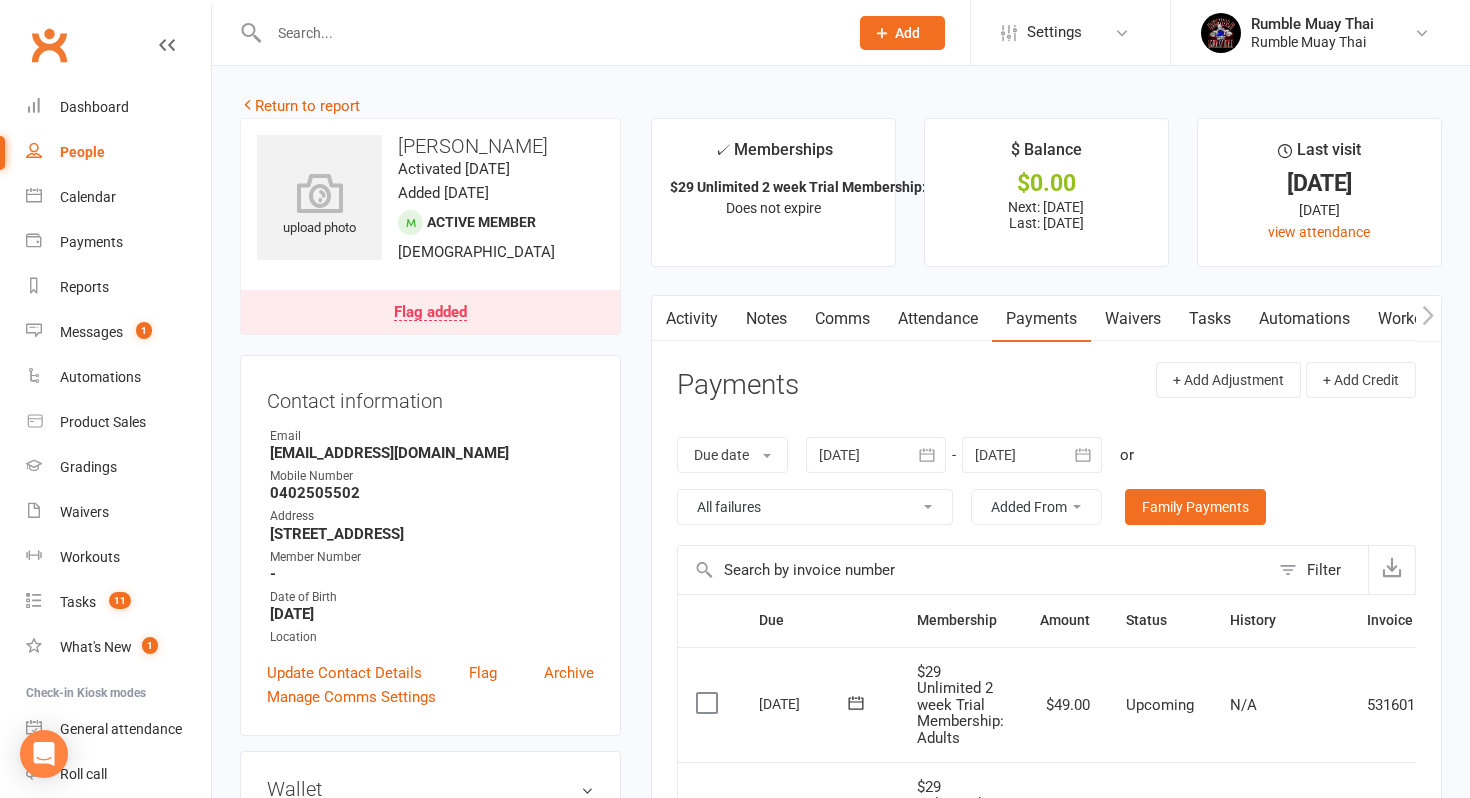 type 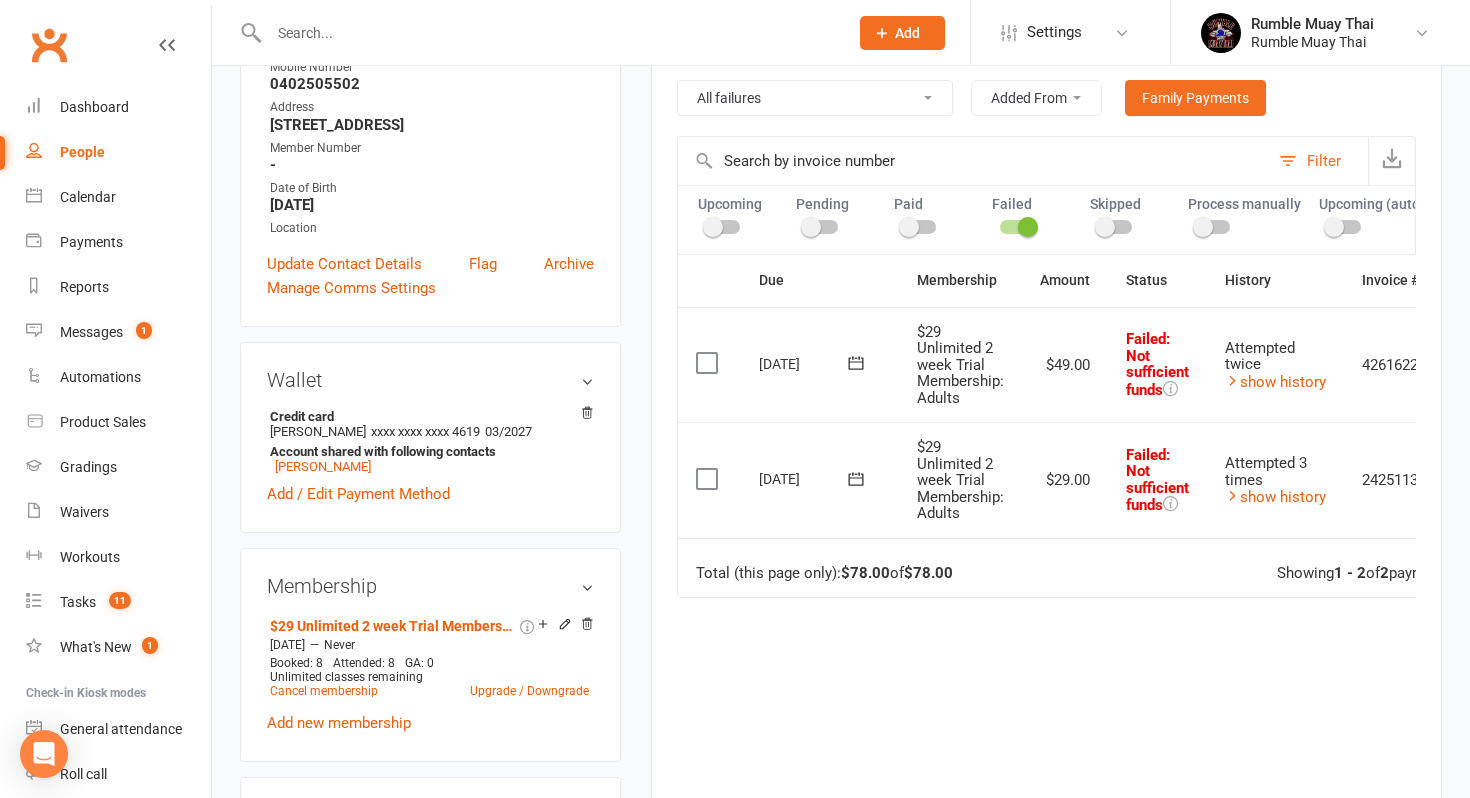 scroll, scrollTop: 0, scrollLeft: 0, axis: both 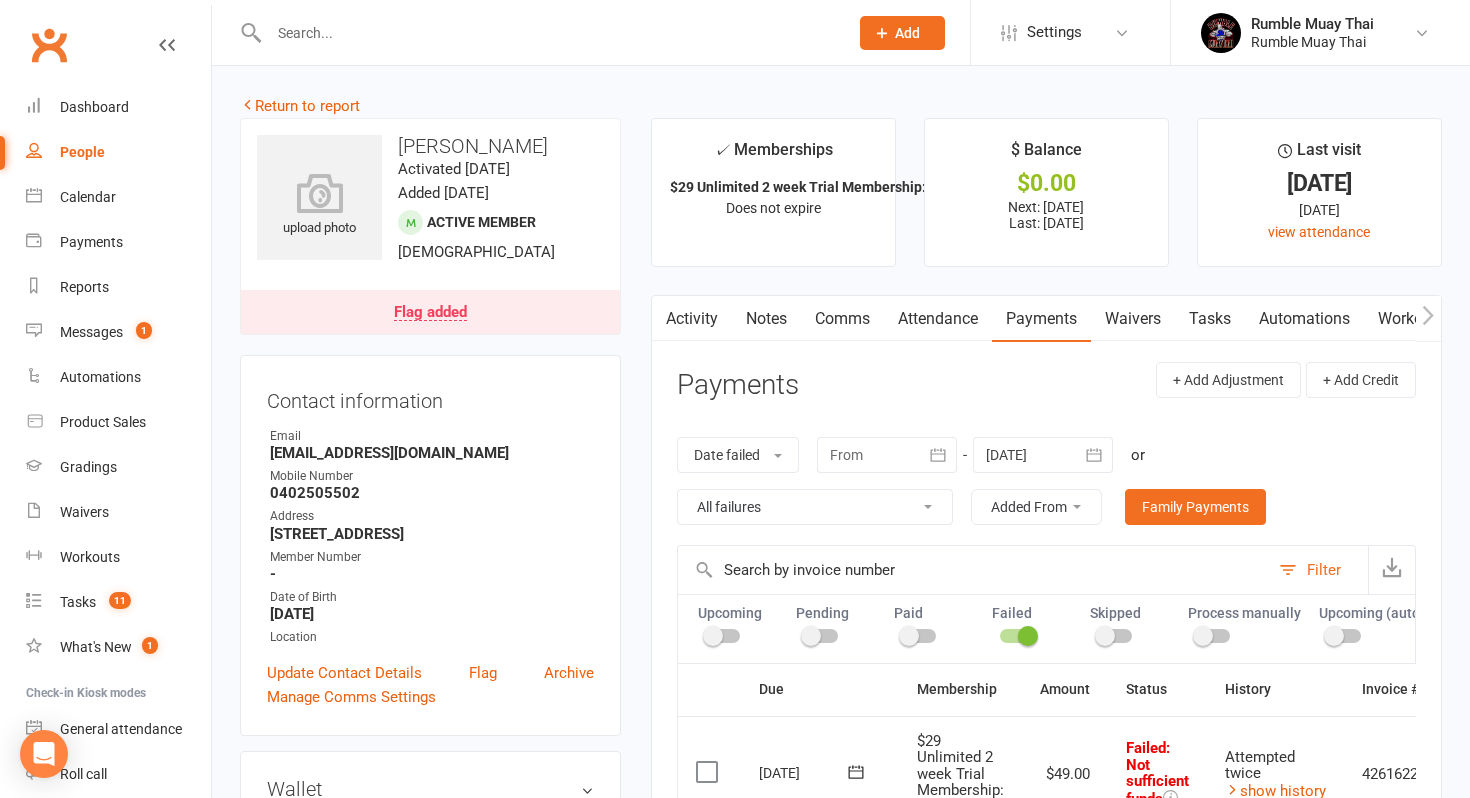 click on "Flag added" at bounding box center [430, 313] 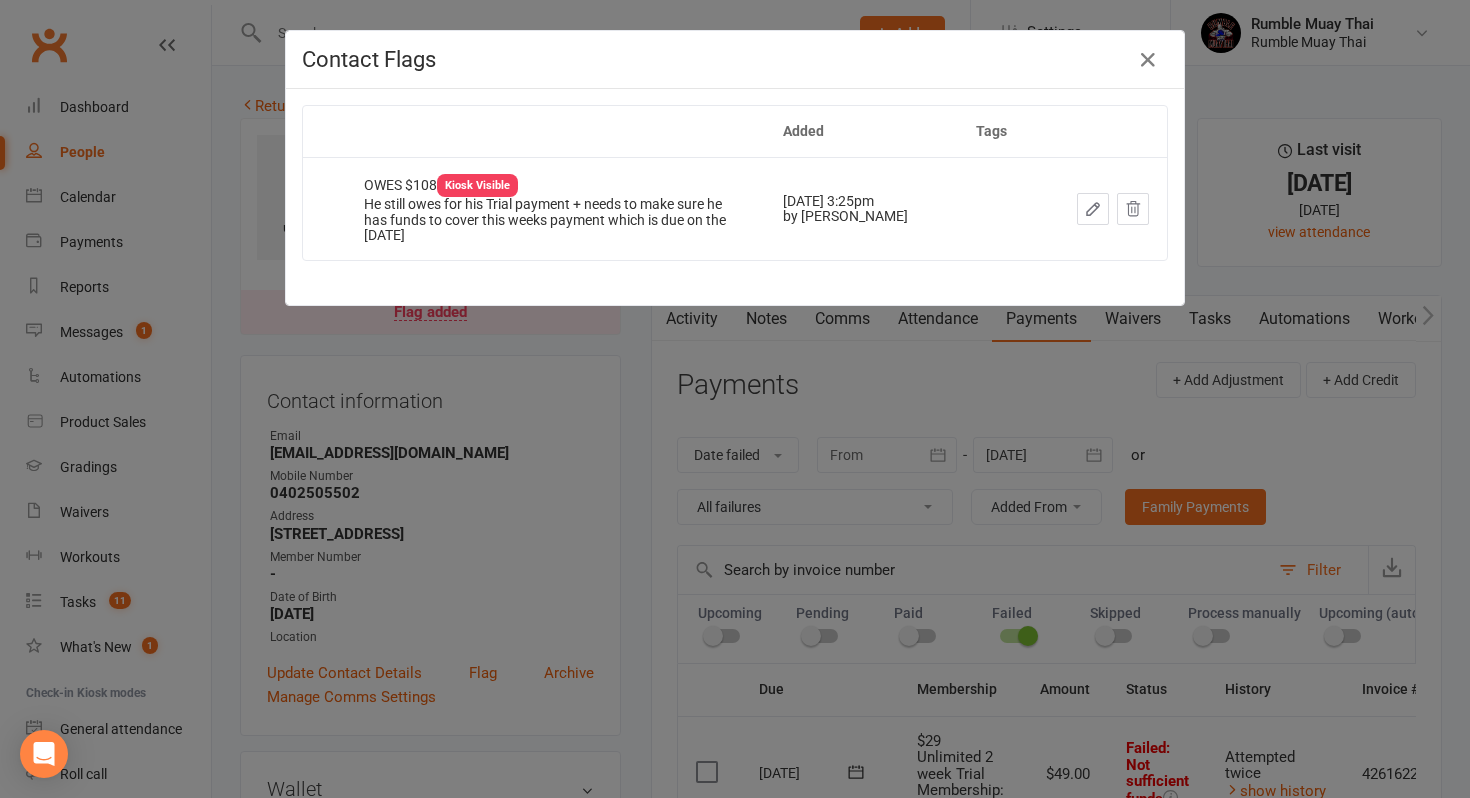 click at bounding box center [1093, 209] 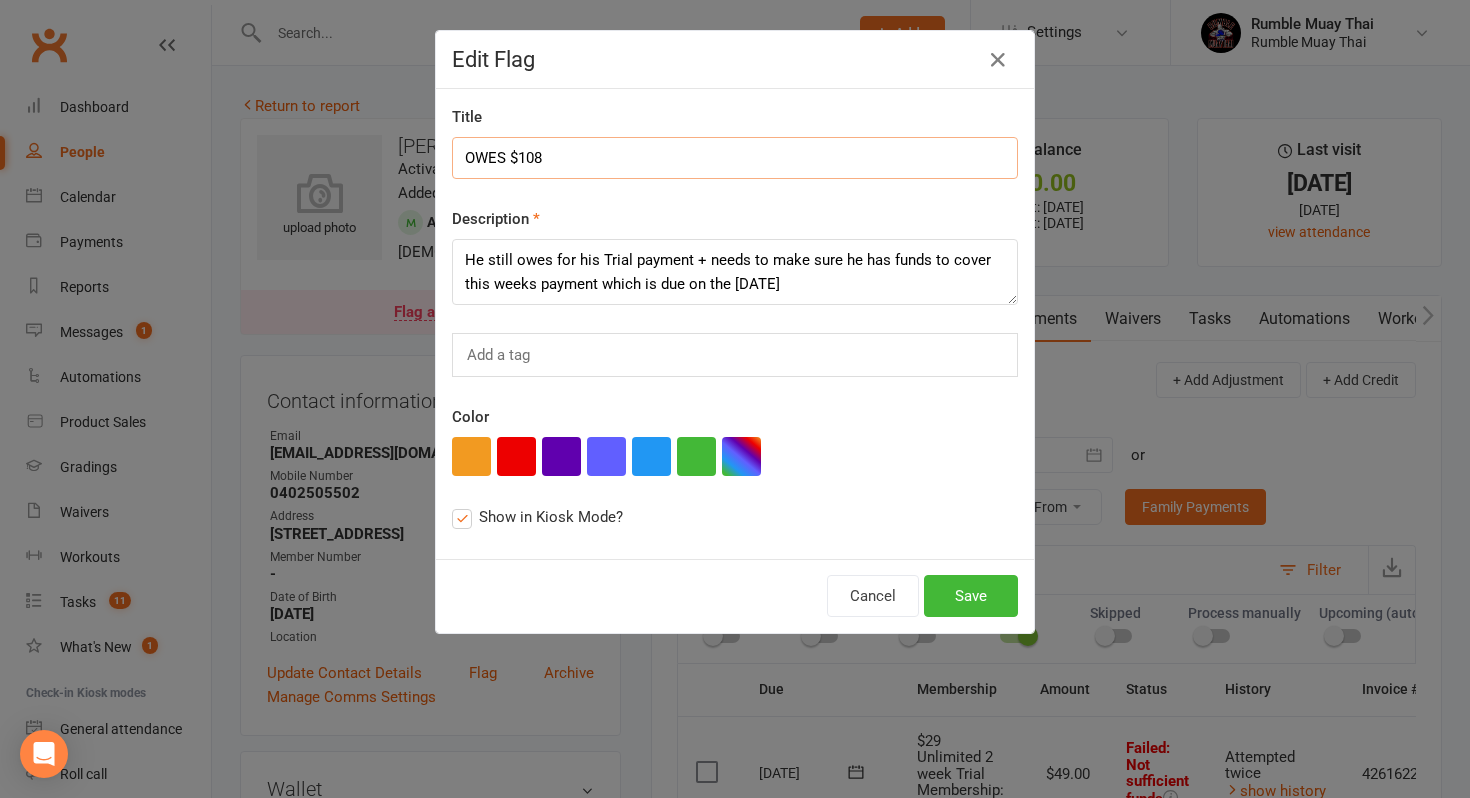 click on "OWES $108" at bounding box center (735, 158) 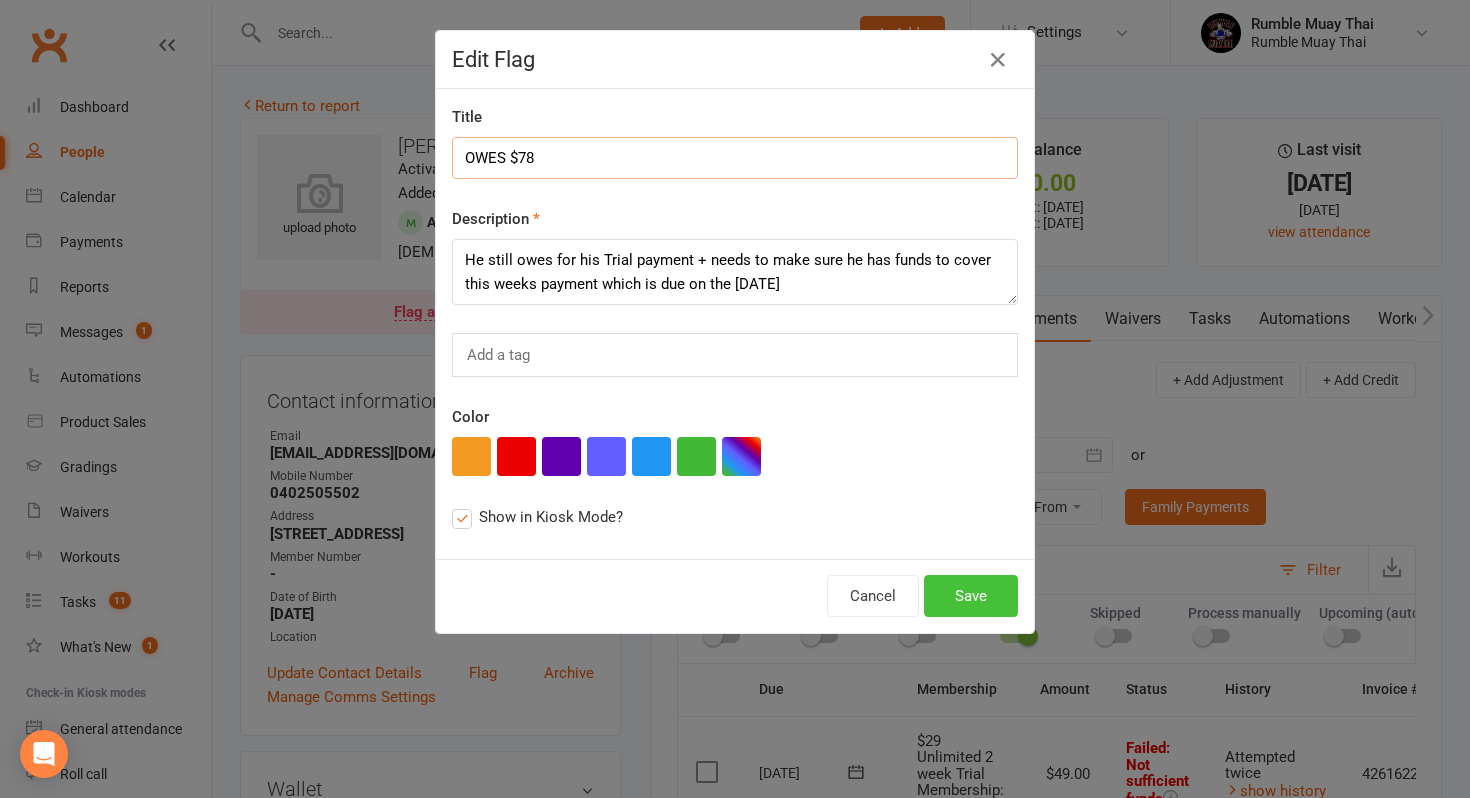 type on "OWES $78" 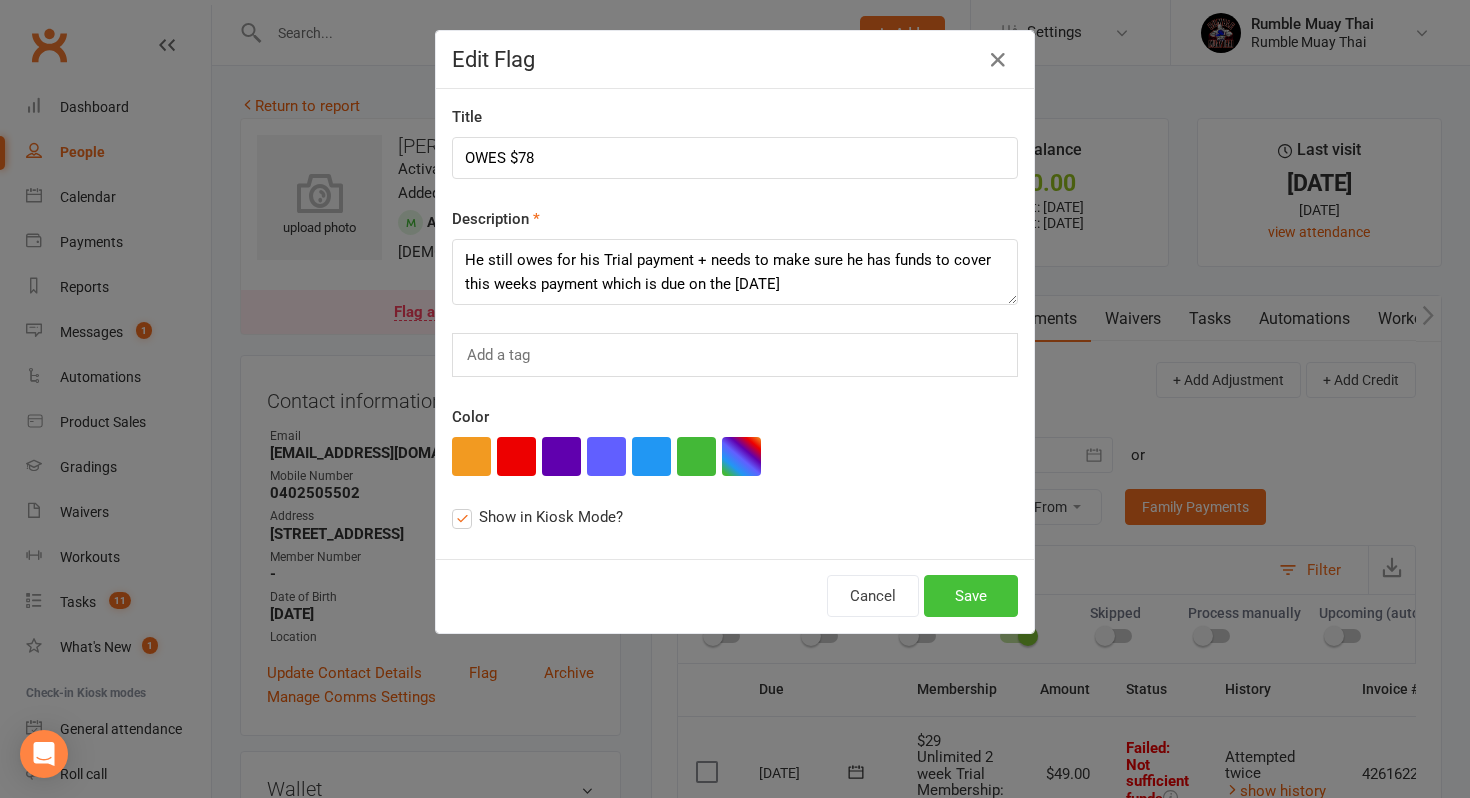 click on "Save" at bounding box center [971, 596] 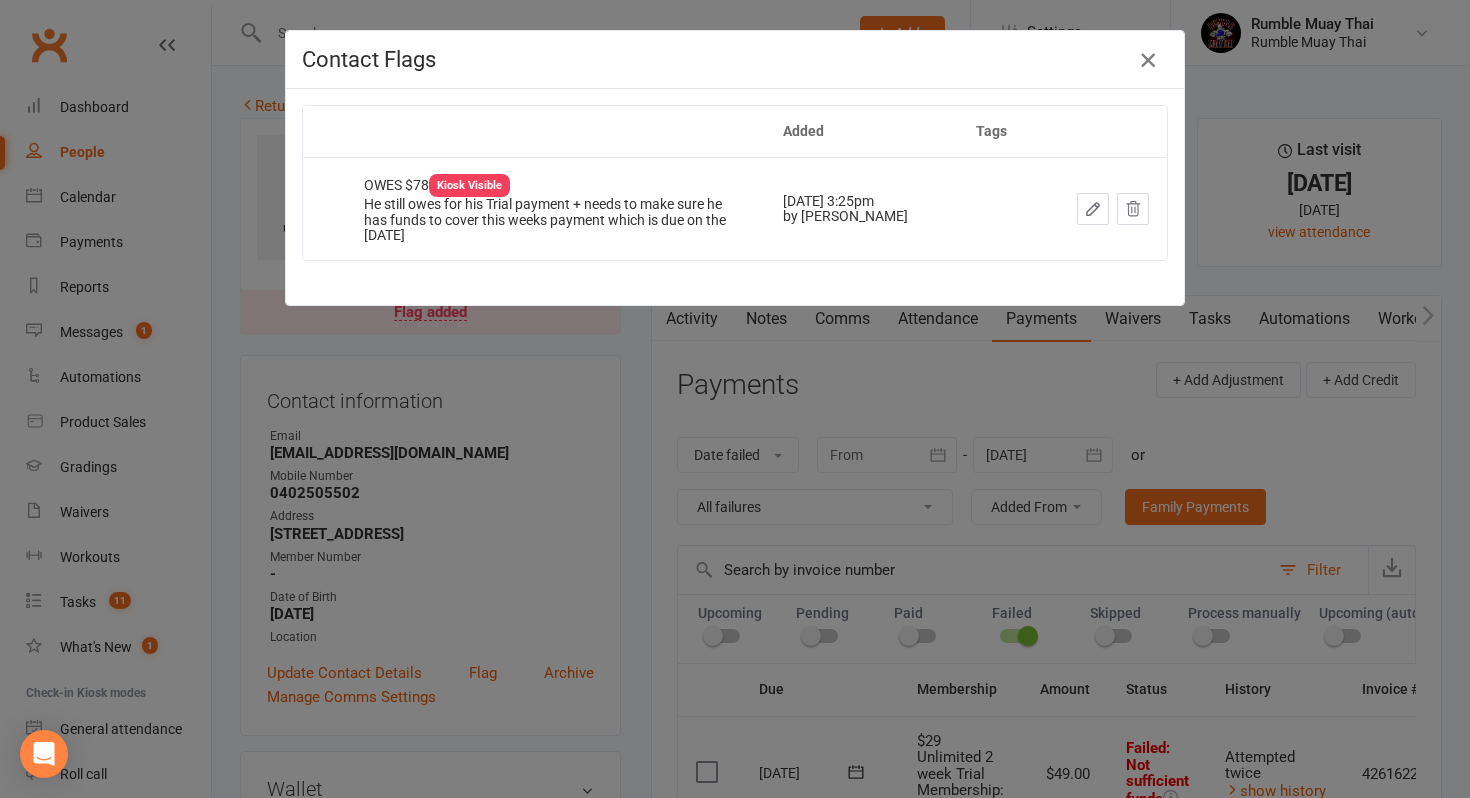click at bounding box center (1148, 60) 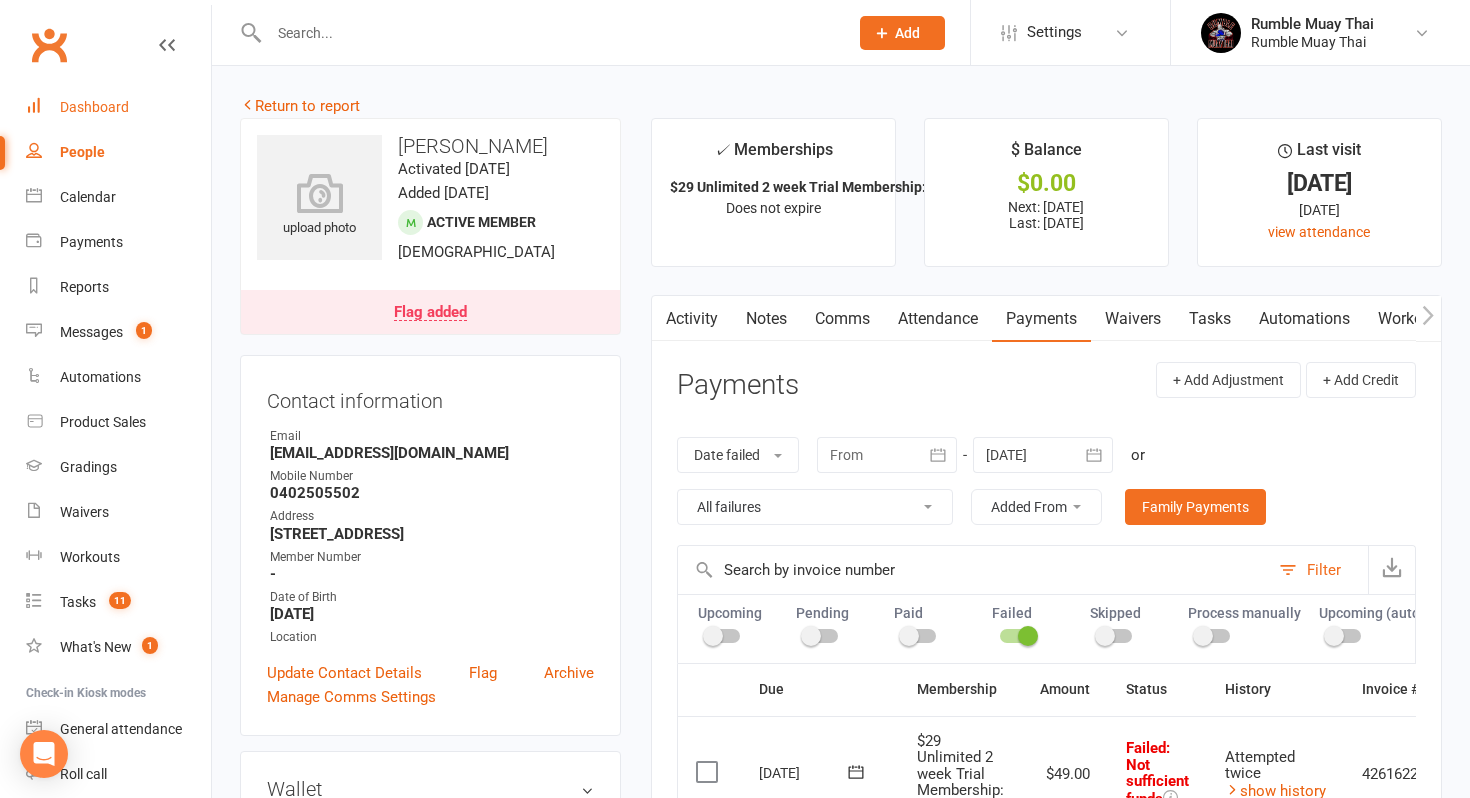 click on "Dashboard" at bounding box center [118, 107] 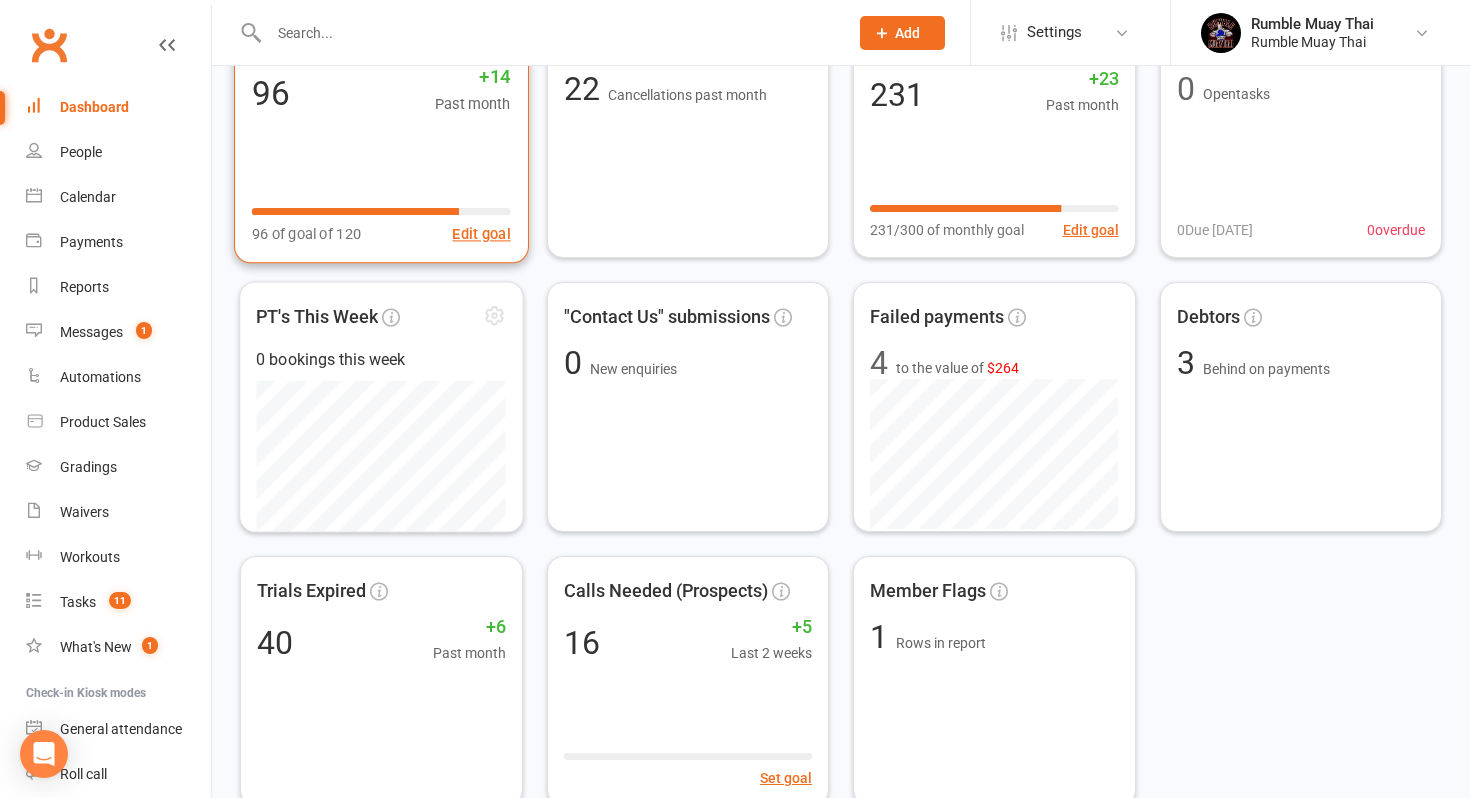 scroll, scrollTop: 229, scrollLeft: 0, axis: vertical 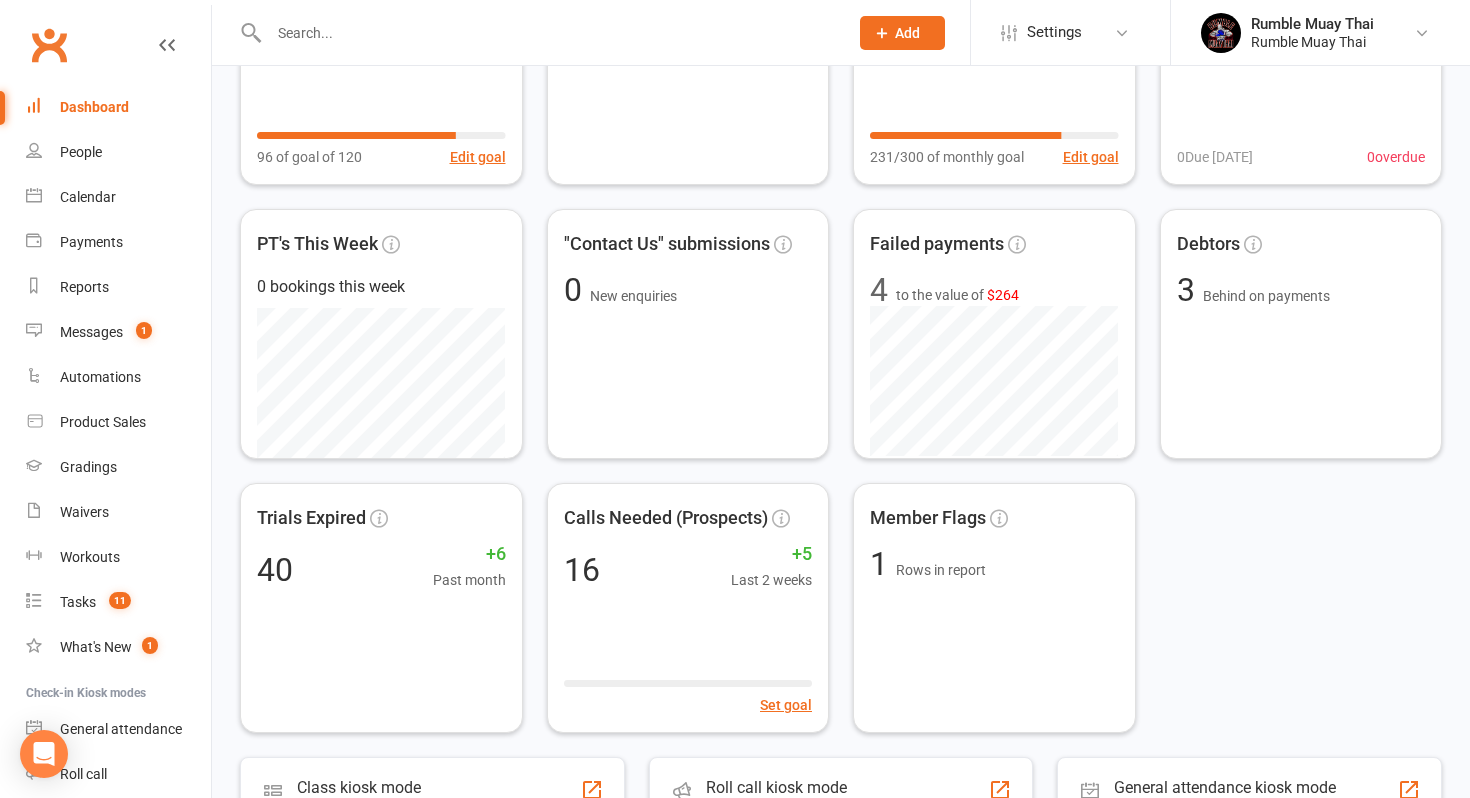 click on "Active members 96 +14 Past month 96 of goal of 120 Edit goal Cancelled members 22   Cancellations past month Prospects / Leads 231 +23 Past month 231/300 of monthly goal Edit goal Your open tasks   0 Open  tasks 0  Due [DATE] 0  overdue PT's This Week 0 bookings this week "Contact Us" submissions 0   New enquiries Failed payments 4 to the value of   $264 Debtors 3   Behind on payments Trials Expired 40 +6 Past month Calls Needed (Prospects) 16 +5 Last 2 weeks Set goal Member Flags 1   Rows in report" at bounding box center [841, 334] 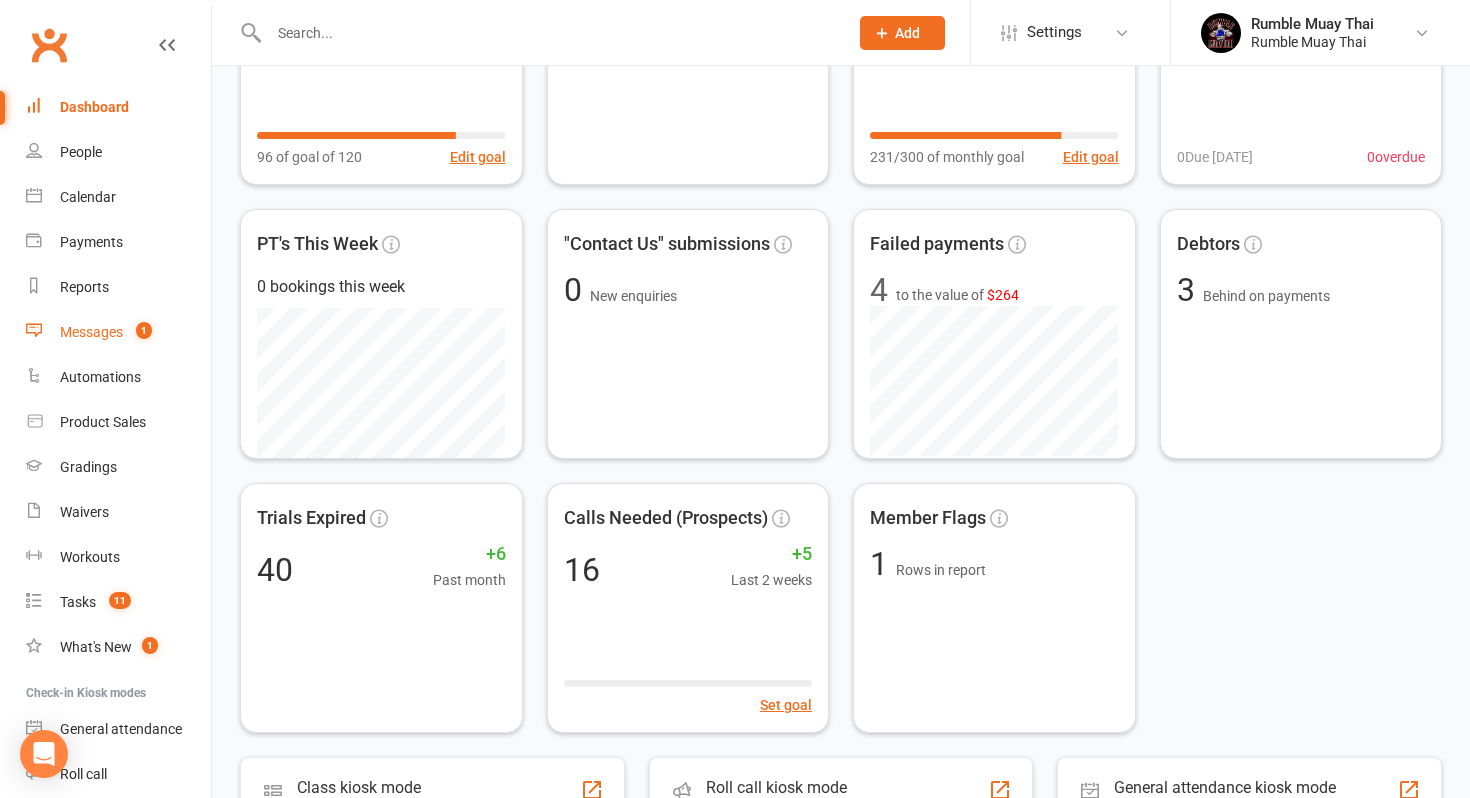 click on "Messages" at bounding box center (91, 332) 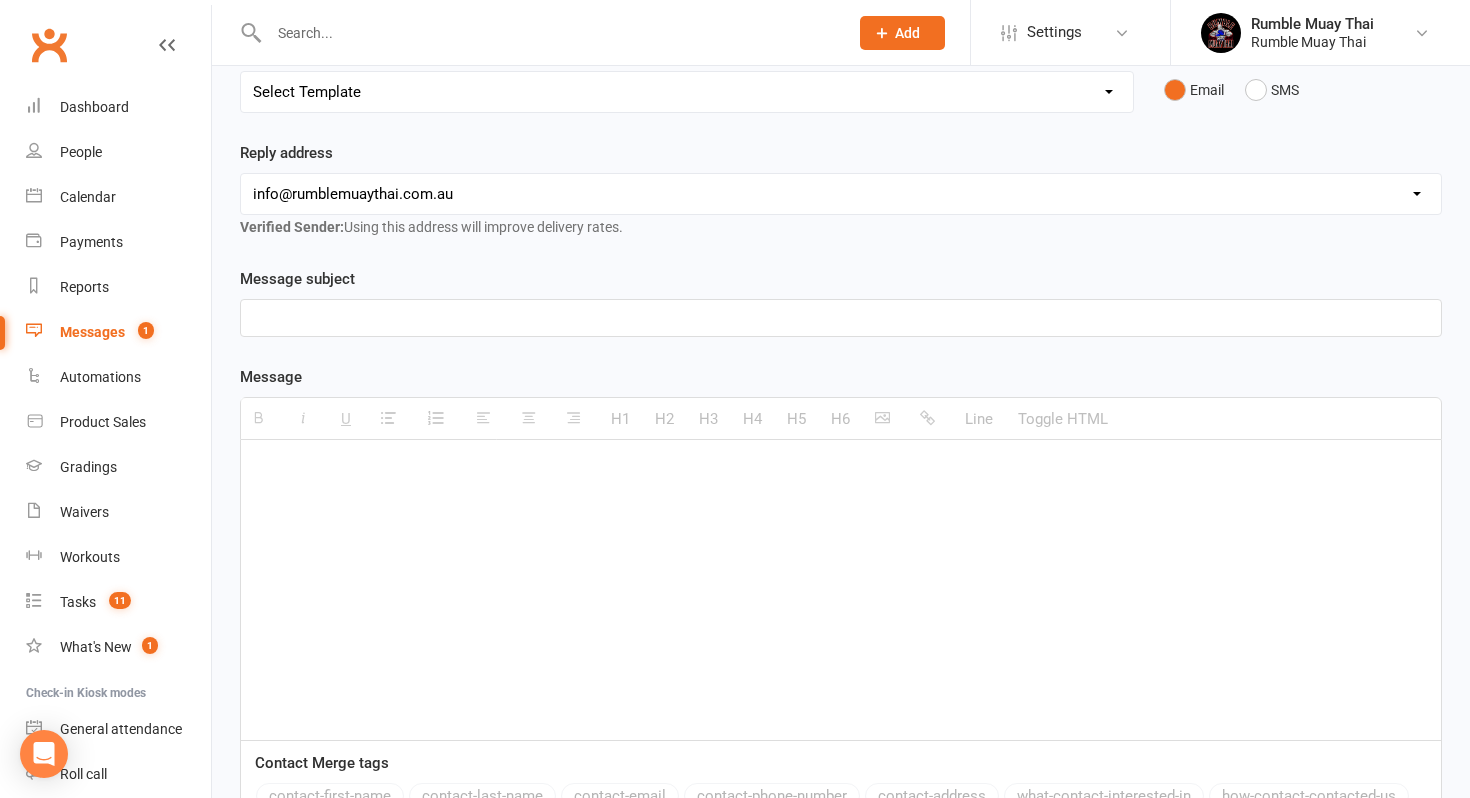 scroll, scrollTop: 0, scrollLeft: 0, axis: both 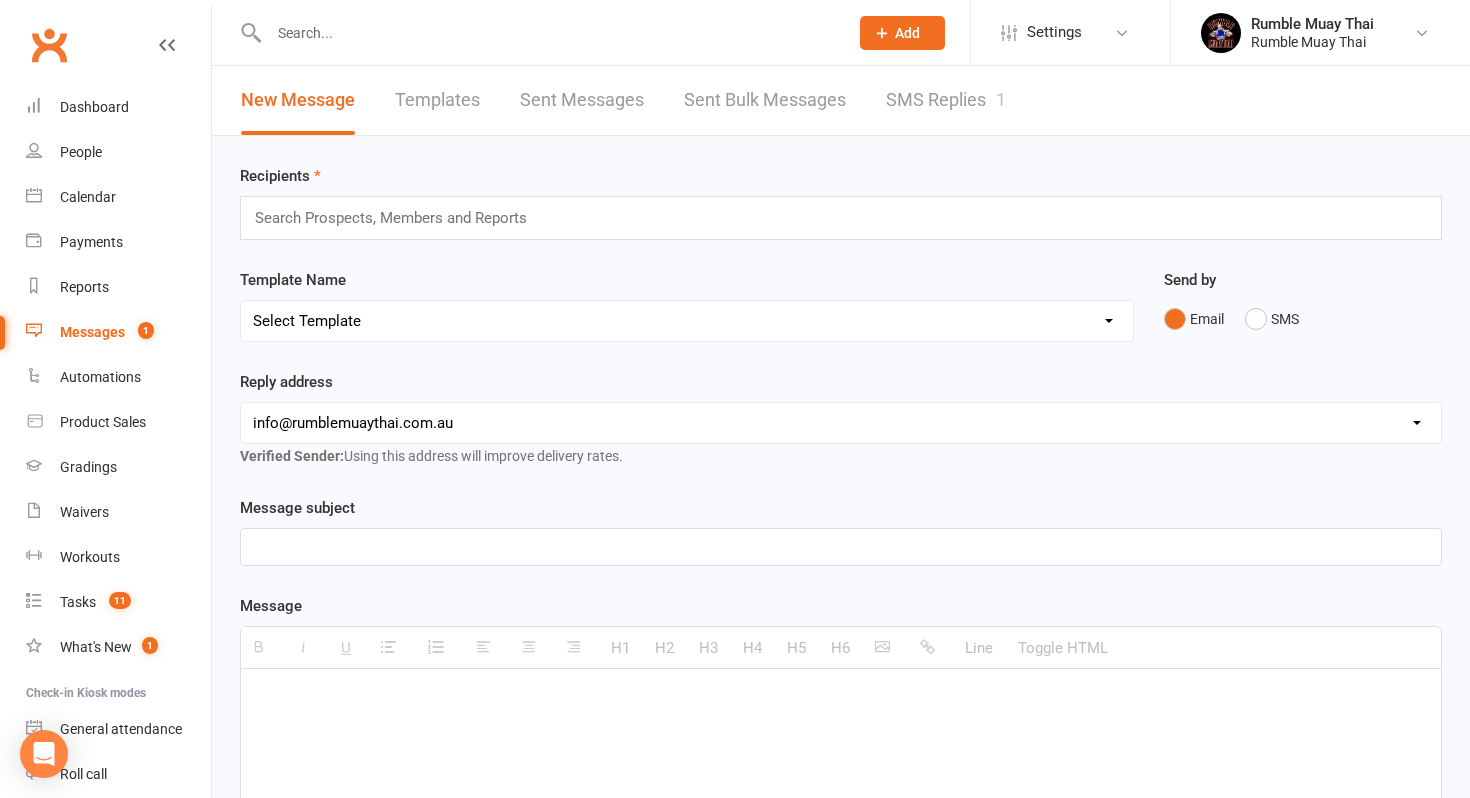click on "SMS Replies  1" at bounding box center (946, 100) 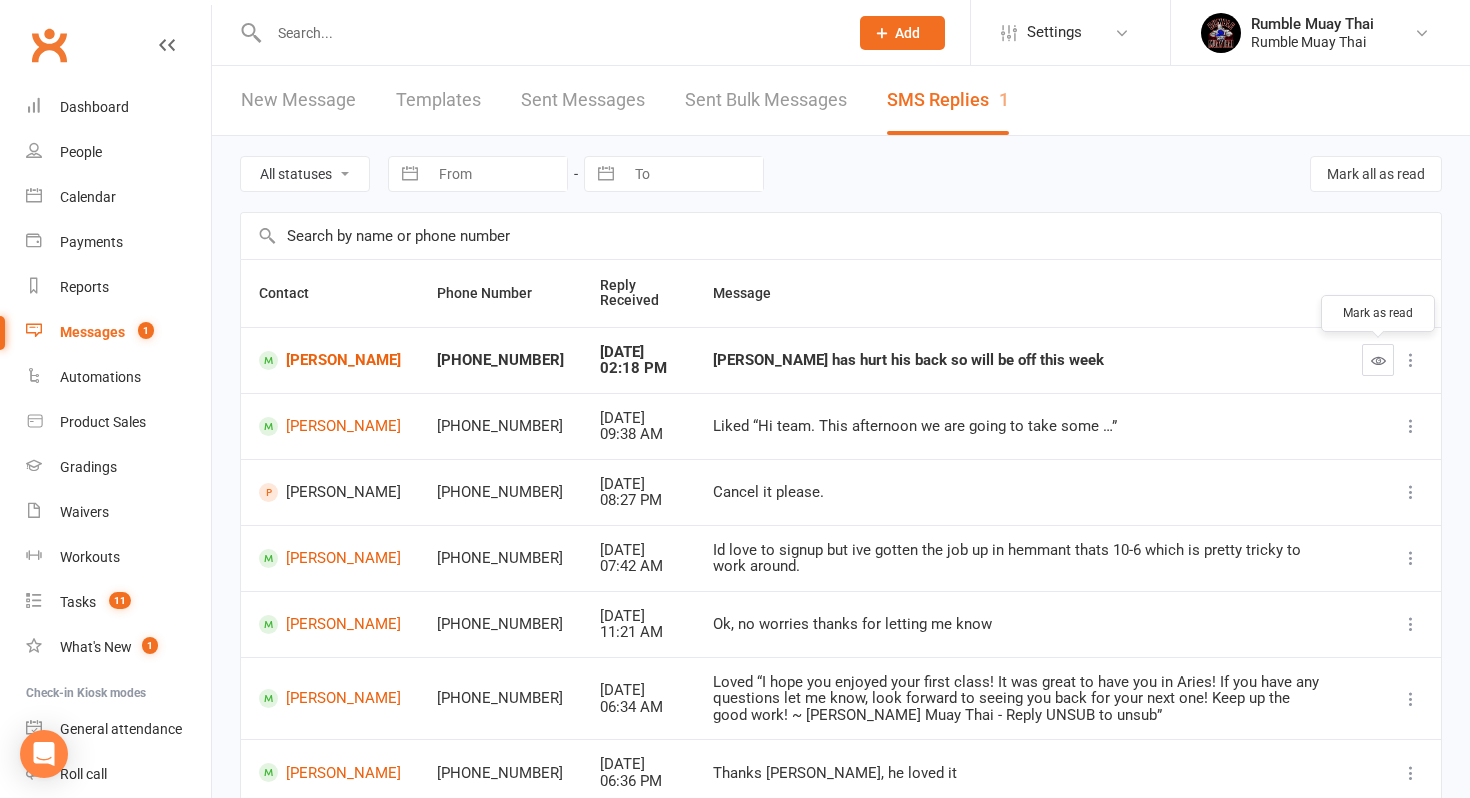 click at bounding box center [1378, 360] 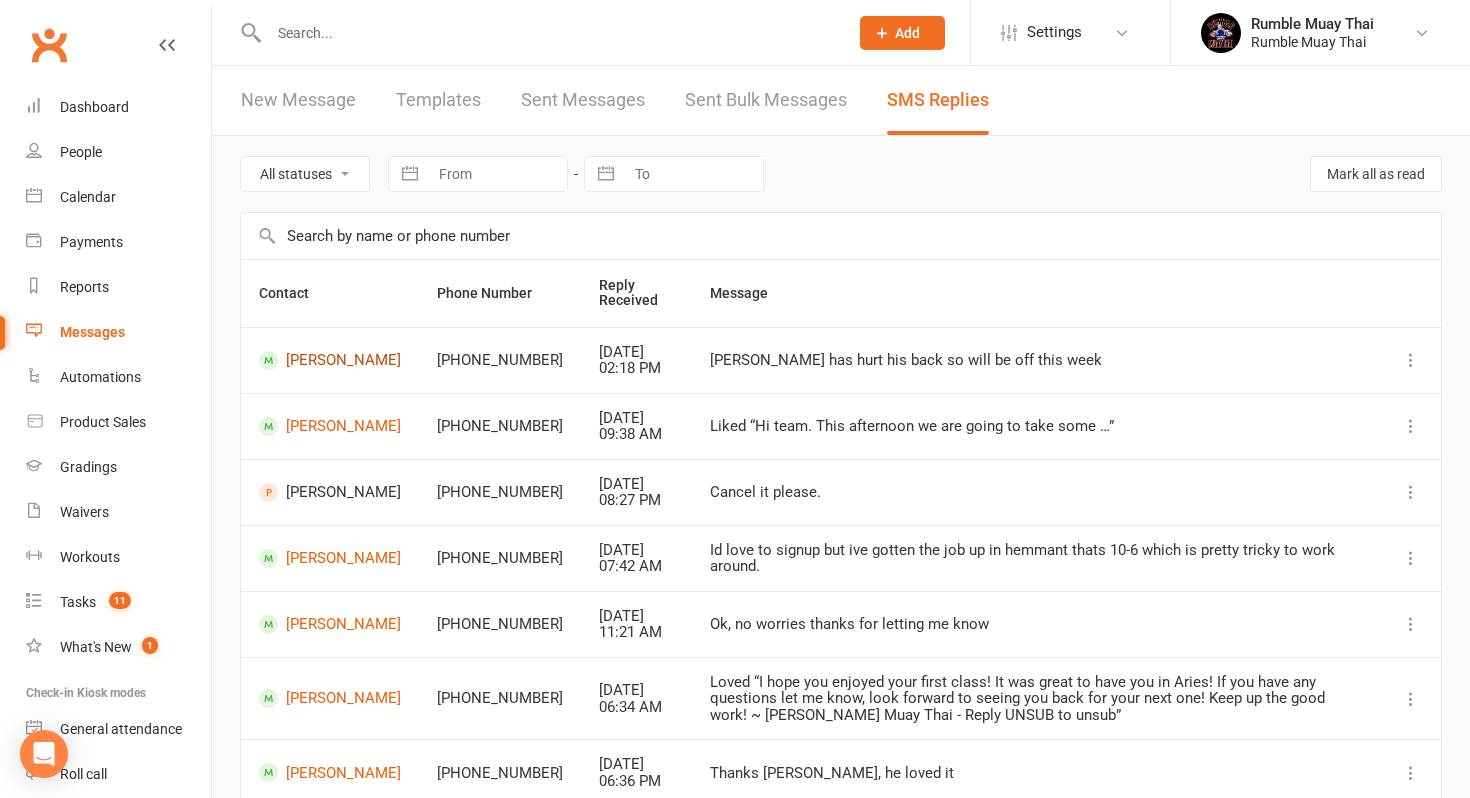click on "[PERSON_NAME]" at bounding box center [330, 360] 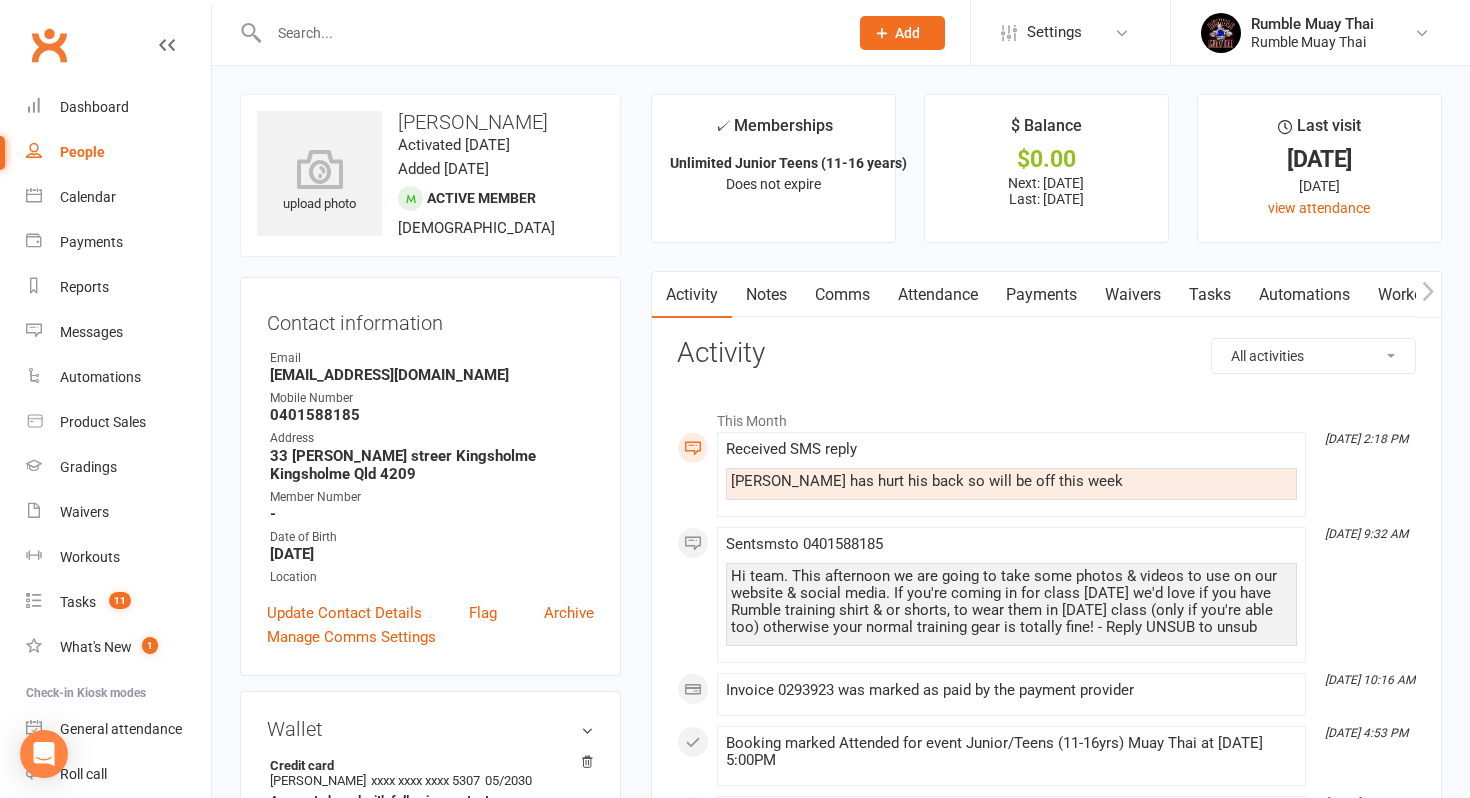click on "Payments" at bounding box center (1041, 295) 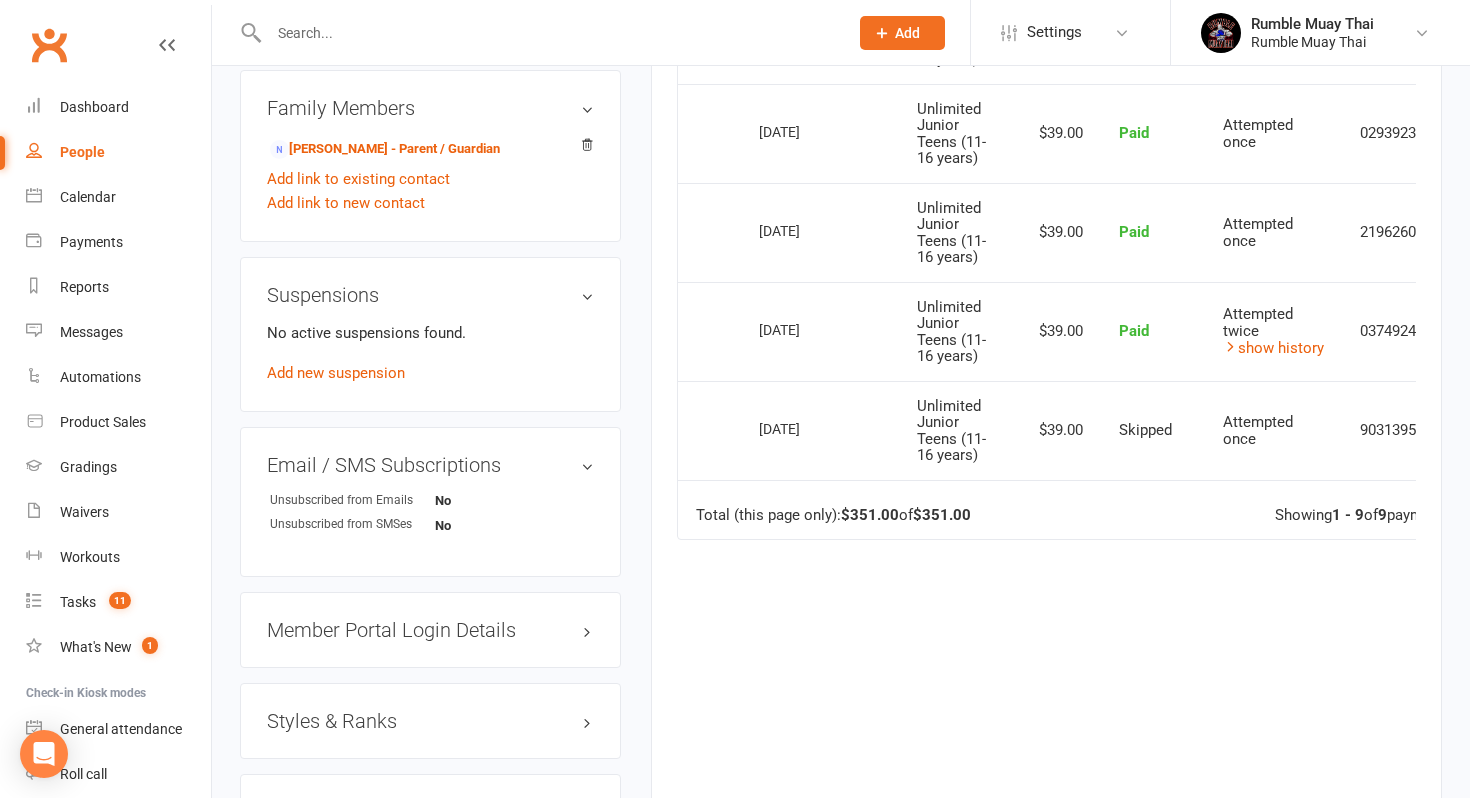scroll, scrollTop: 1123, scrollLeft: 0, axis: vertical 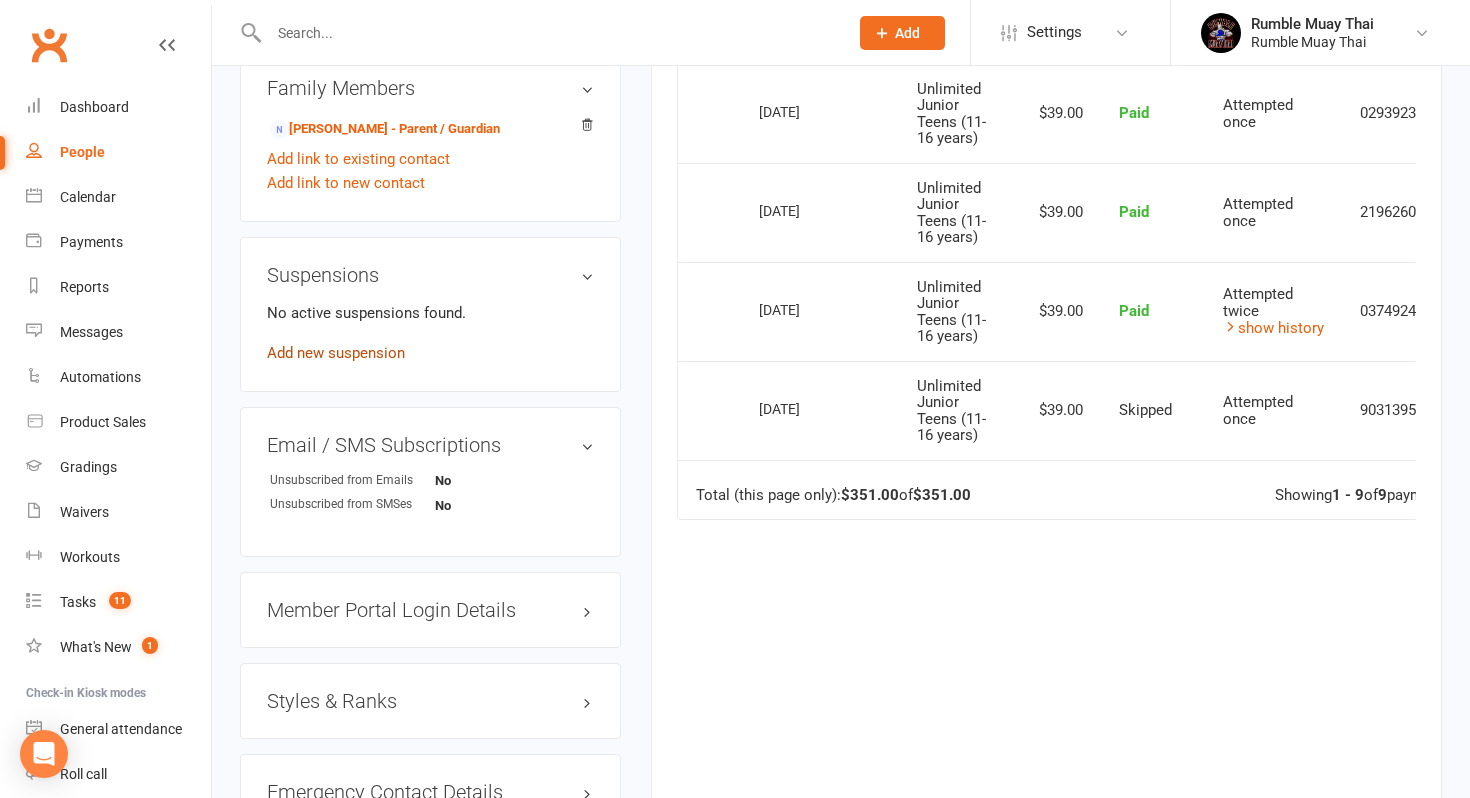 click on "Add new suspension" at bounding box center (336, 353) 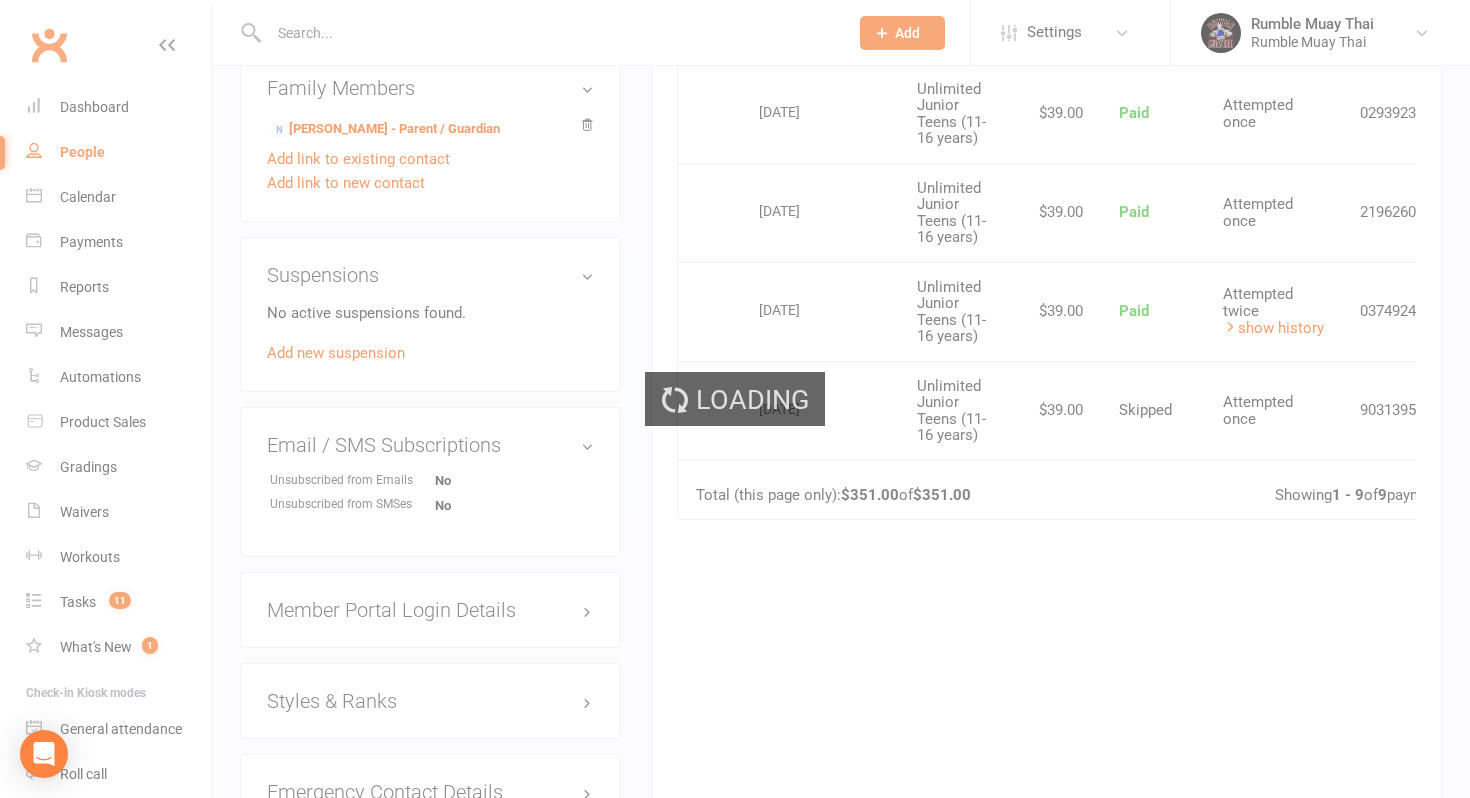 scroll, scrollTop: 0, scrollLeft: 0, axis: both 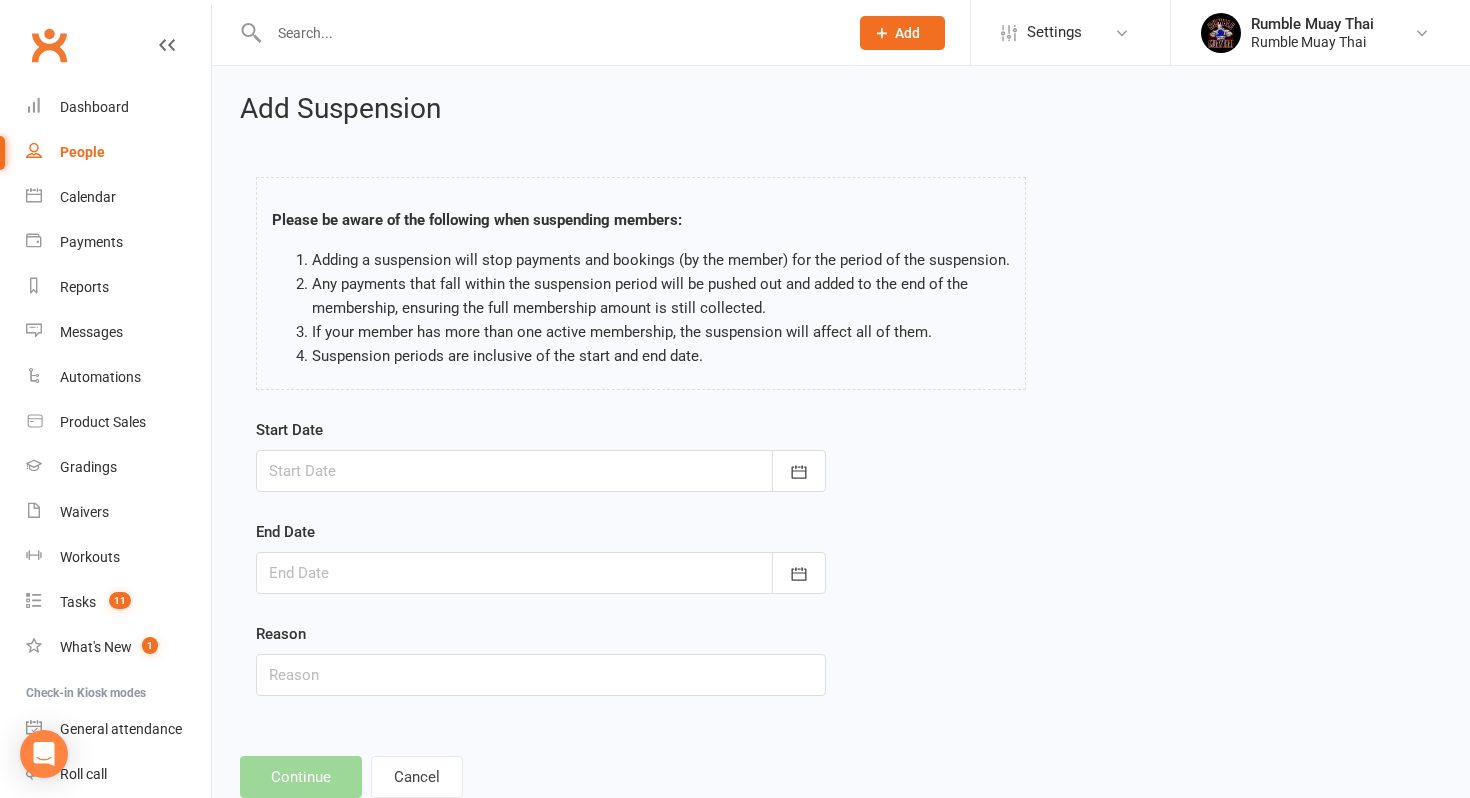 click at bounding box center (541, 471) 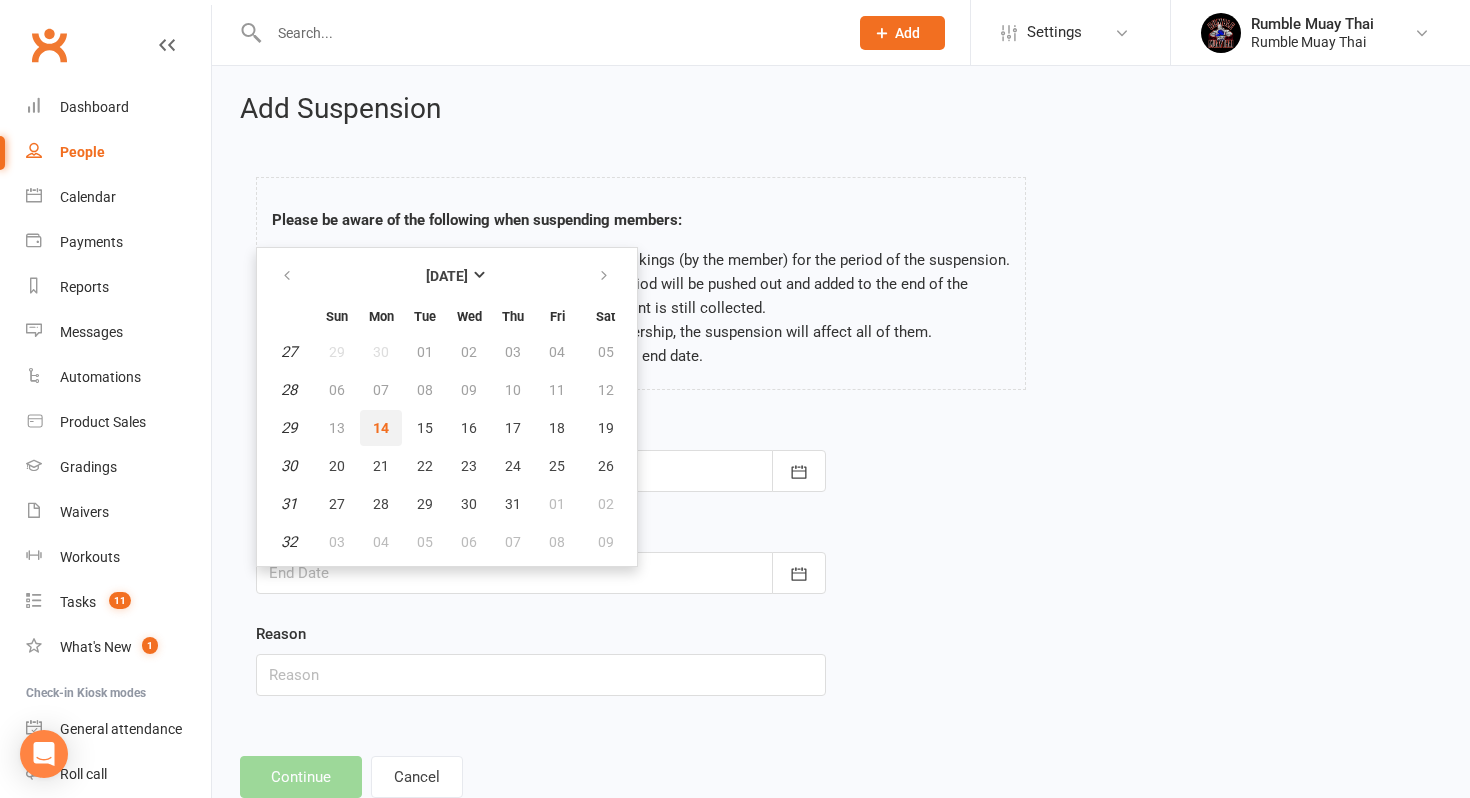click on "14" at bounding box center (381, 428) 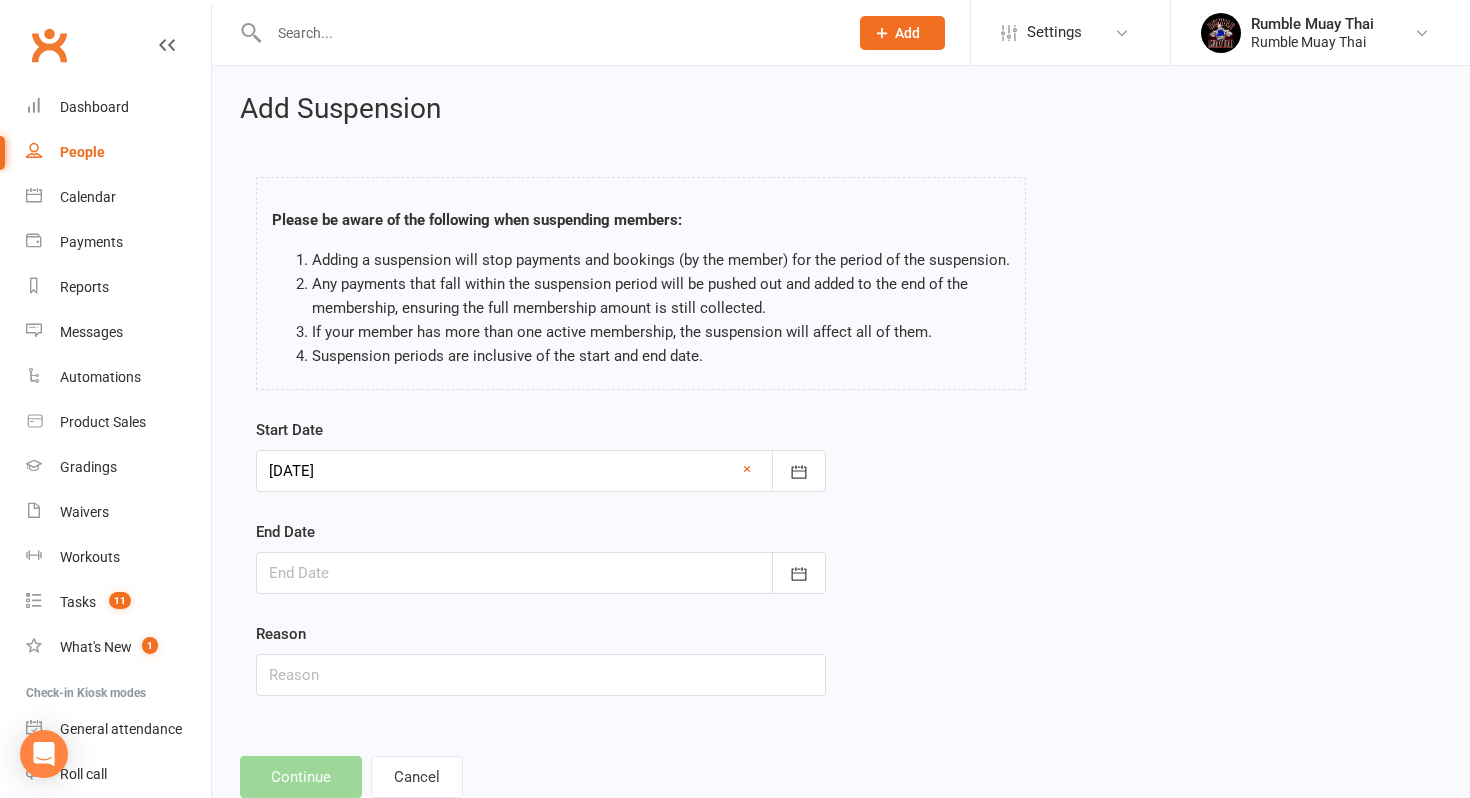 click at bounding box center [541, 573] 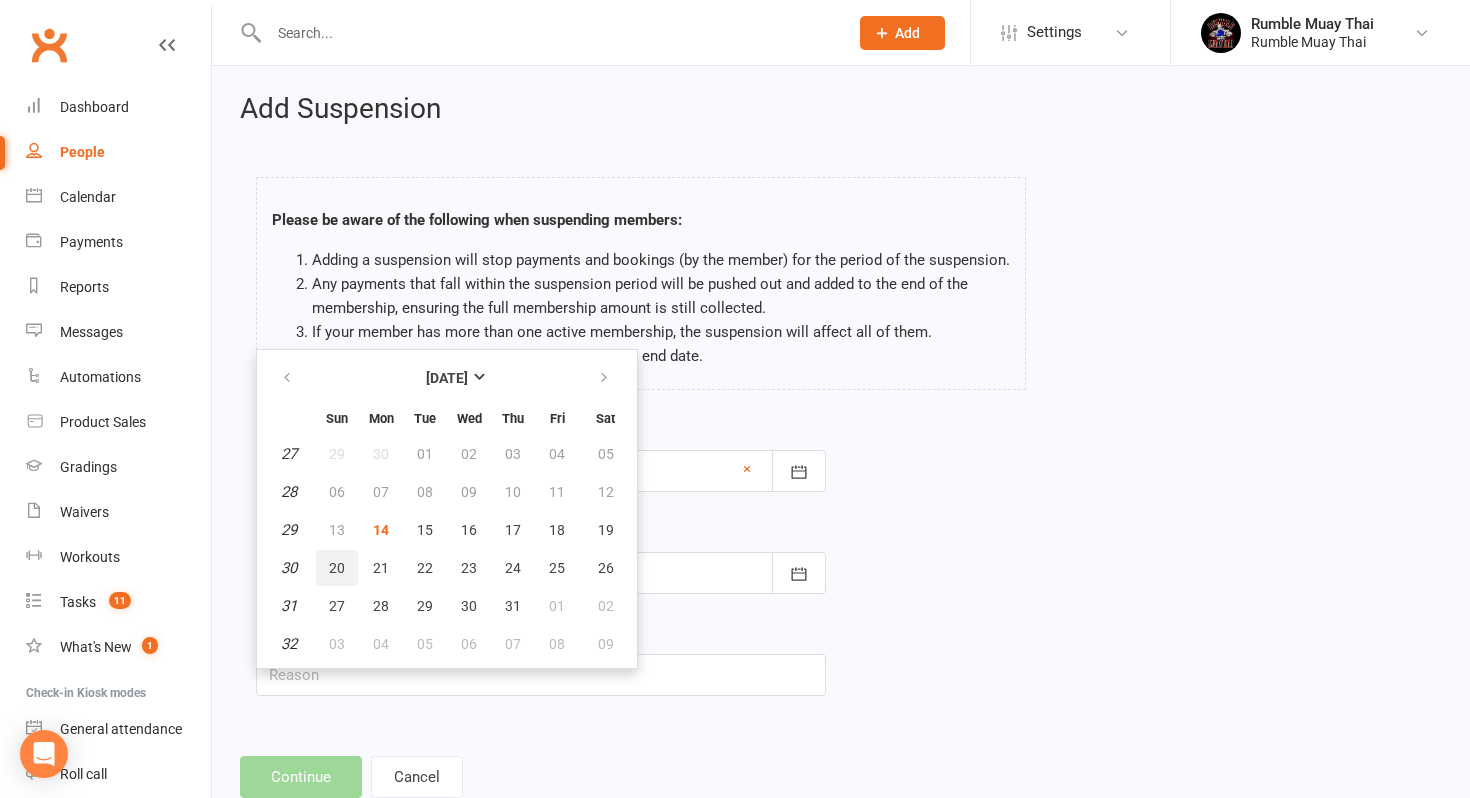 click on "20" at bounding box center (337, 568) 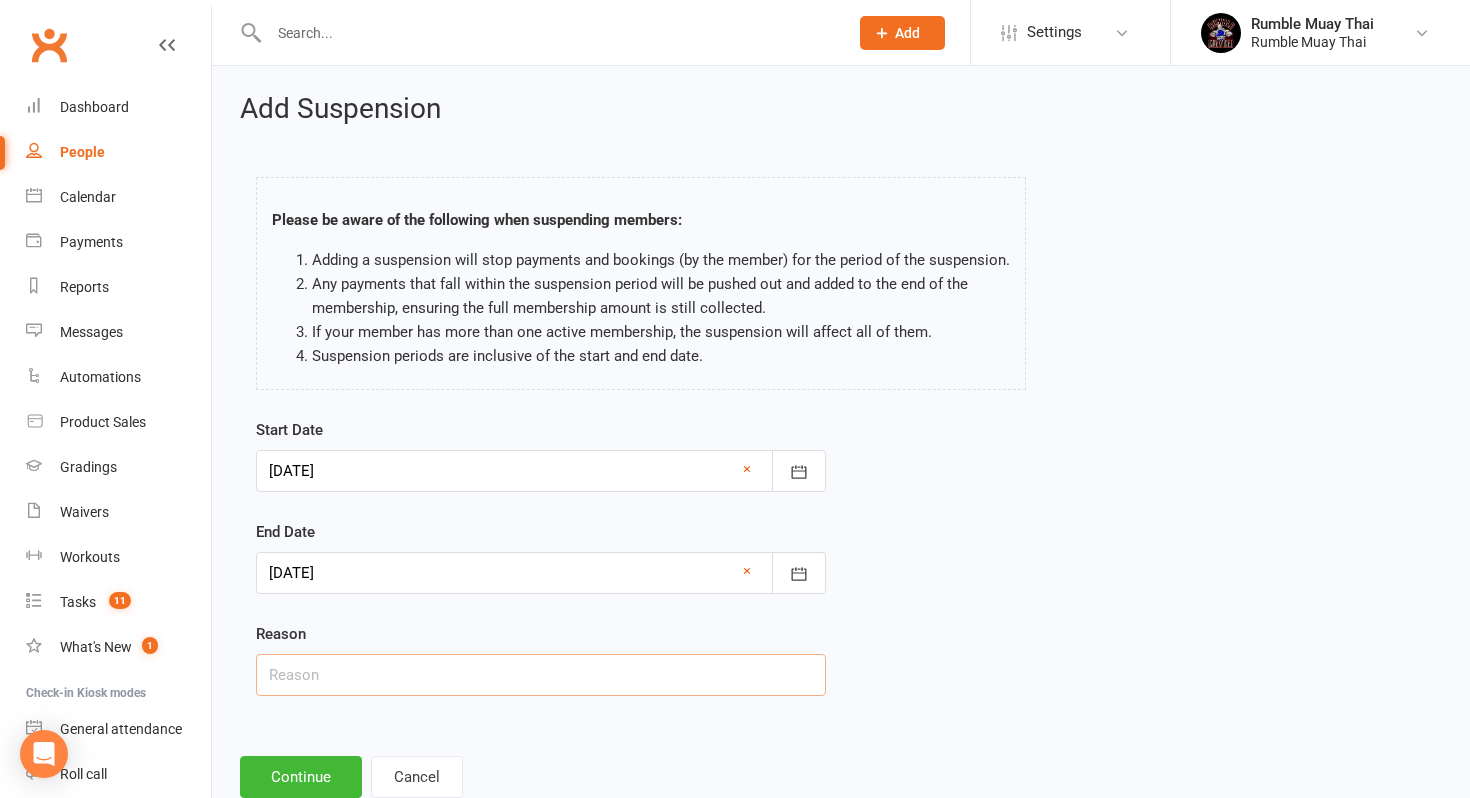 click at bounding box center [541, 675] 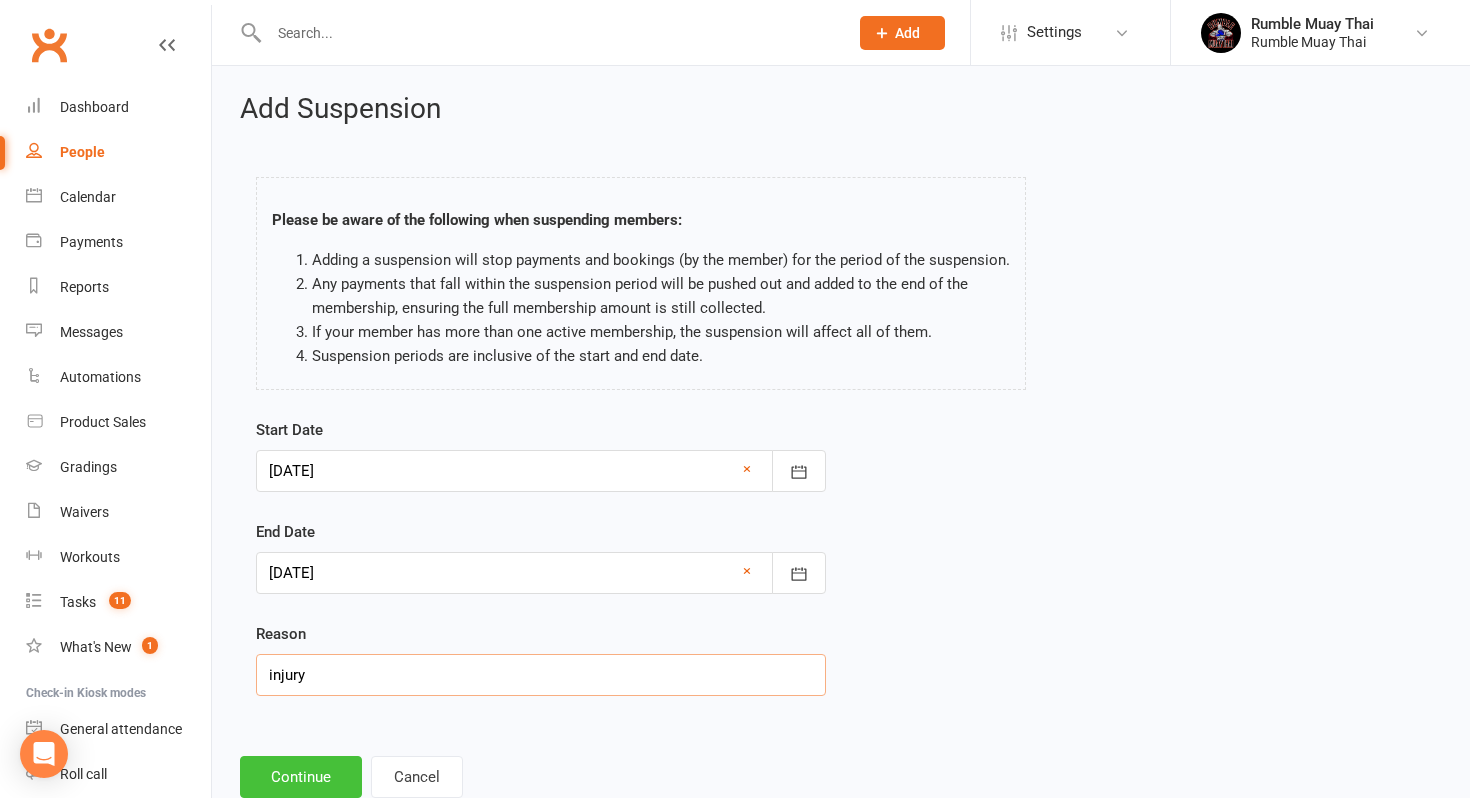 type on "injury" 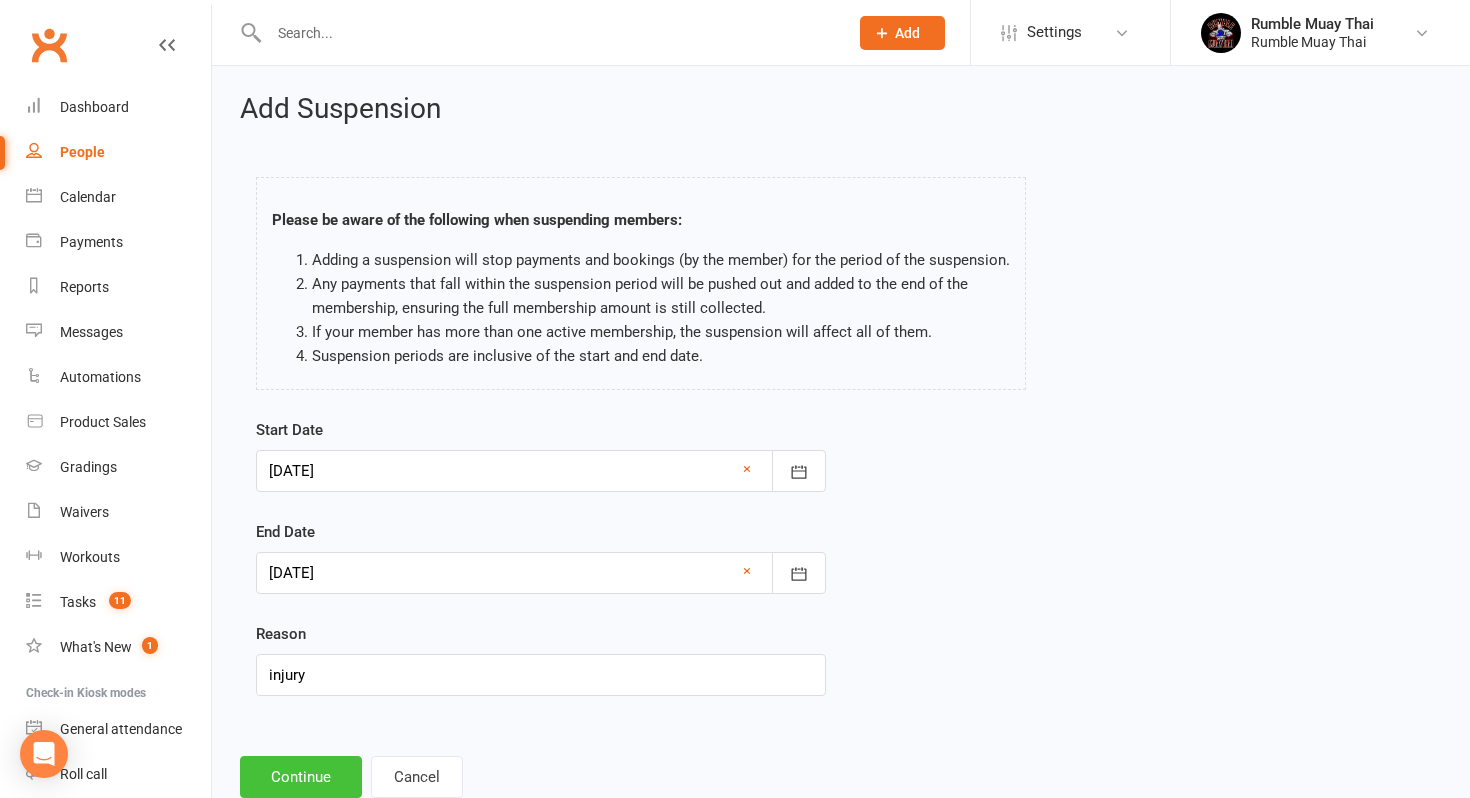 click on "Continue" at bounding box center (301, 777) 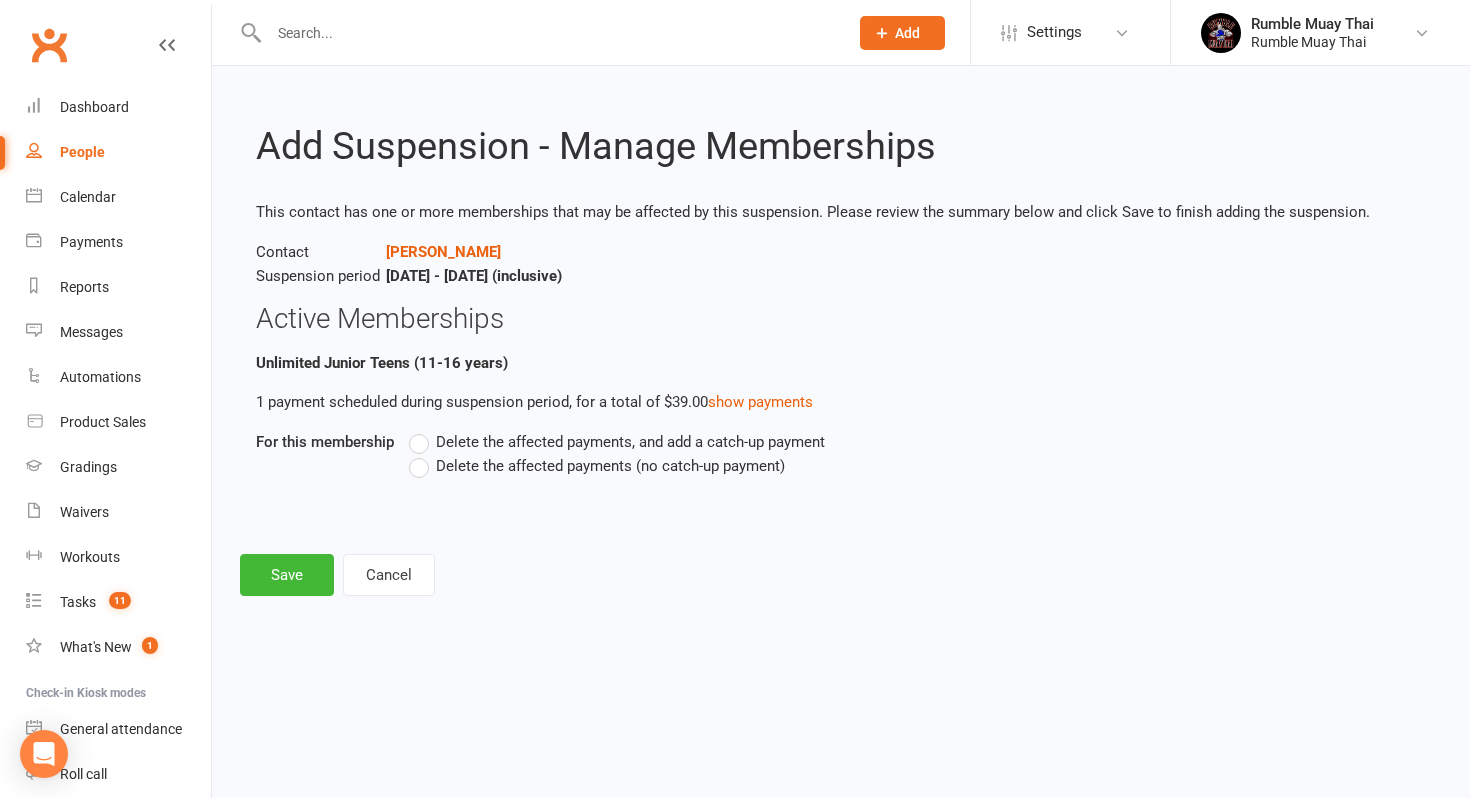 click on "Delete the affected payments (no catch-up payment)" at bounding box center [610, 464] 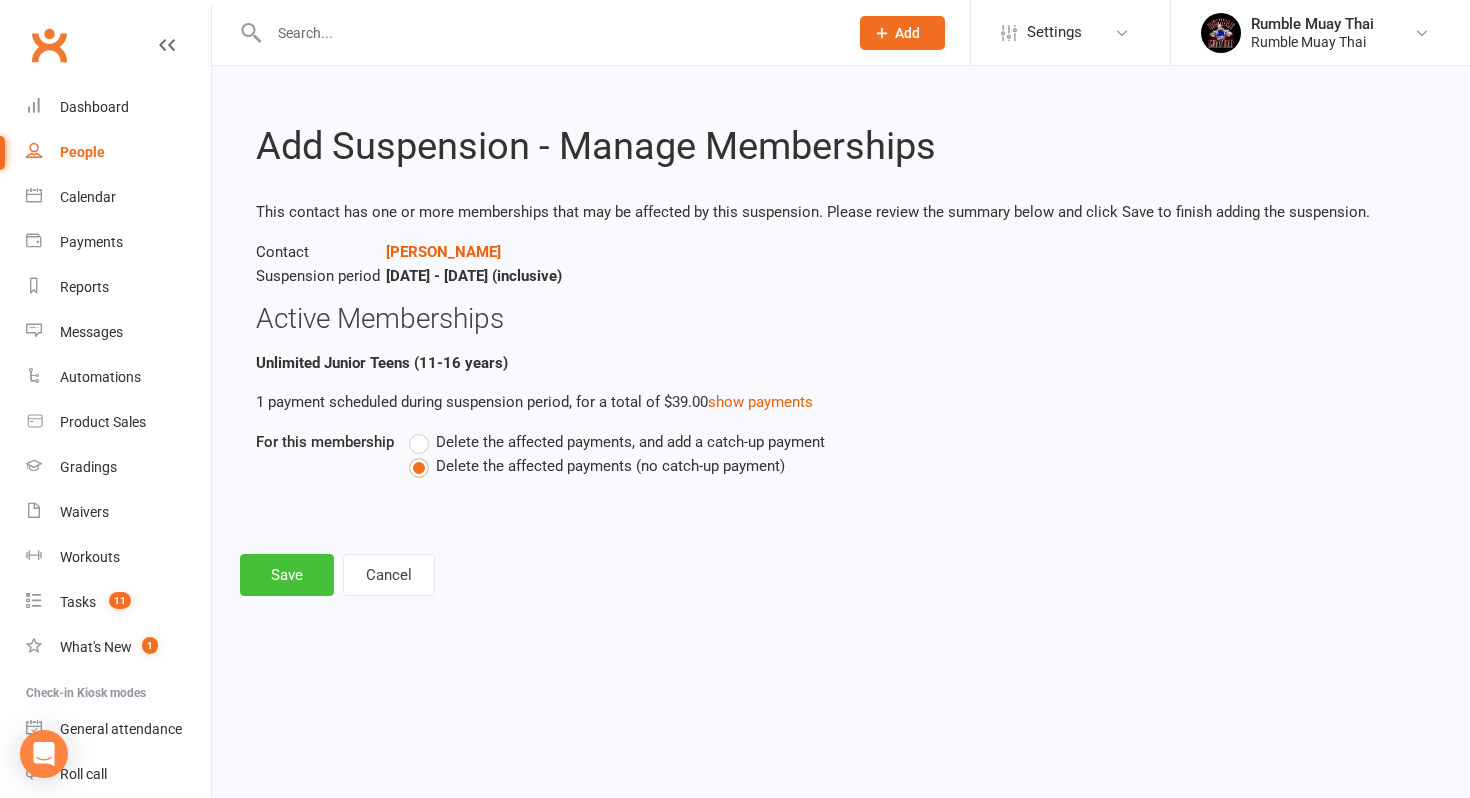 click on "Save" at bounding box center (287, 575) 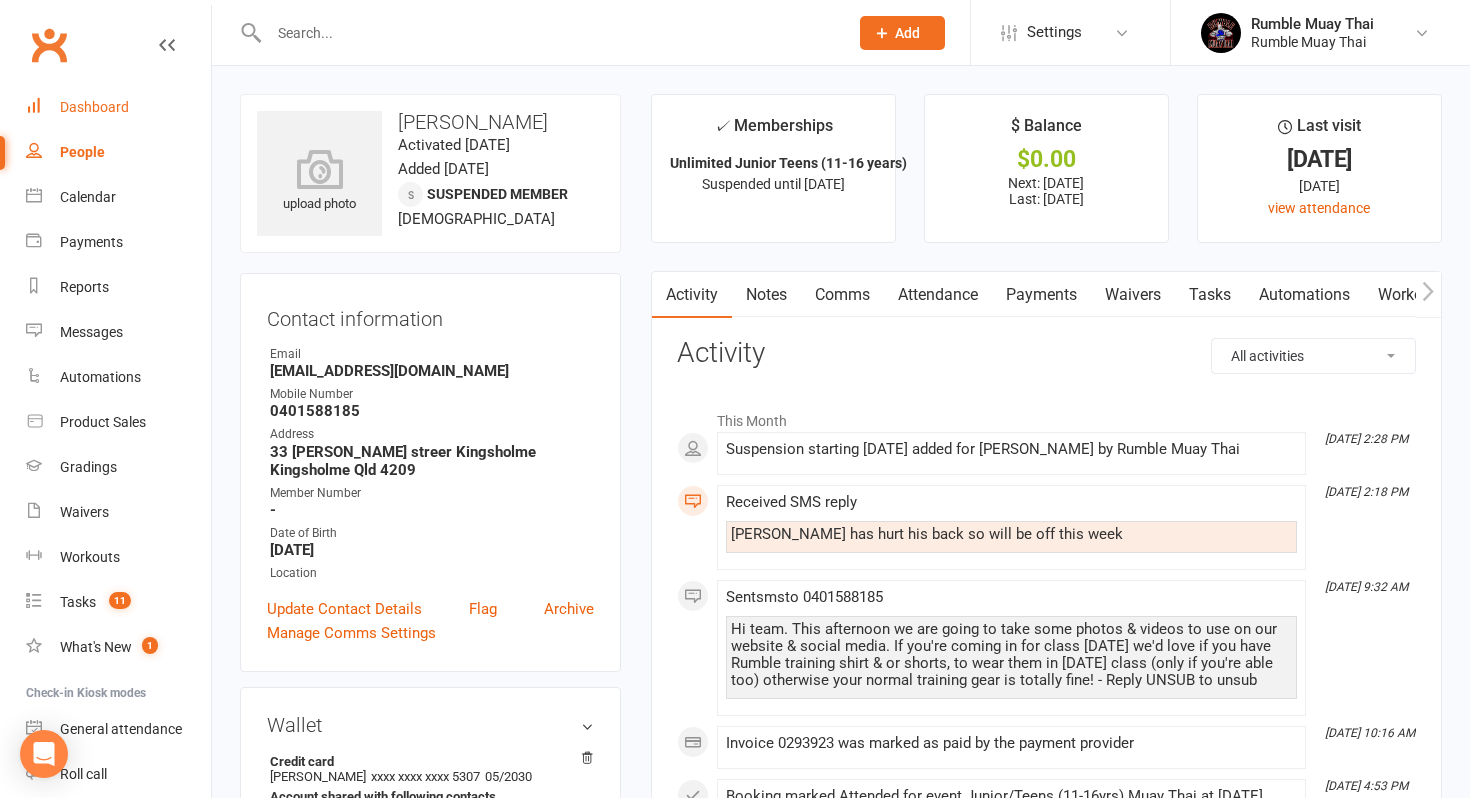 click on "Dashboard" at bounding box center [118, 107] 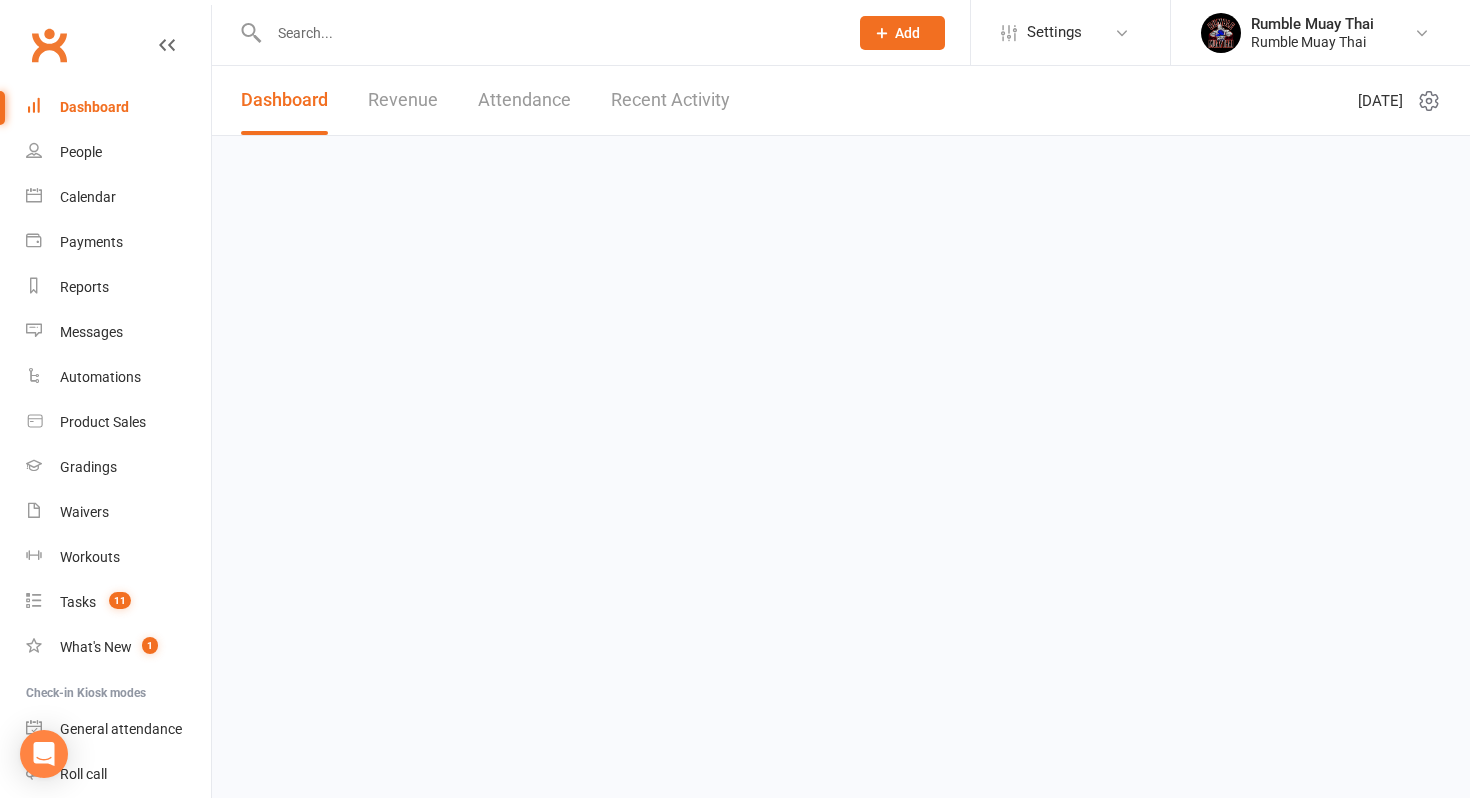 click on "Dashboard" at bounding box center (118, 107) 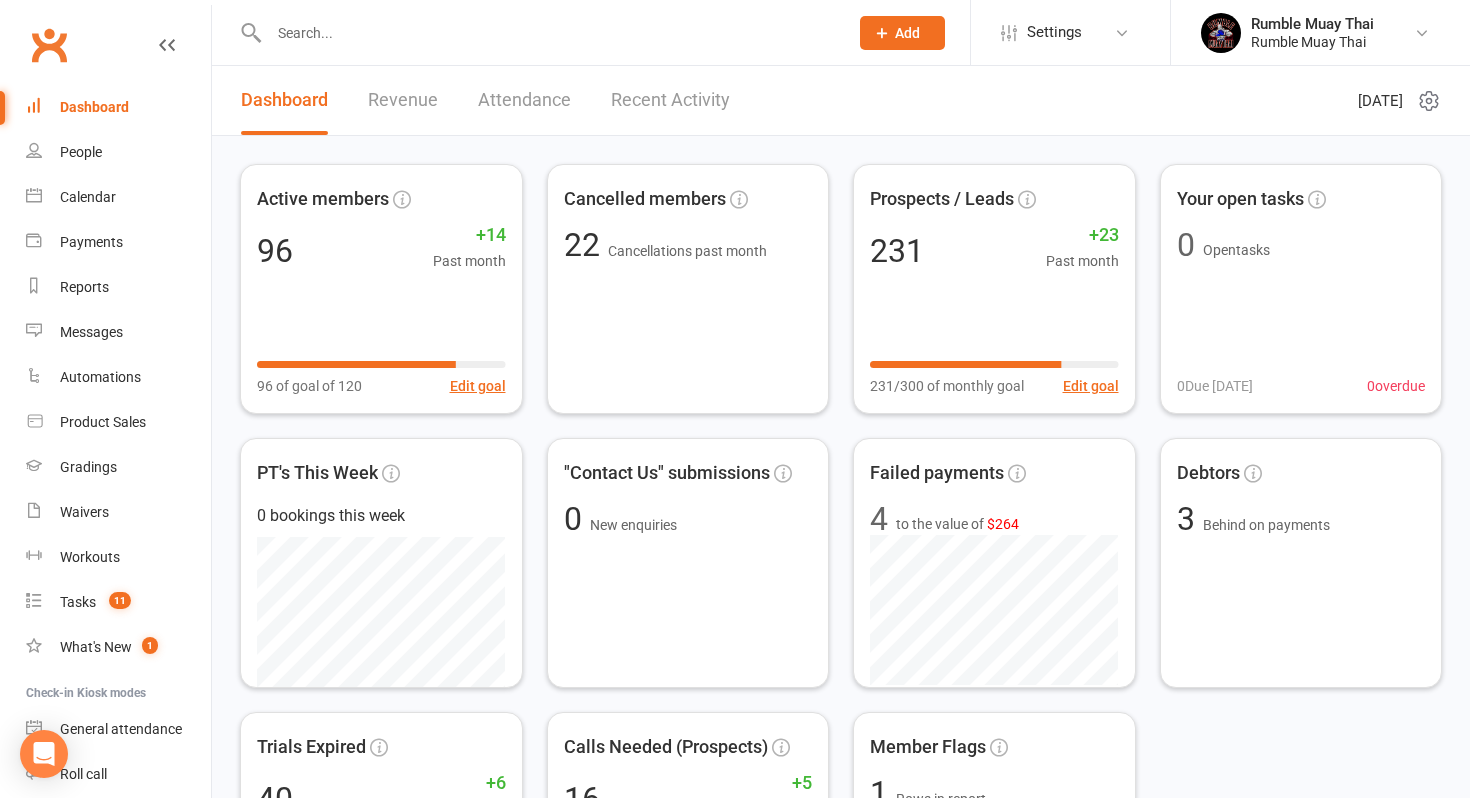 click on "Revenue" at bounding box center [403, 100] 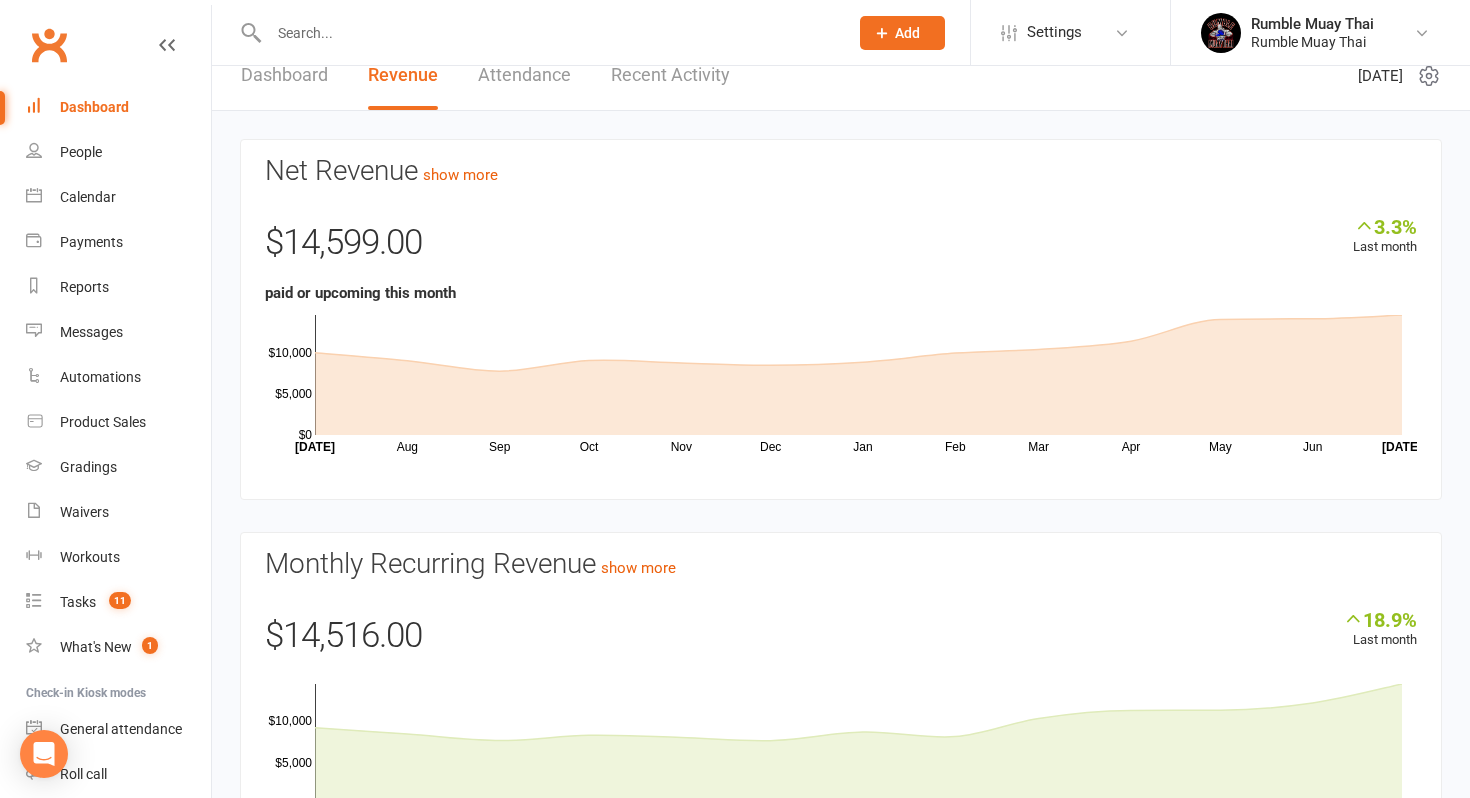 scroll, scrollTop: 0, scrollLeft: 0, axis: both 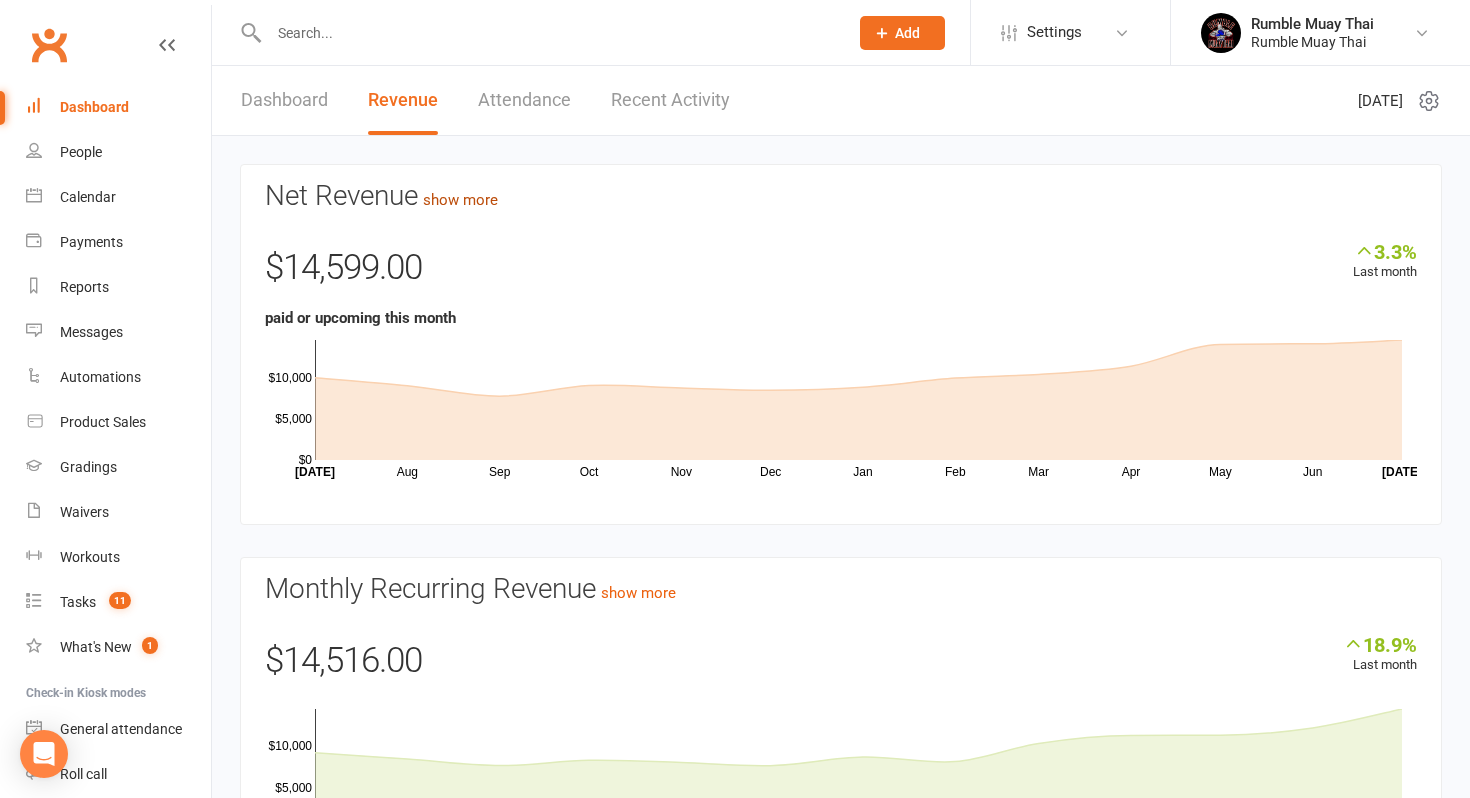 click on "show more" at bounding box center (460, 200) 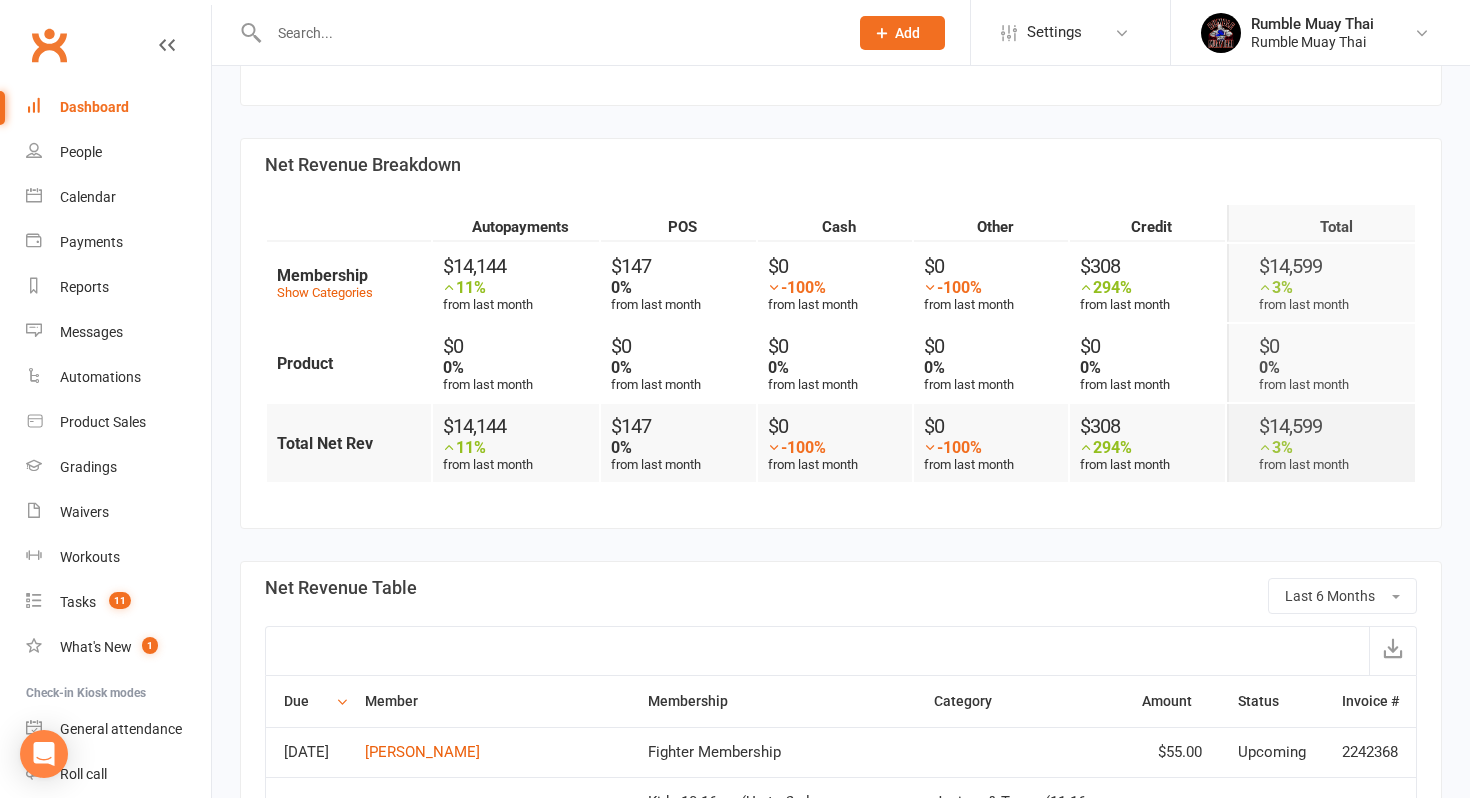 scroll, scrollTop: 475, scrollLeft: 0, axis: vertical 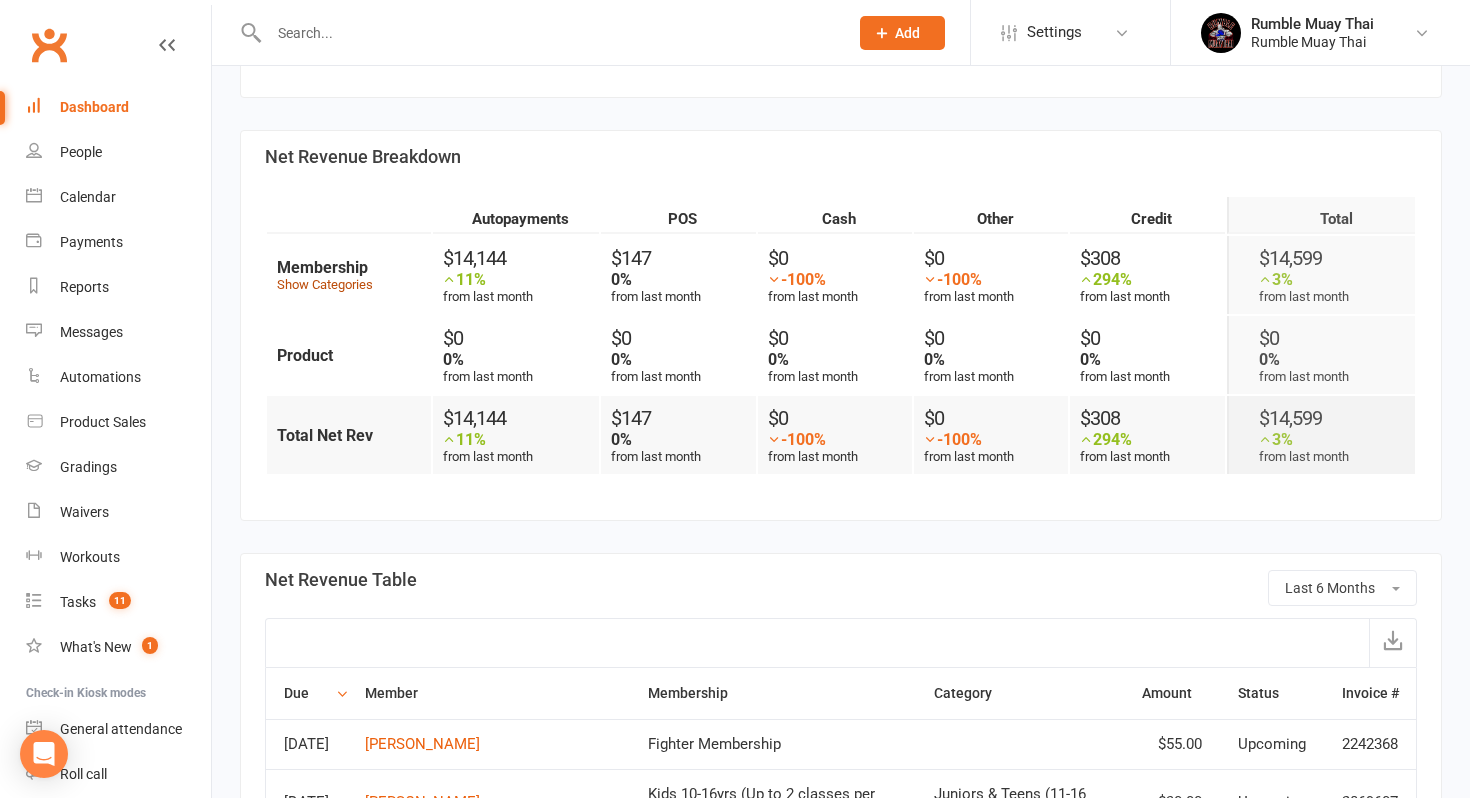 click on "Show Categories" at bounding box center [325, 284] 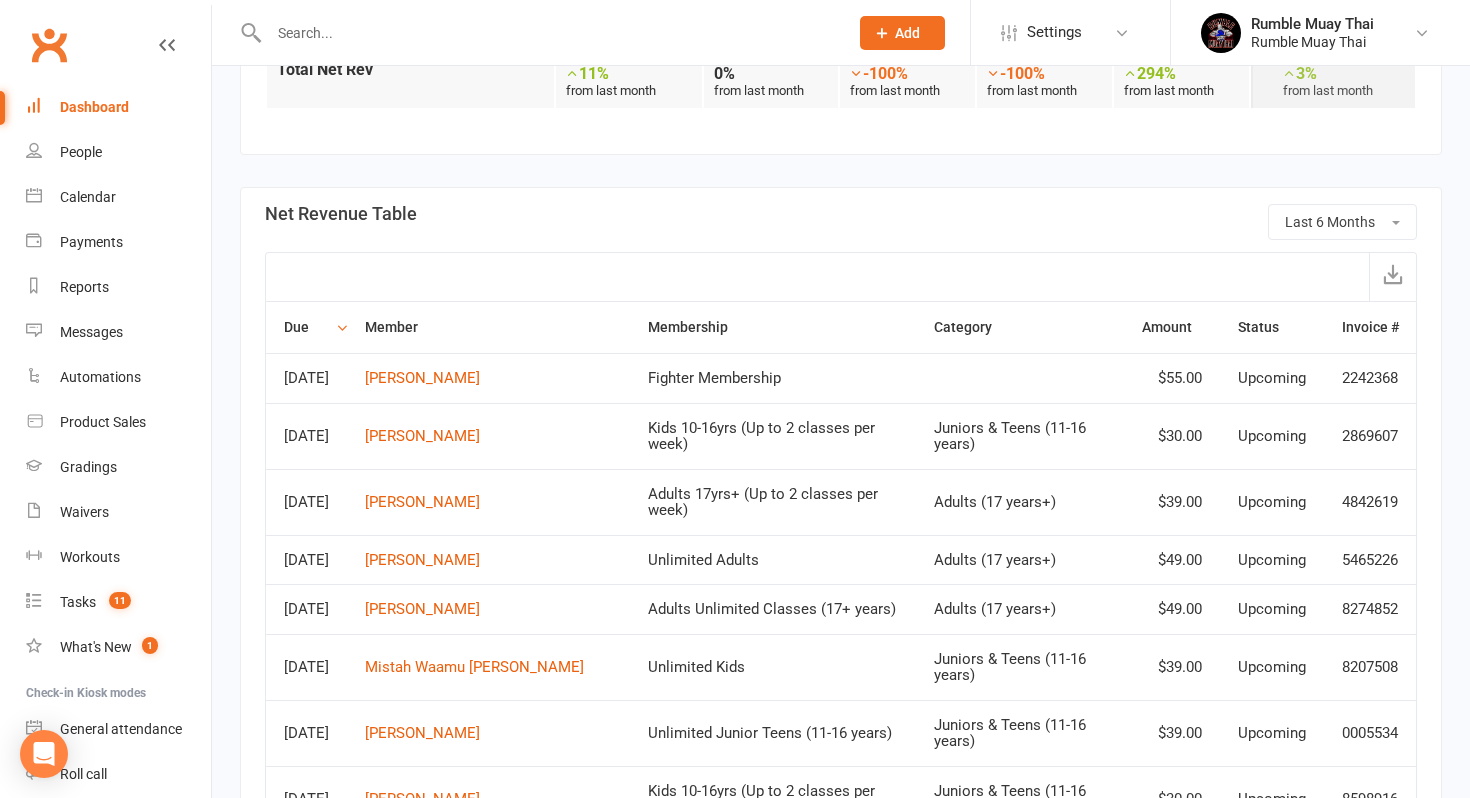 scroll, scrollTop: 1072, scrollLeft: 0, axis: vertical 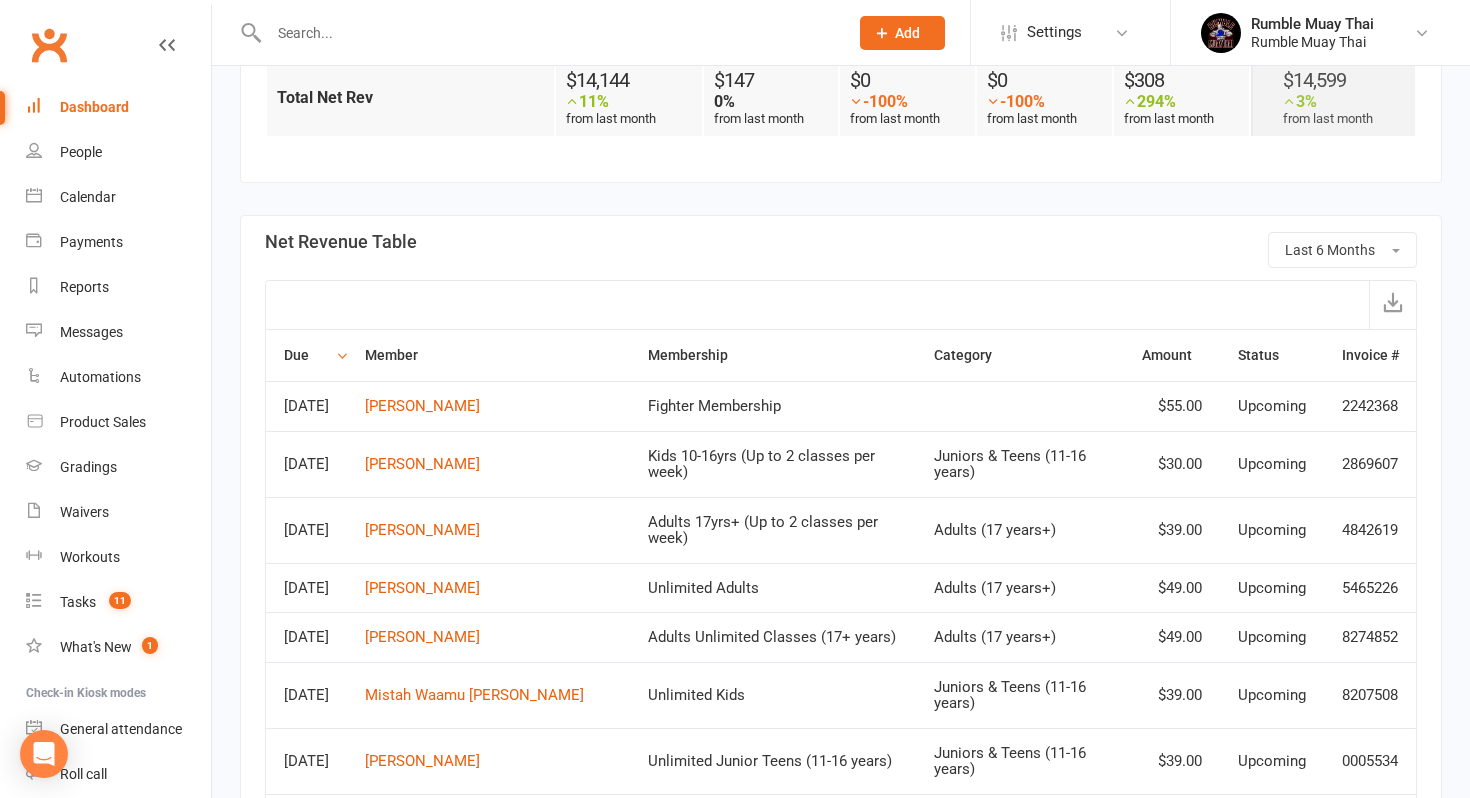 click on "Fighter Membership" at bounding box center (773, 406) 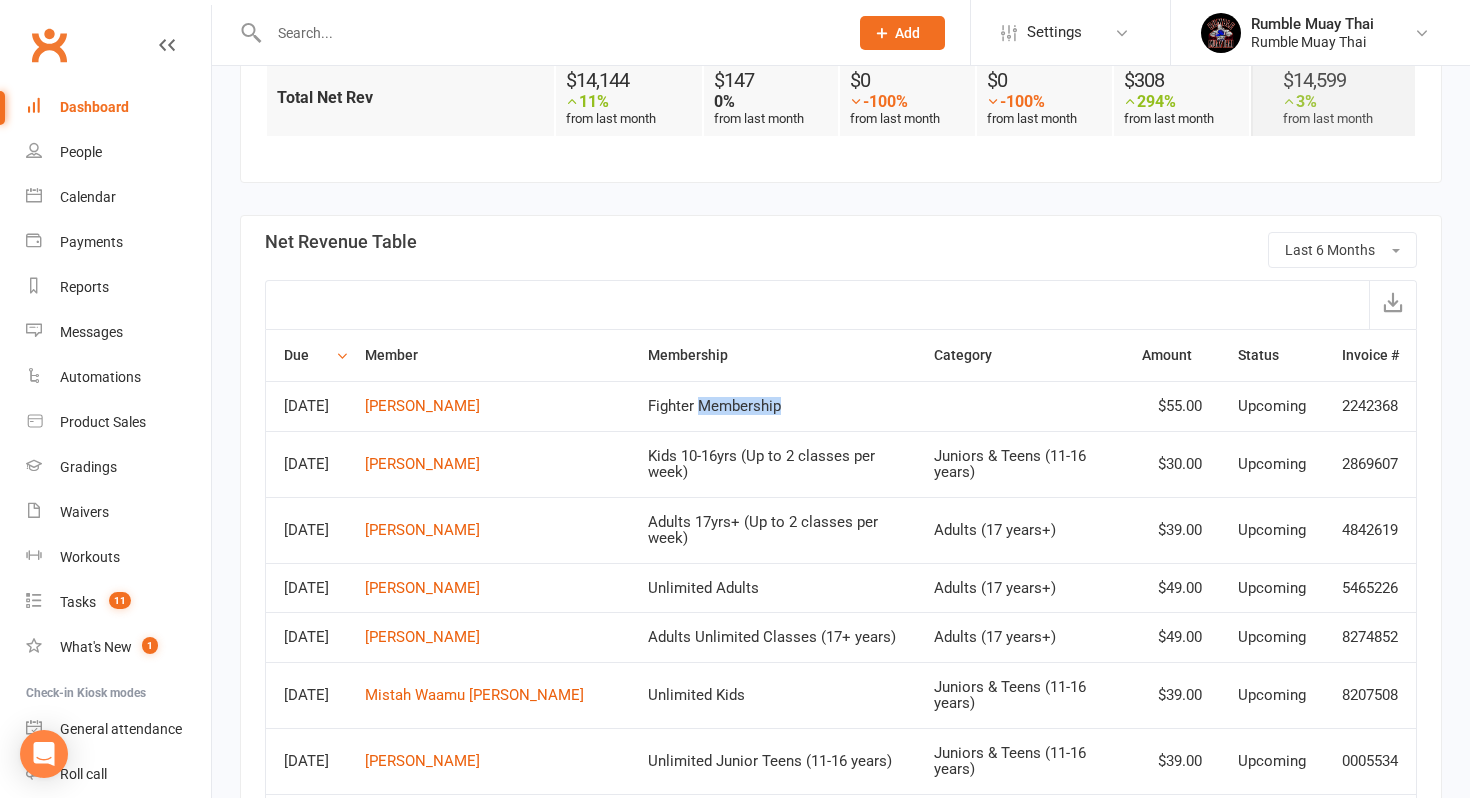 click on "Fighter Membership" at bounding box center [773, 406] 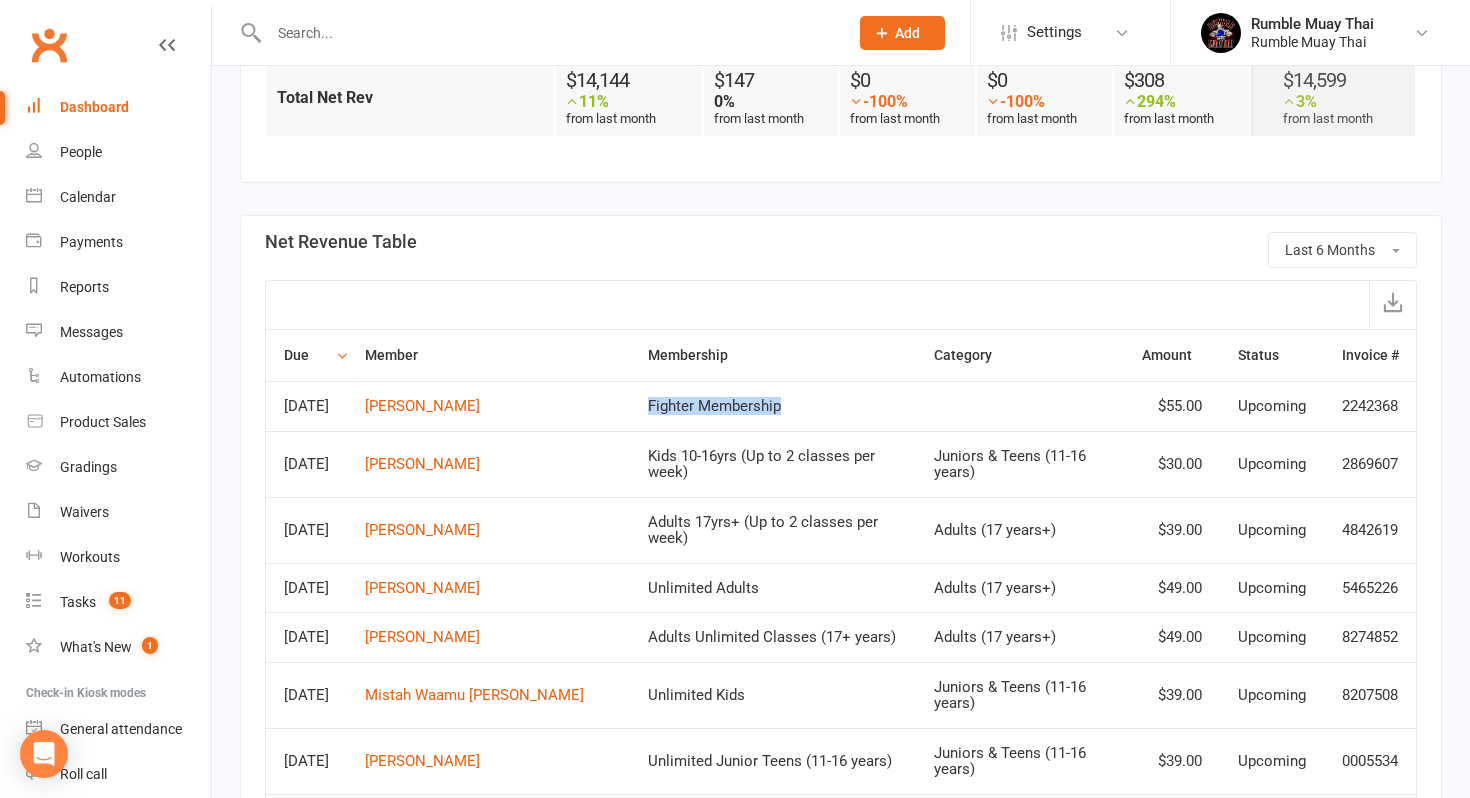 click on "Fighter Membership" at bounding box center [773, 406] 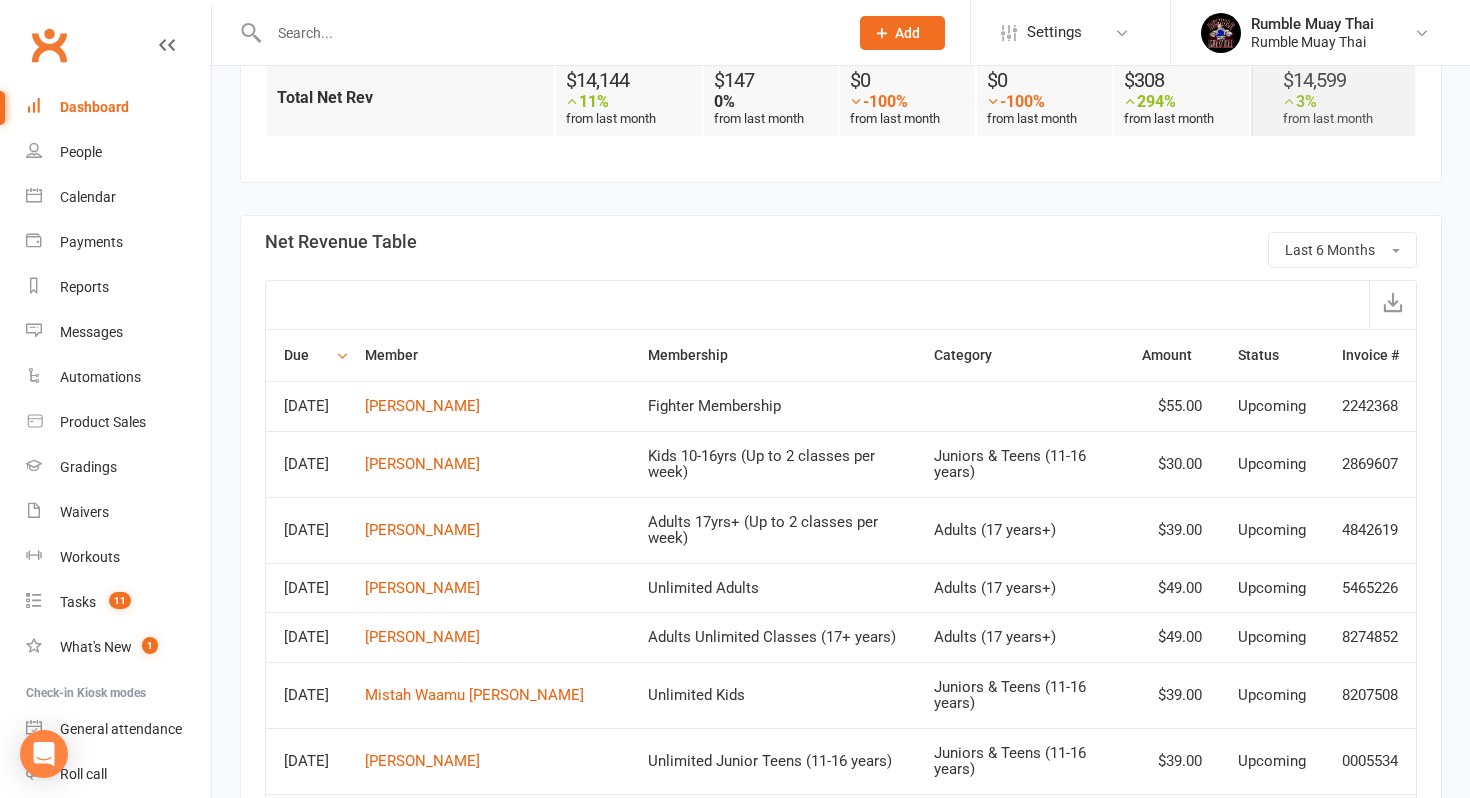 click on "$55.00" at bounding box center [1172, 406] 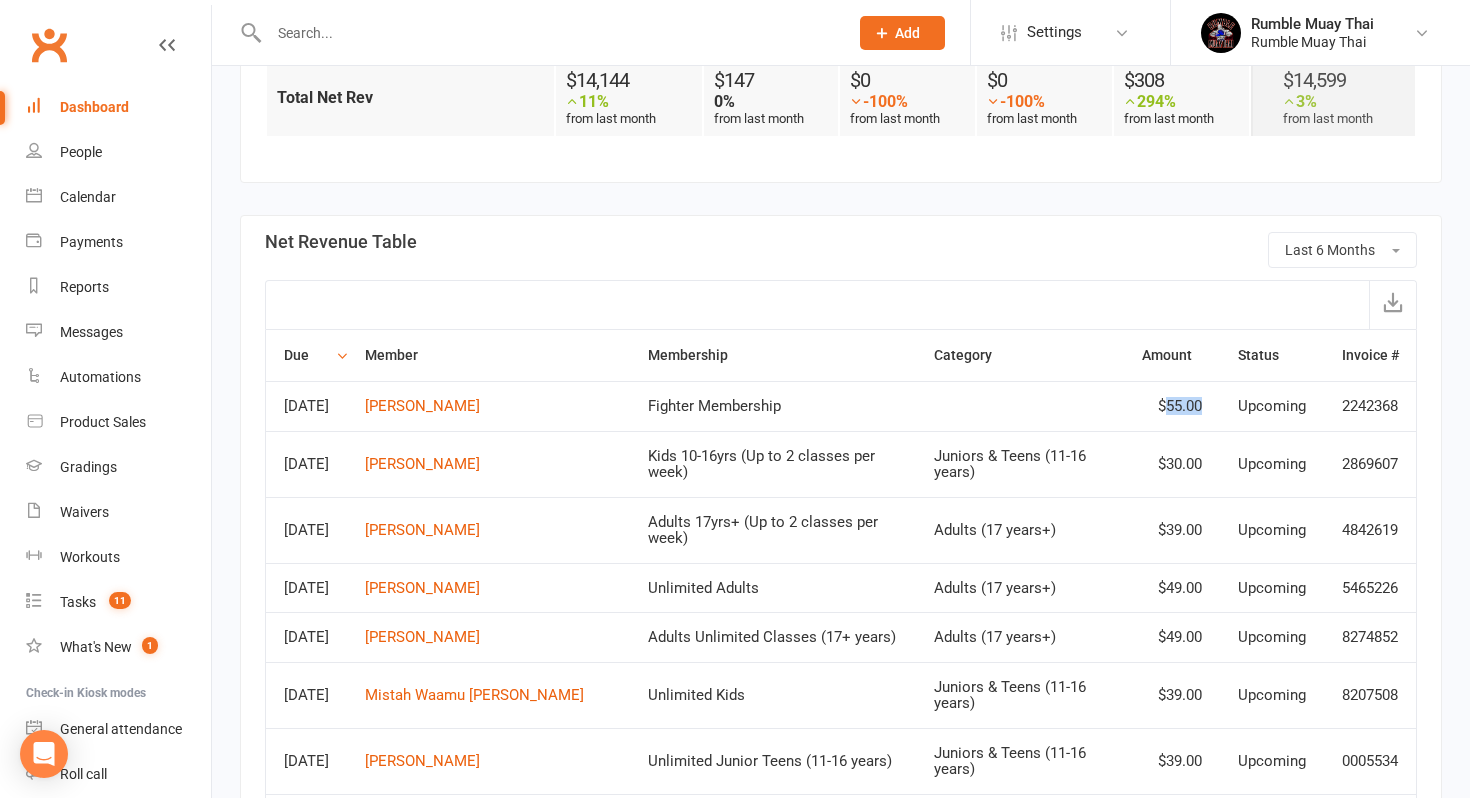 click on "$55.00" at bounding box center [1172, 406] 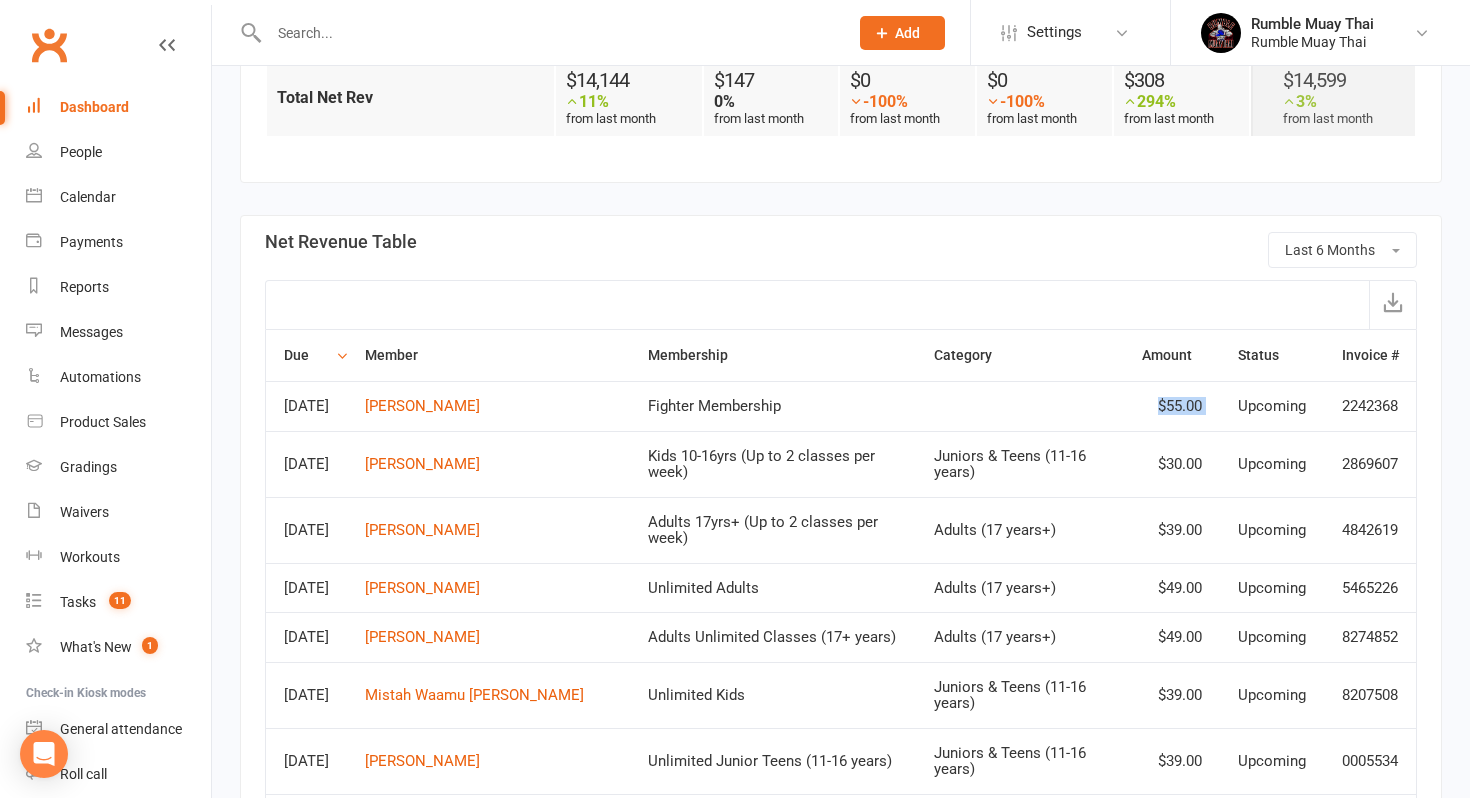click on "$55.00" at bounding box center (1172, 406) 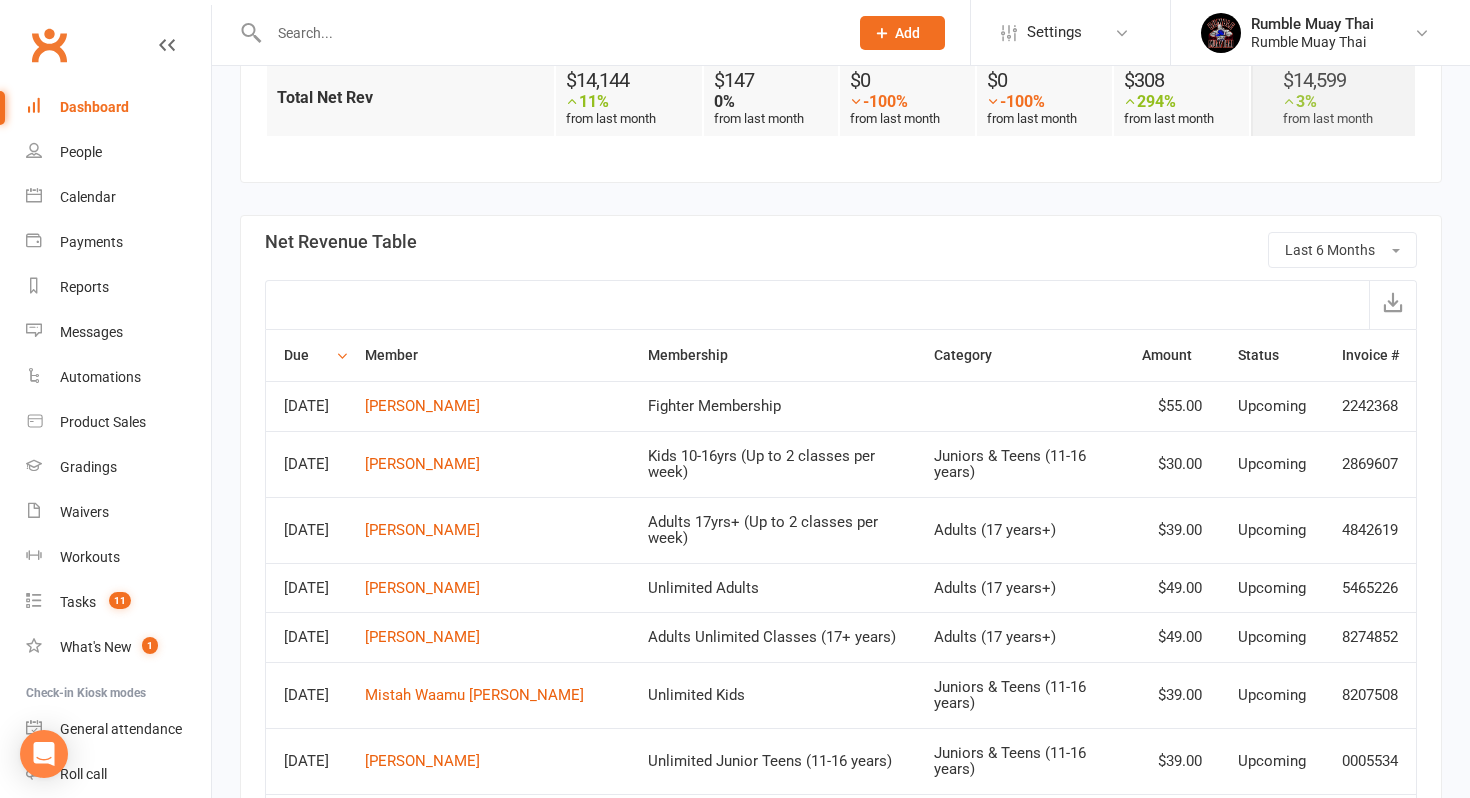 click on "Fighter Membership" at bounding box center [773, 406] 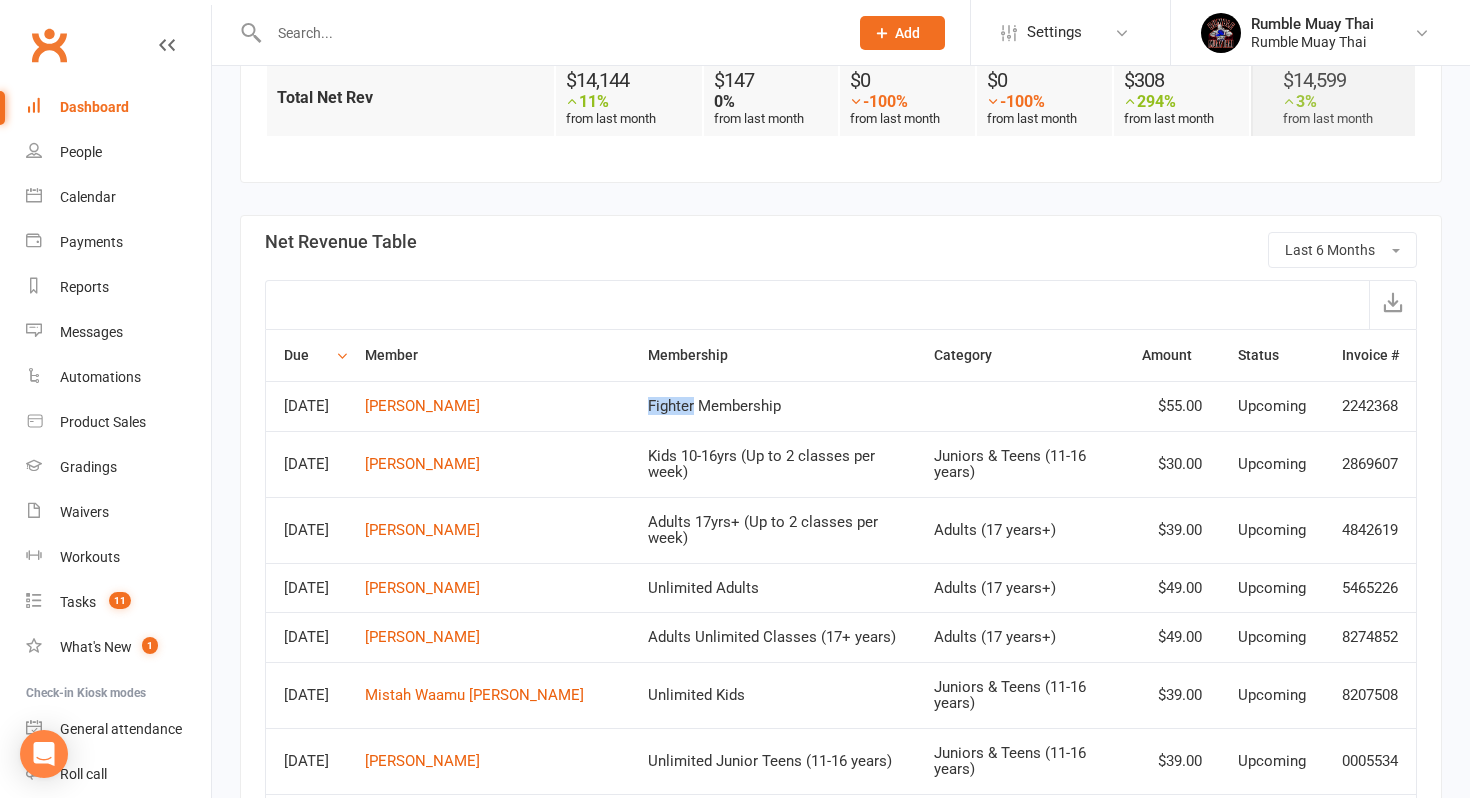 click on "Fighter Membership" at bounding box center (773, 406) 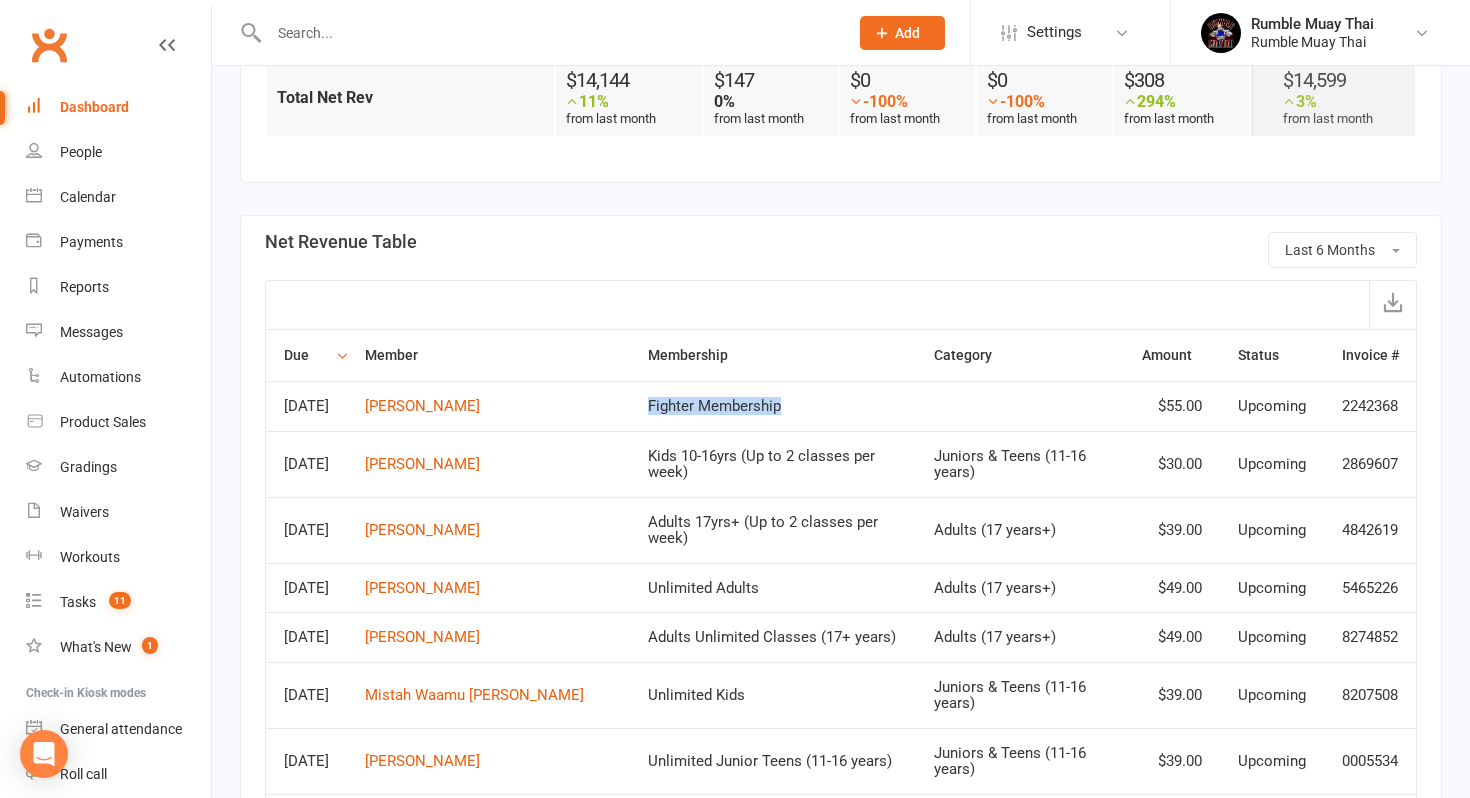 click on "Fighter Membership" at bounding box center (773, 406) 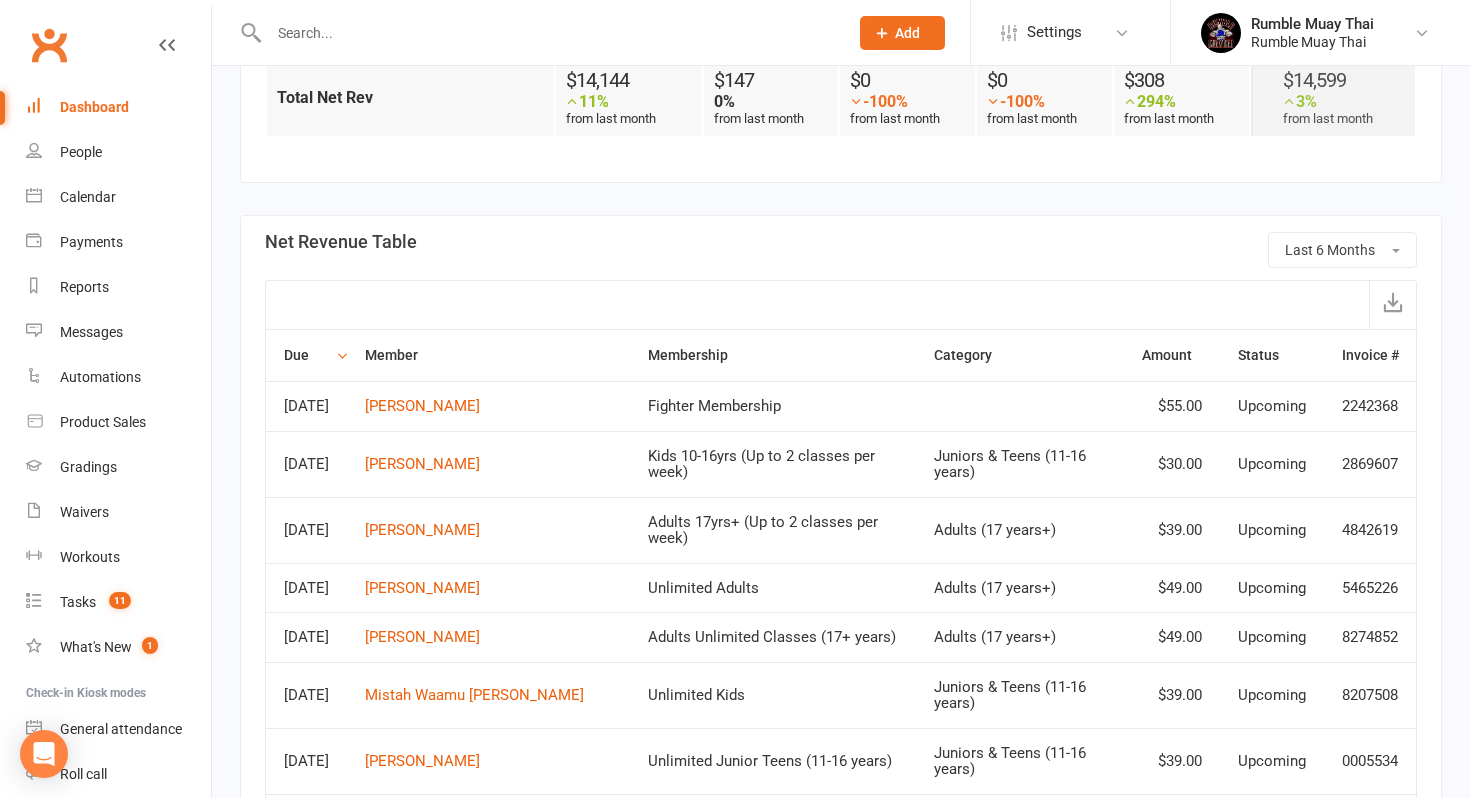 click on "$55.00" at bounding box center (1172, 406) 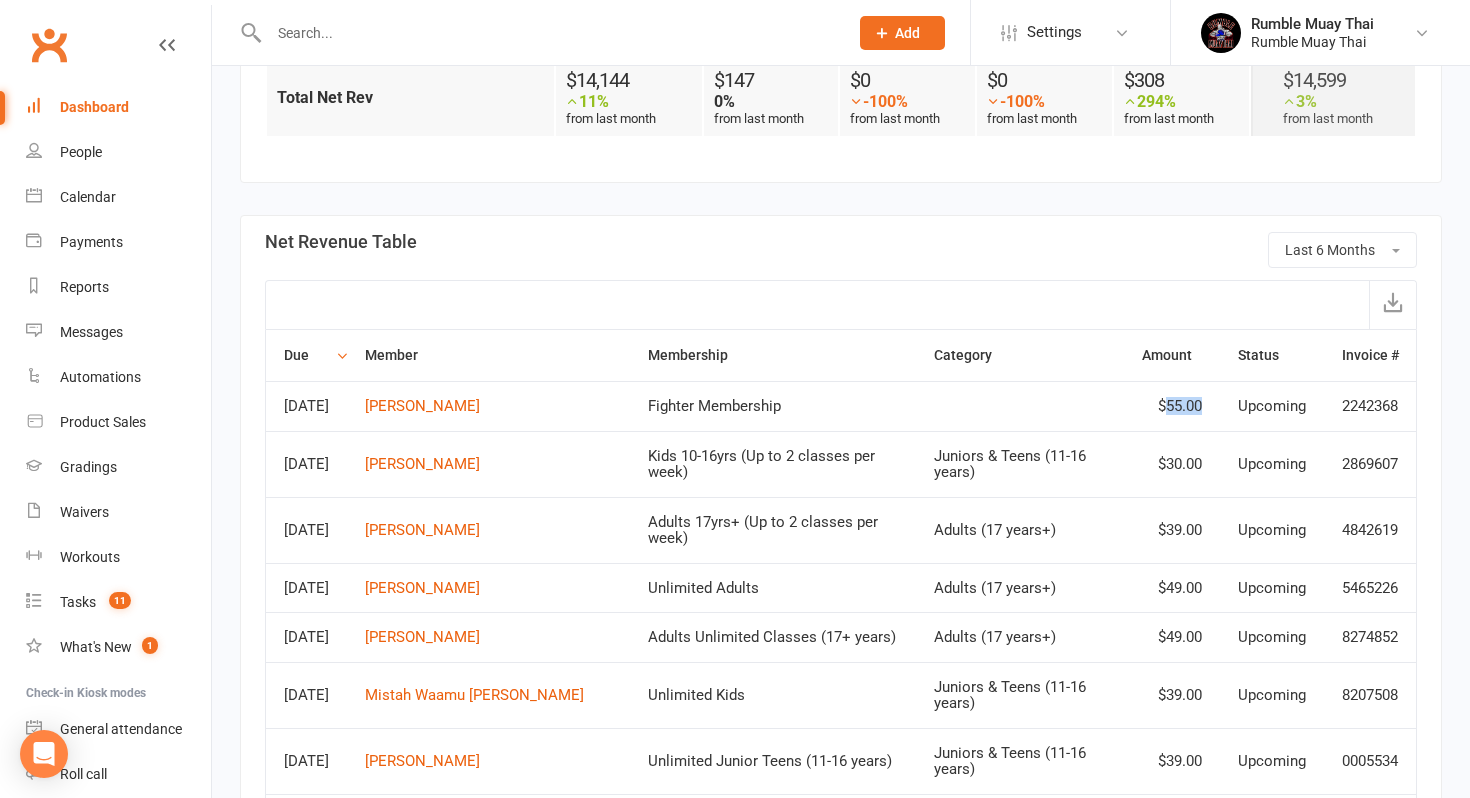 click on "$55.00" at bounding box center [1172, 406] 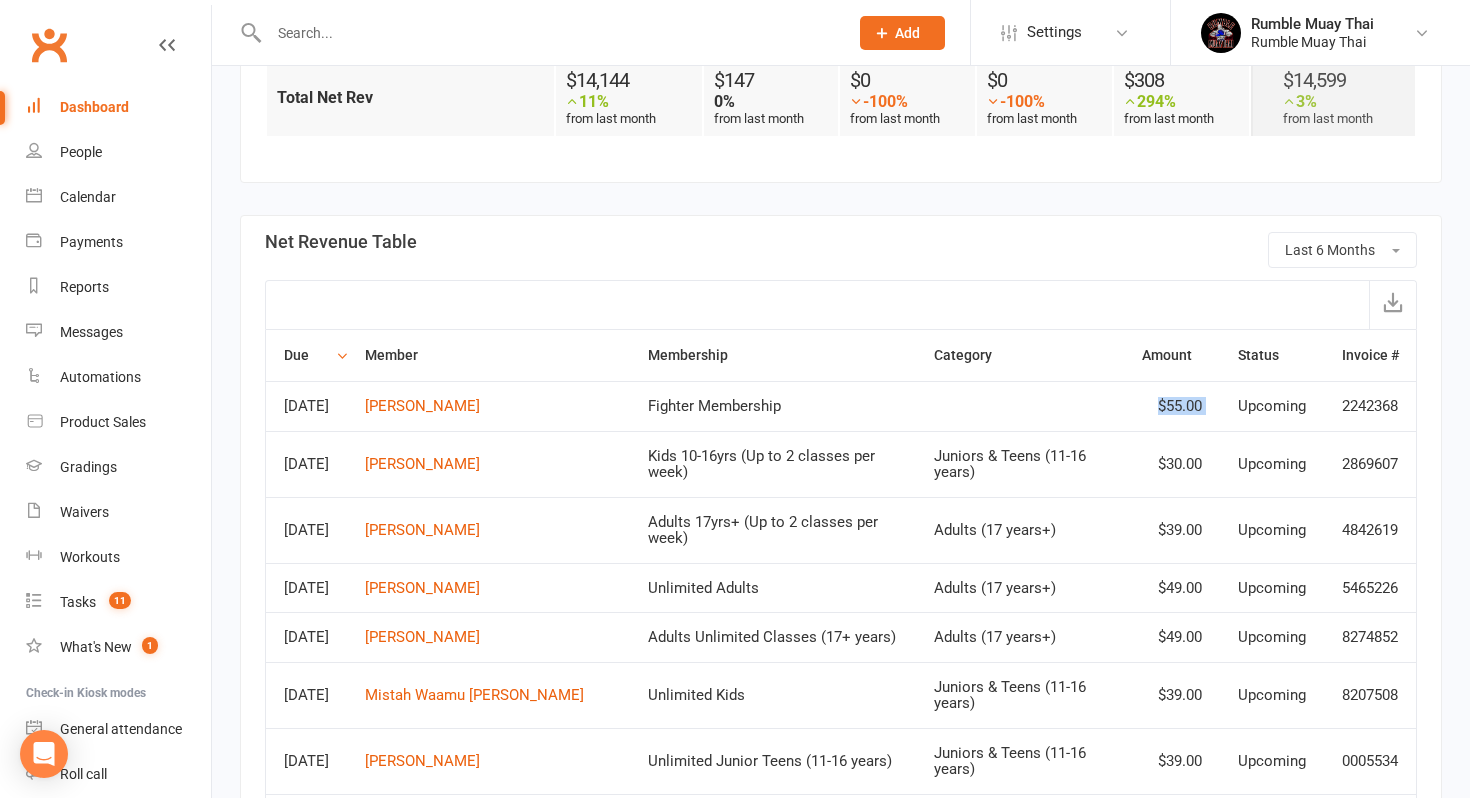 click on "$55.00" at bounding box center [1172, 406] 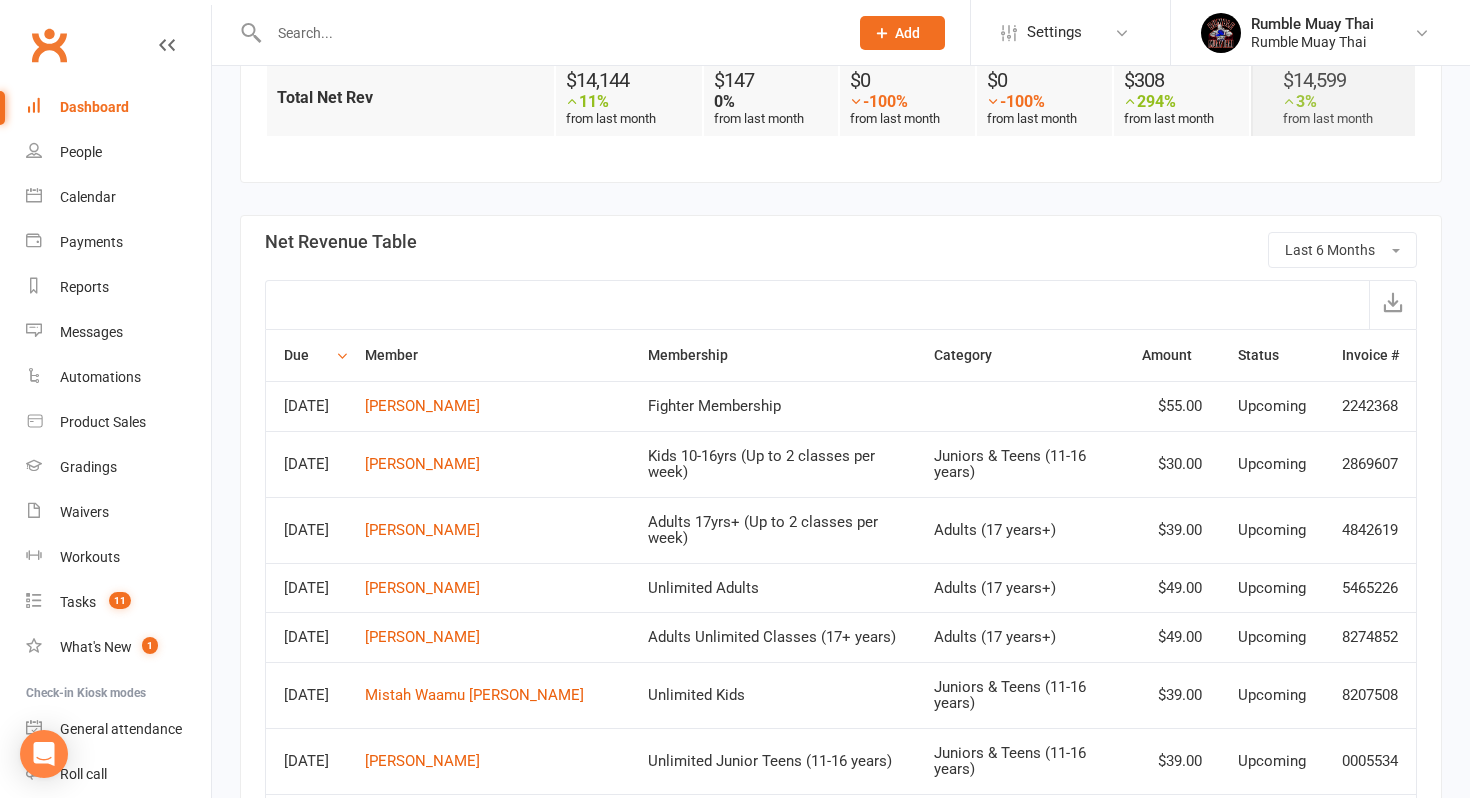 click on "Fighter Membership" at bounding box center [773, 406] 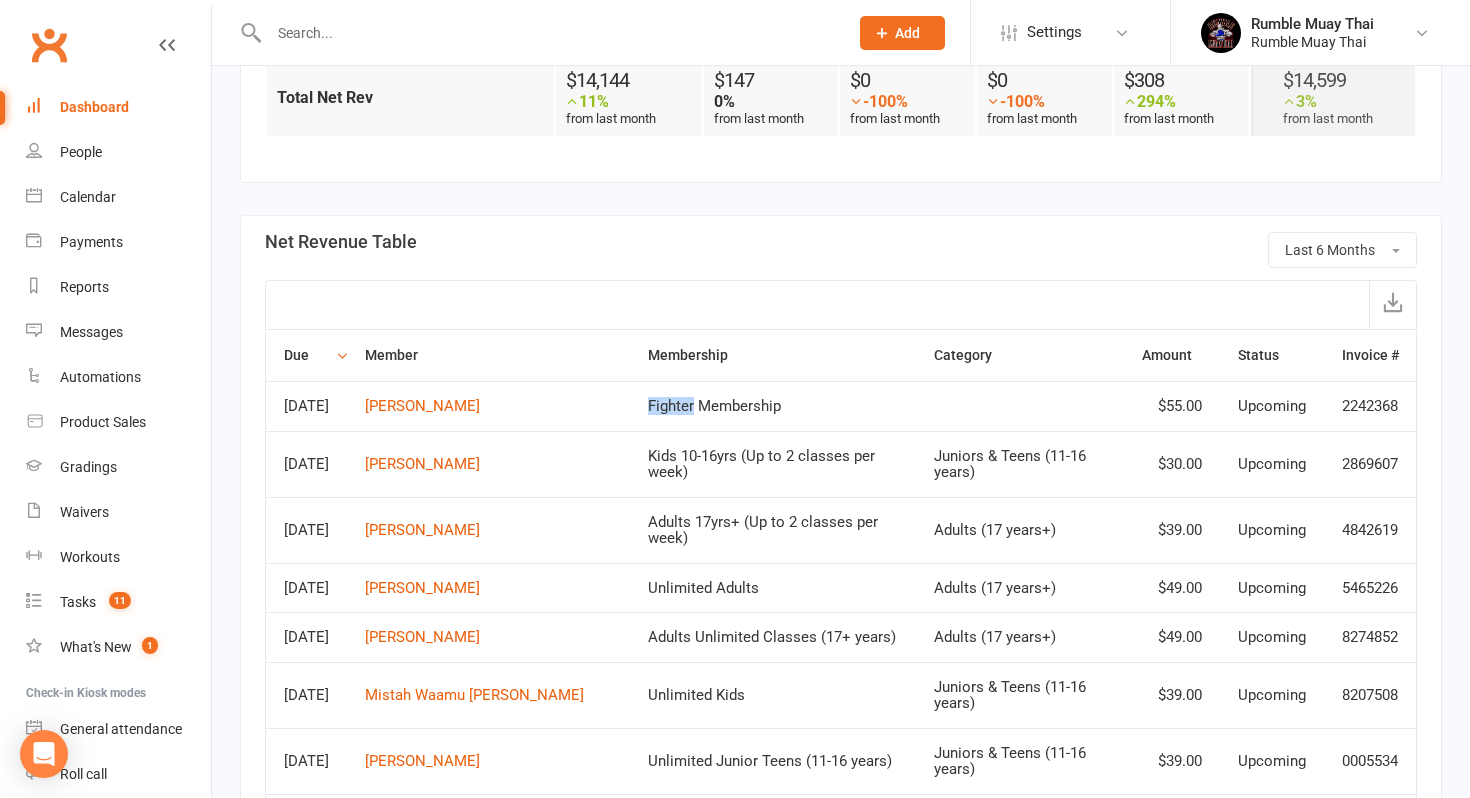 click on "Fighter Membership" at bounding box center [773, 406] 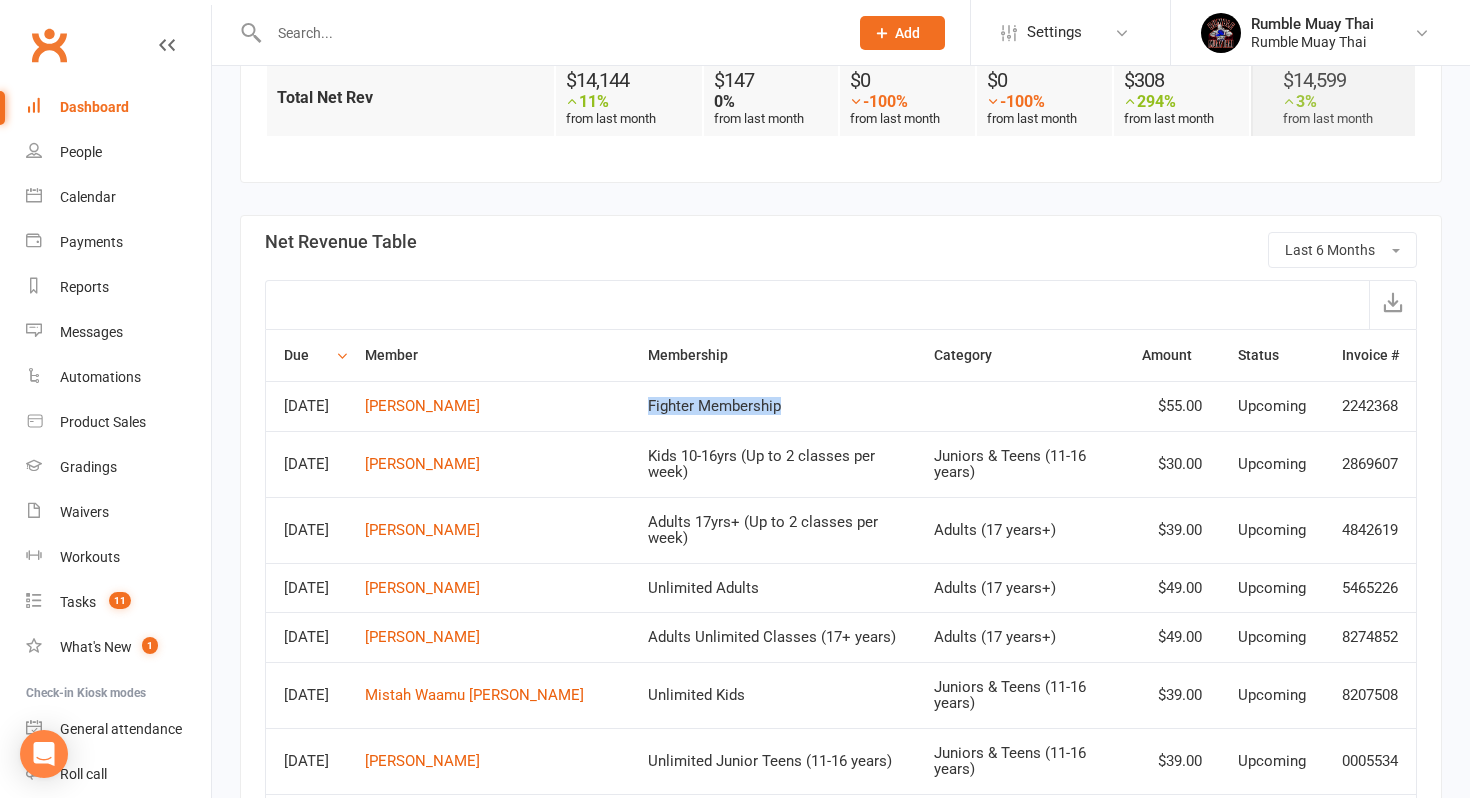 click on "Fighter Membership" at bounding box center (773, 406) 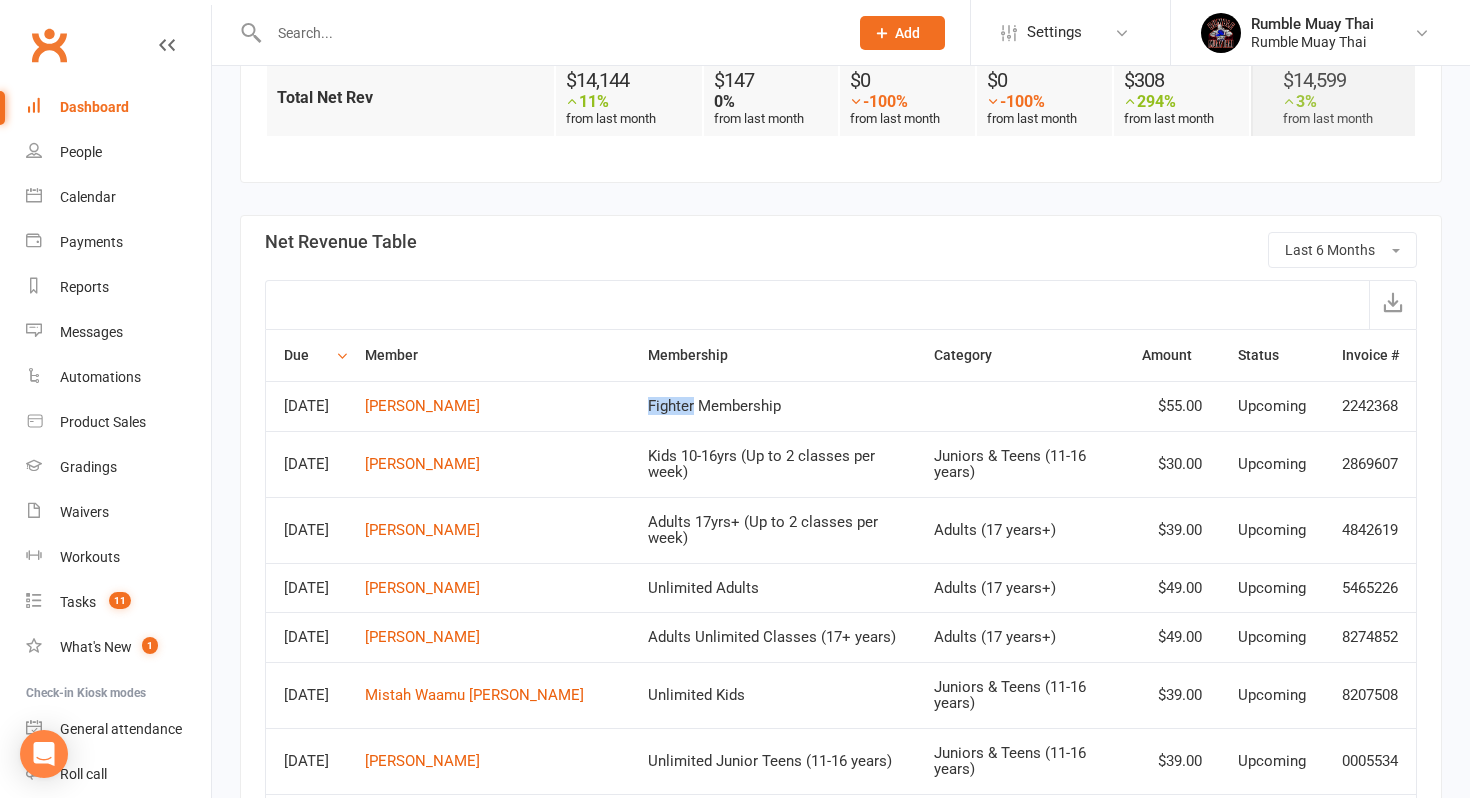 click on "Fighter Membership" at bounding box center (773, 406) 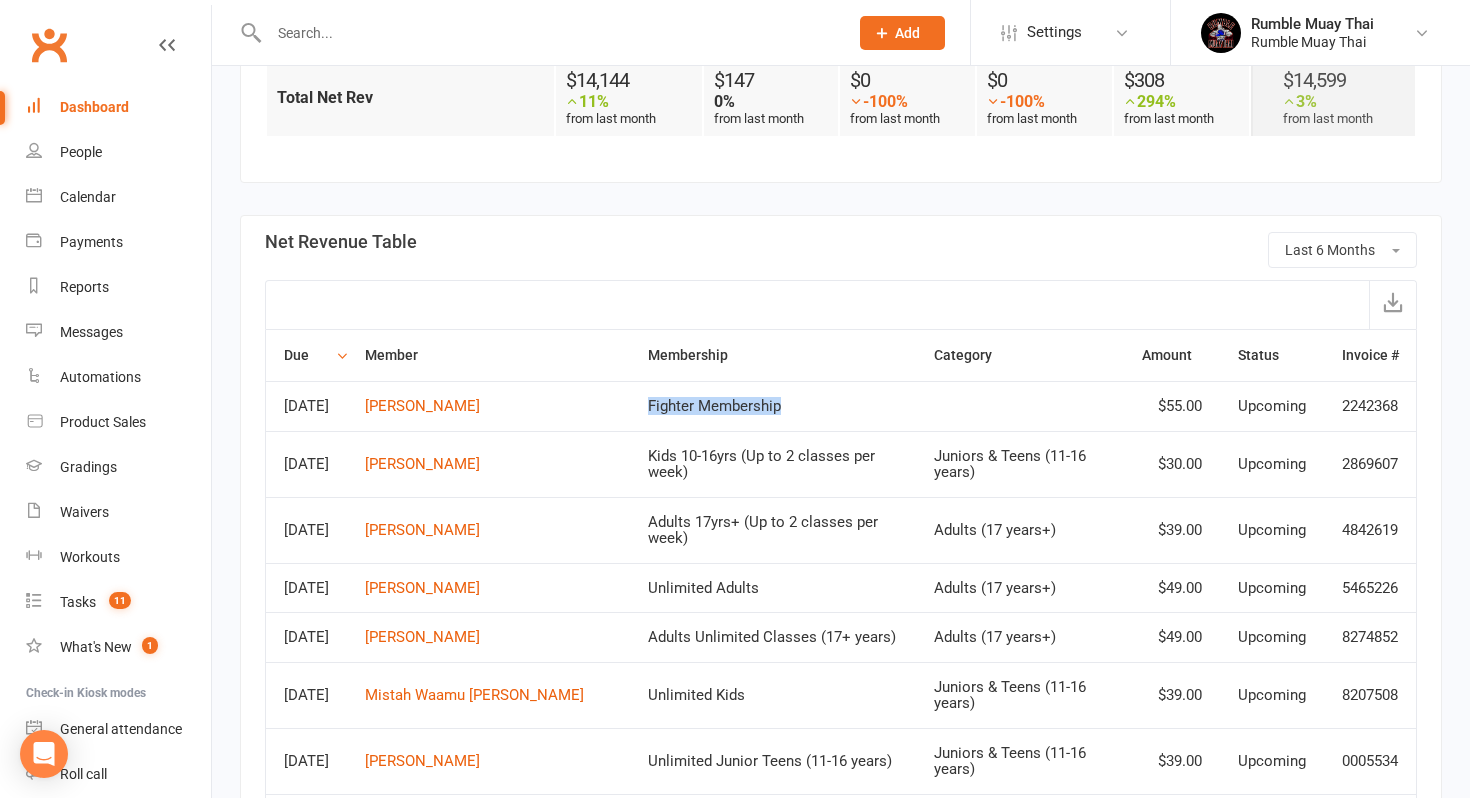 click on "Fighter Membership" at bounding box center (773, 406) 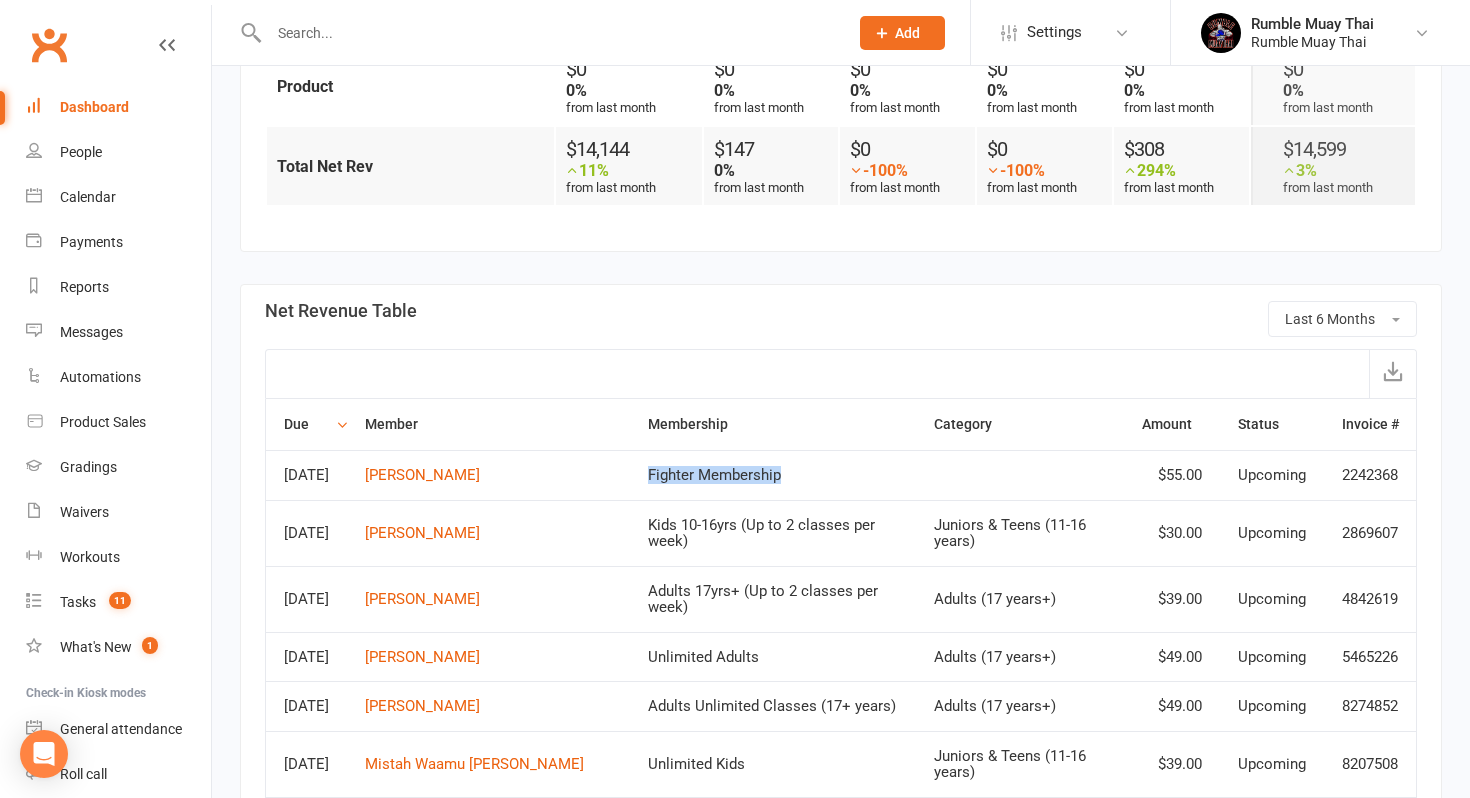scroll, scrollTop: 1013, scrollLeft: 0, axis: vertical 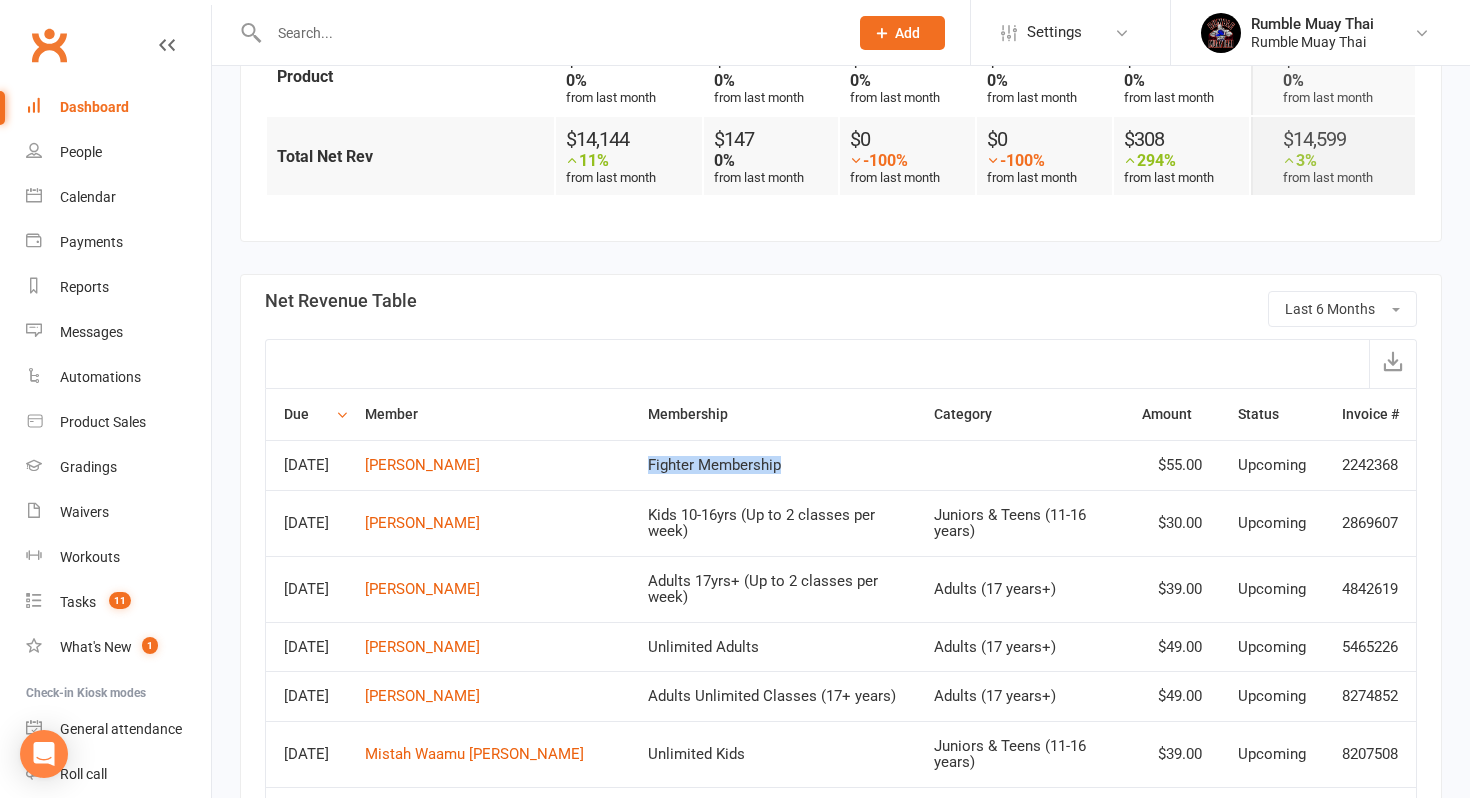 click on "Fighter Membership" at bounding box center [773, 465] 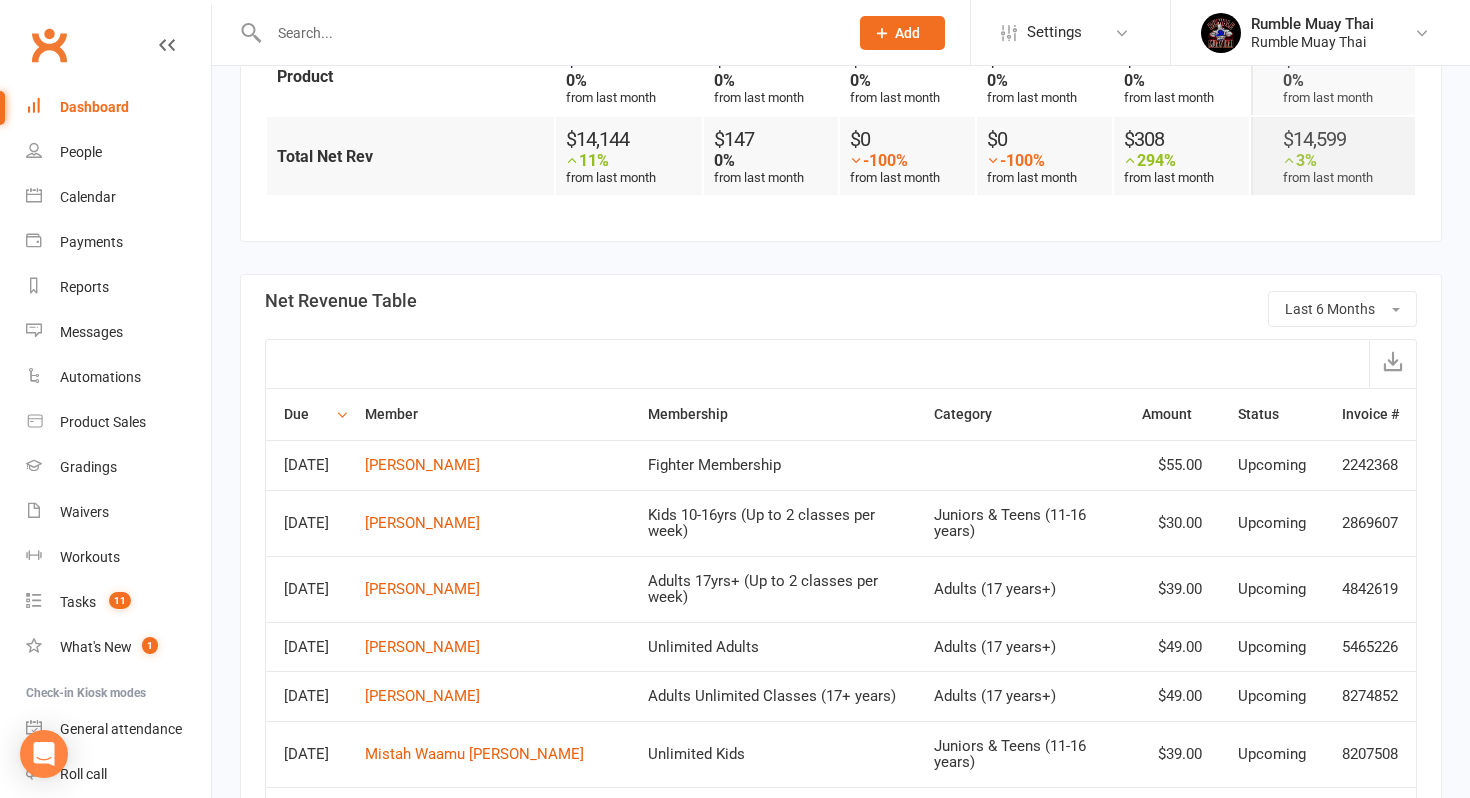 click on "Fighter Membership" at bounding box center [773, 465] 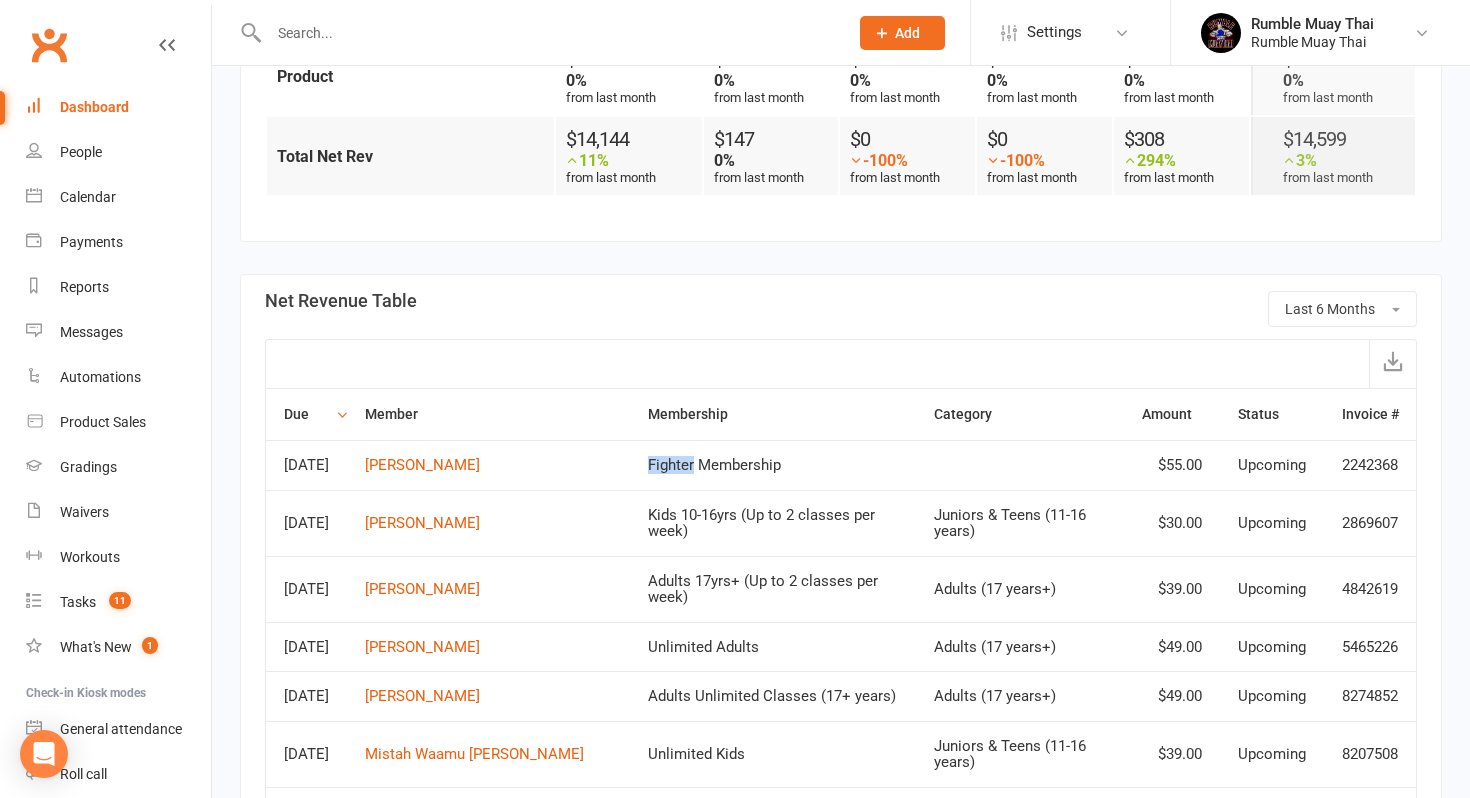 click on "Fighter Membership" at bounding box center [773, 465] 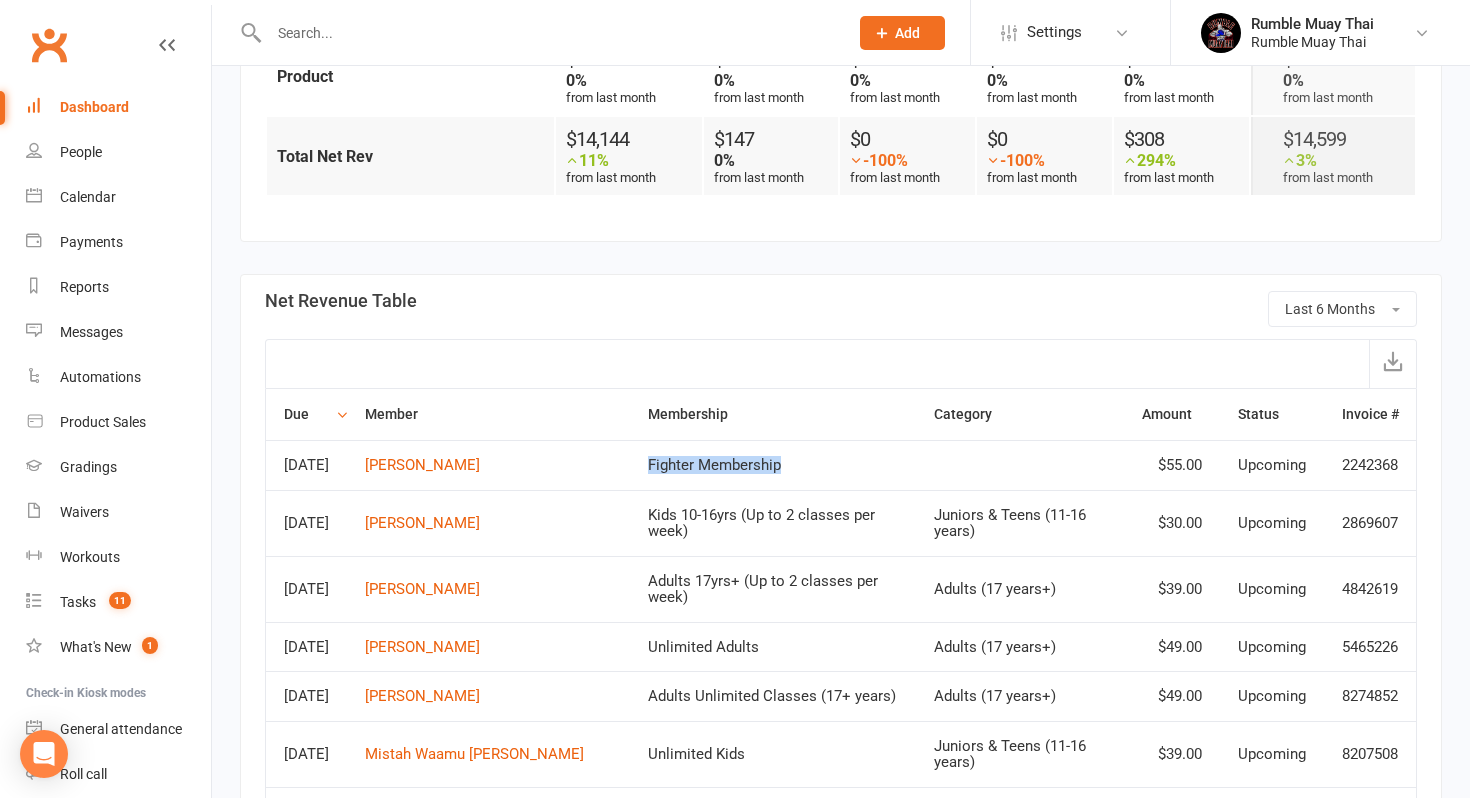 click on "Fighter Membership" at bounding box center (773, 465) 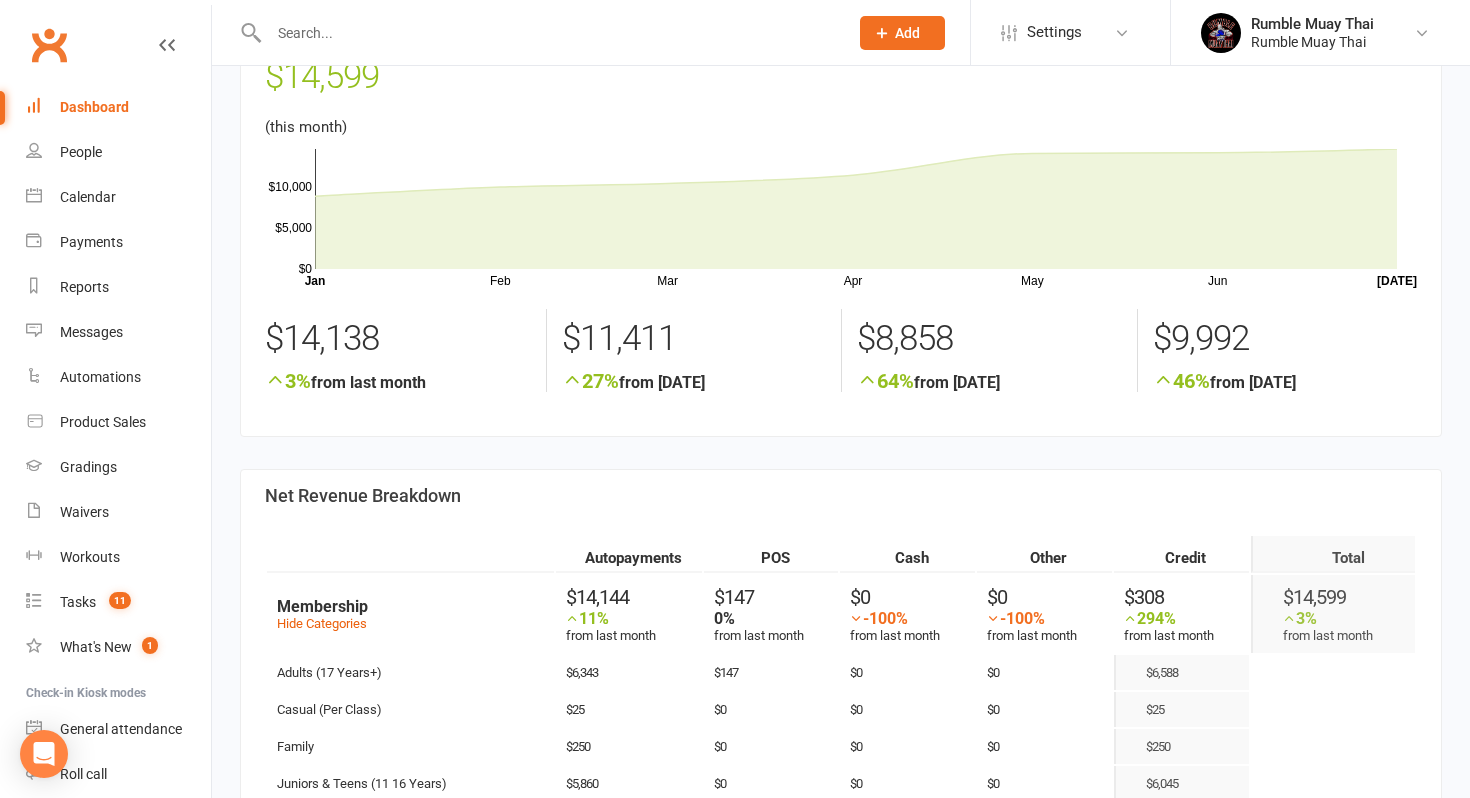 scroll, scrollTop: 0, scrollLeft: 0, axis: both 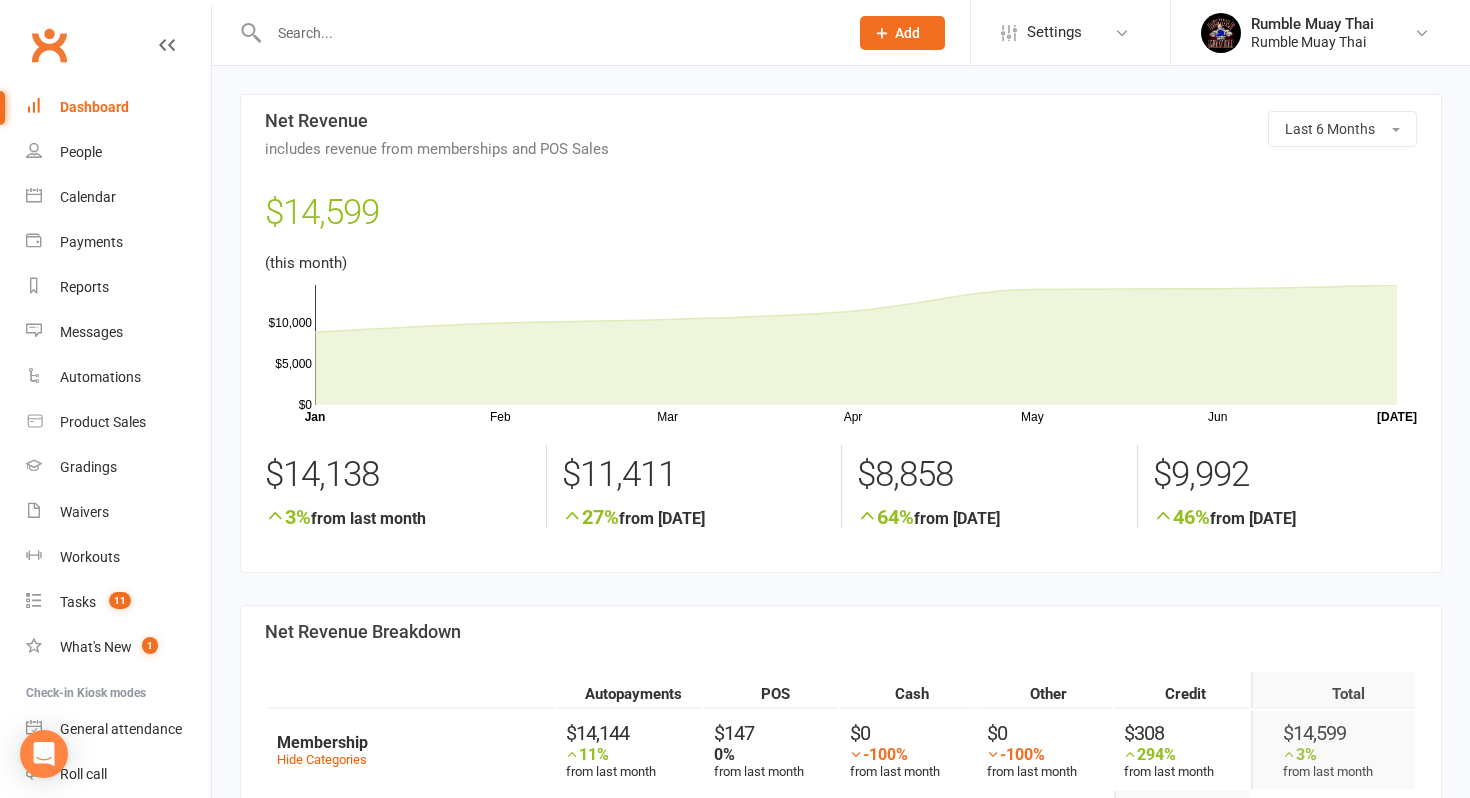 click on "Dashboard" at bounding box center [118, 107] 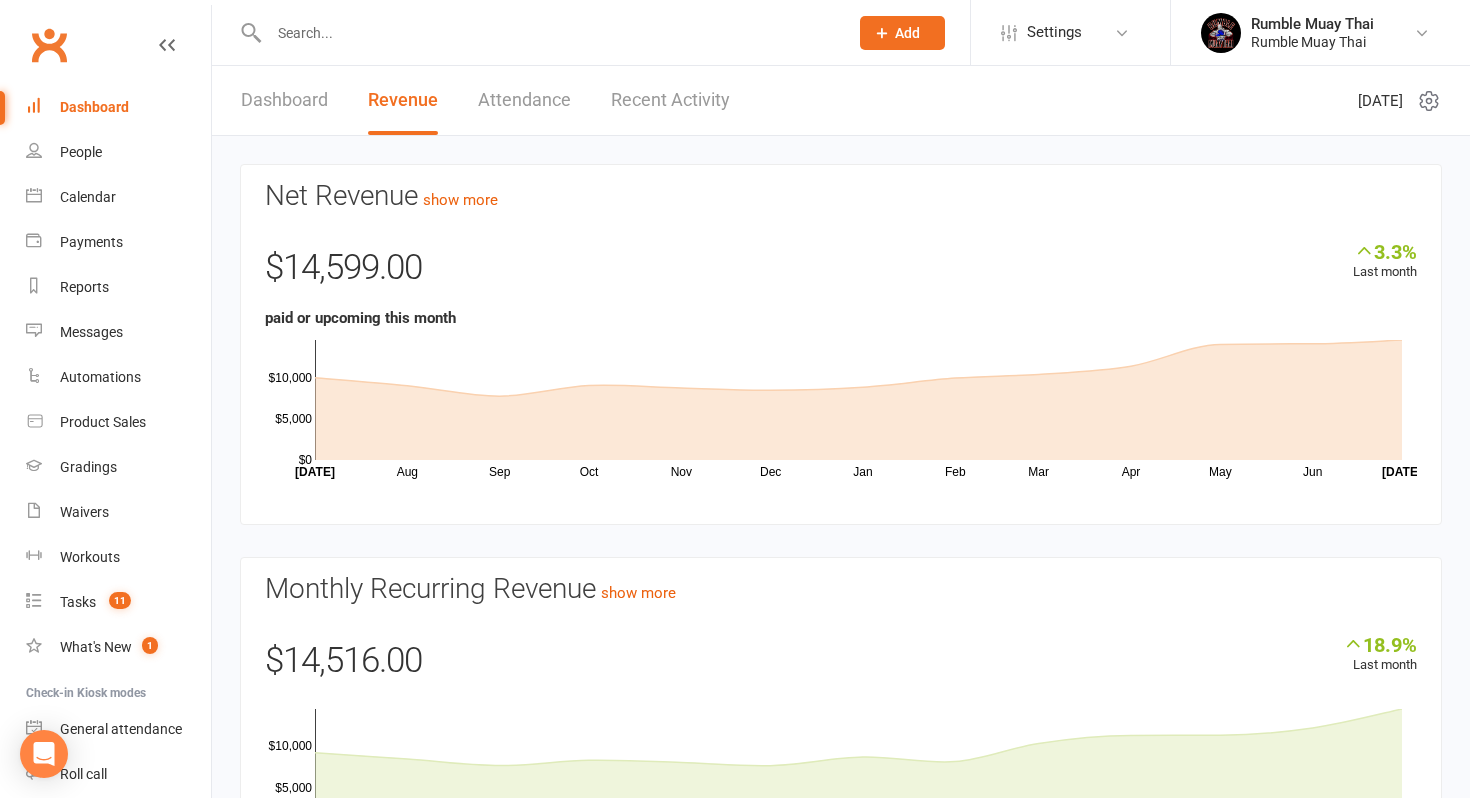 click on "Attendance" at bounding box center (524, 100) 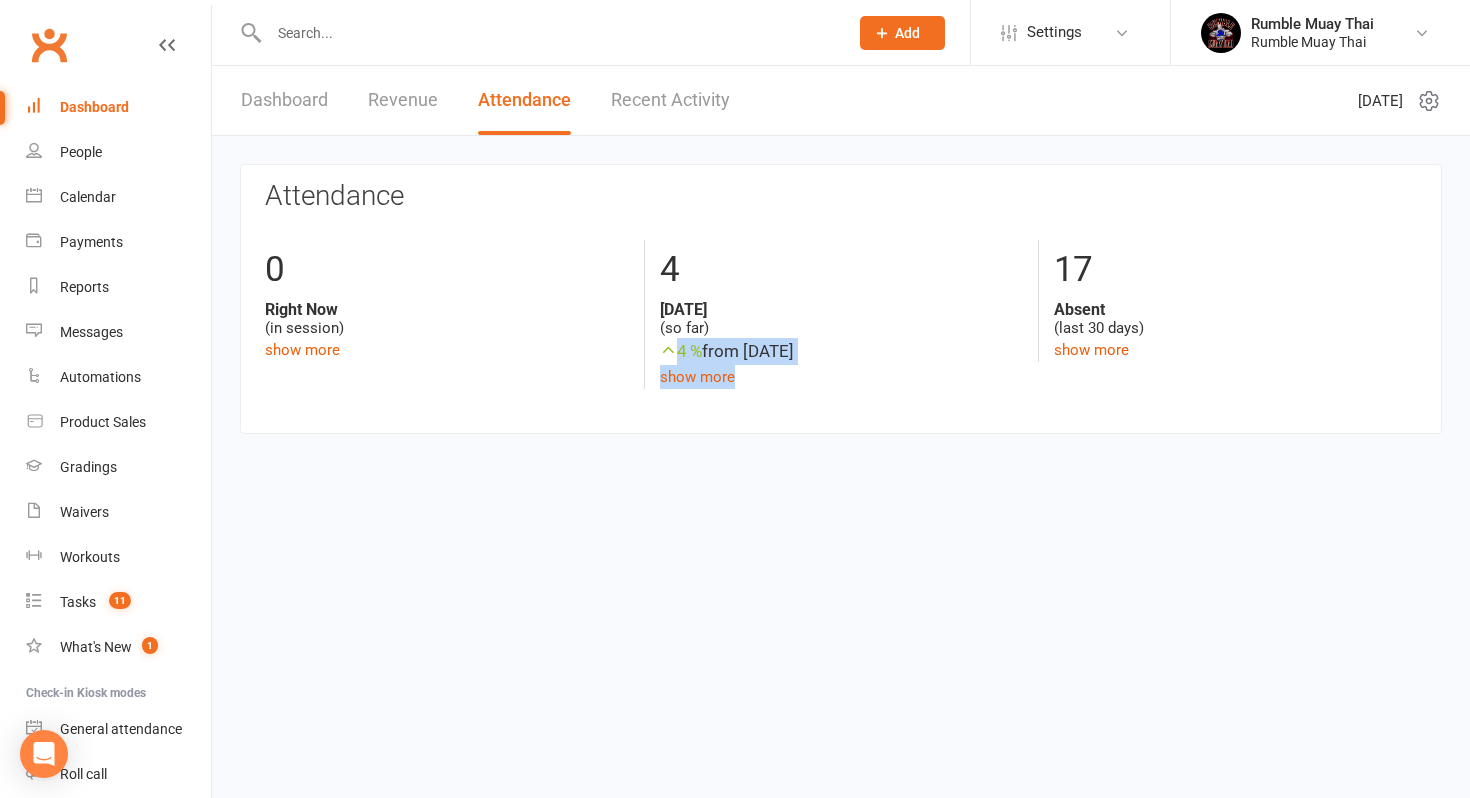drag, startPoint x: 671, startPoint y: 350, endPoint x: 831, endPoint y: 373, distance: 161.64467 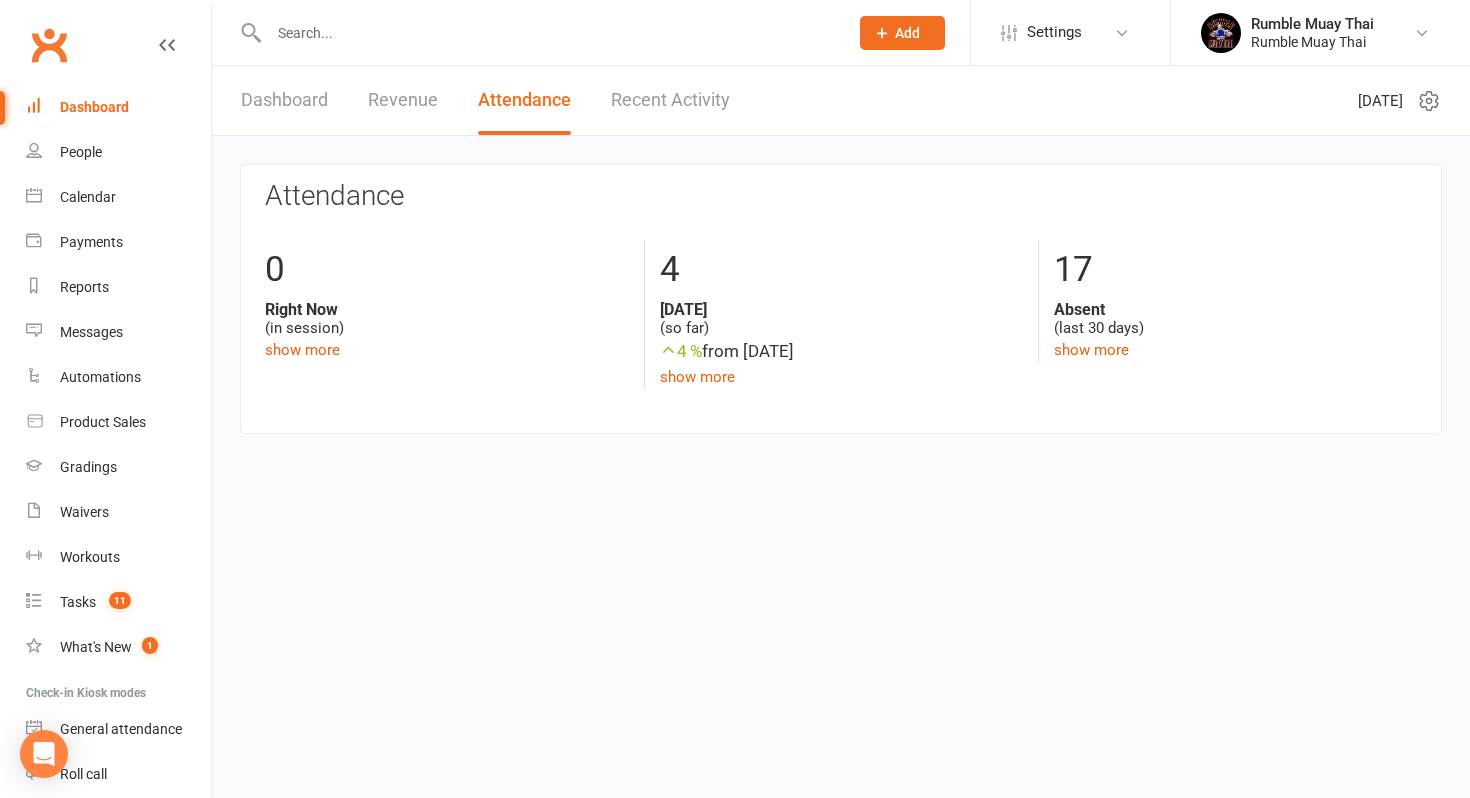 click on "4 %  from [DATE]" at bounding box center [841, 351] 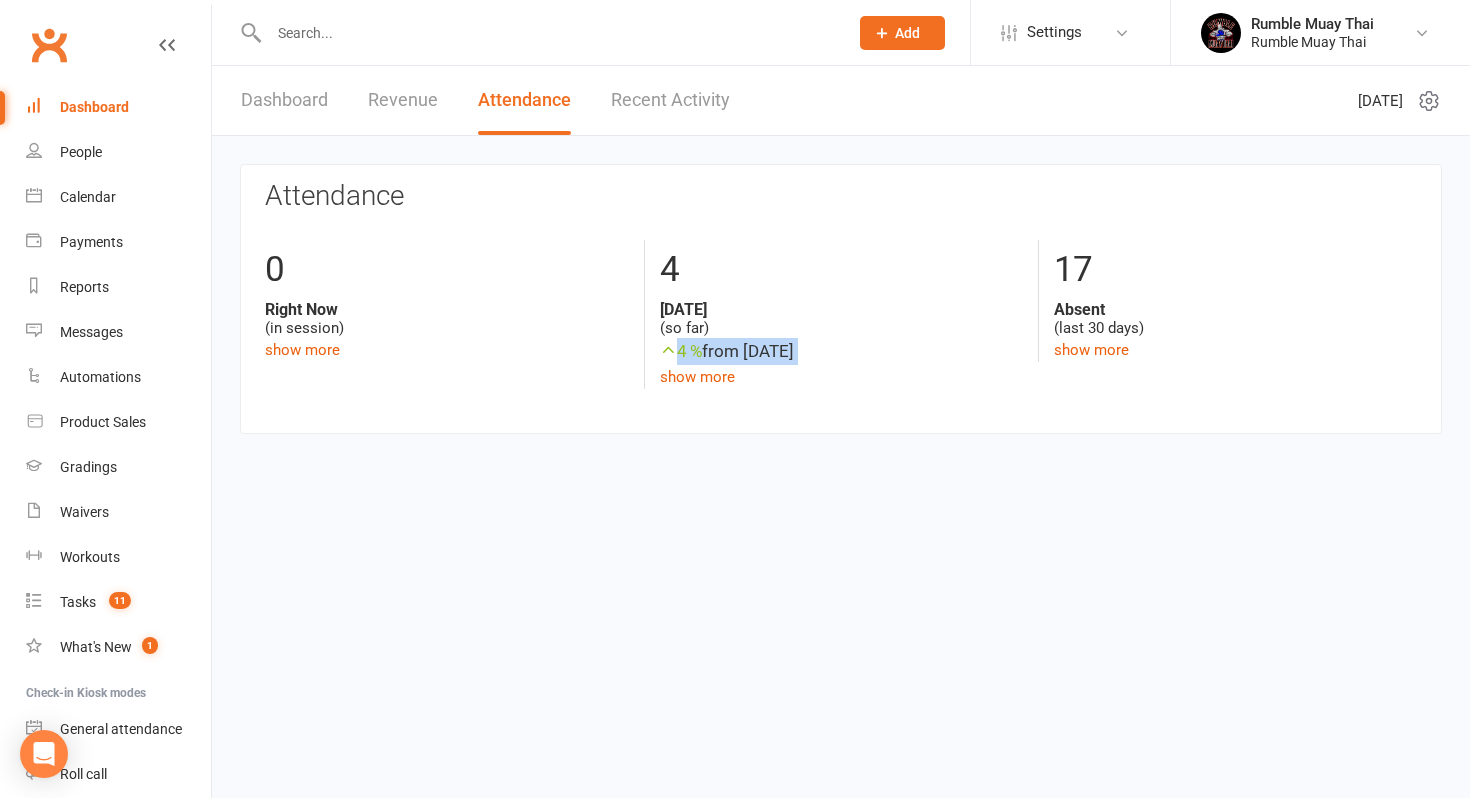 click on "4 %  from [DATE]" at bounding box center (841, 351) 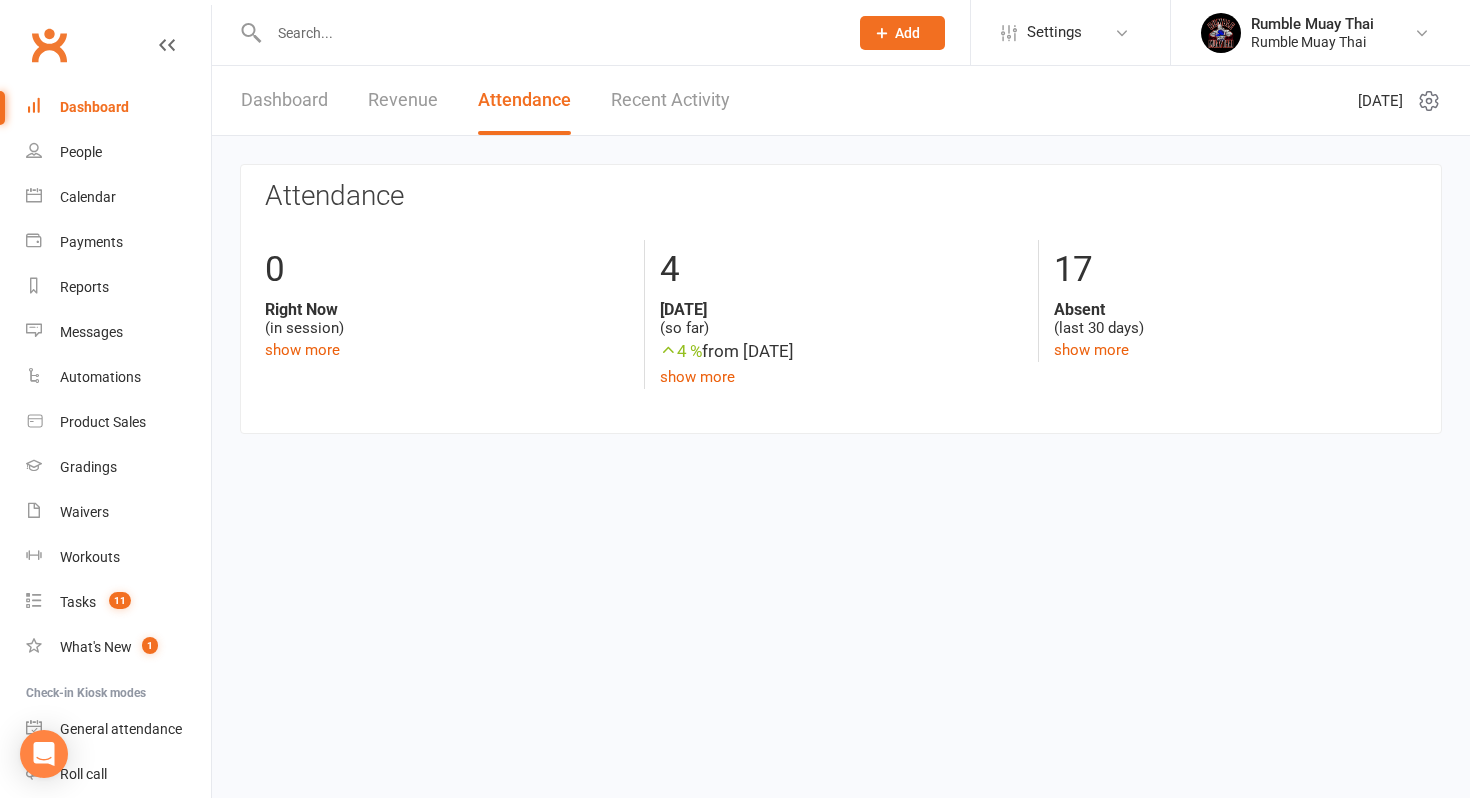 click on "17 Absent (last 30 days) show more" at bounding box center (1235, 301) 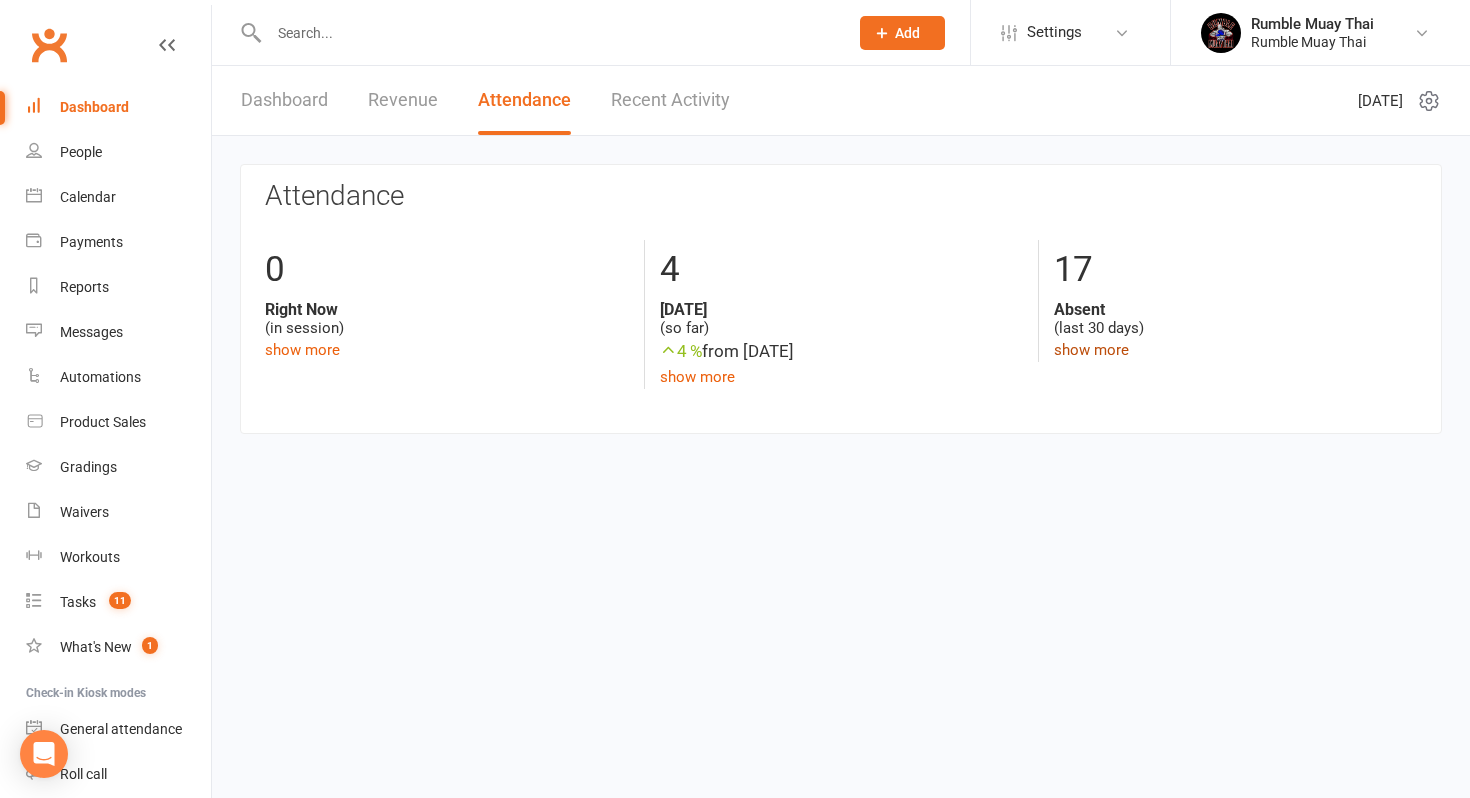 click on "show more" at bounding box center (1091, 350) 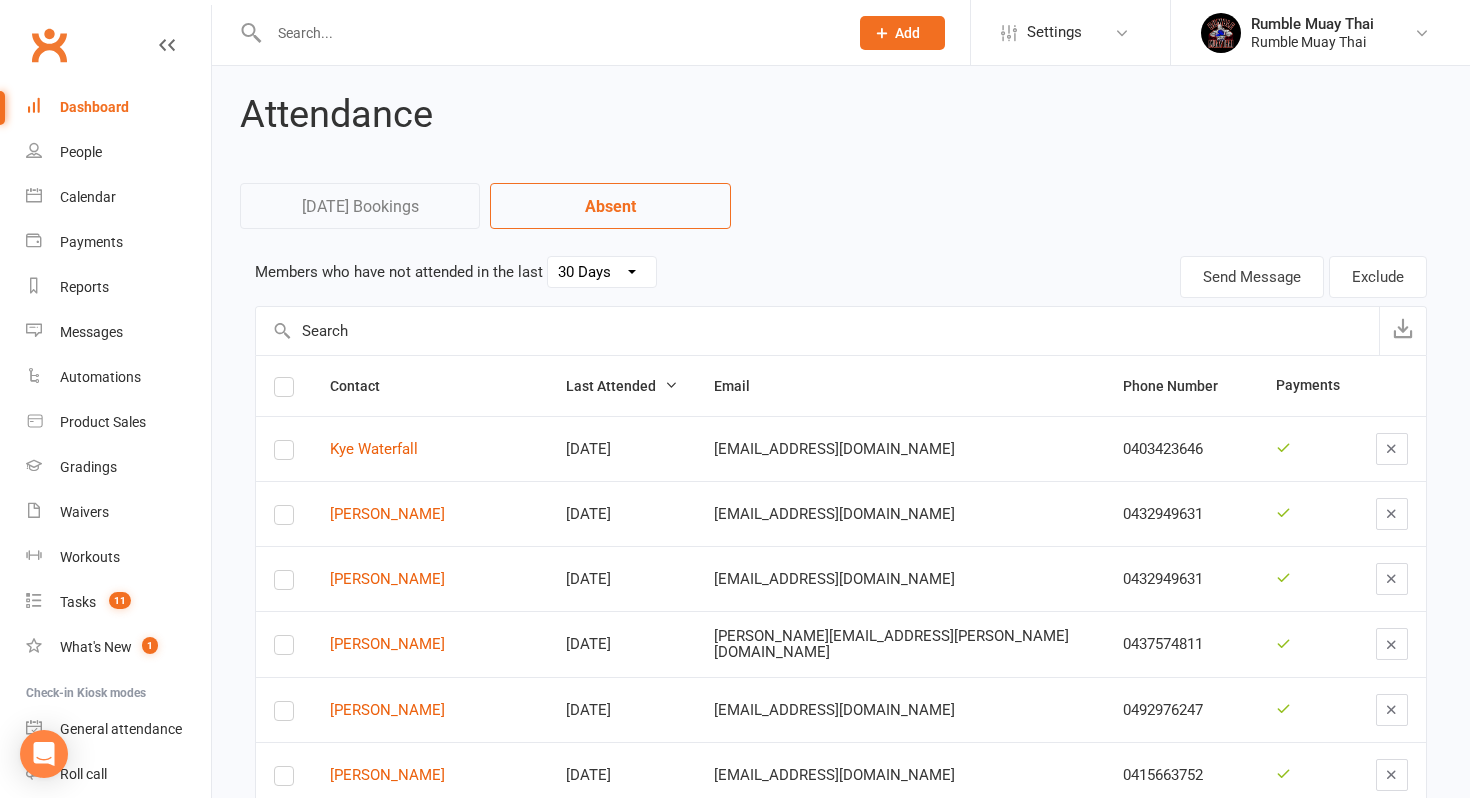 click on "30 Days 15 Days 7 Days" at bounding box center (602, 272) 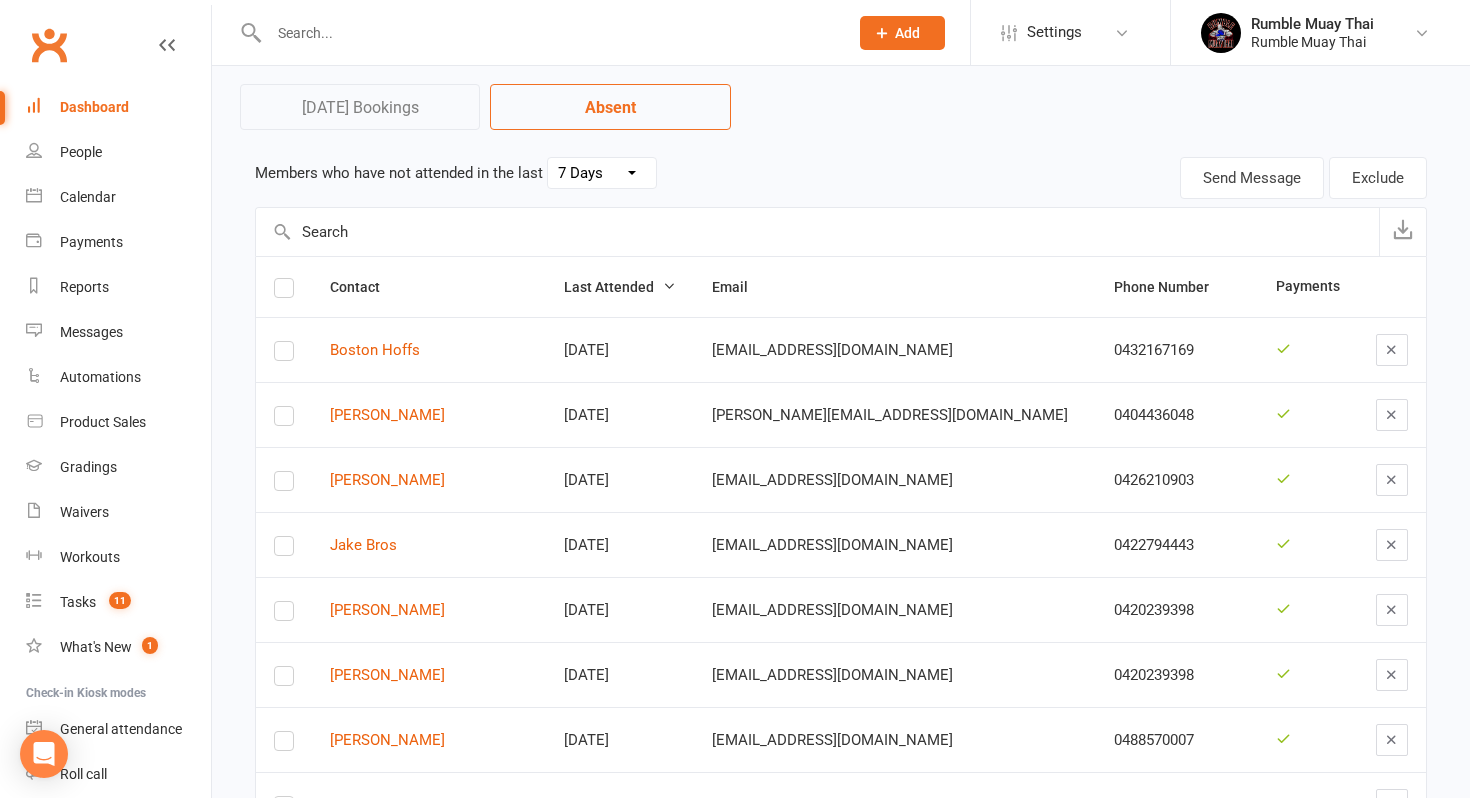 scroll, scrollTop: 0, scrollLeft: 0, axis: both 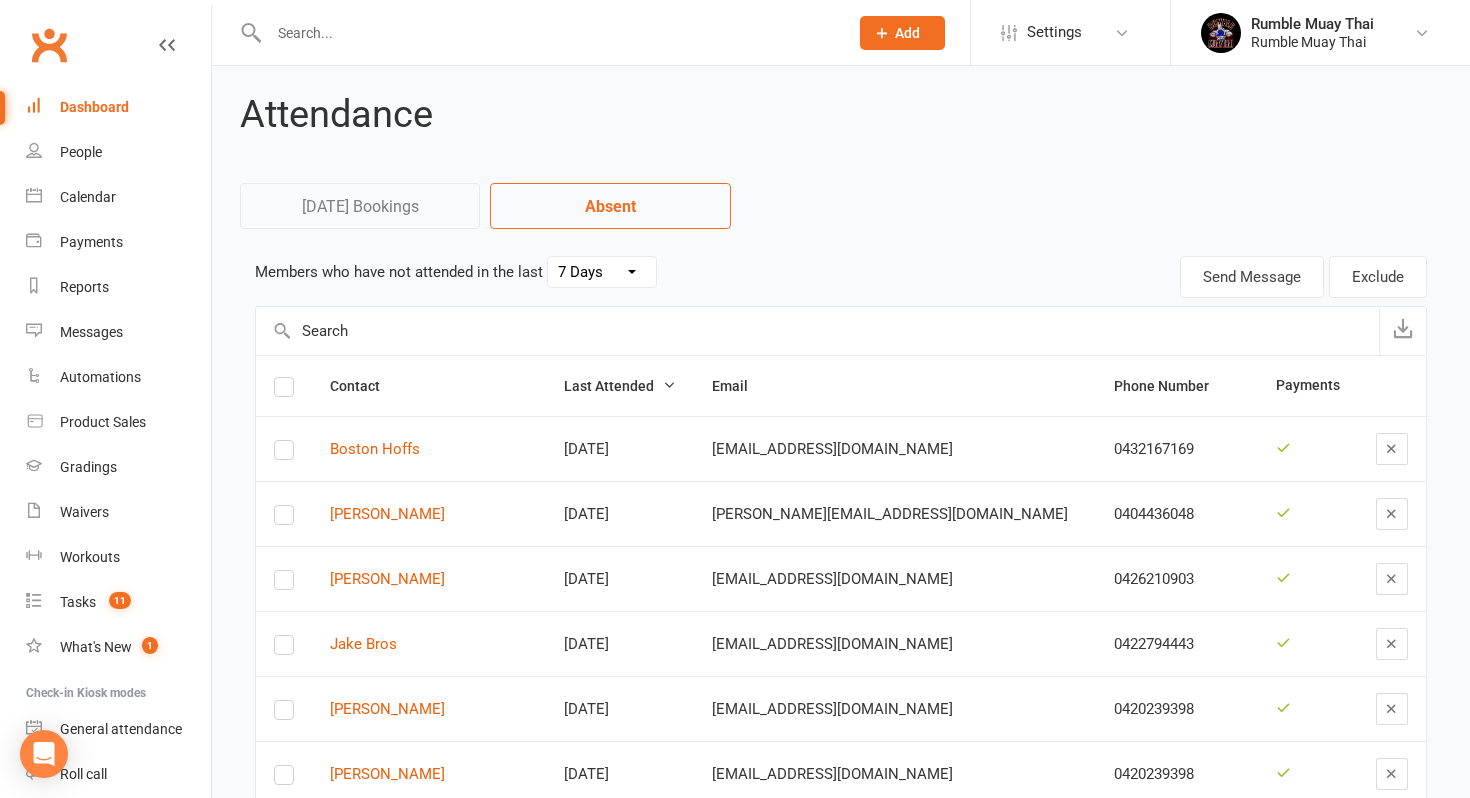 click on "30 Days 15 Days 7 Days" at bounding box center [602, 272] 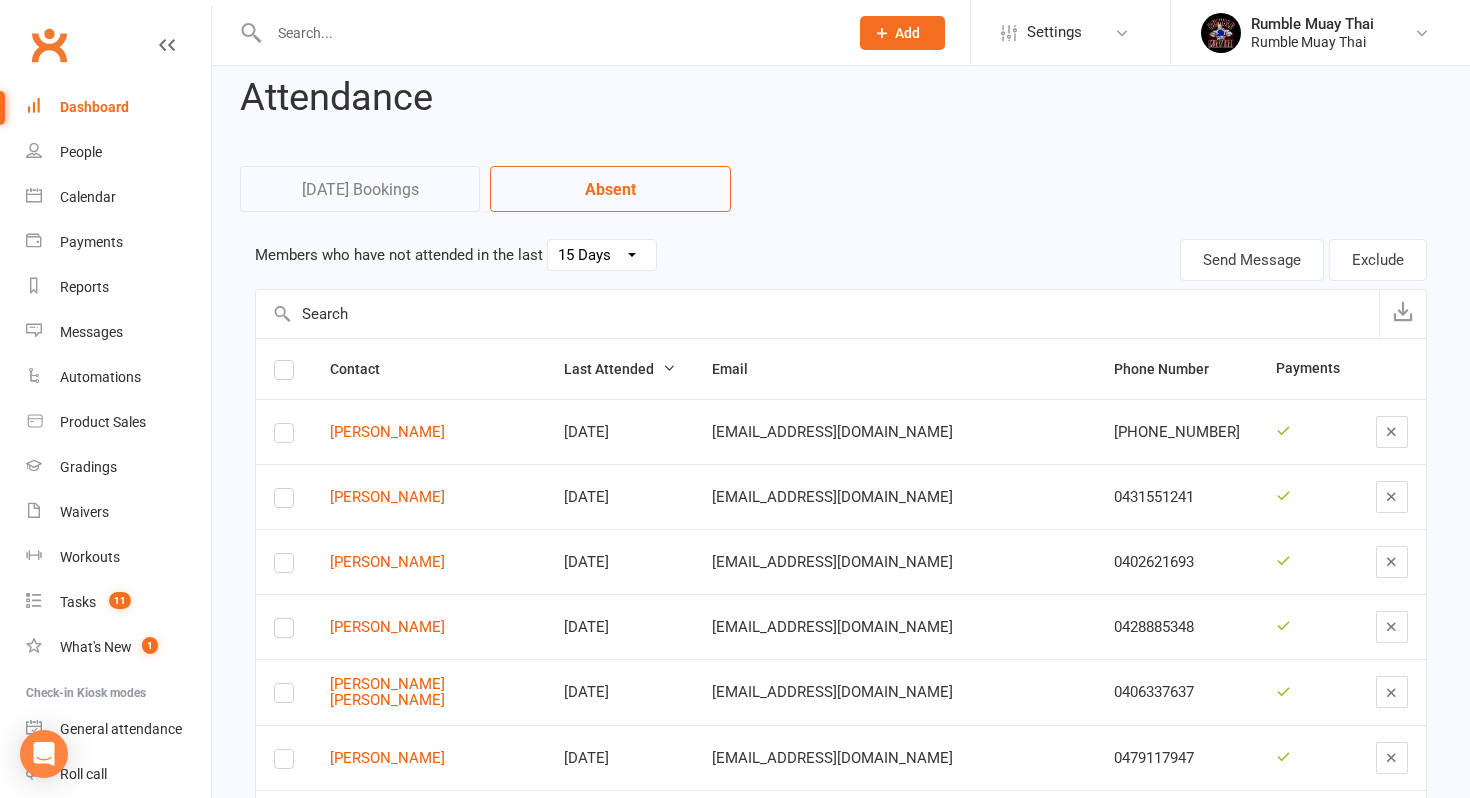 scroll, scrollTop: 0, scrollLeft: 0, axis: both 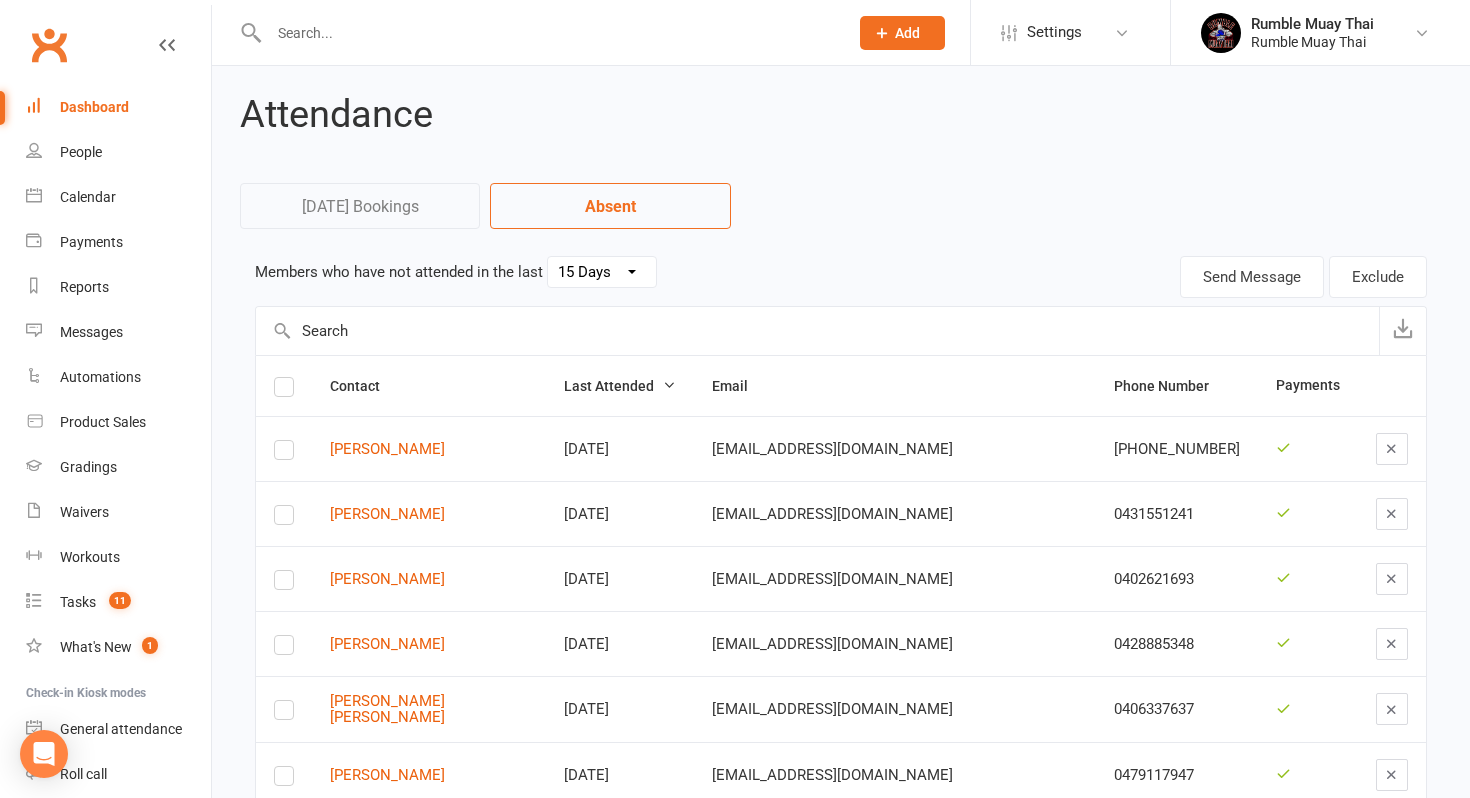 click on "30 Days 15 Days 7 Days" at bounding box center [602, 272] 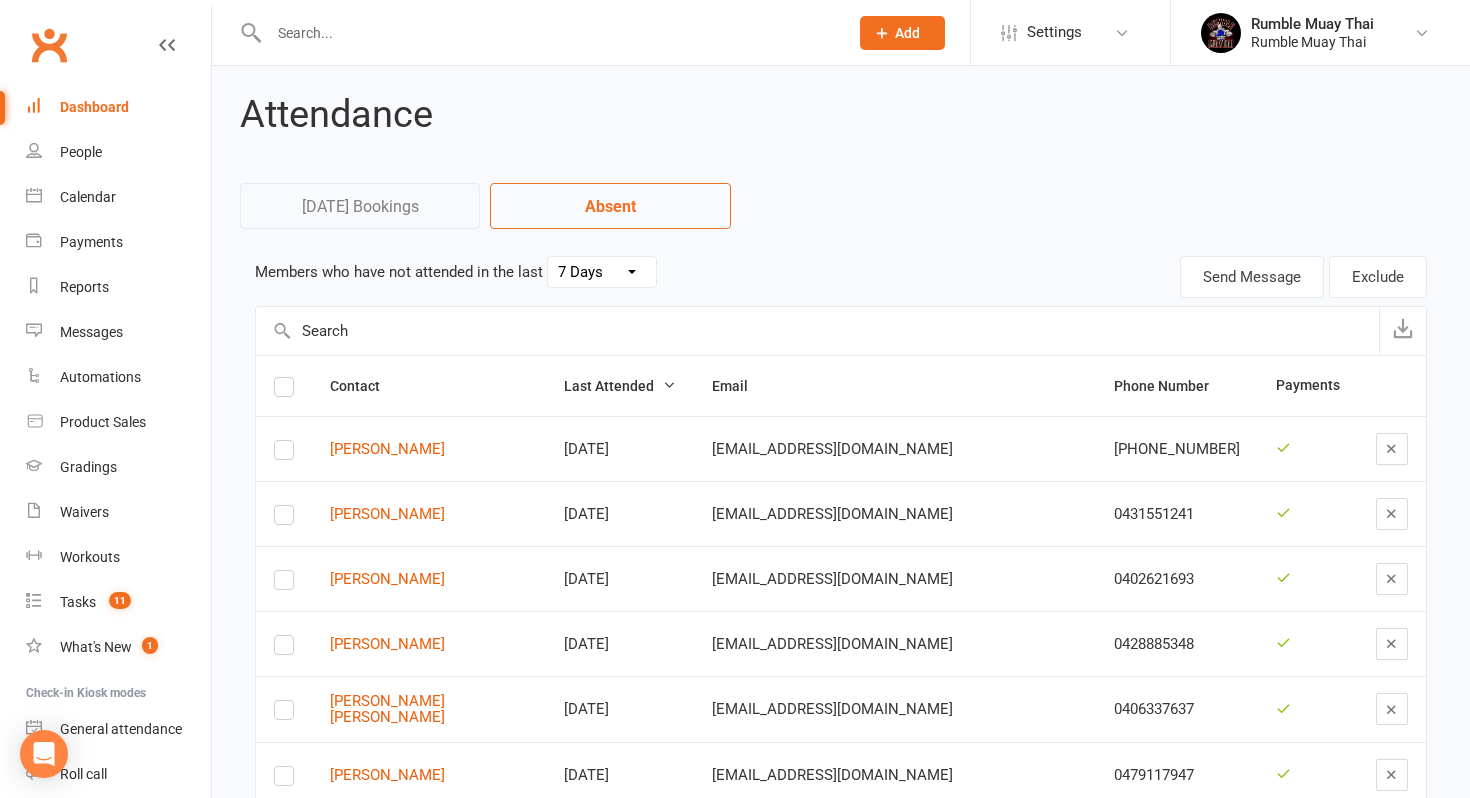 select on "7" 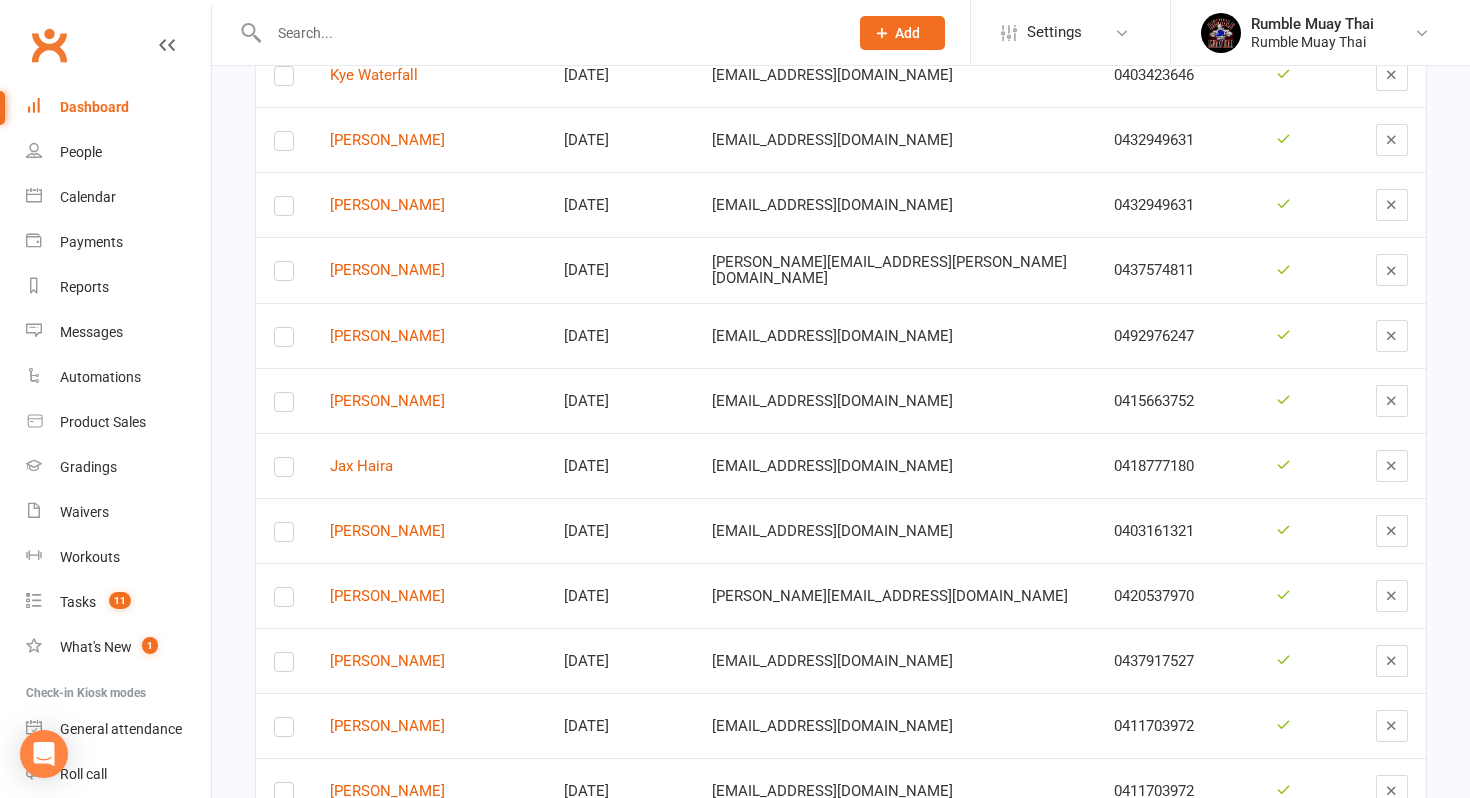 scroll, scrollTop: 2405, scrollLeft: 0, axis: vertical 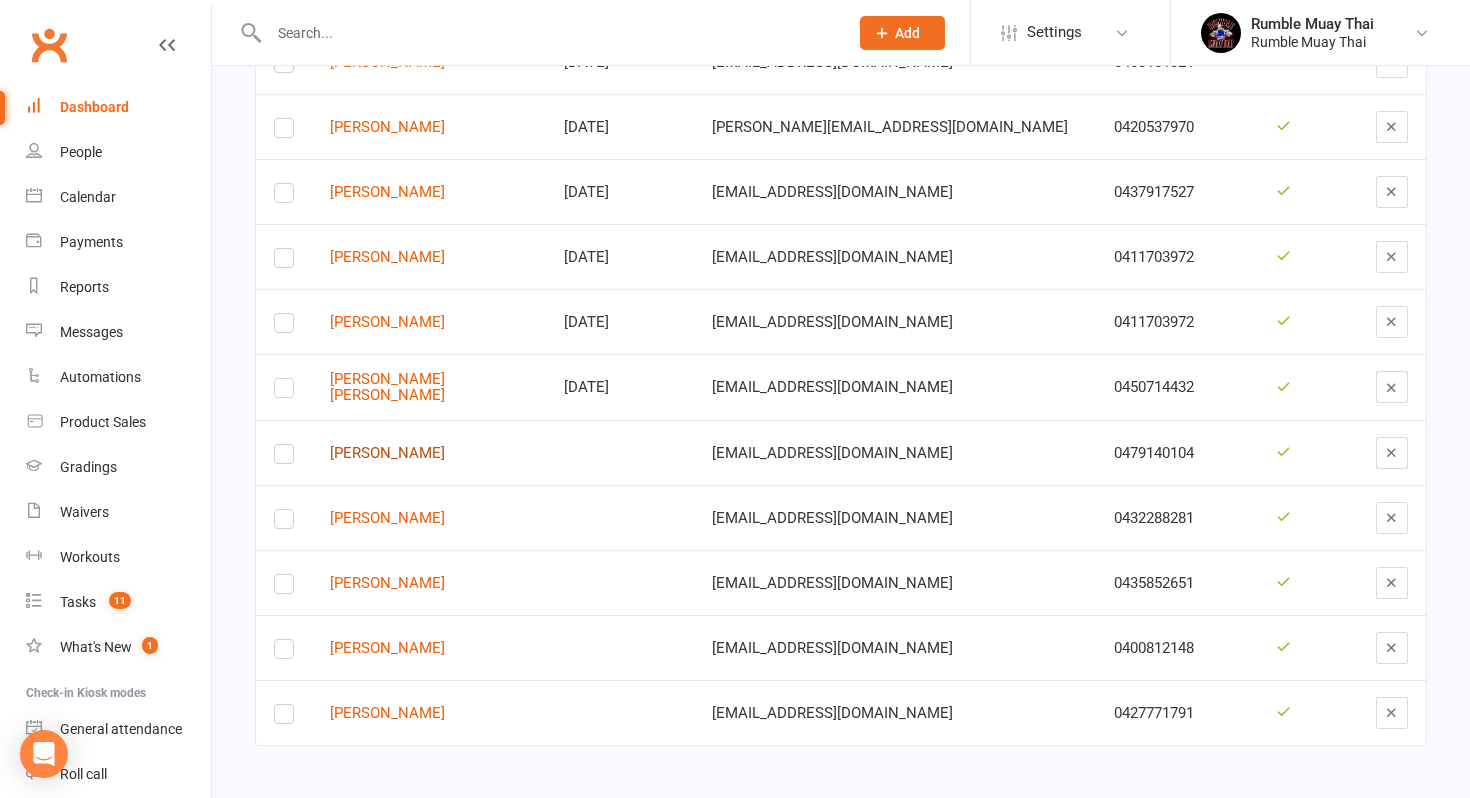 click on "[PERSON_NAME]" at bounding box center [429, 453] 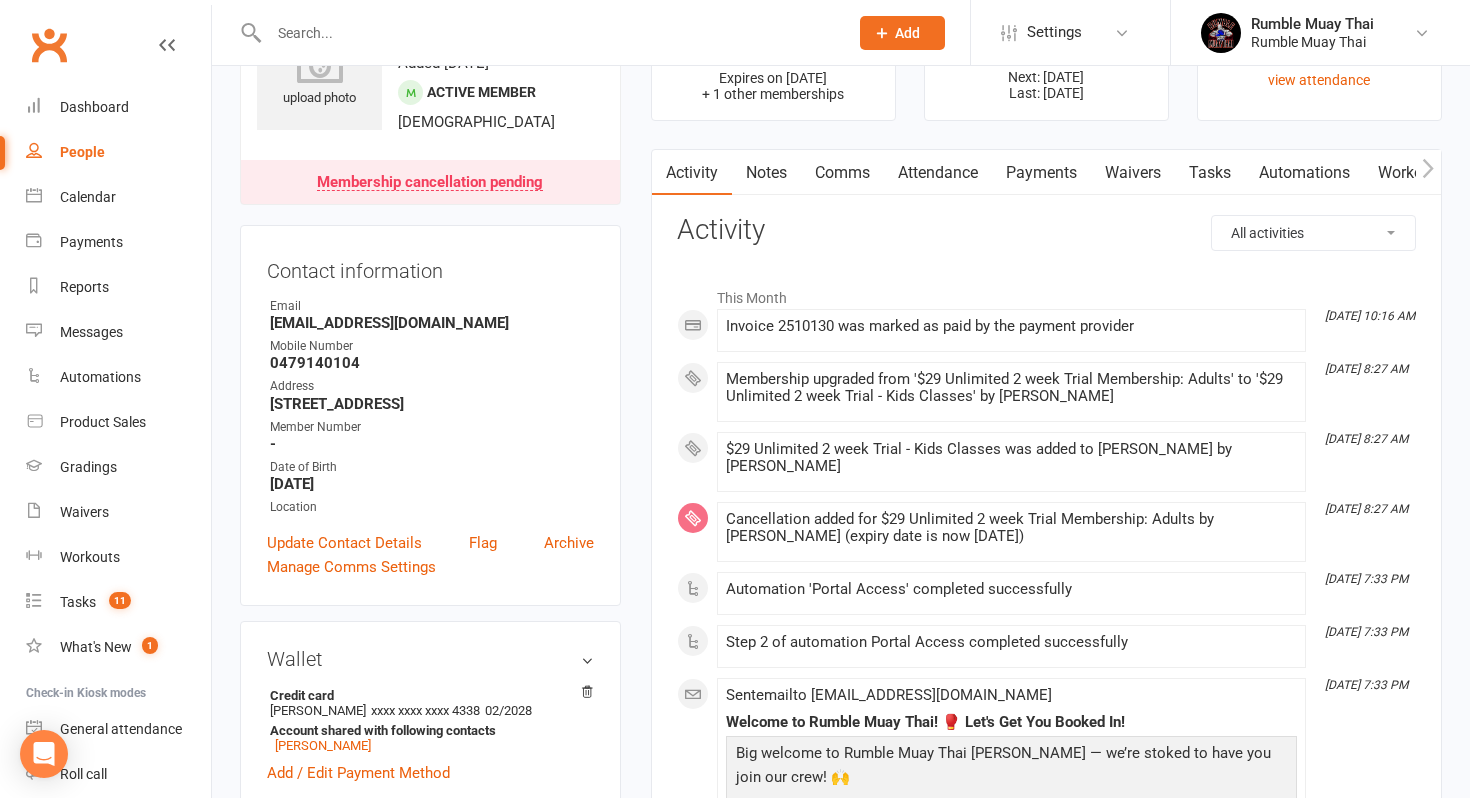 scroll, scrollTop: 0, scrollLeft: 0, axis: both 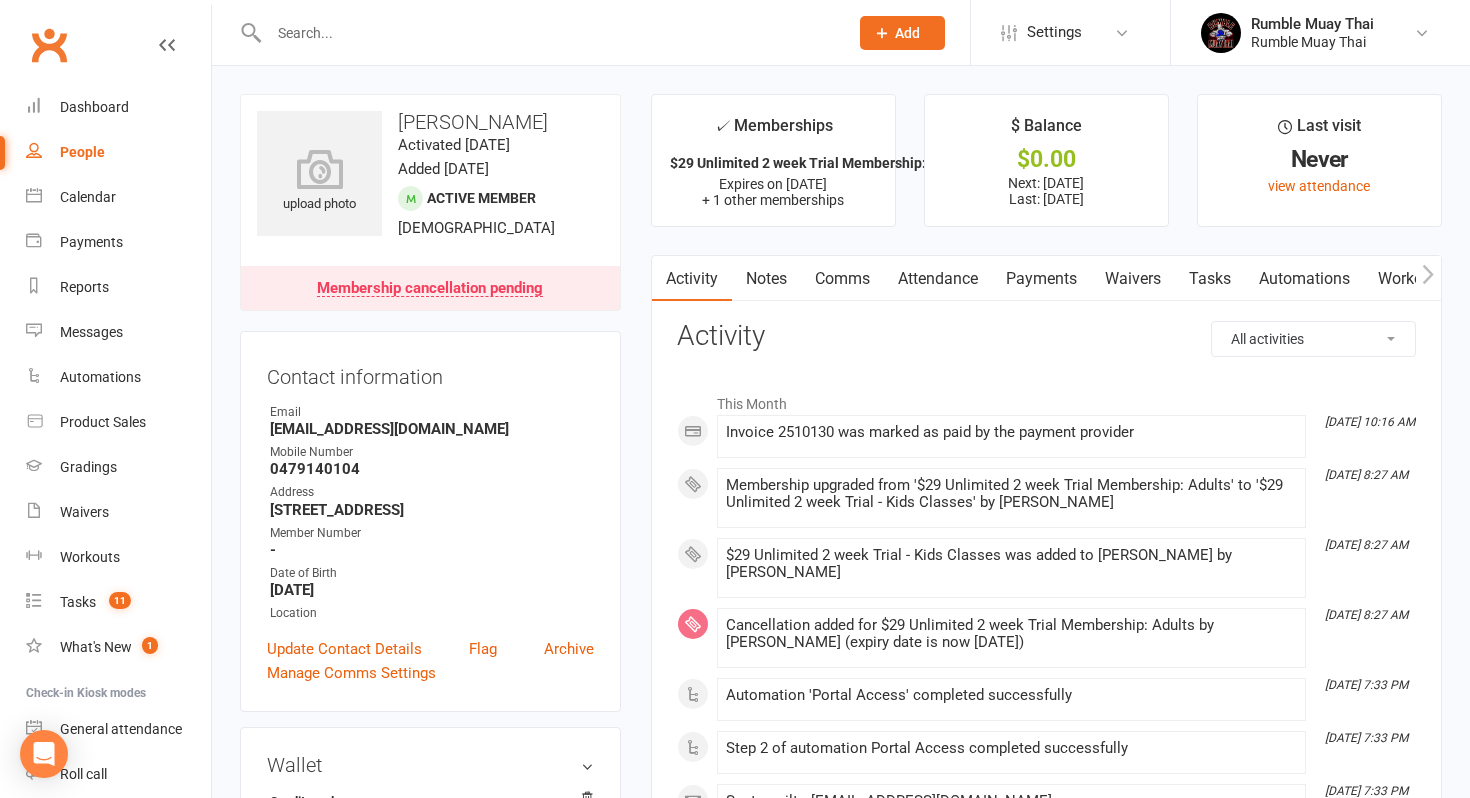 click on "Last visit" at bounding box center (1319, 131) 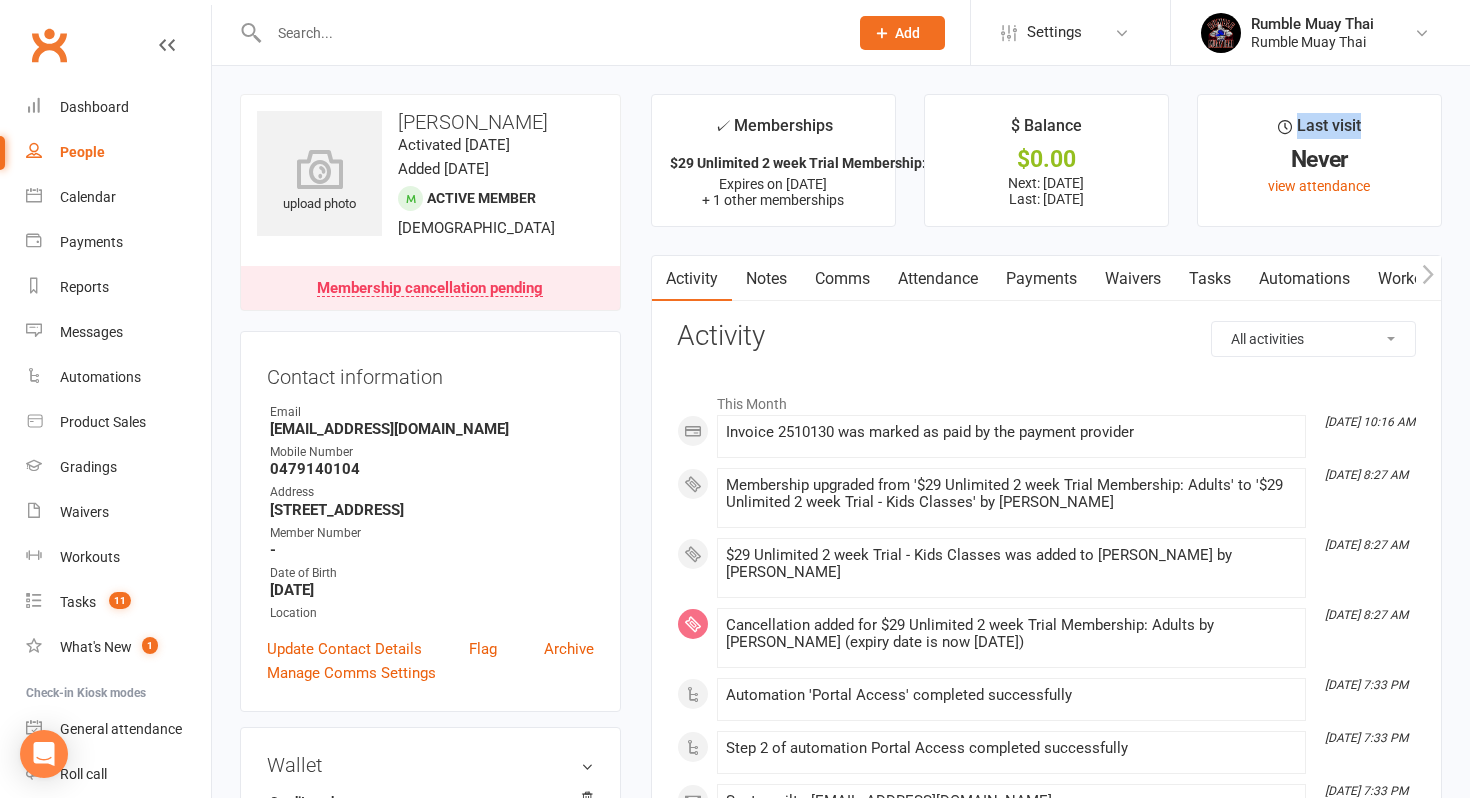 click on "Last visit" at bounding box center (1319, 131) 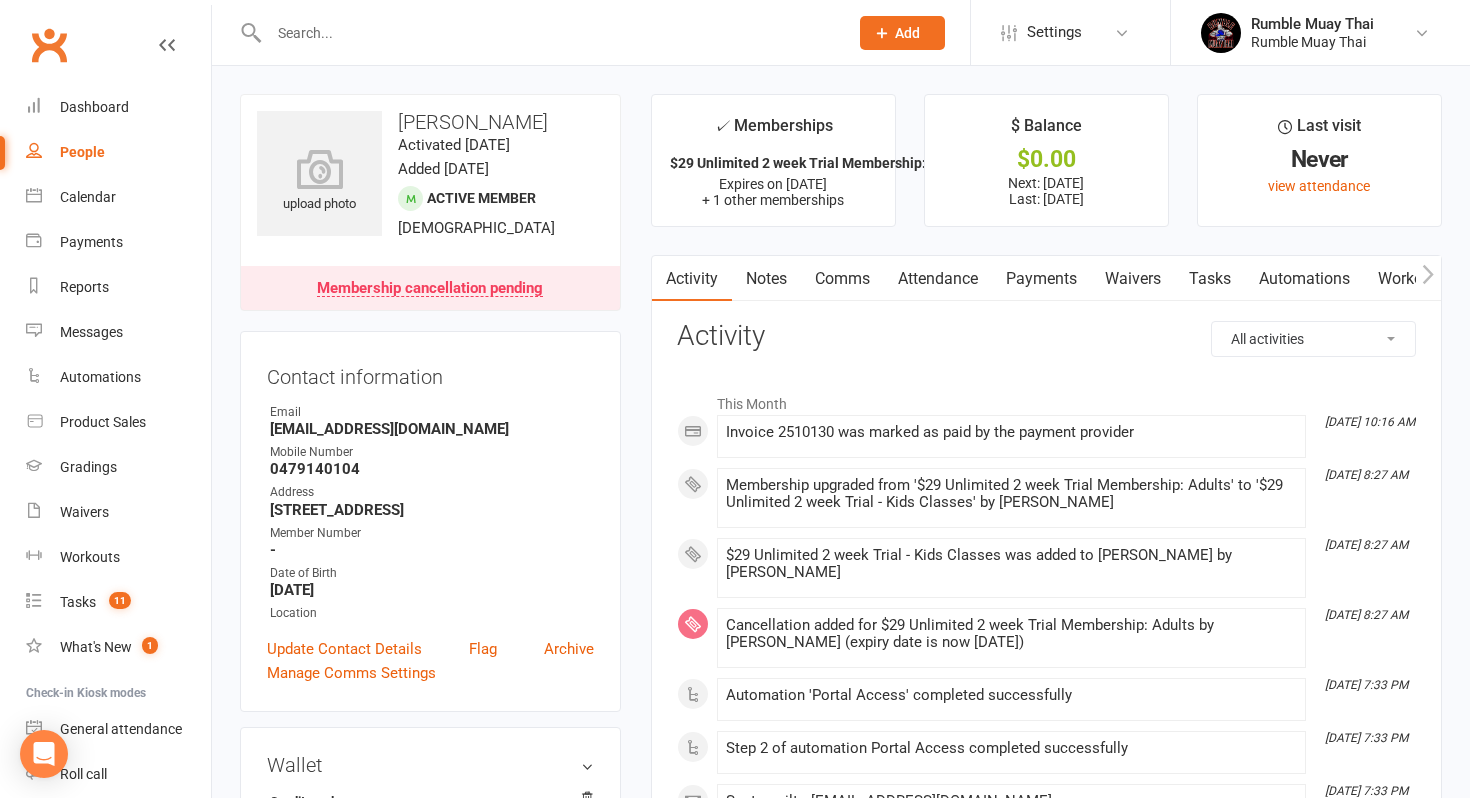 click on "Never" at bounding box center [1319, 159] 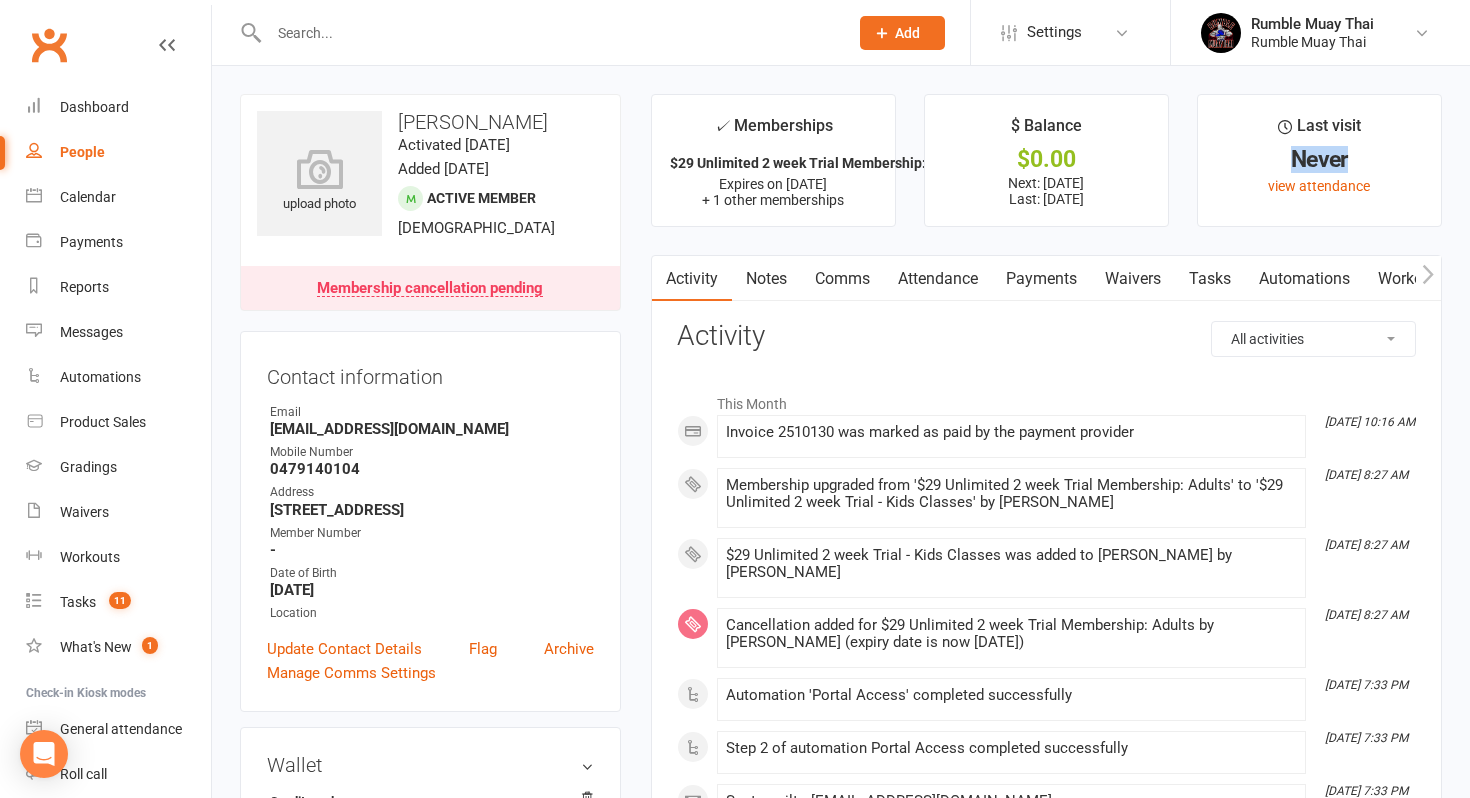 click on "Never" at bounding box center [1319, 159] 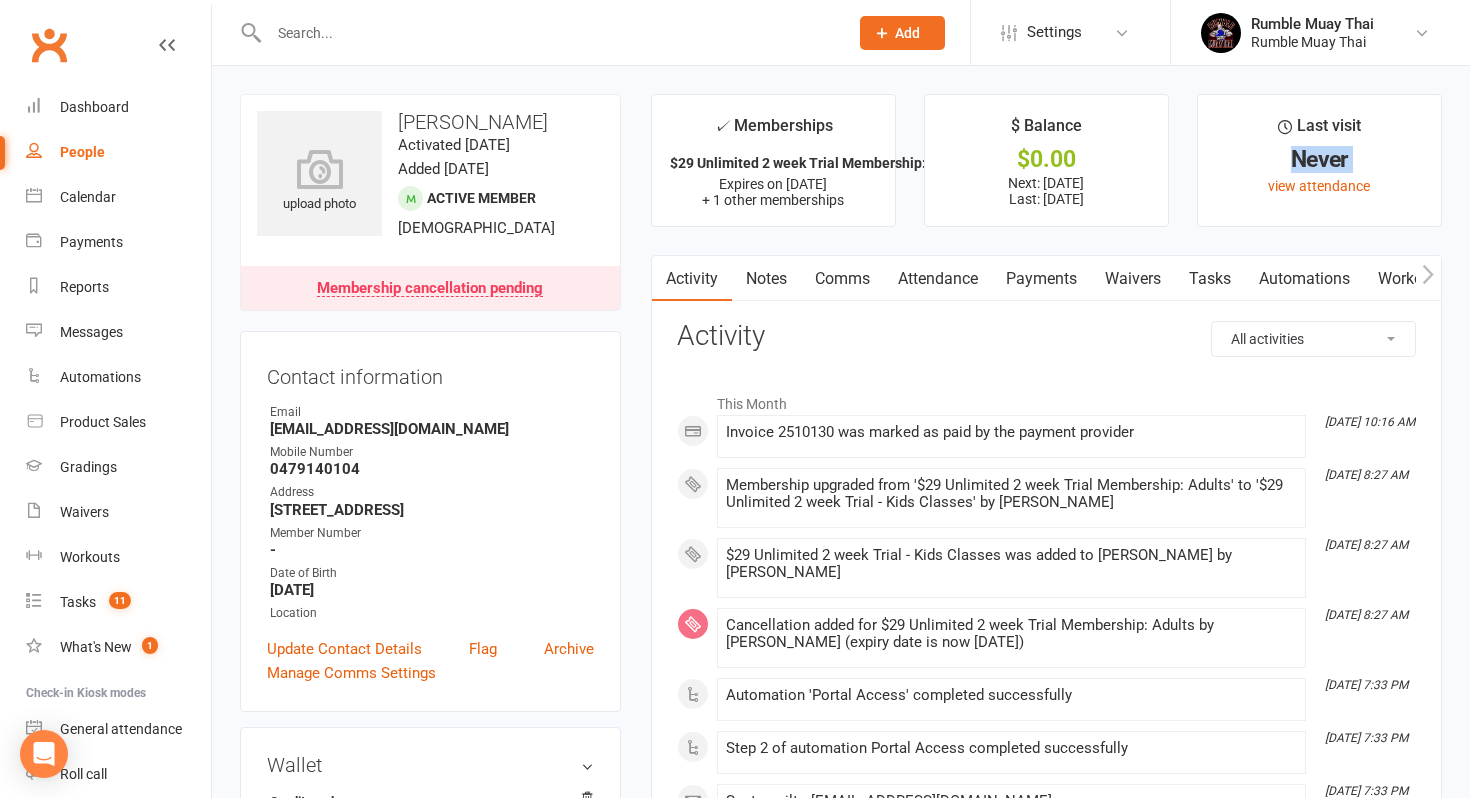click on "Never" at bounding box center [1319, 159] 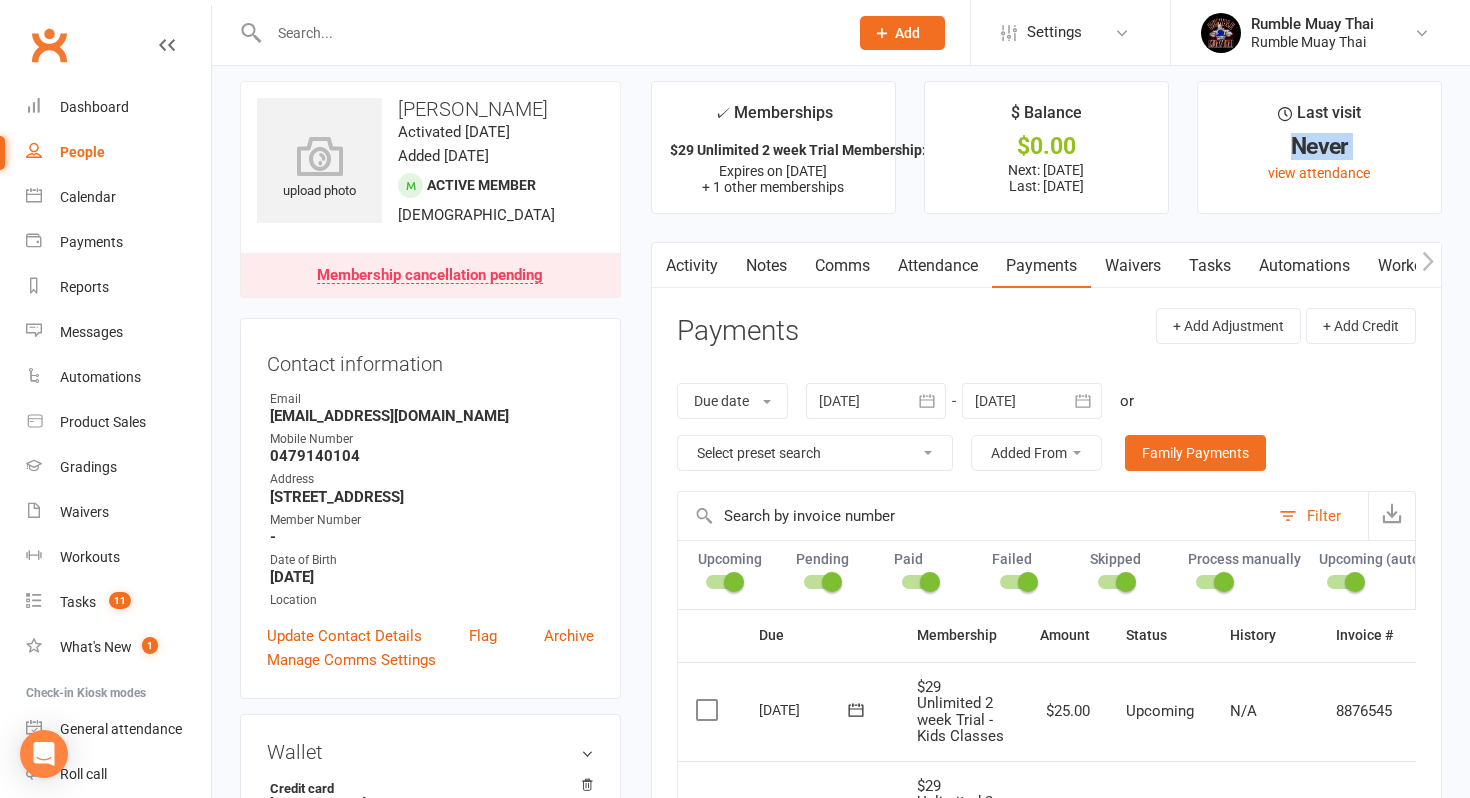 scroll, scrollTop: 0, scrollLeft: 0, axis: both 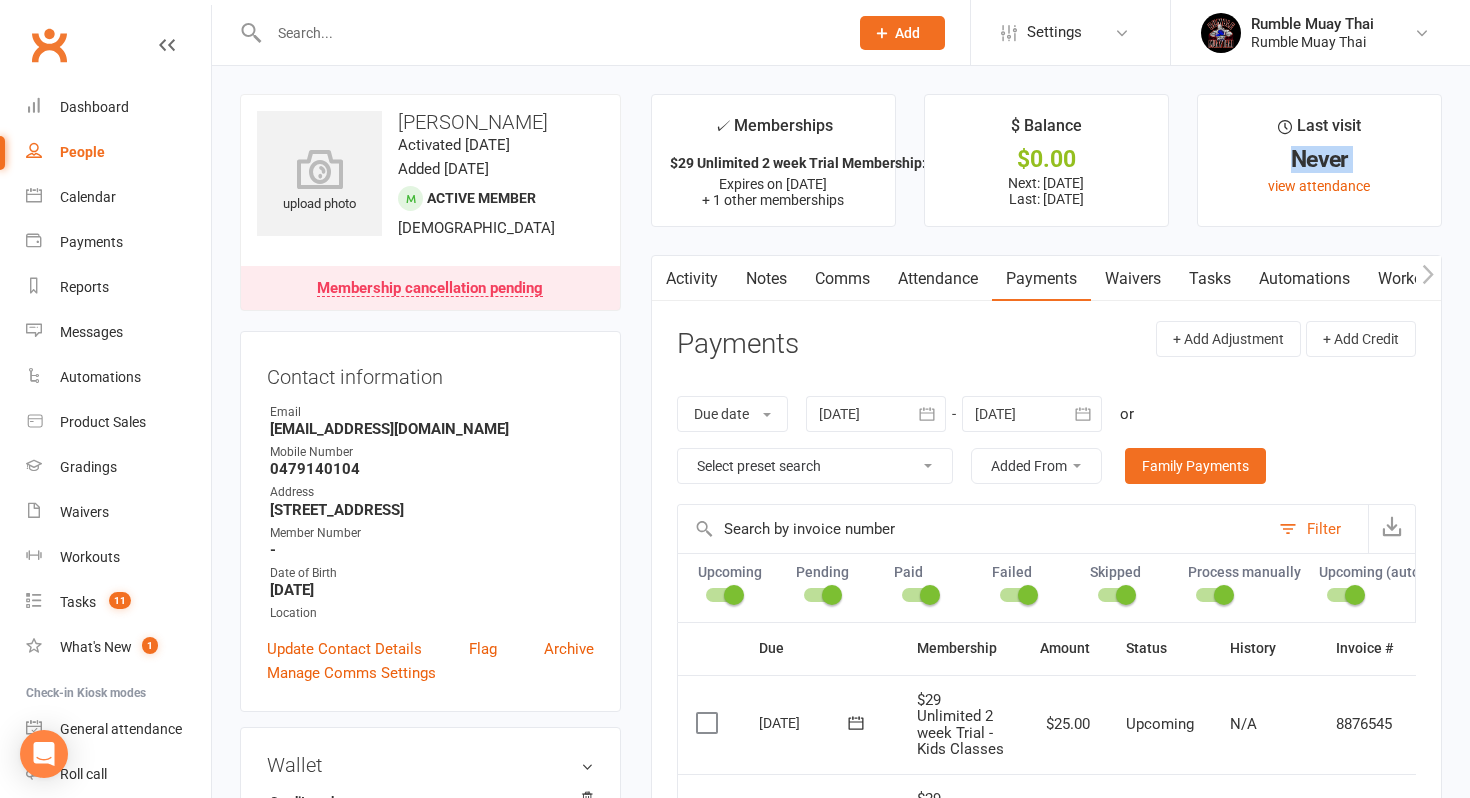 click on "Attendance" at bounding box center [938, 279] 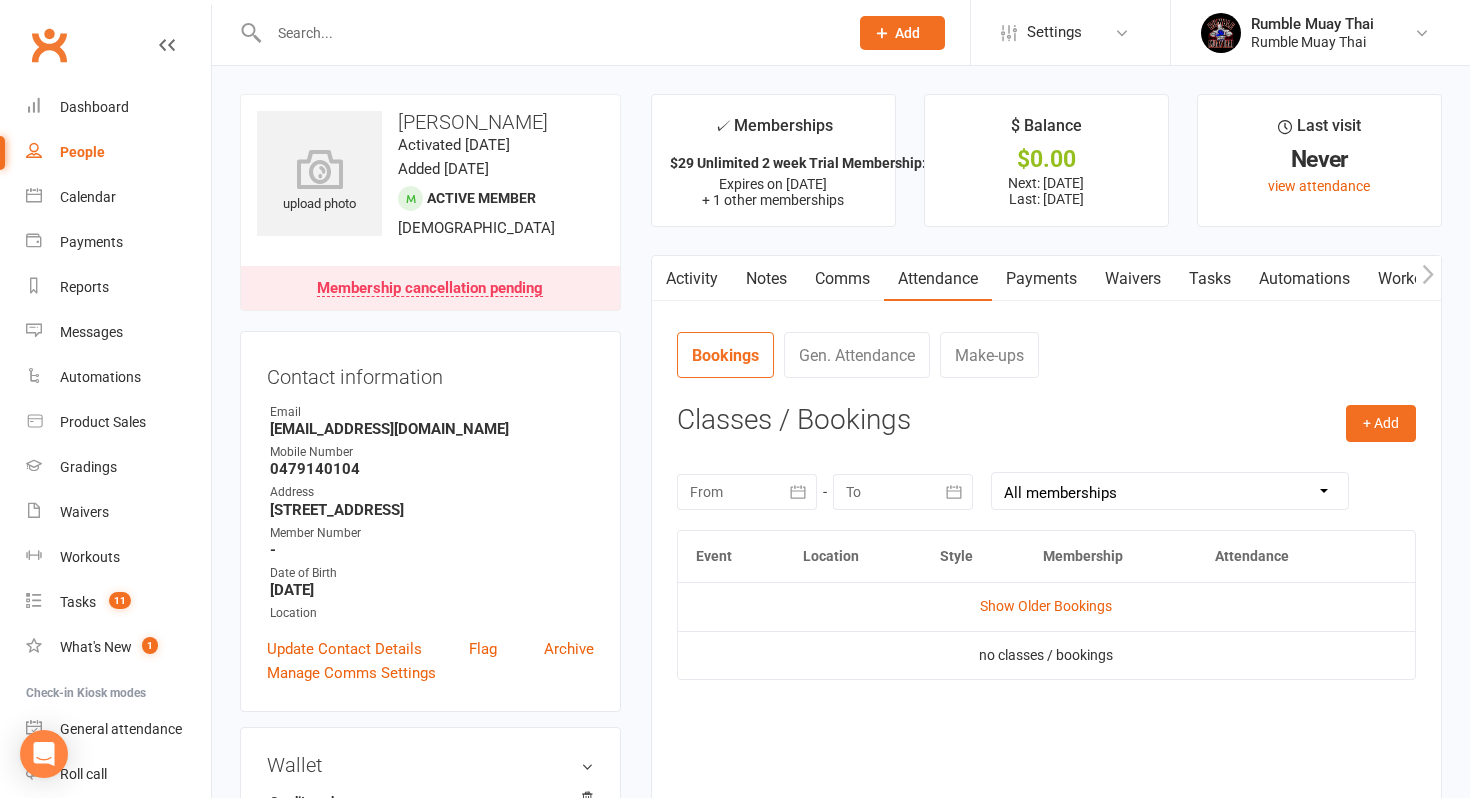 click on "Activated [DATE]" at bounding box center [454, 145] 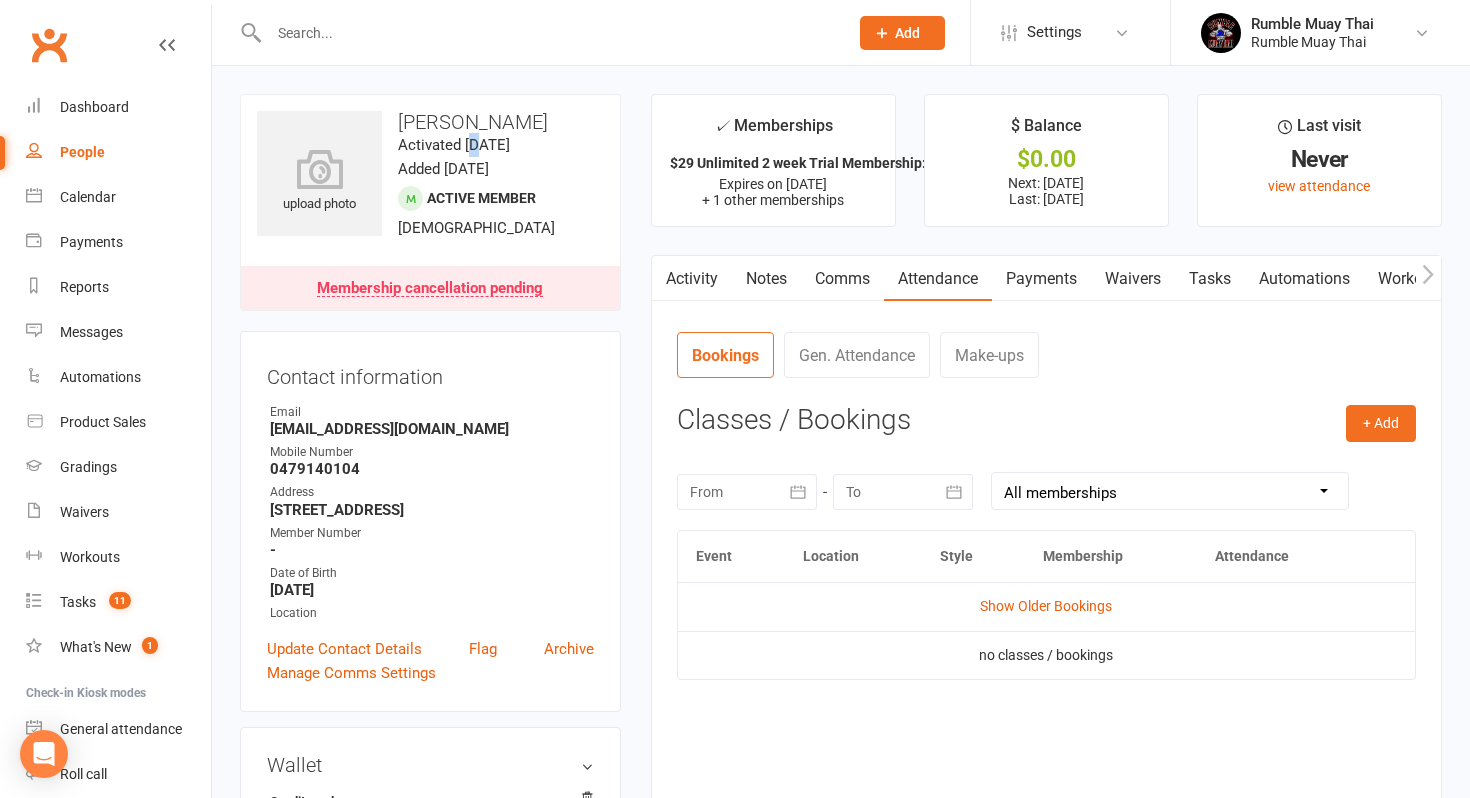 click on "Activated [DATE]" at bounding box center [454, 145] 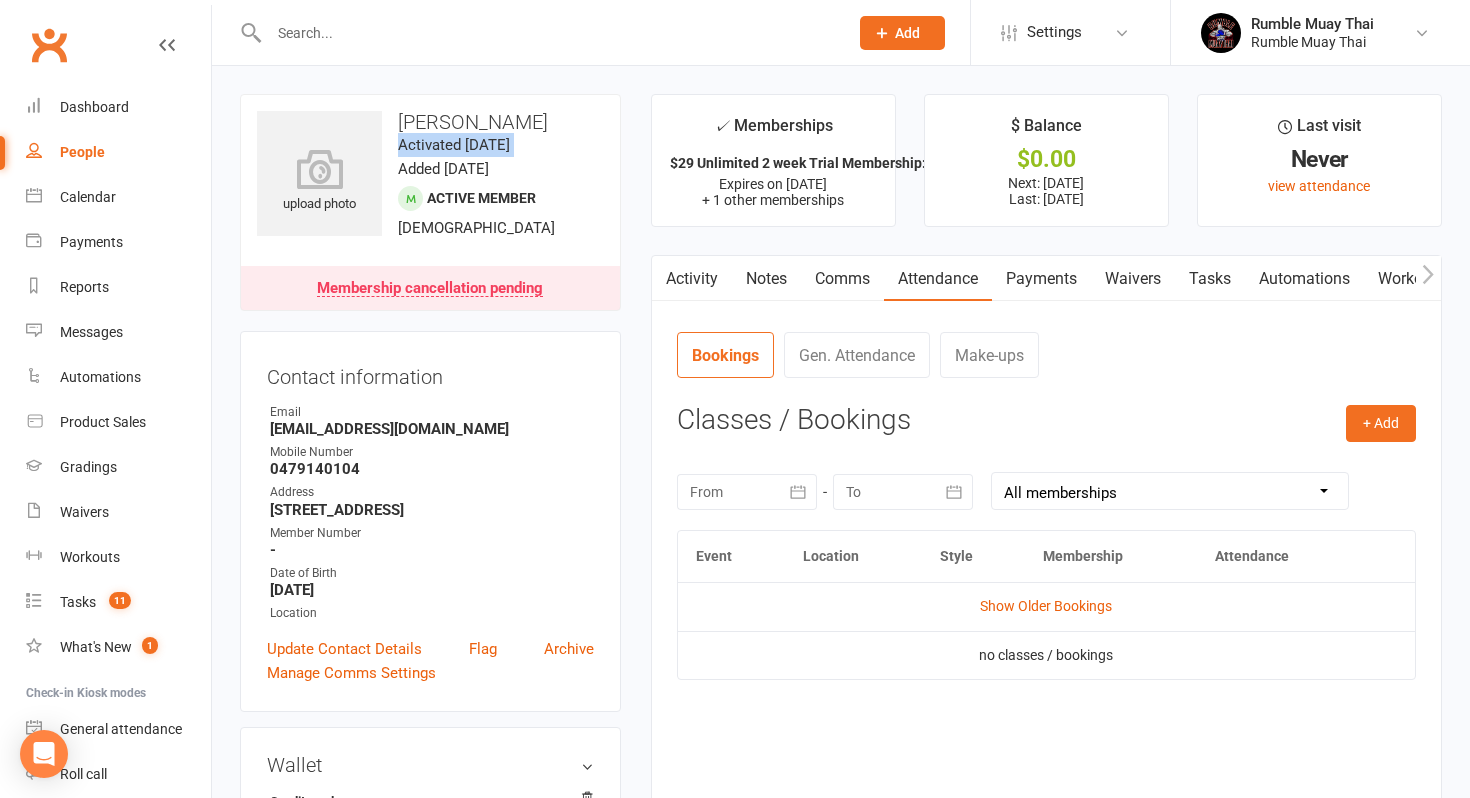 click on "Activated [DATE]" at bounding box center (454, 145) 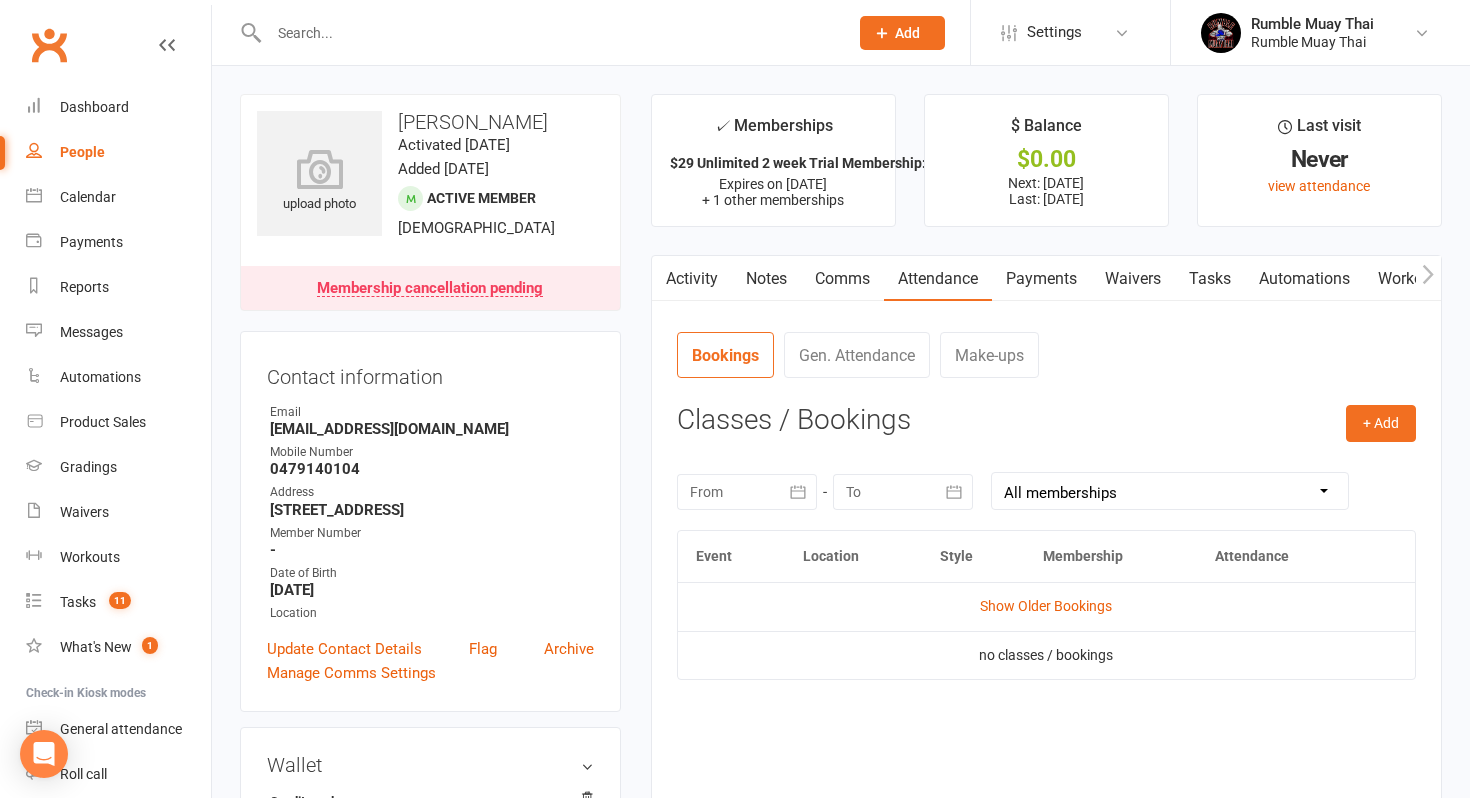 click on "+ Add Book Event Add Appointment Book a Friend Classes / Bookings
[DATE]
Sun Mon Tue Wed Thu Fri Sat
27
29
30
01
02
03
04
05
28
06
07
08
09
10
11
12
29
13
14
15
16
17
18
19
30
20
21
22
23
24
25
26
31
27
28
29
30
31
01 02 32" at bounding box center [1046, 606] 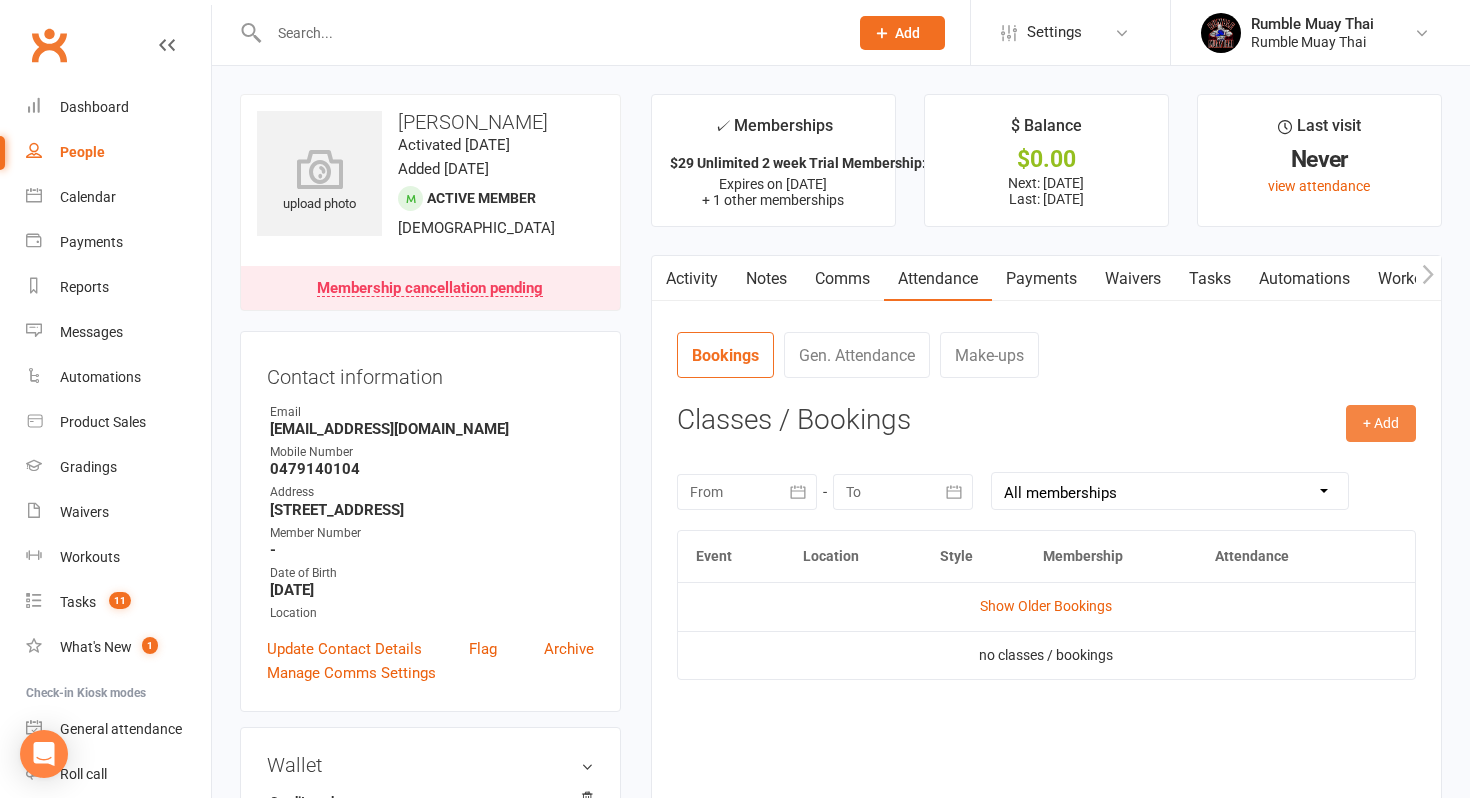 click on "+ Add" at bounding box center [1381, 423] 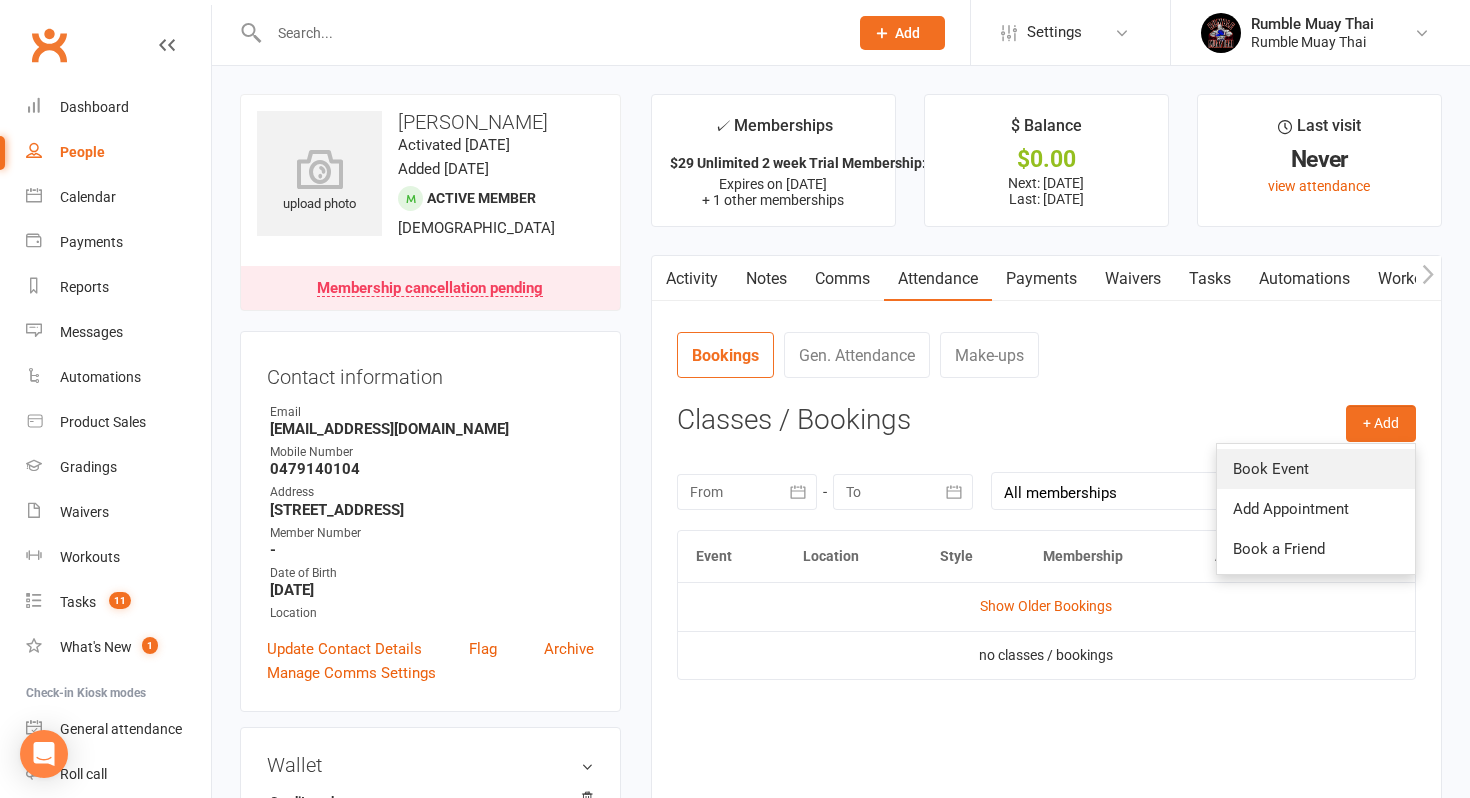 click on "Book Event" at bounding box center [1316, 469] 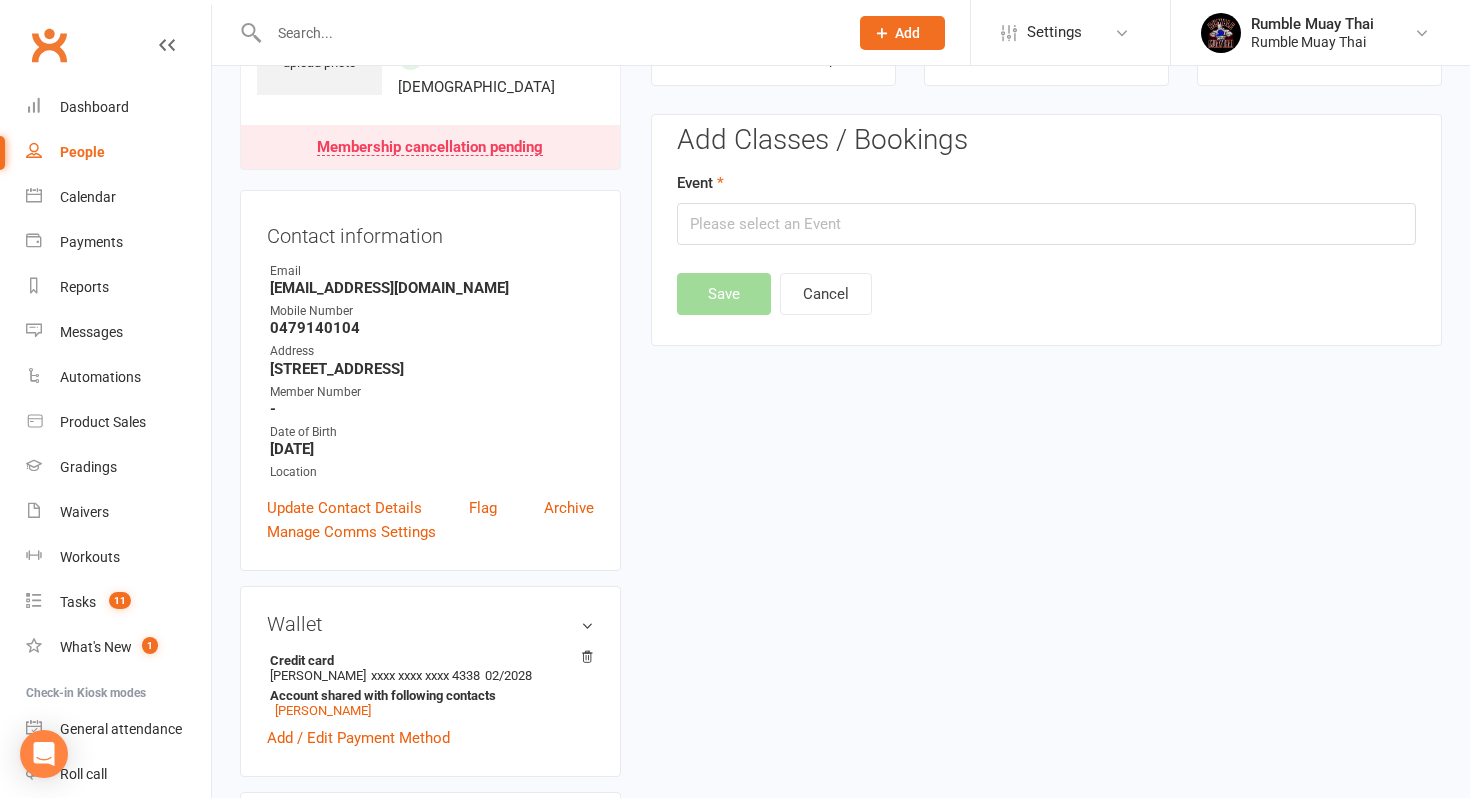 scroll, scrollTop: 154, scrollLeft: 0, axis: vertical 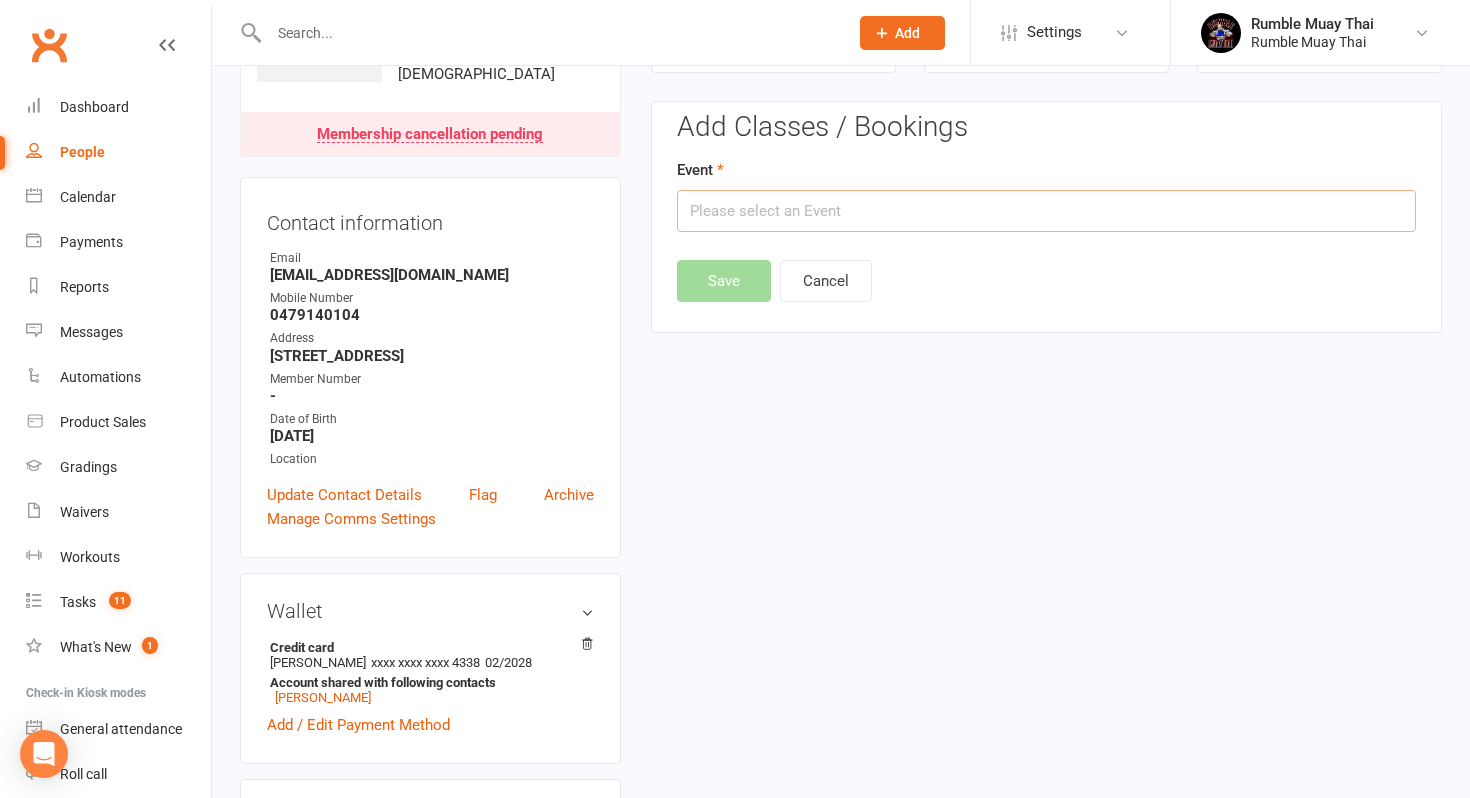 click at bounding box center (1046, 211) 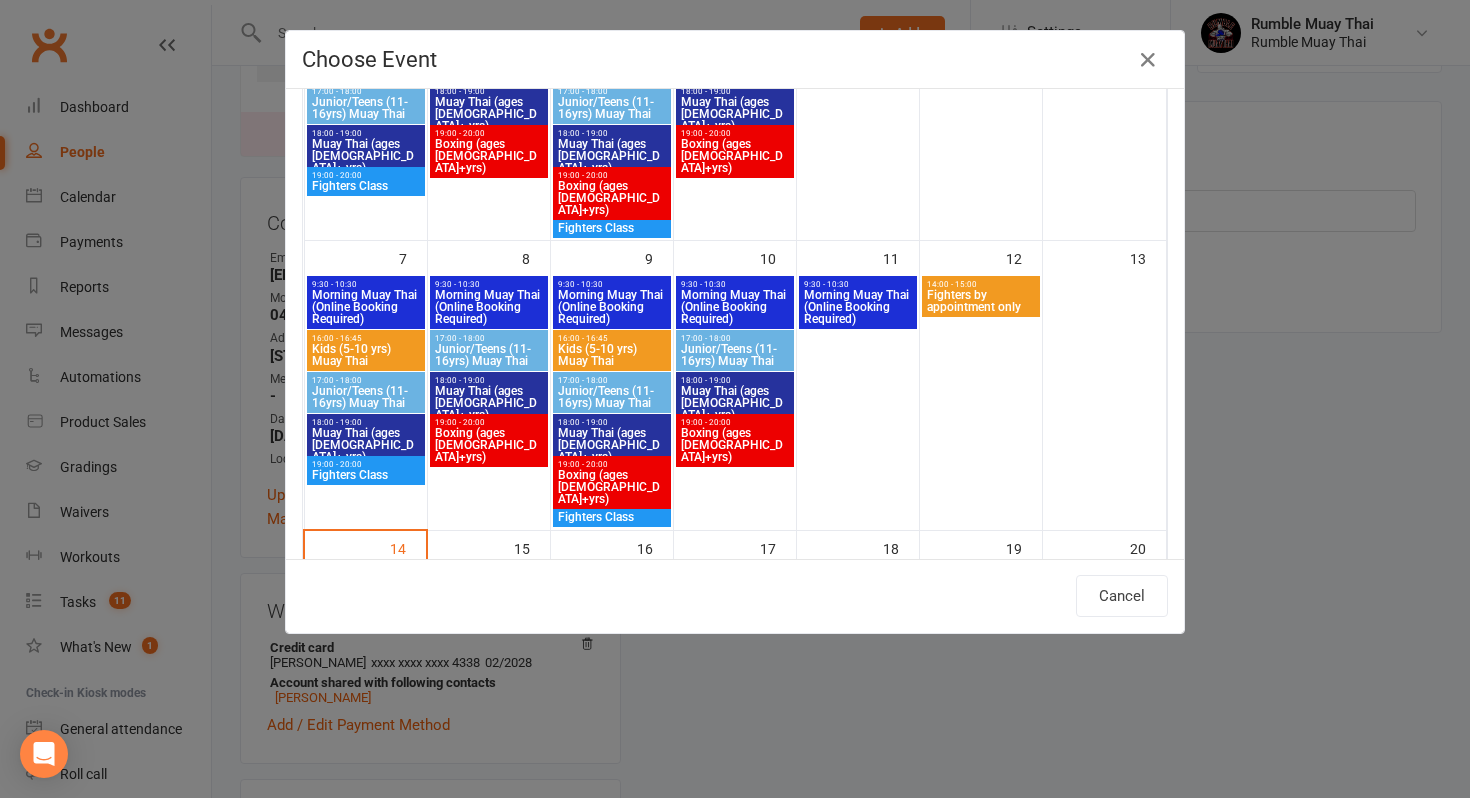 scroll, scrollTop: 290, scrollLeft: 0, axis: vertical 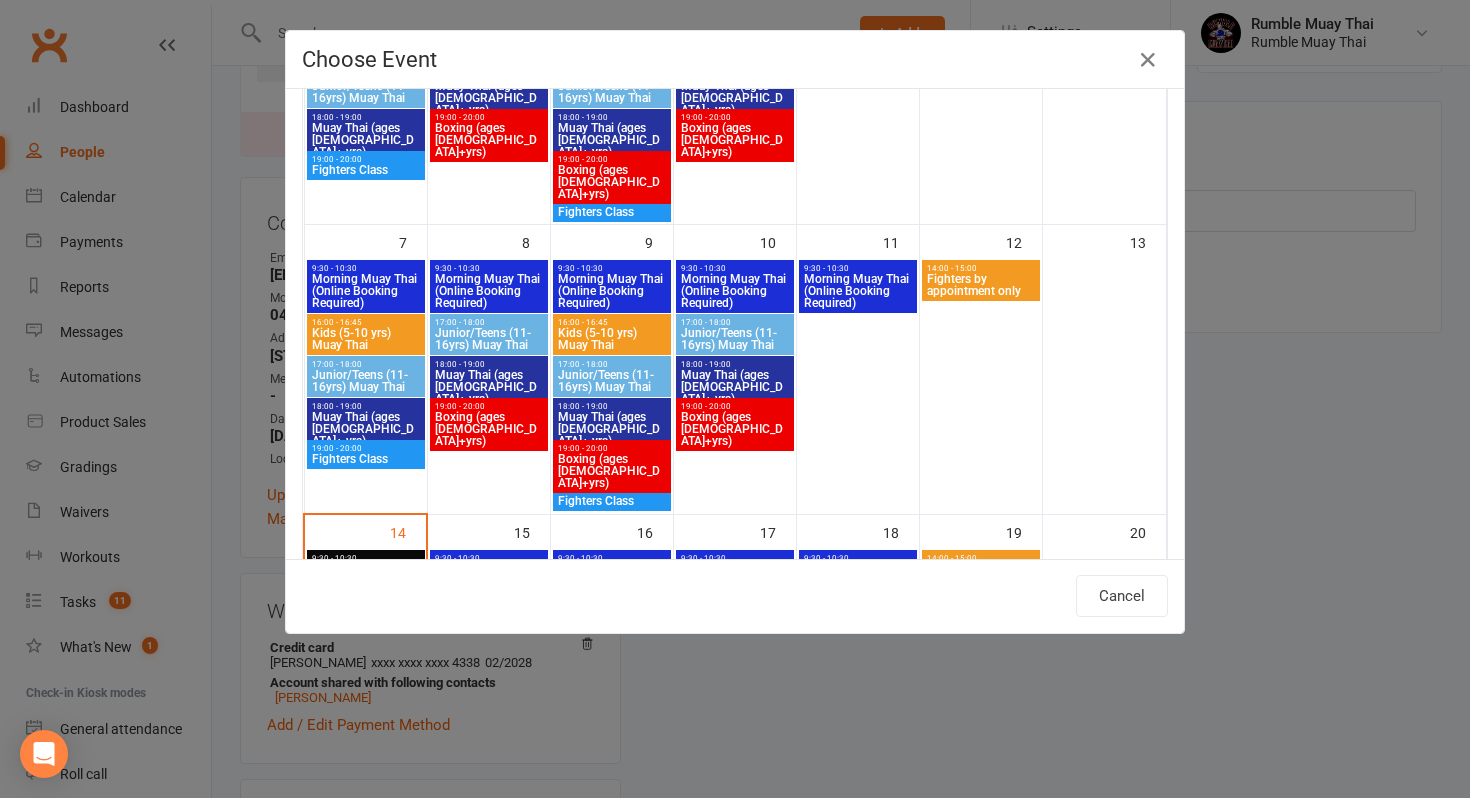 click on "Kids (5-10 yrs) Muay Thai" at bounding box center [366, 339] 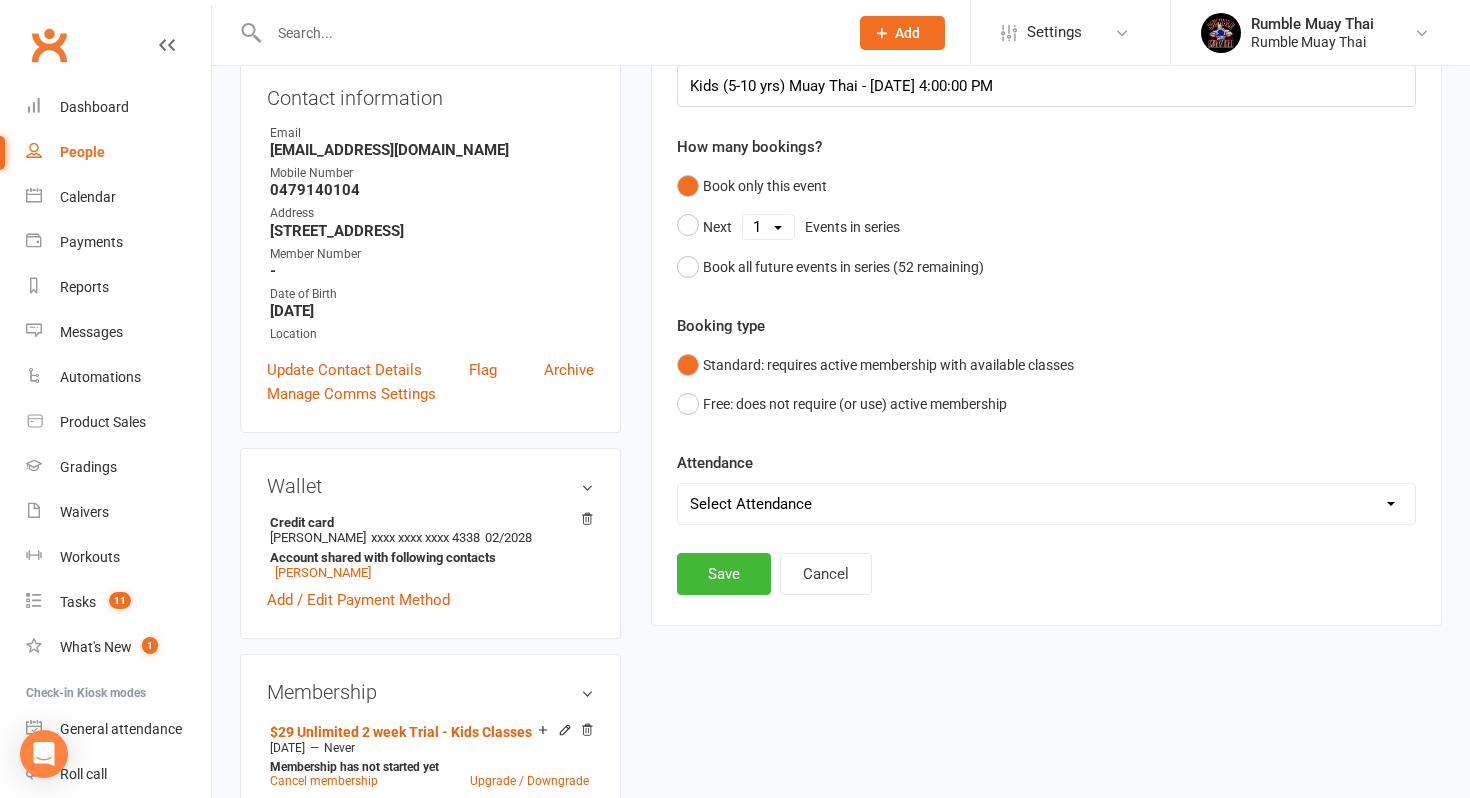 scroll, scrollTop: 281, scrollLeft: 0, axis: vertical 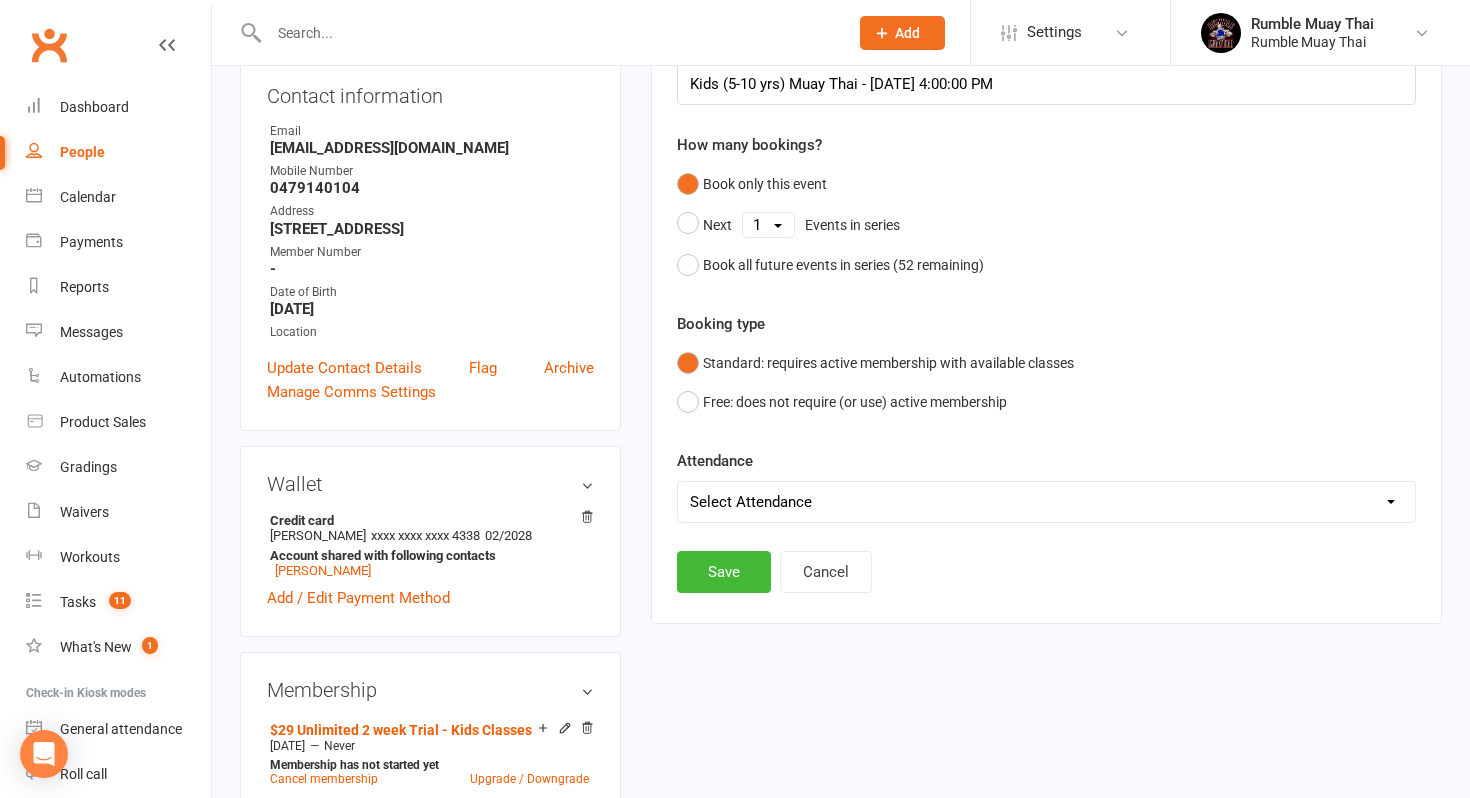click on "Select Attendance Attended Absent" at bounding box center (1046, 502) 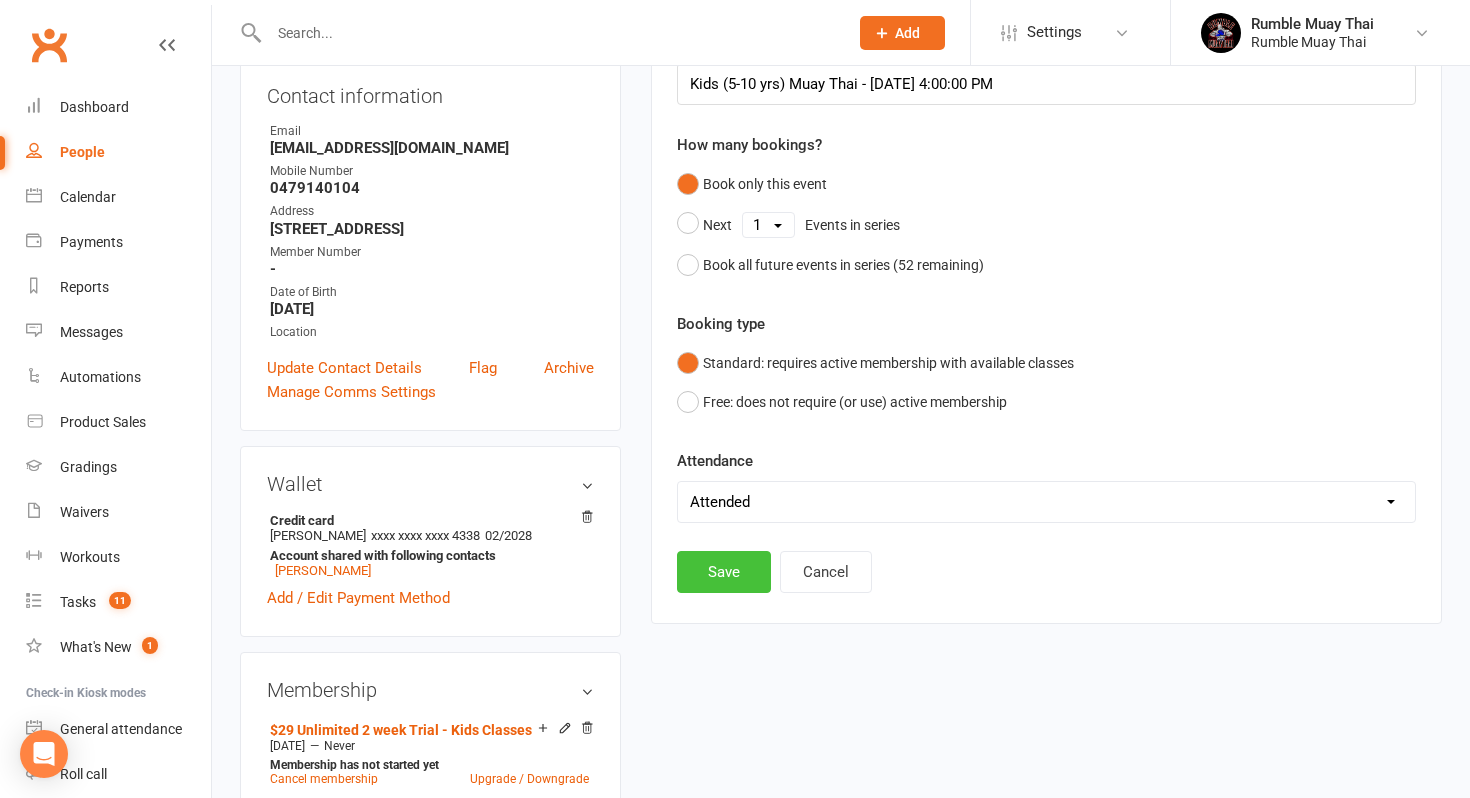 click on "Save" at bounding box center (724, 572) 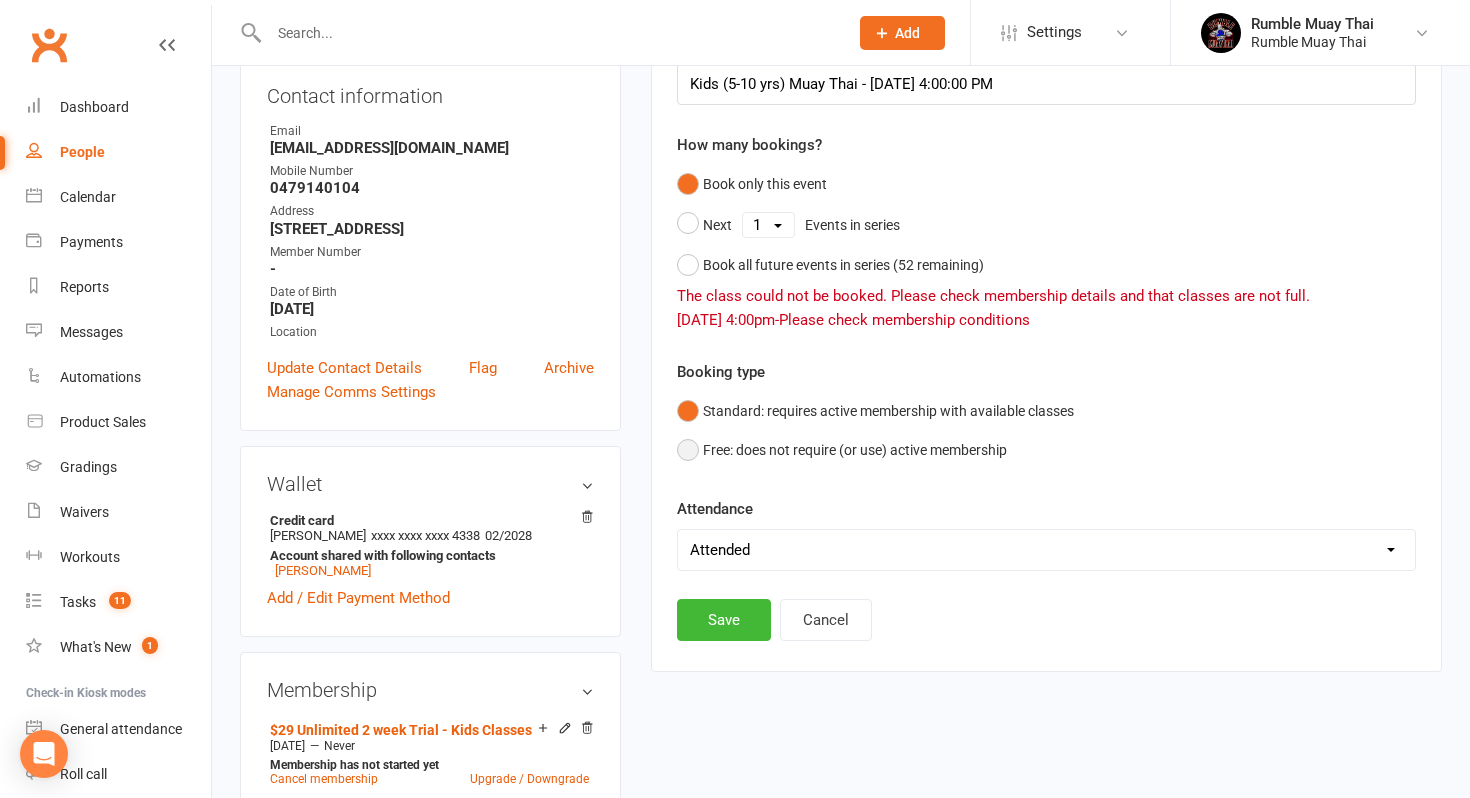click on "Free: does not require (or use) active membership" at bounding box center (842, 450) 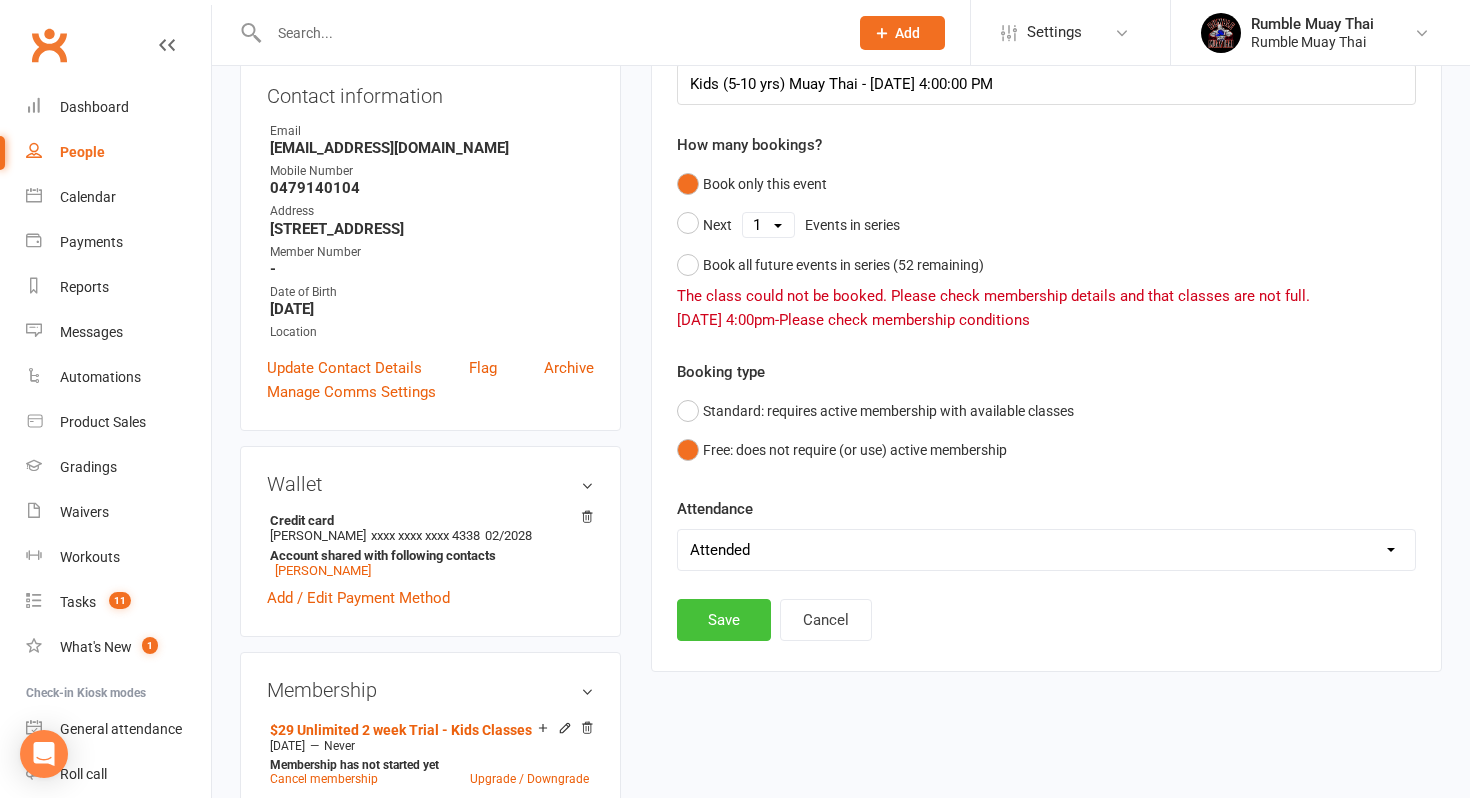 click on "Save" at bounding box center [724, 620] 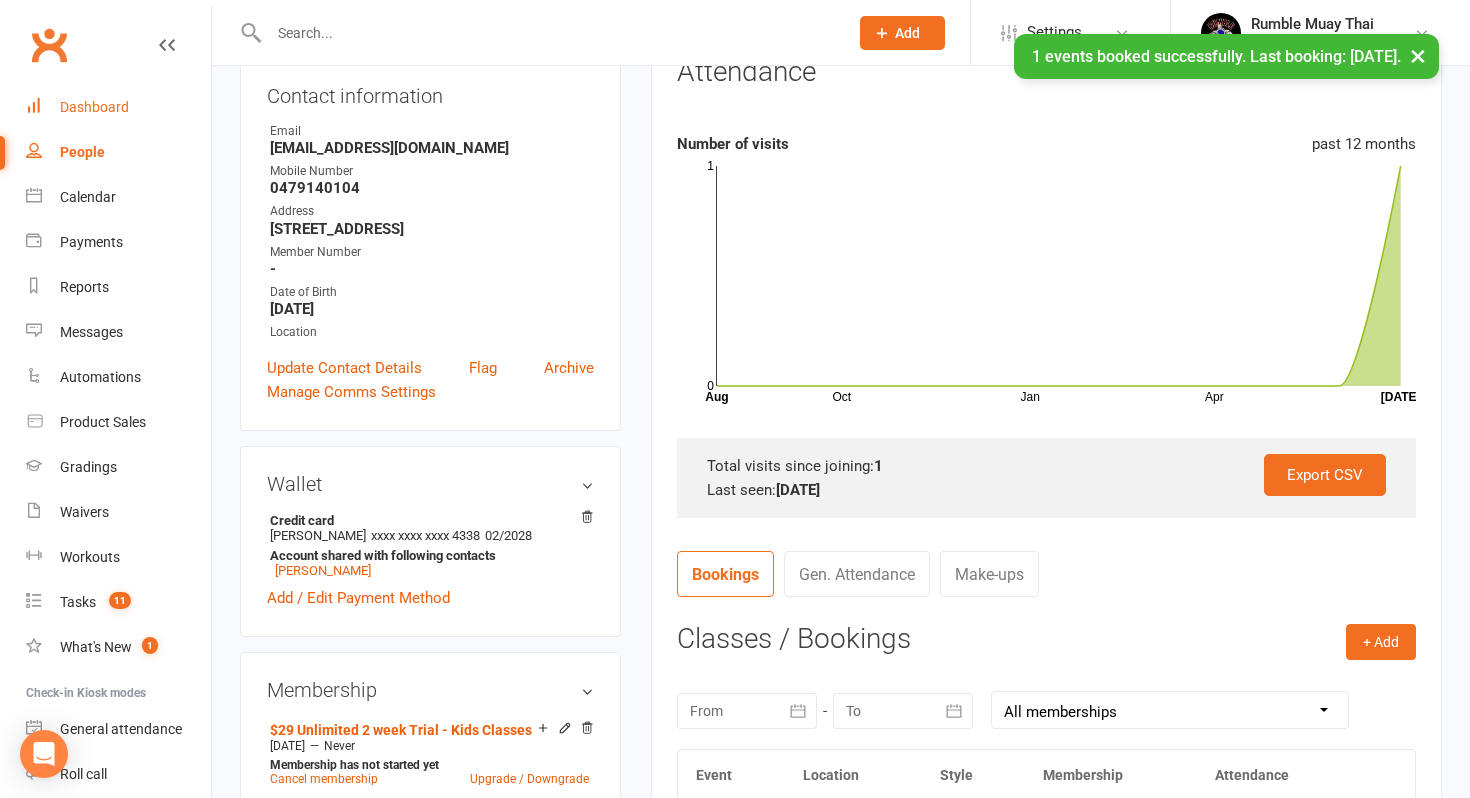 click on "Dashboard" at bounding box center (94, 107) 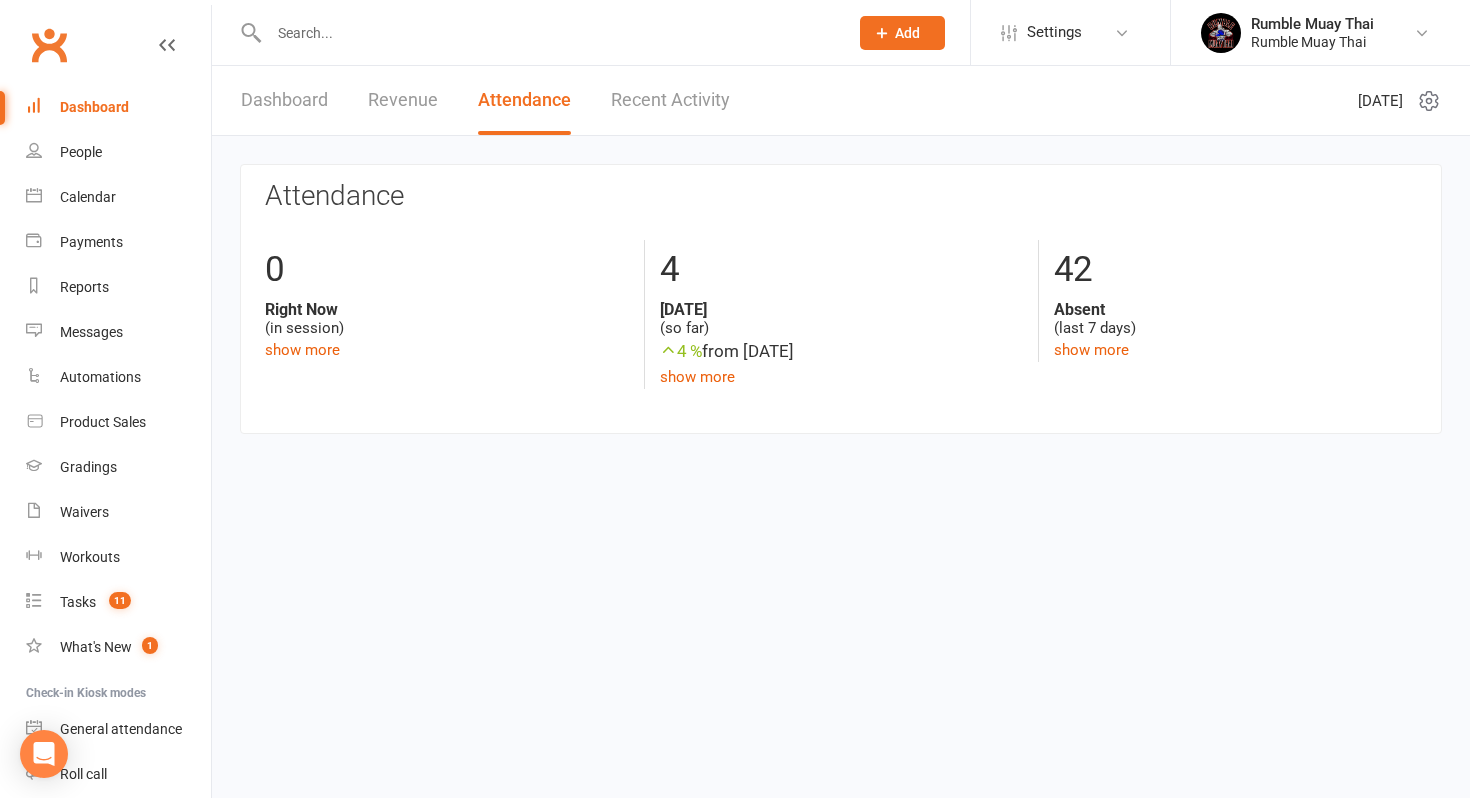 click on "Recent Activity" at bounding box center (670, 100) 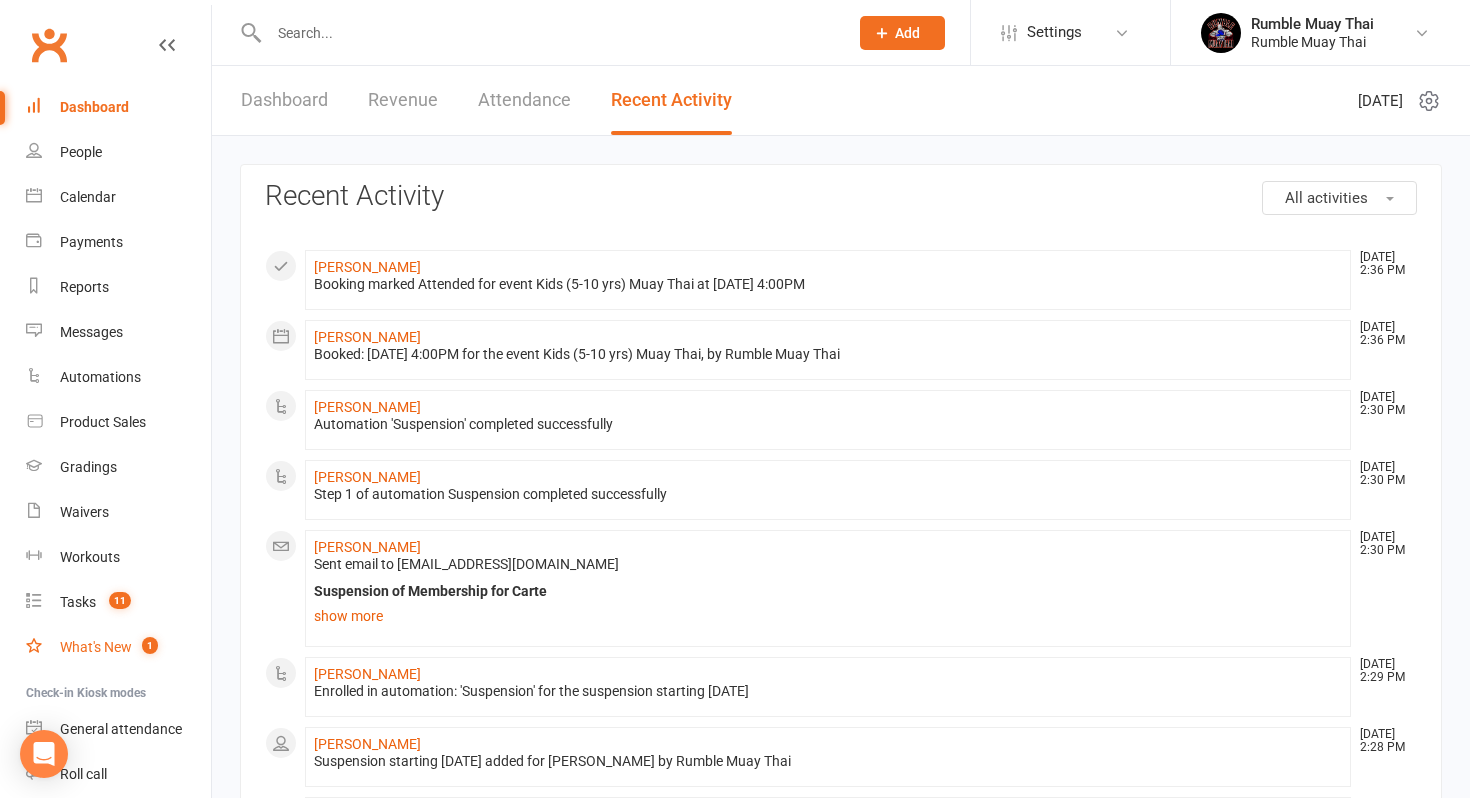 click on "What's New" at bounding box center [96, 647] 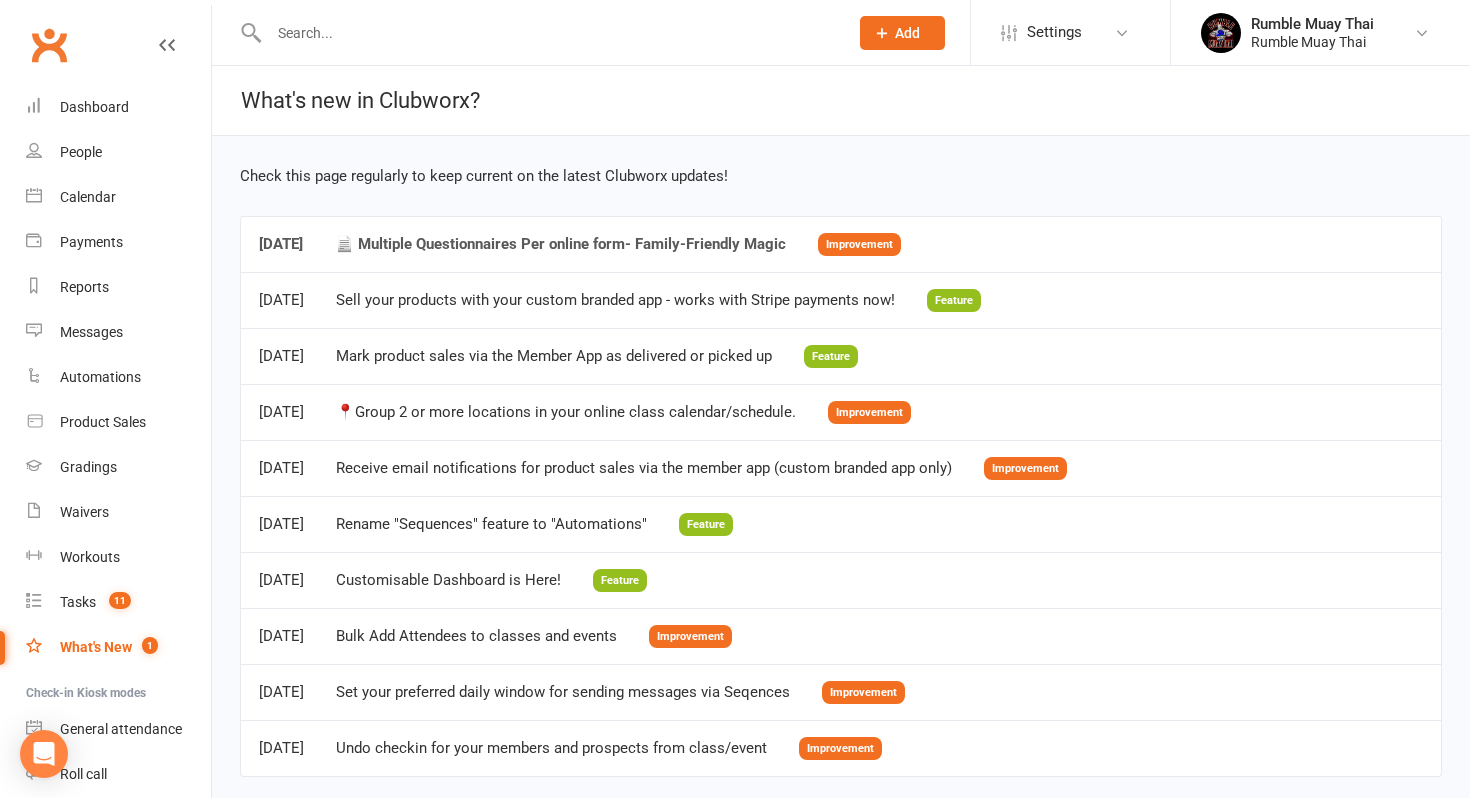 click on "📄 Multiple Questionnaires Per online form-  Family-Friendly Magic" at bounding box center [560, 244] 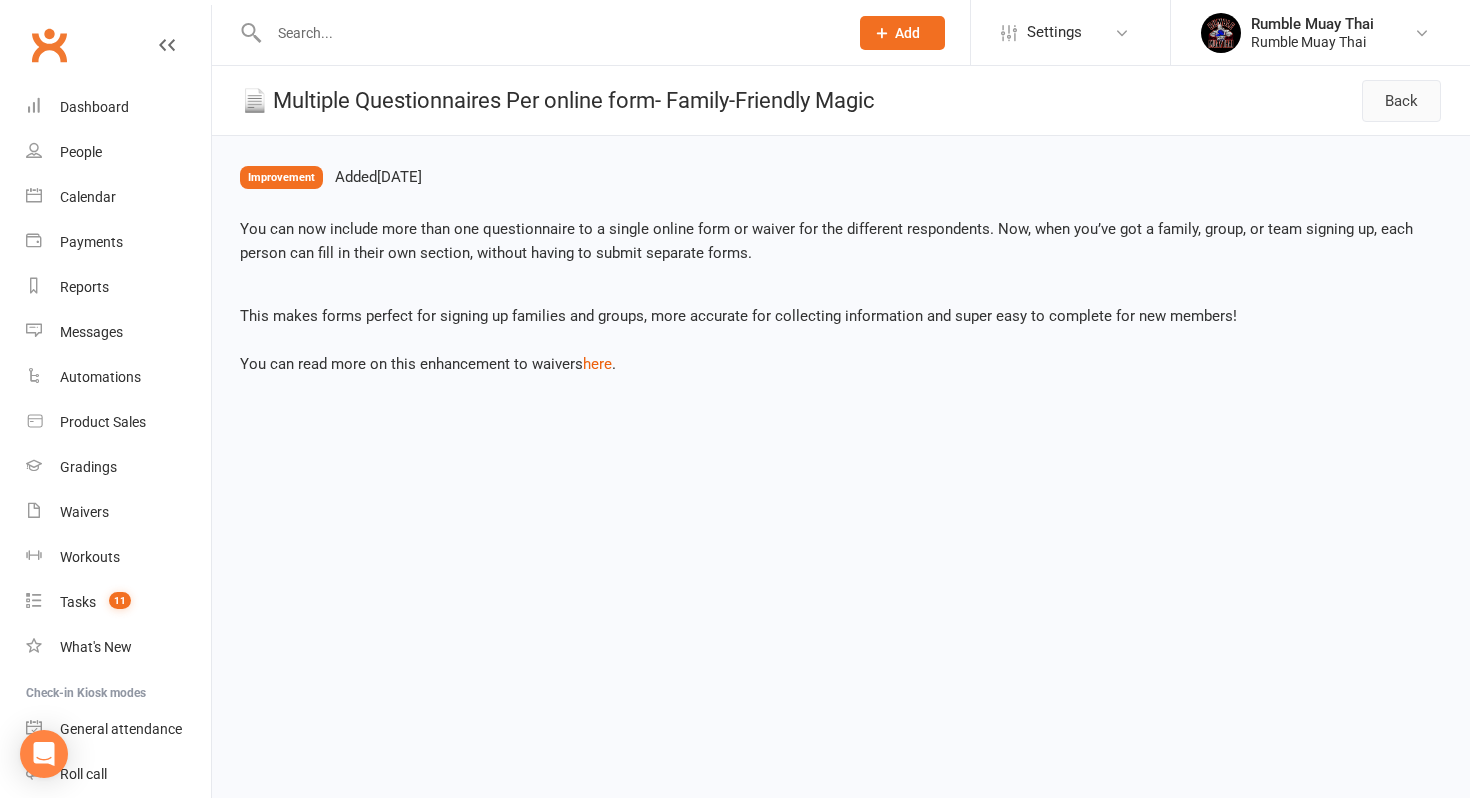 click on "Back" at bounding box center [1401, 101] 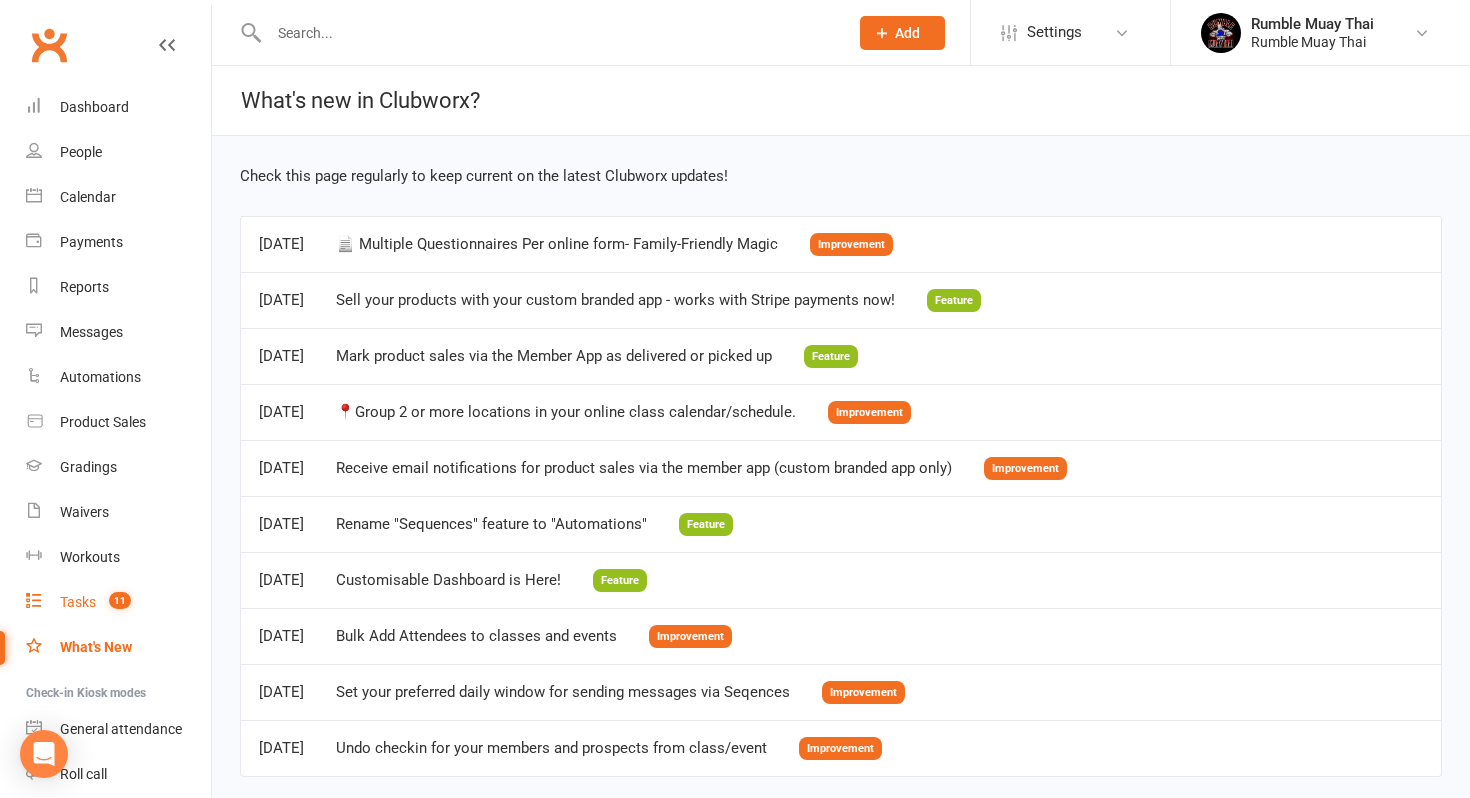 click on "Tasks   11" at bounding box center [118, 602] 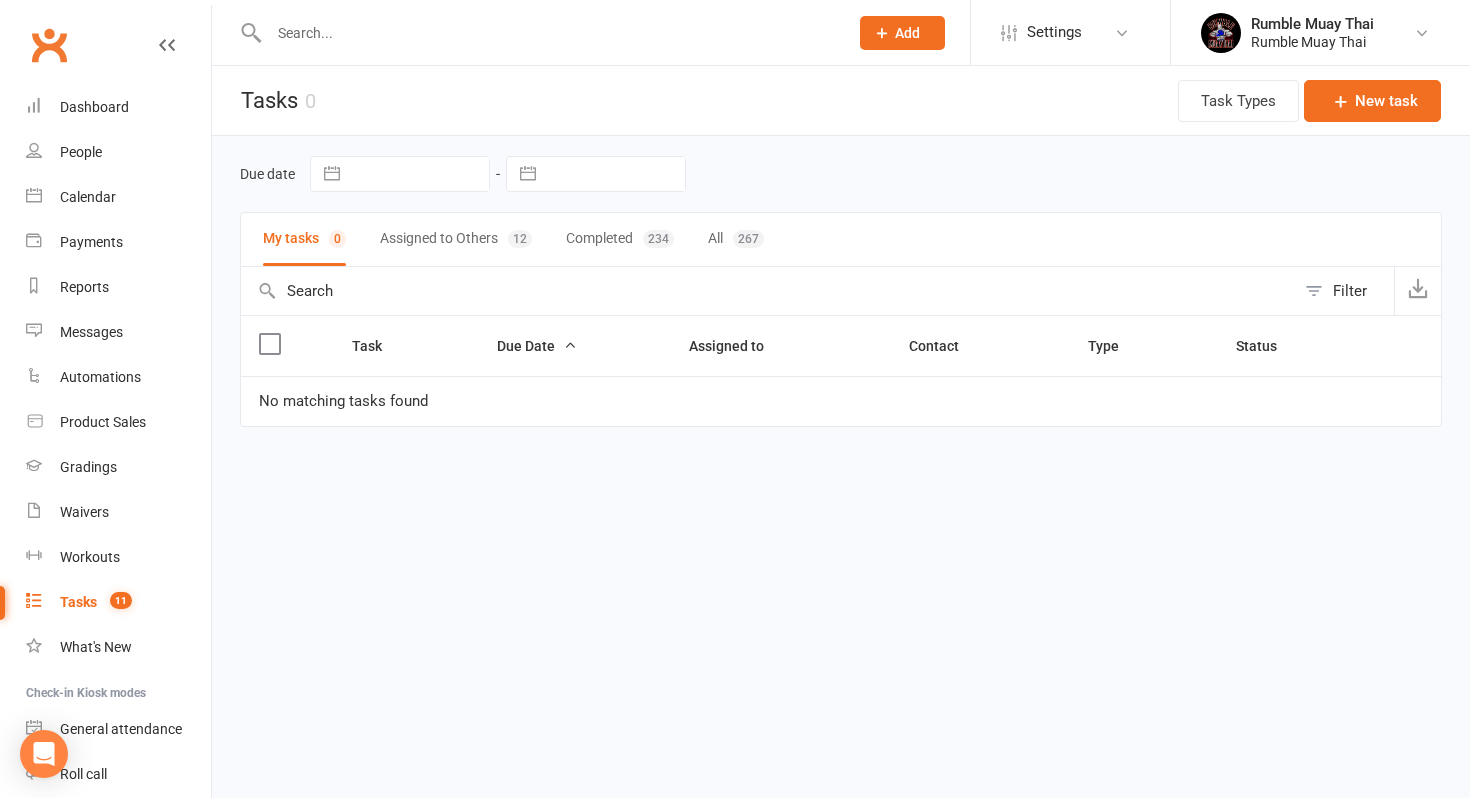 click on "Tasks   11" at bounding box center (118, 602) 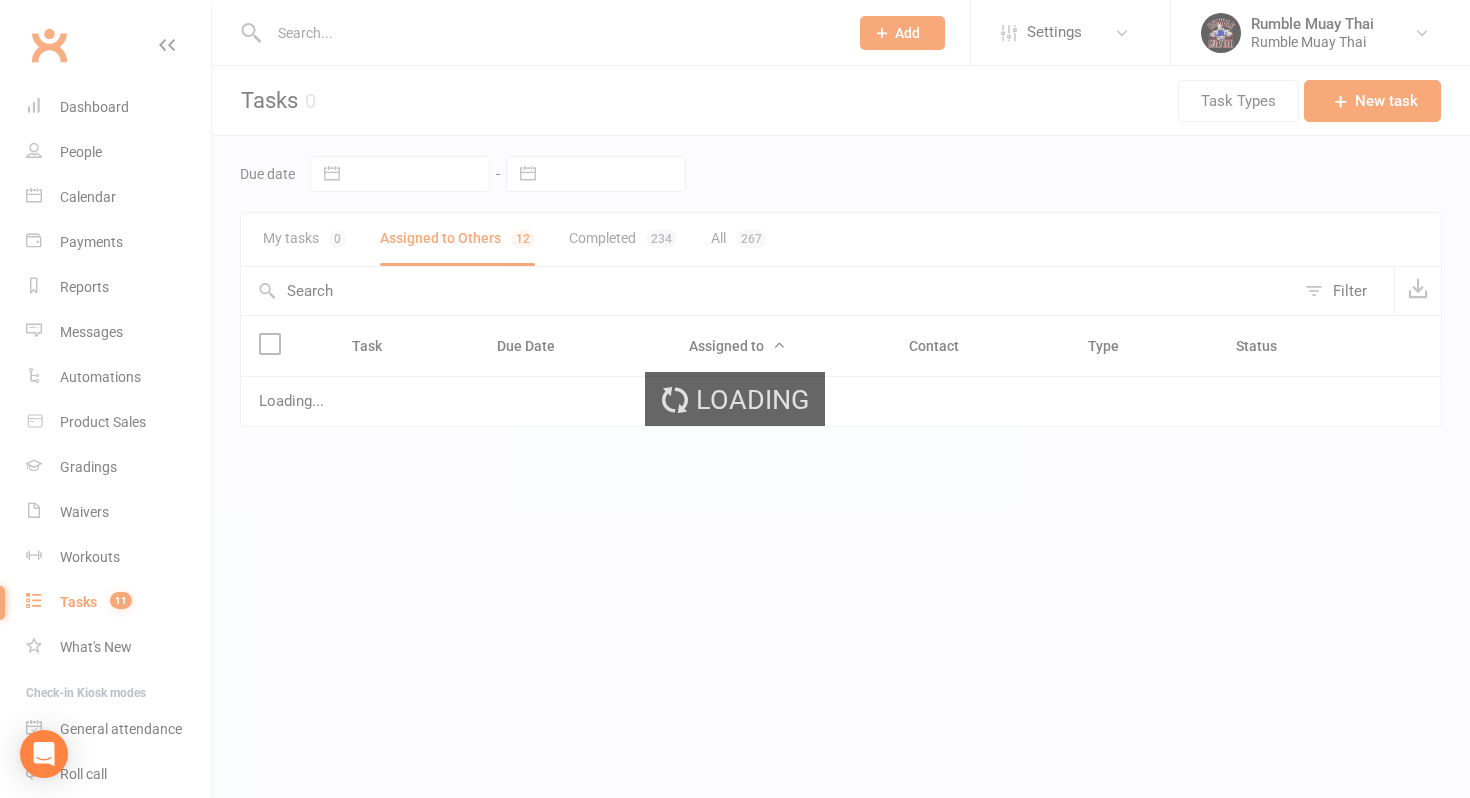 select on "waiting" 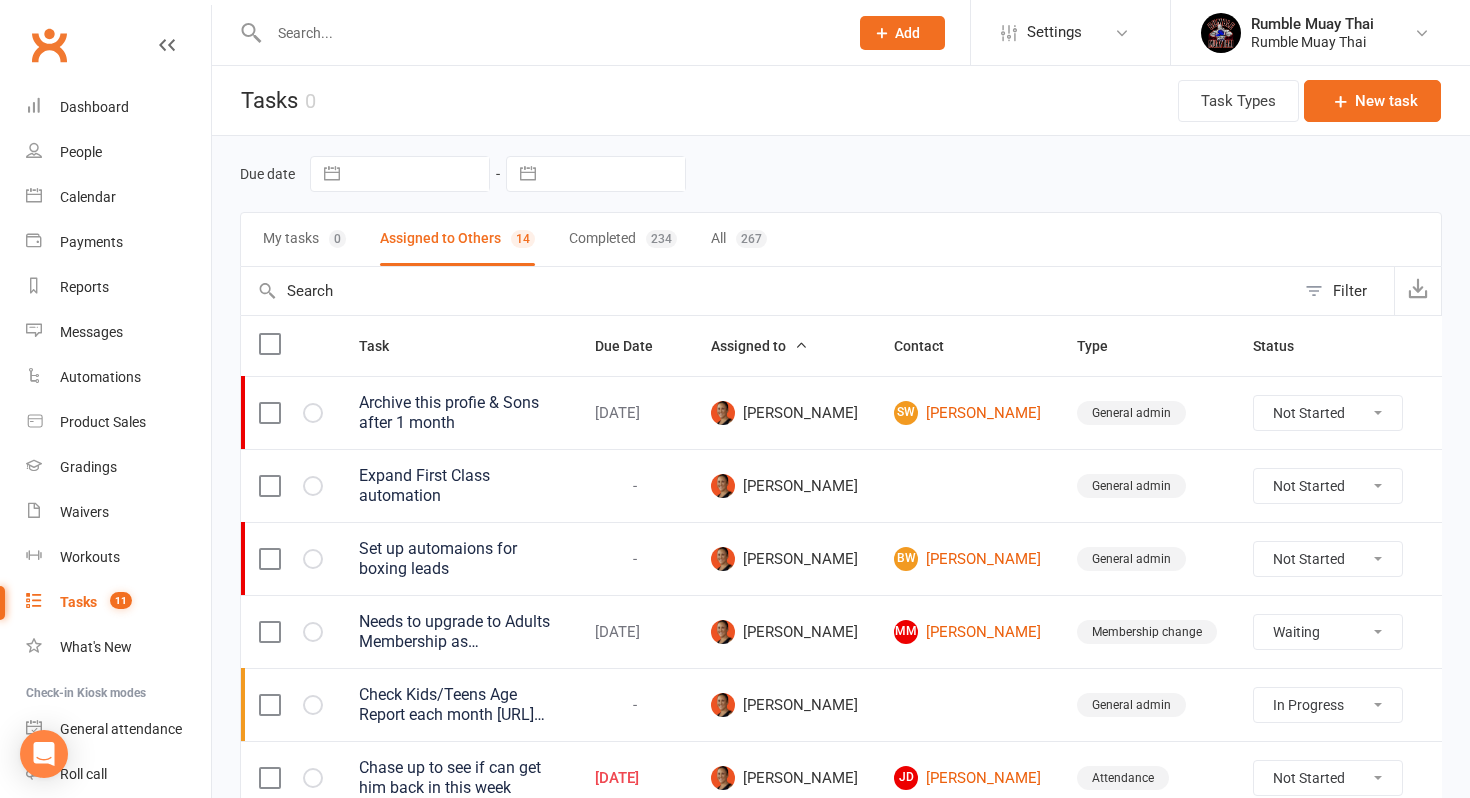 select on "waiting" 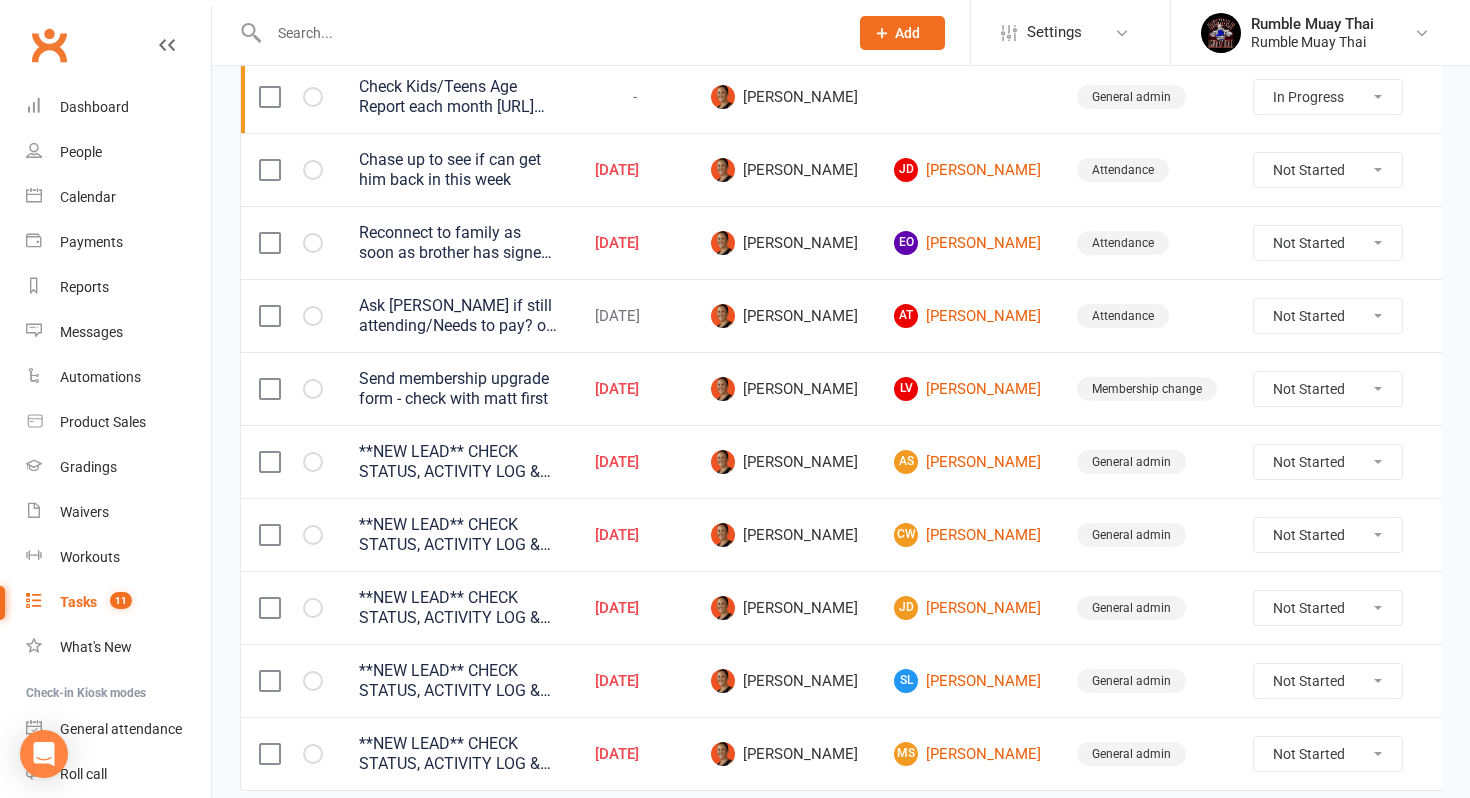 scroll, scrollTop: 606, scrollLeft: 0, axis: vertical 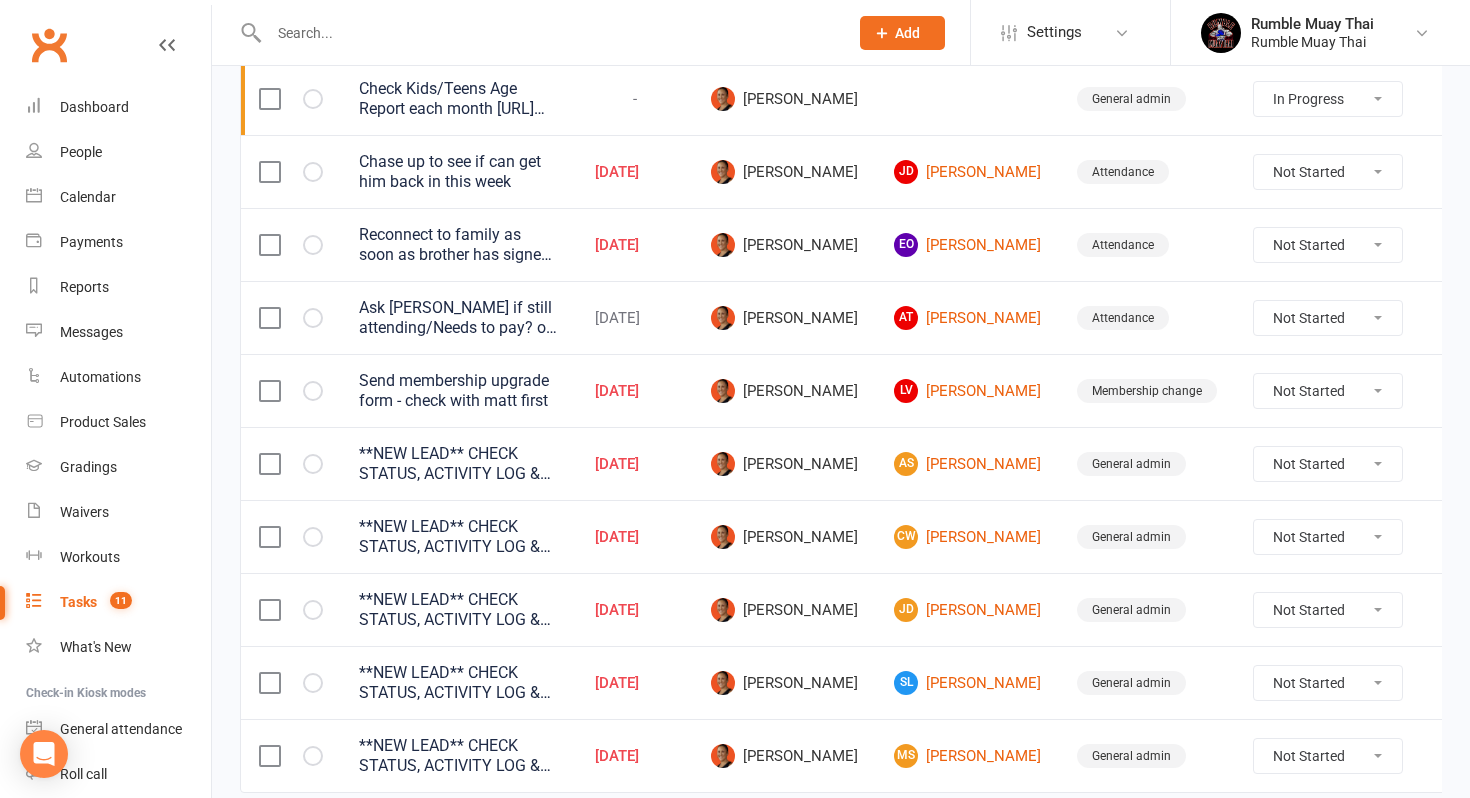 click on "**NEW LEAD** CHECK STATUS, ACTIVITY LOG & NOTES FIRST BEFORE CALLING - If prospect has not purchased the $29 trial and [PERSON_NAME] hasn't been able to get through to them yet, or they haven't responded to any SMS or Emails, please call the Prospect.  You must add notes as to what action was taken/what was discussed.  Change prospect status to reflect where they are at in their lead journey i.e do you need to do a follow up call on another day? Etc - If the lead has already been spoken to/signed up then you can just mark this task as Complete - Refer to procdures in Google Drive" at bounding box center (459, 464) 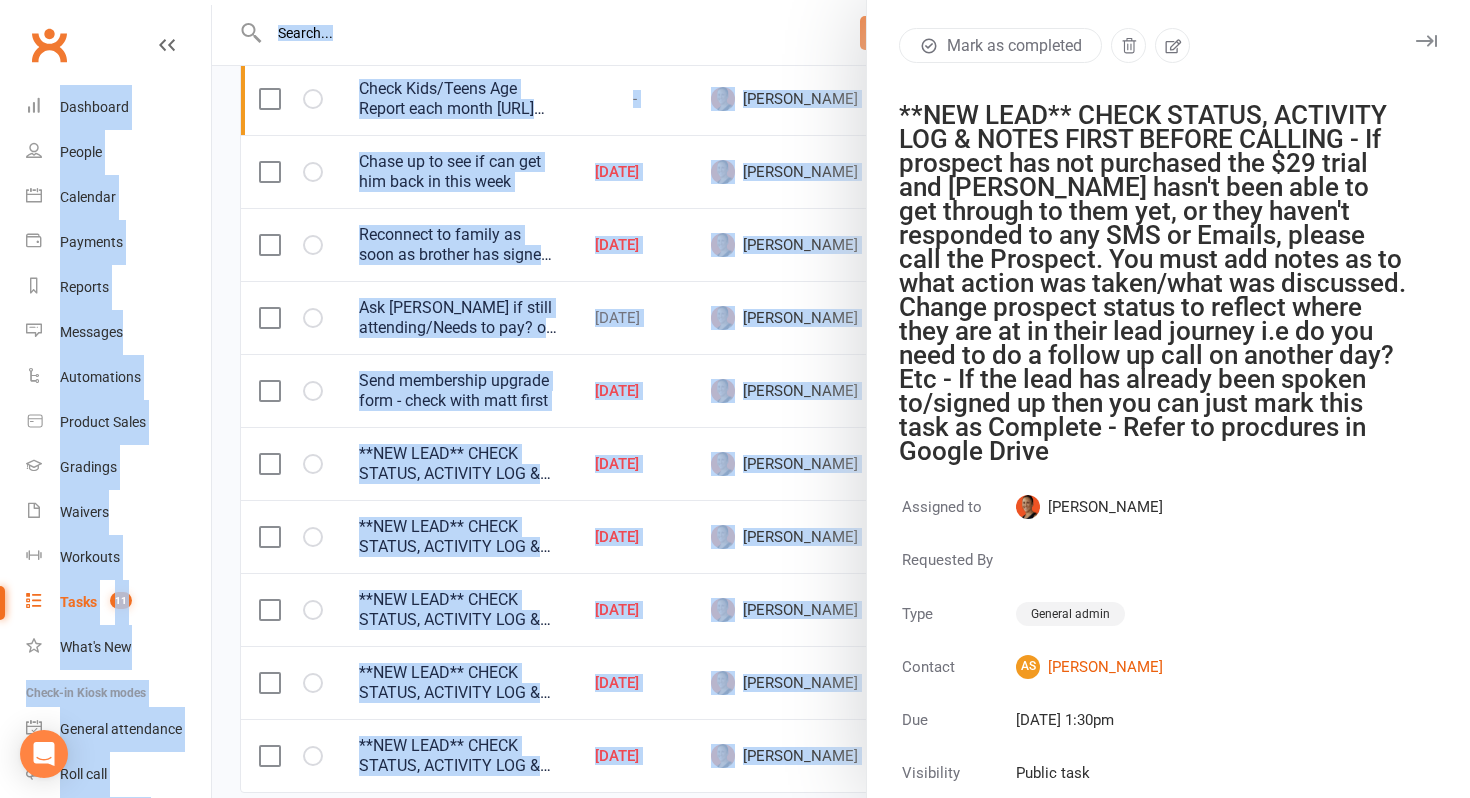 click at bounding box center (1426, 41) 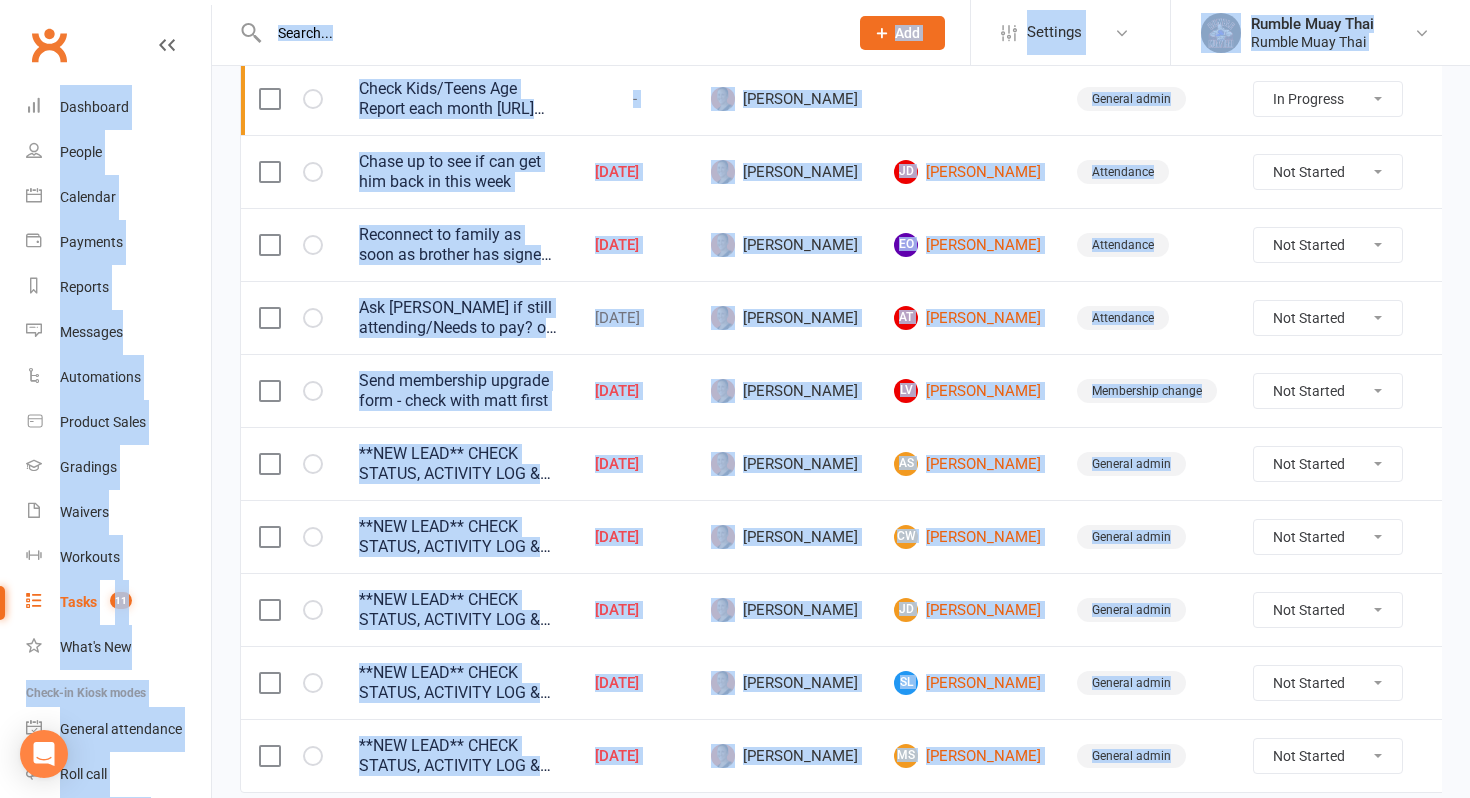 scroll, scrollTop: 0, scrollLeft: 0, axis: both 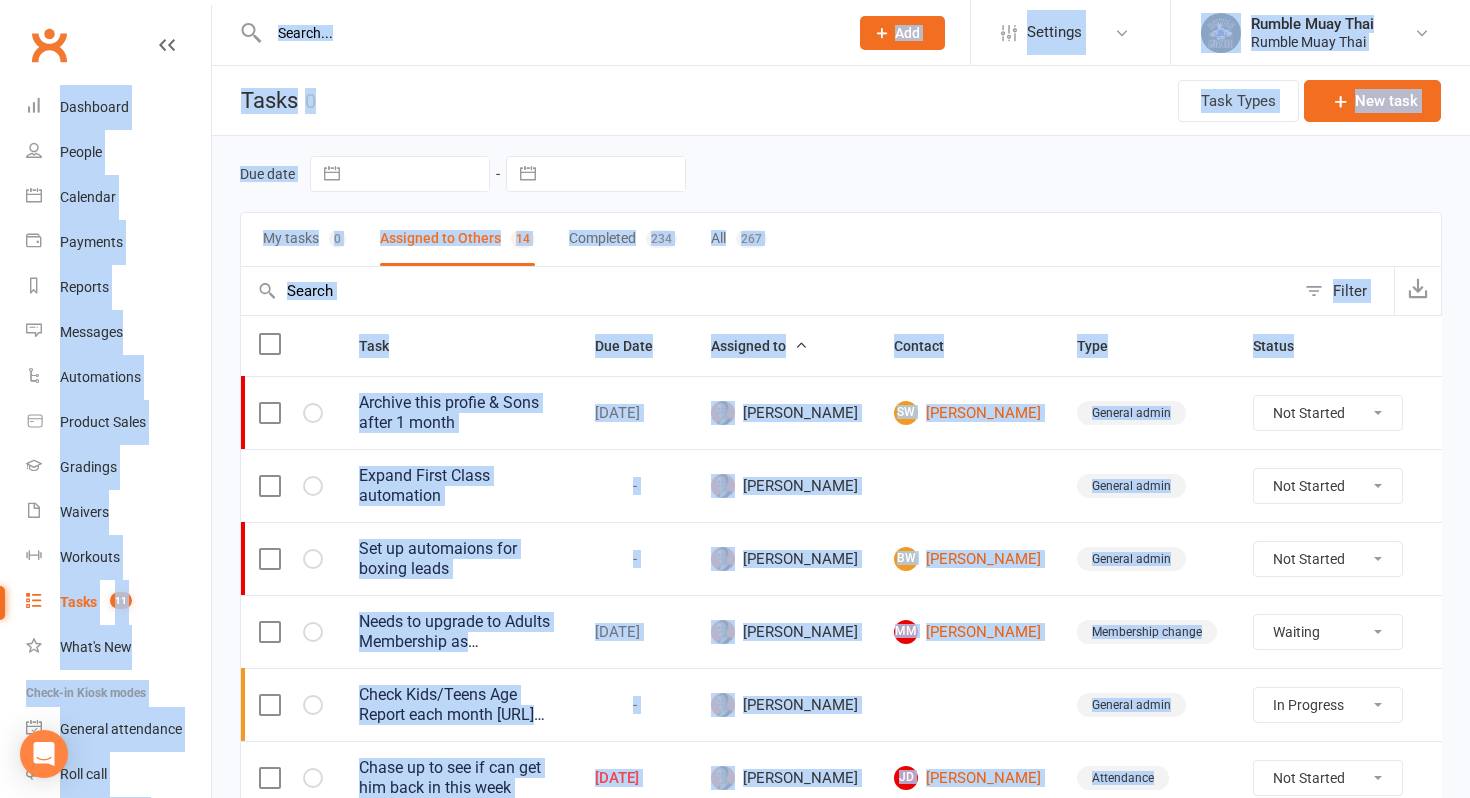 click on "My tasks 0" at bounding box center (304, 239) 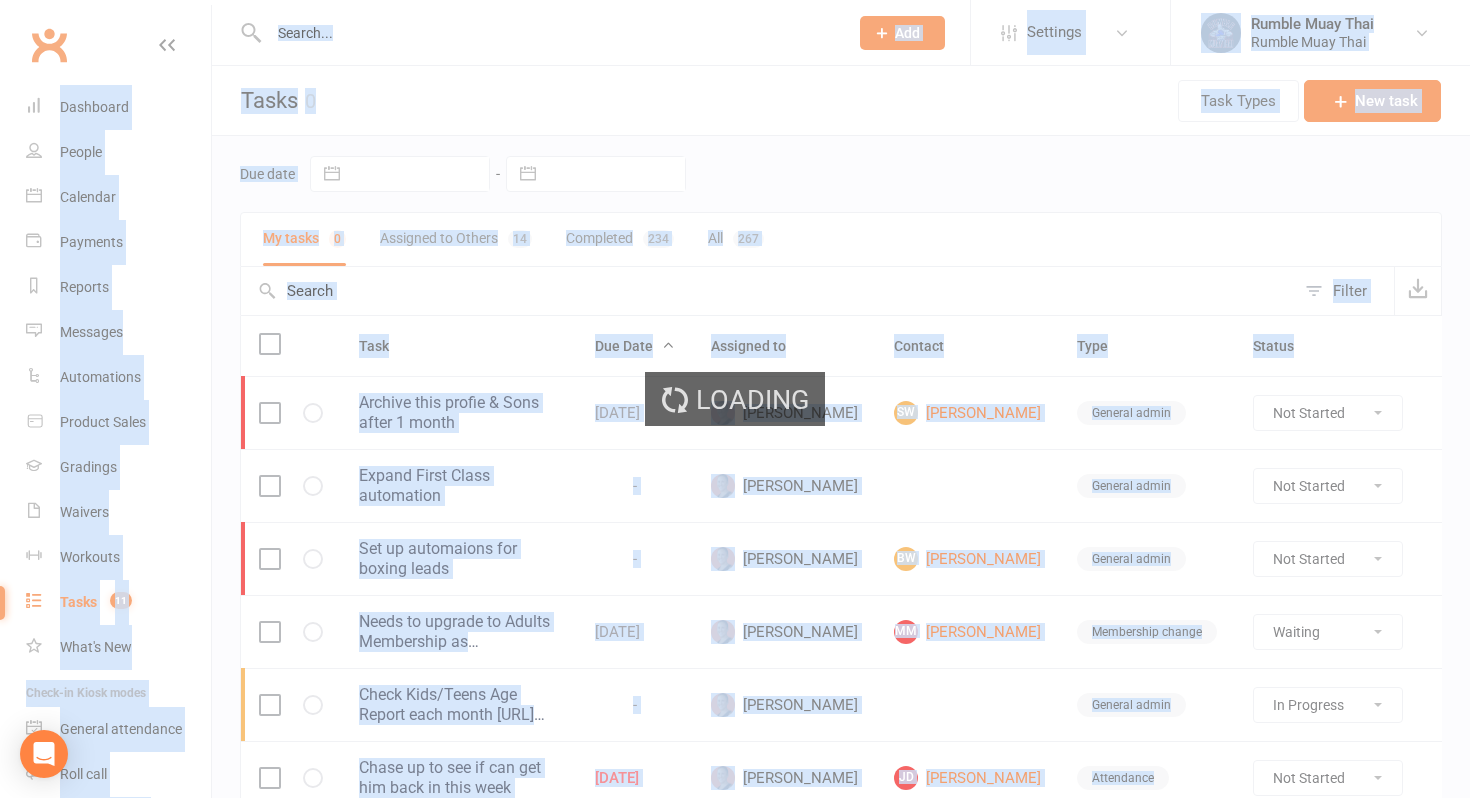 select on "waiting" 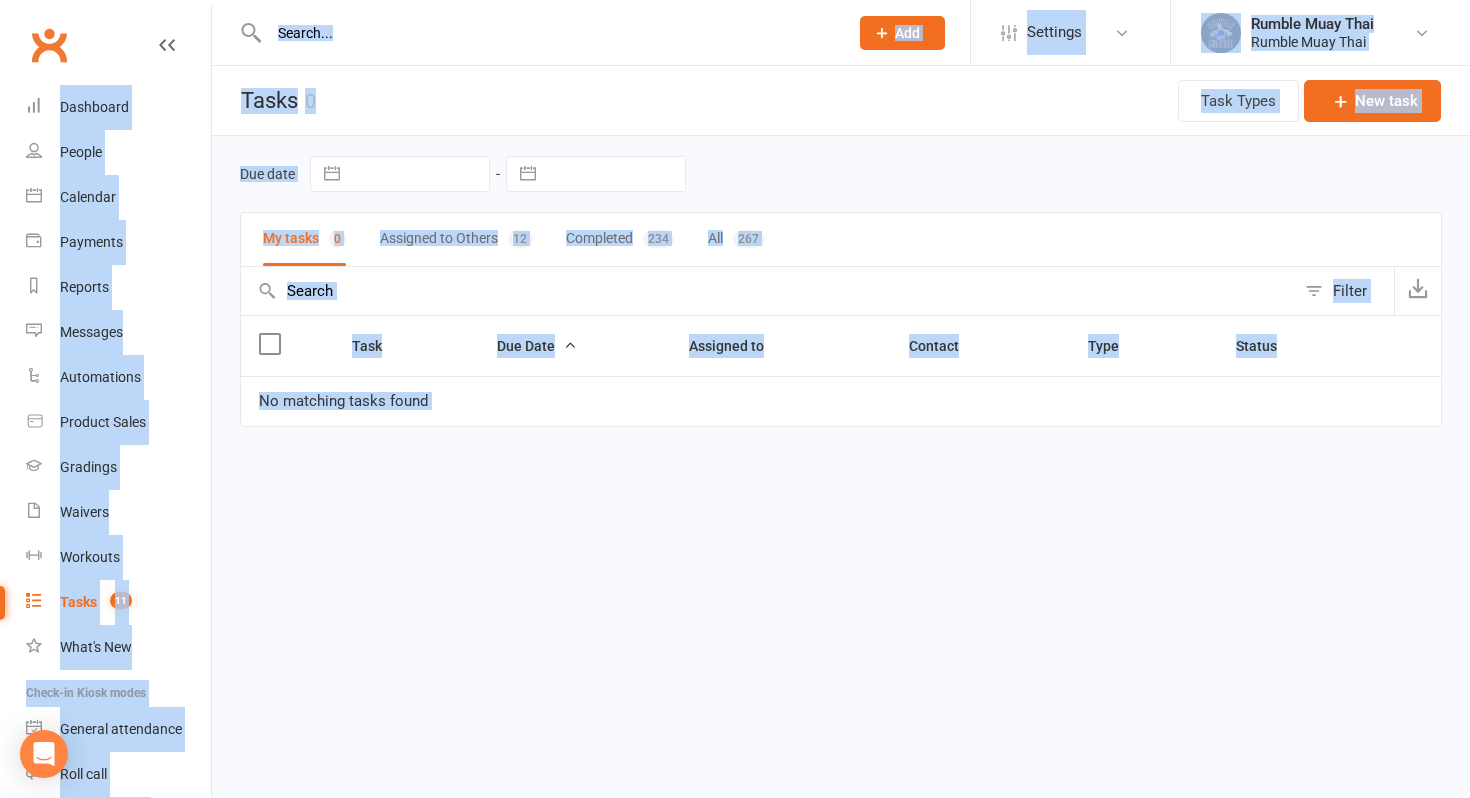 click on "Assigned to Others 12" at bounding box center (456, 239) 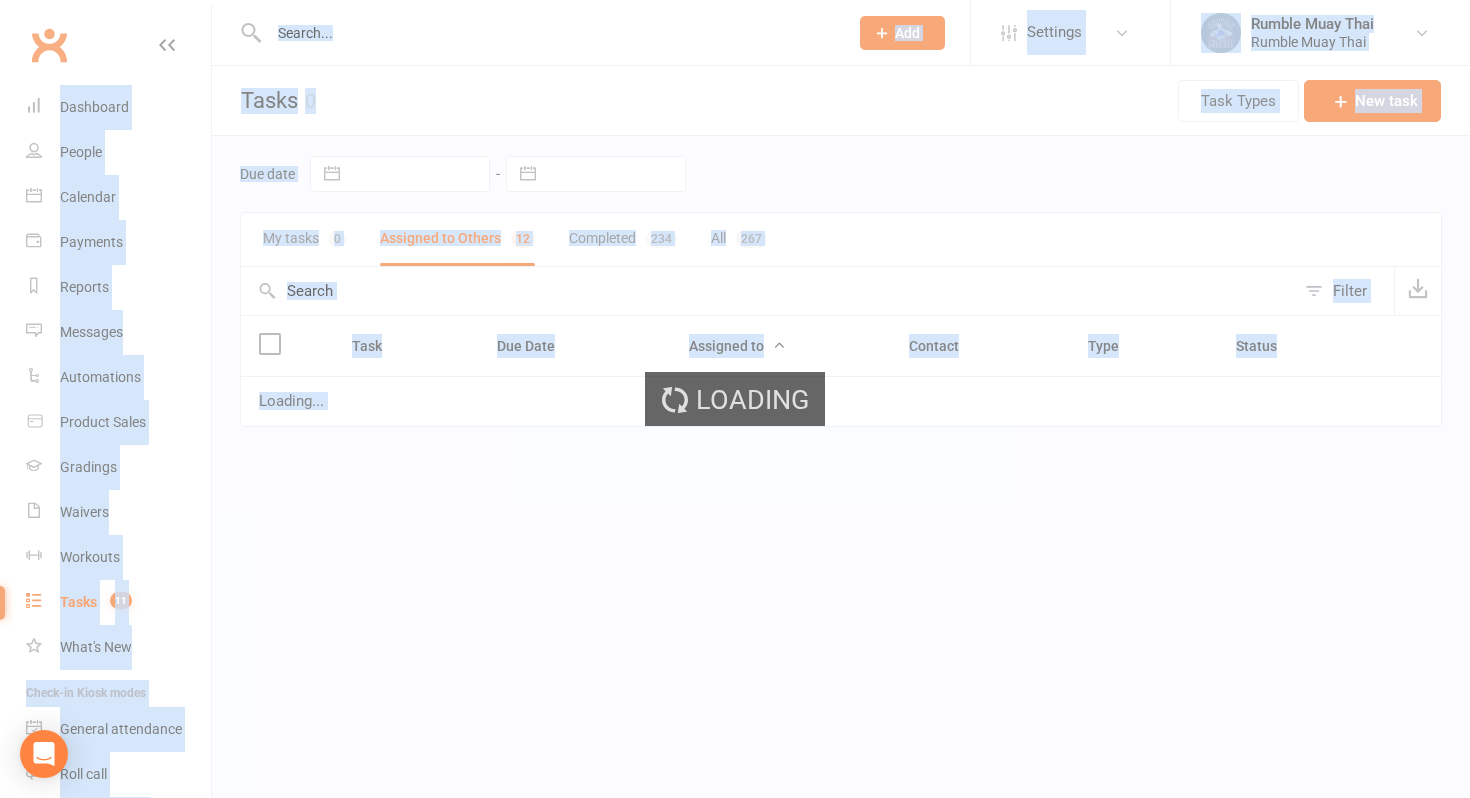 select on "waiting" 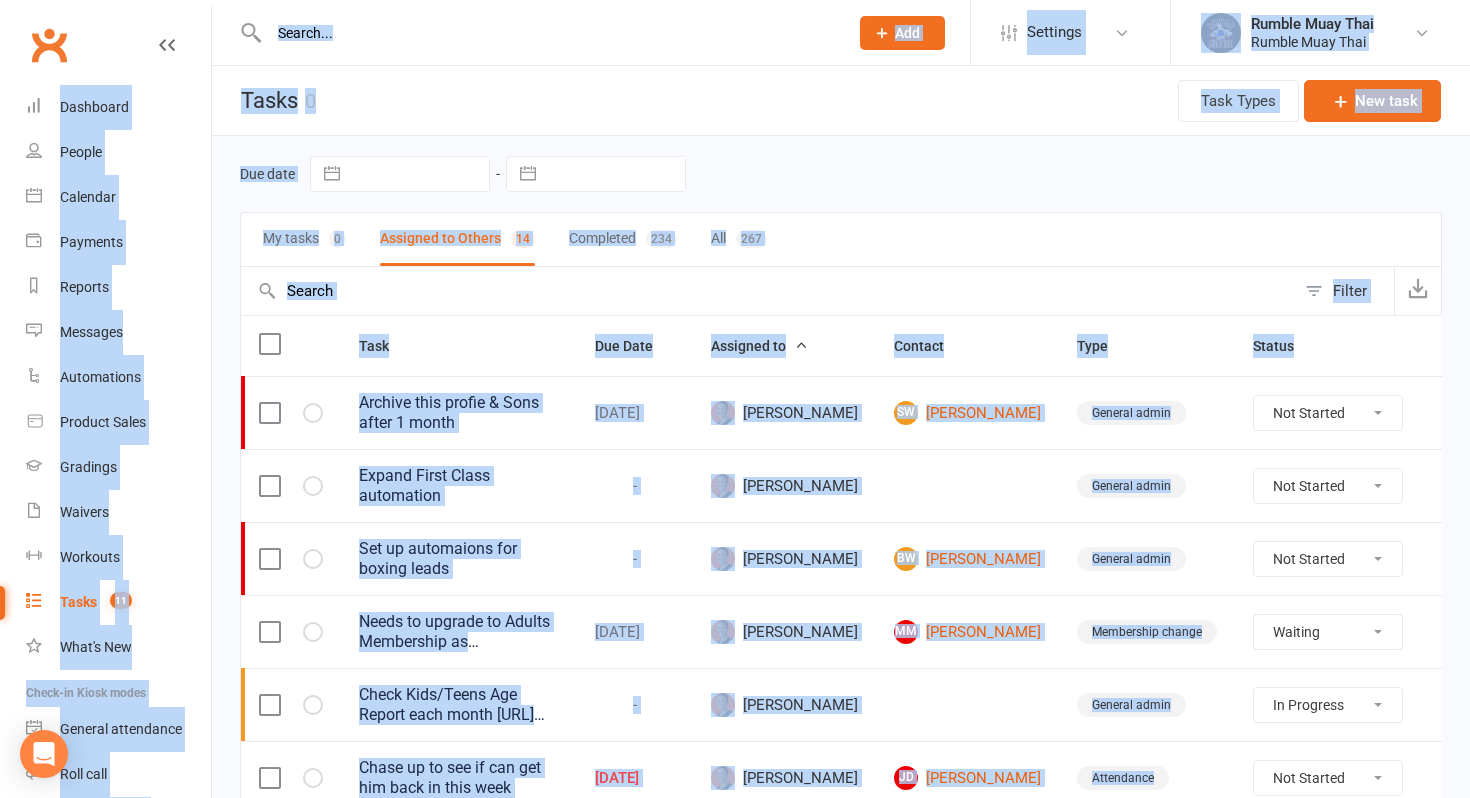 select on "waiting" 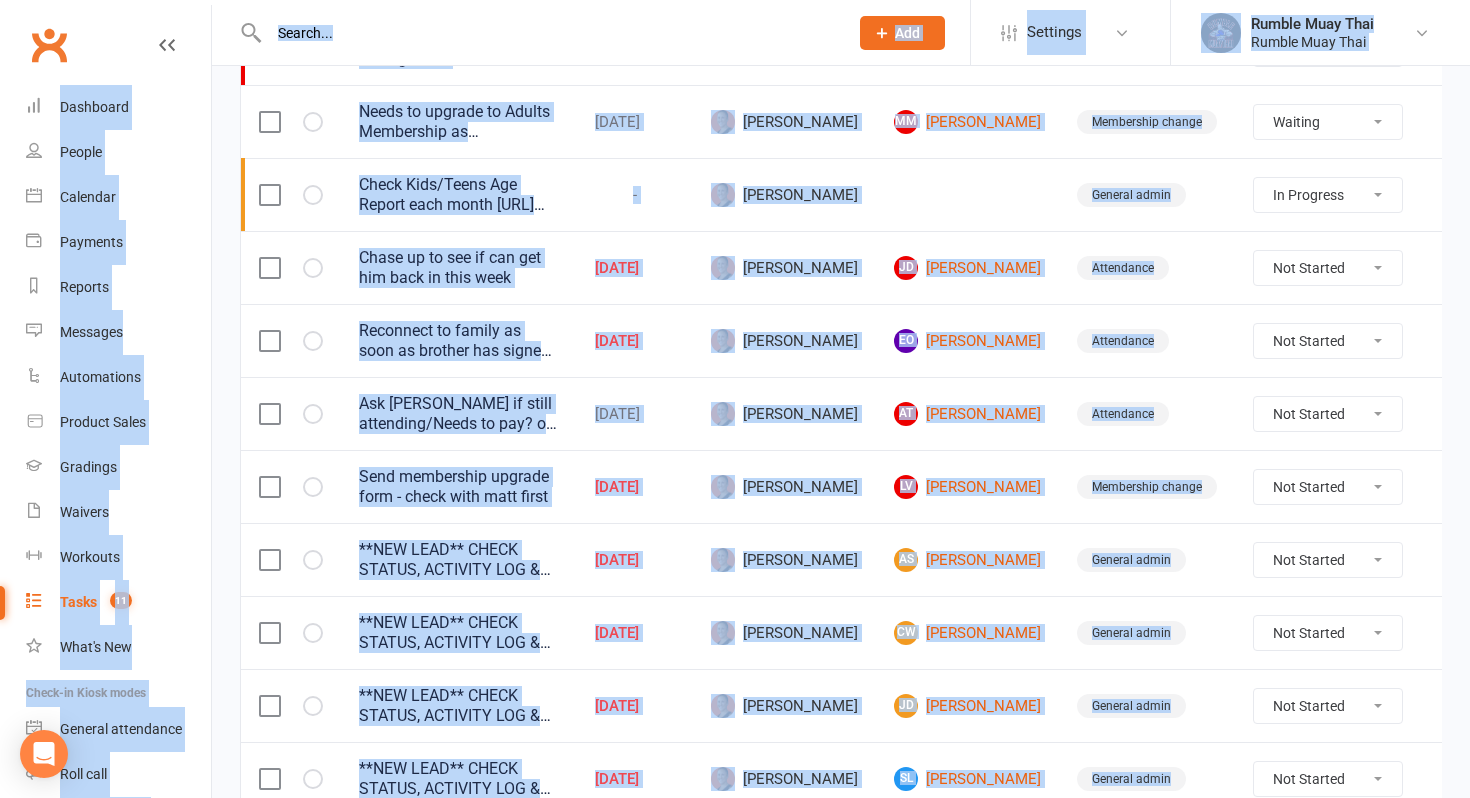 scroll, scrollTop: 687, scrollLeft: 0, axis: vertical 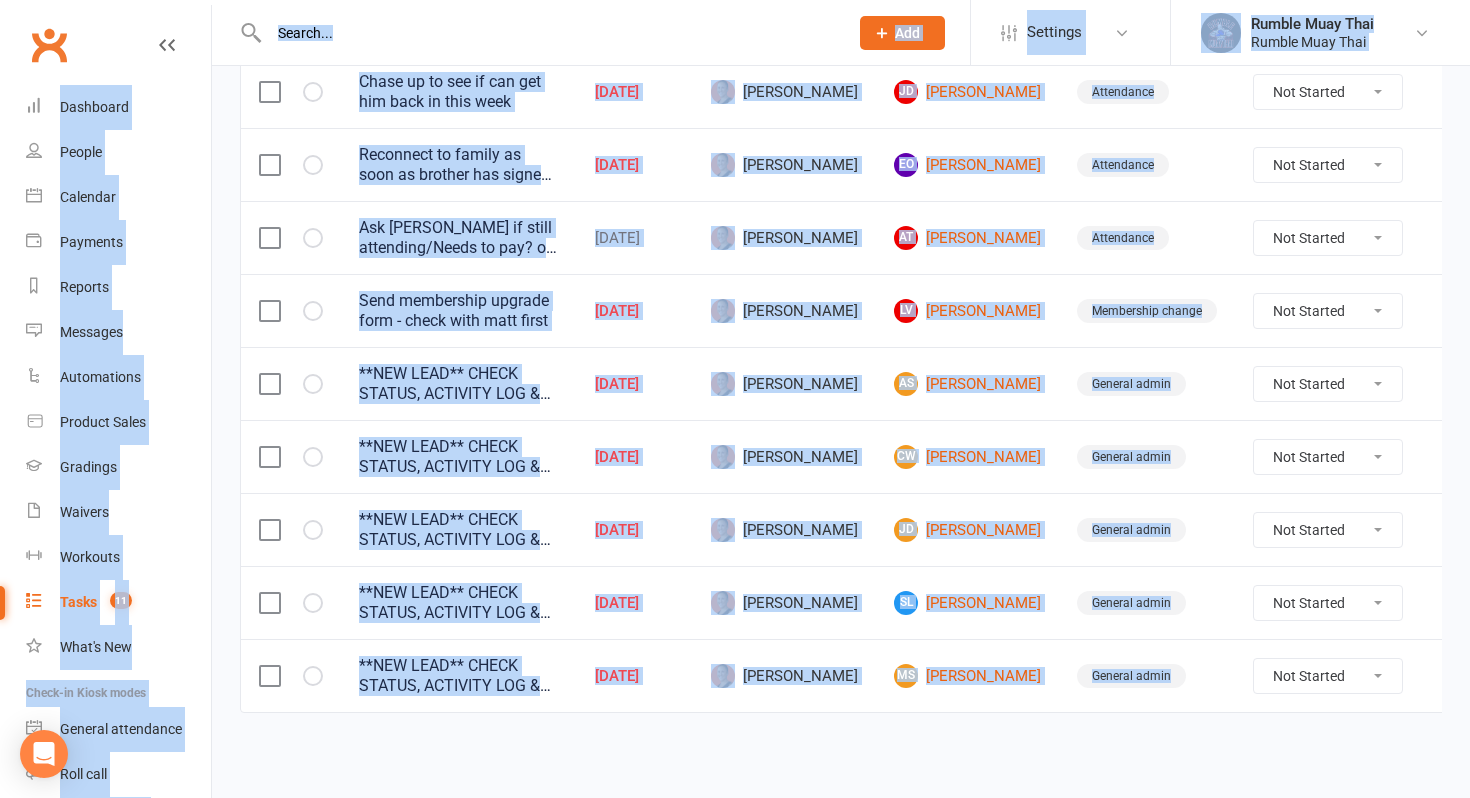 click on "Not Started In Progress Waiting Complete" at bounding box center (1328, 676) 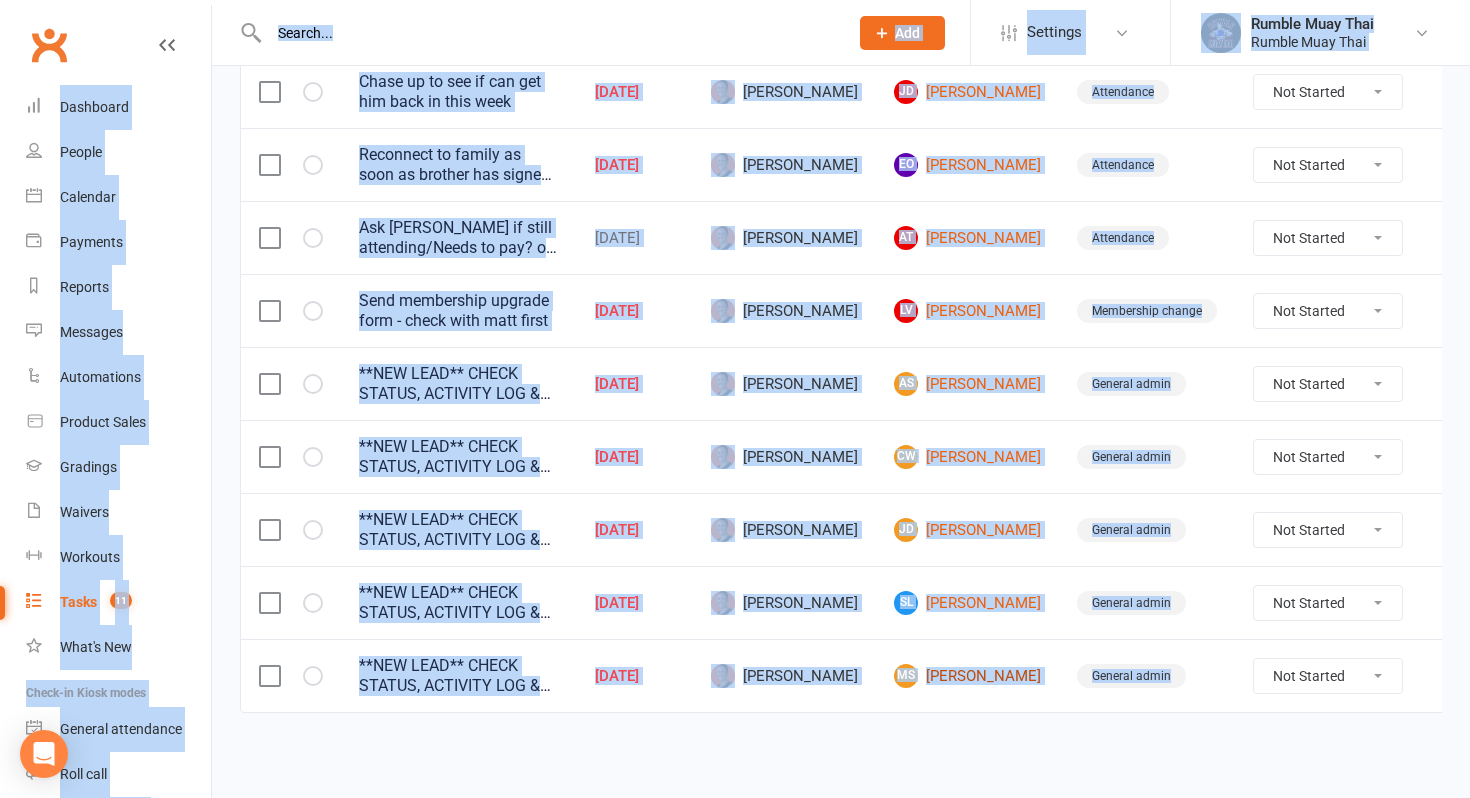 click on "[PERSON_NAME] [PERSON_NAME]" at bounding box center [967, 676] 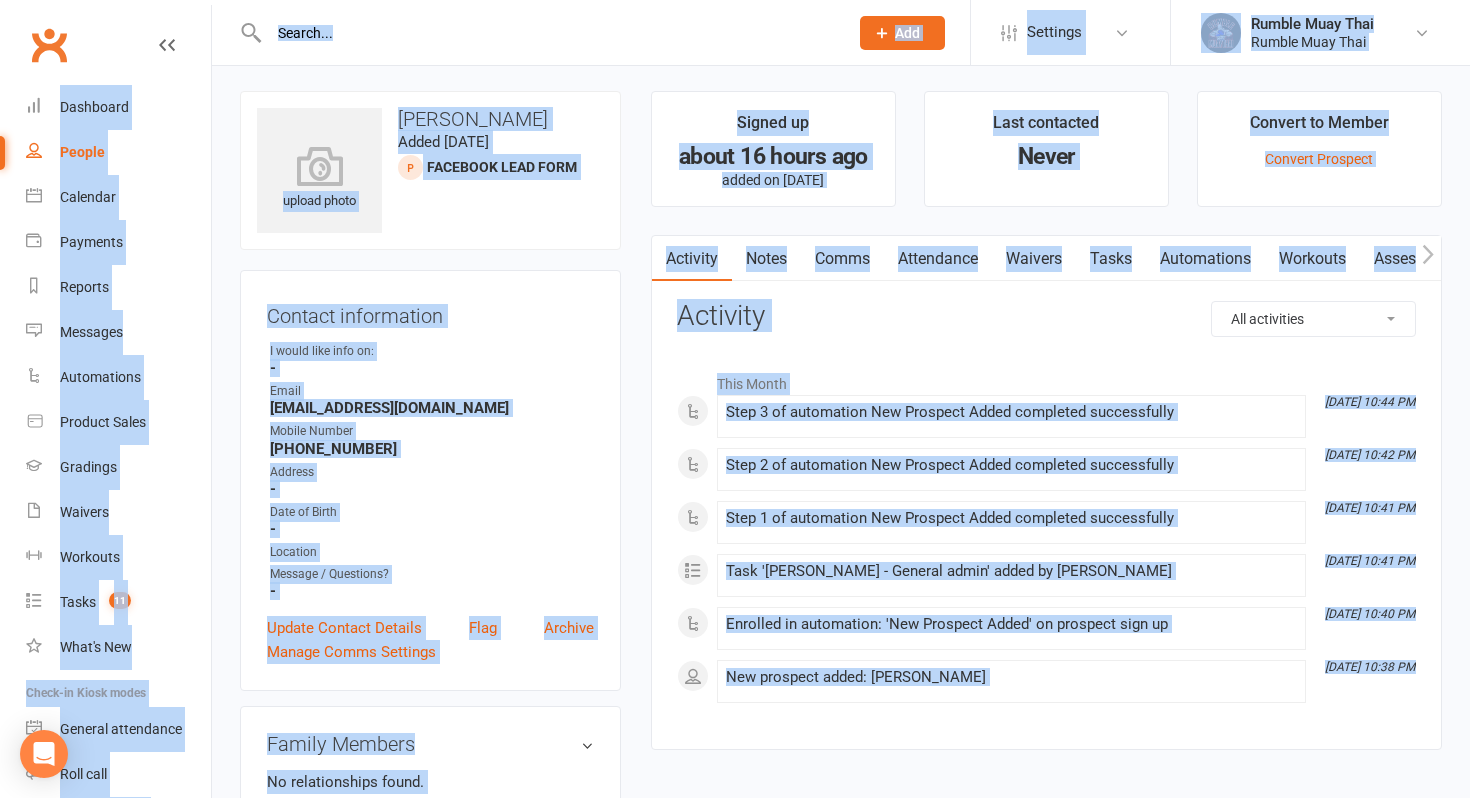 scroll, scrollTop: 6, scrollLeft: 0, axis: vertical 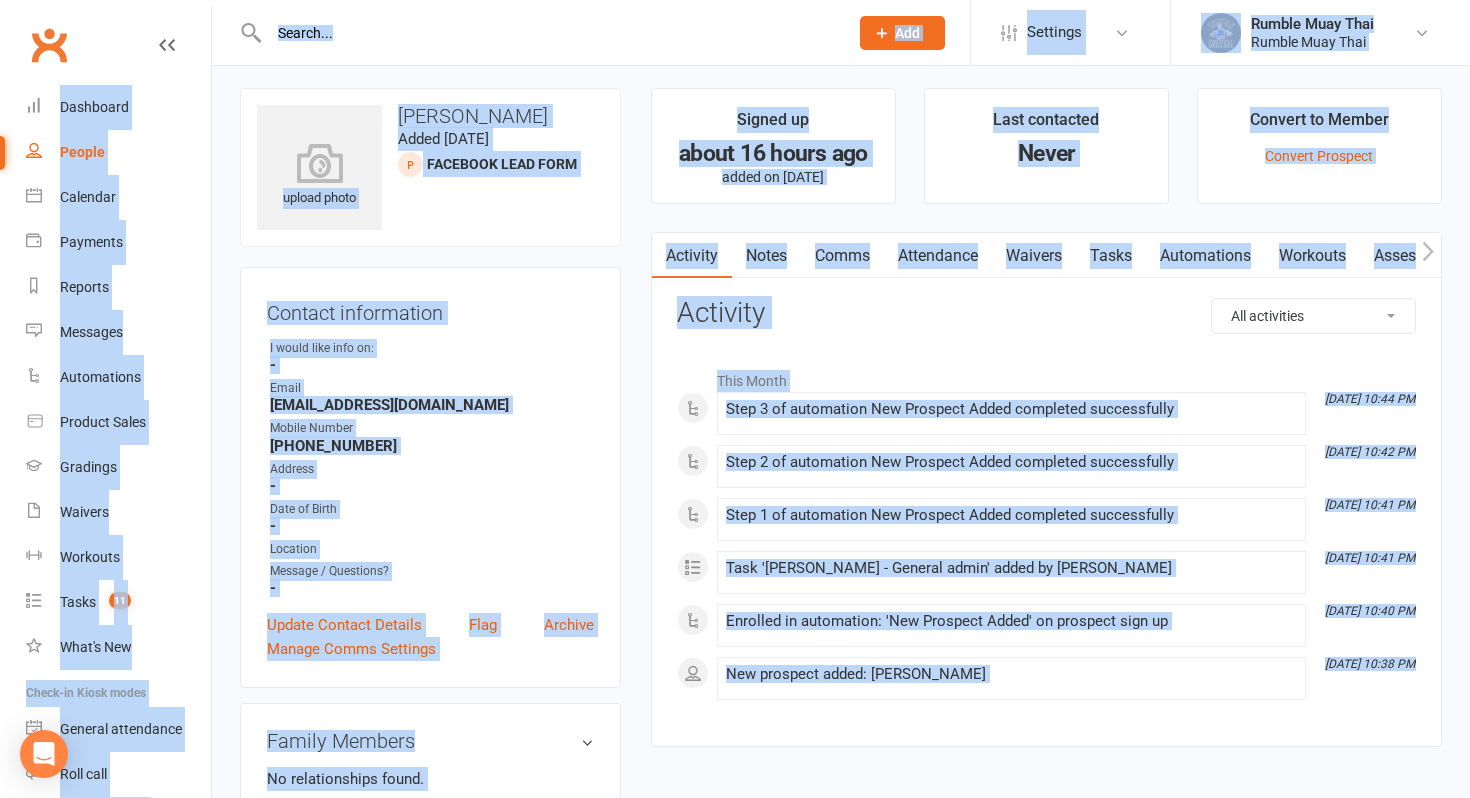 click on "Notes" at bounding box center [766, 256] 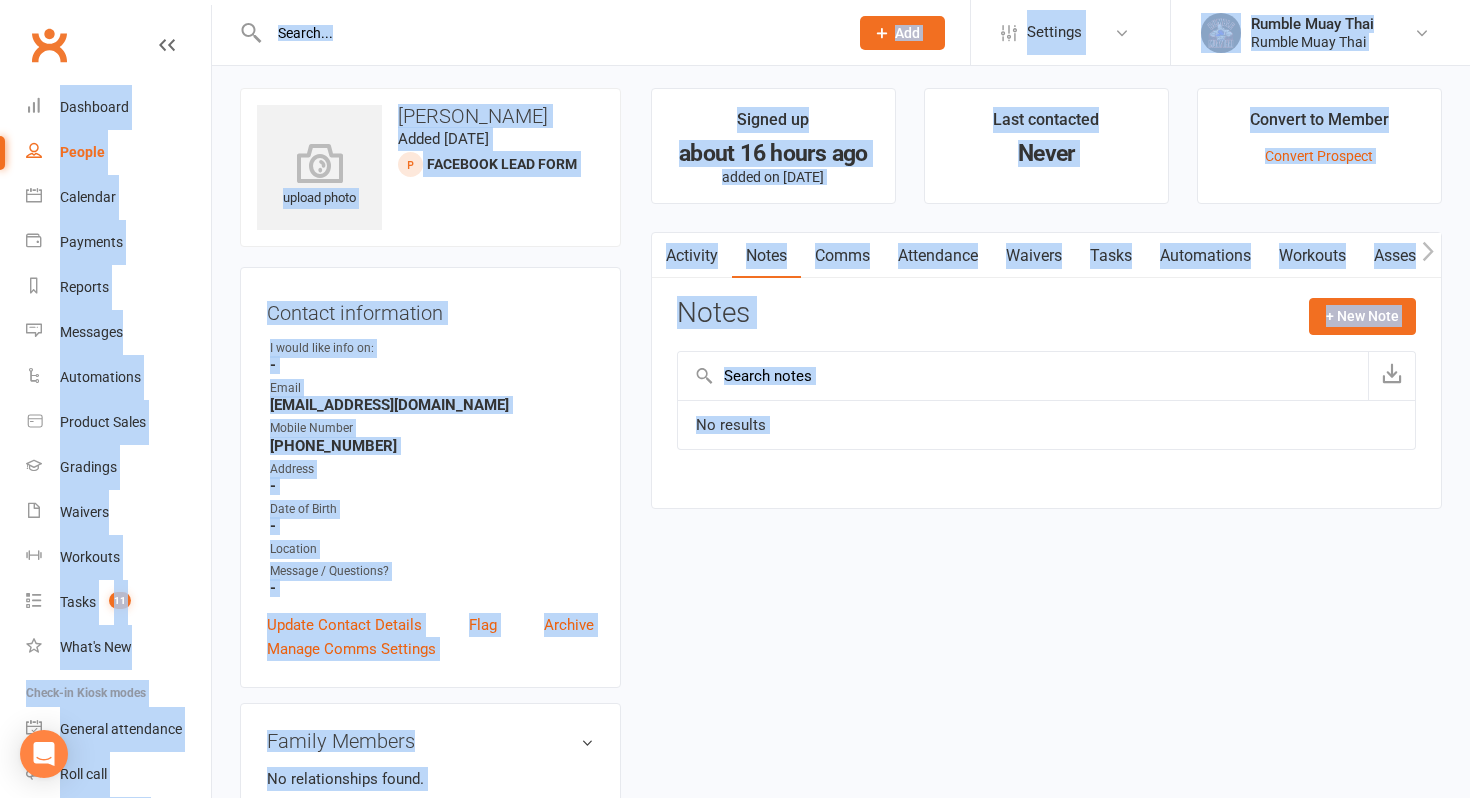 click 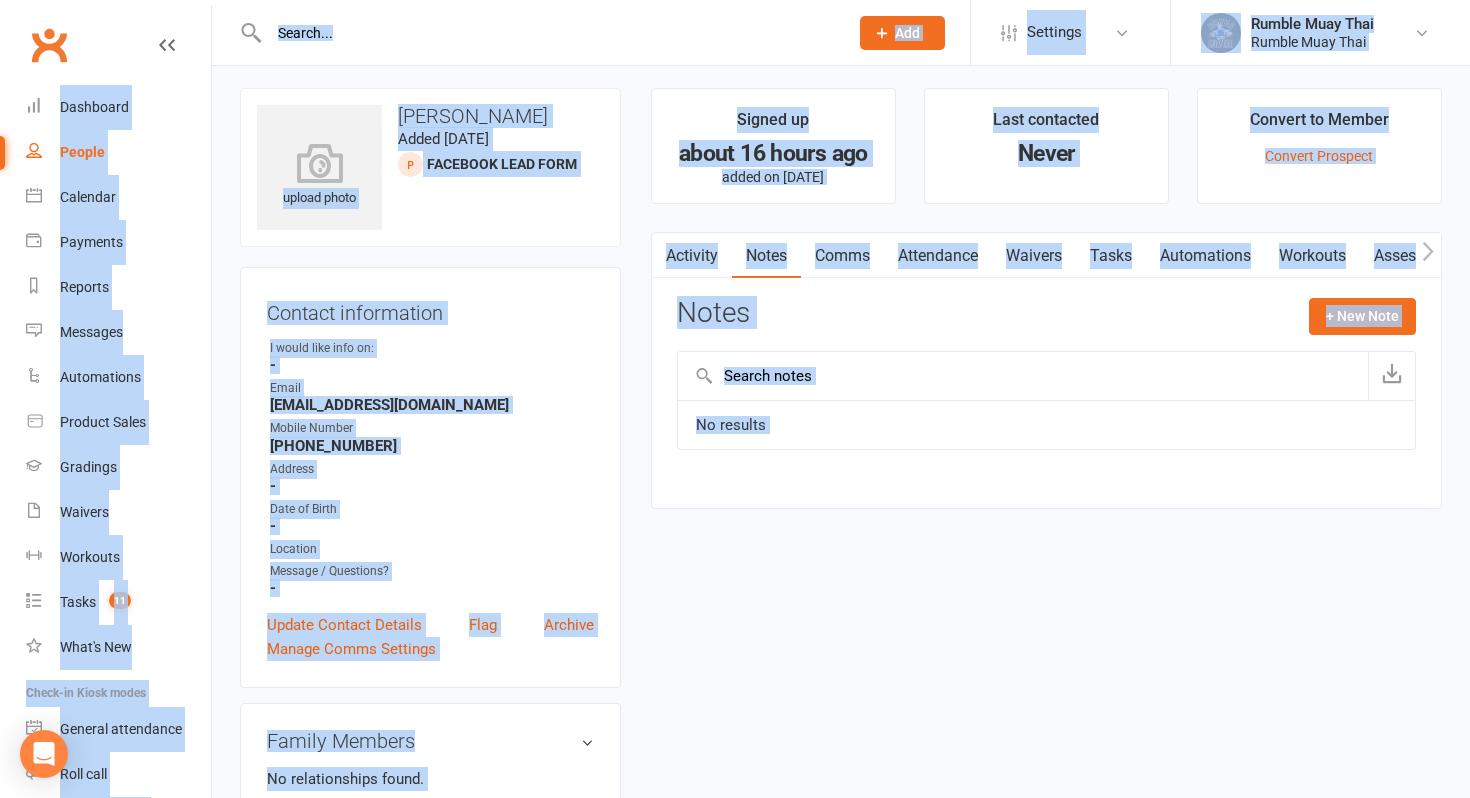 click on "Activity" at bounding box center [692, 256] 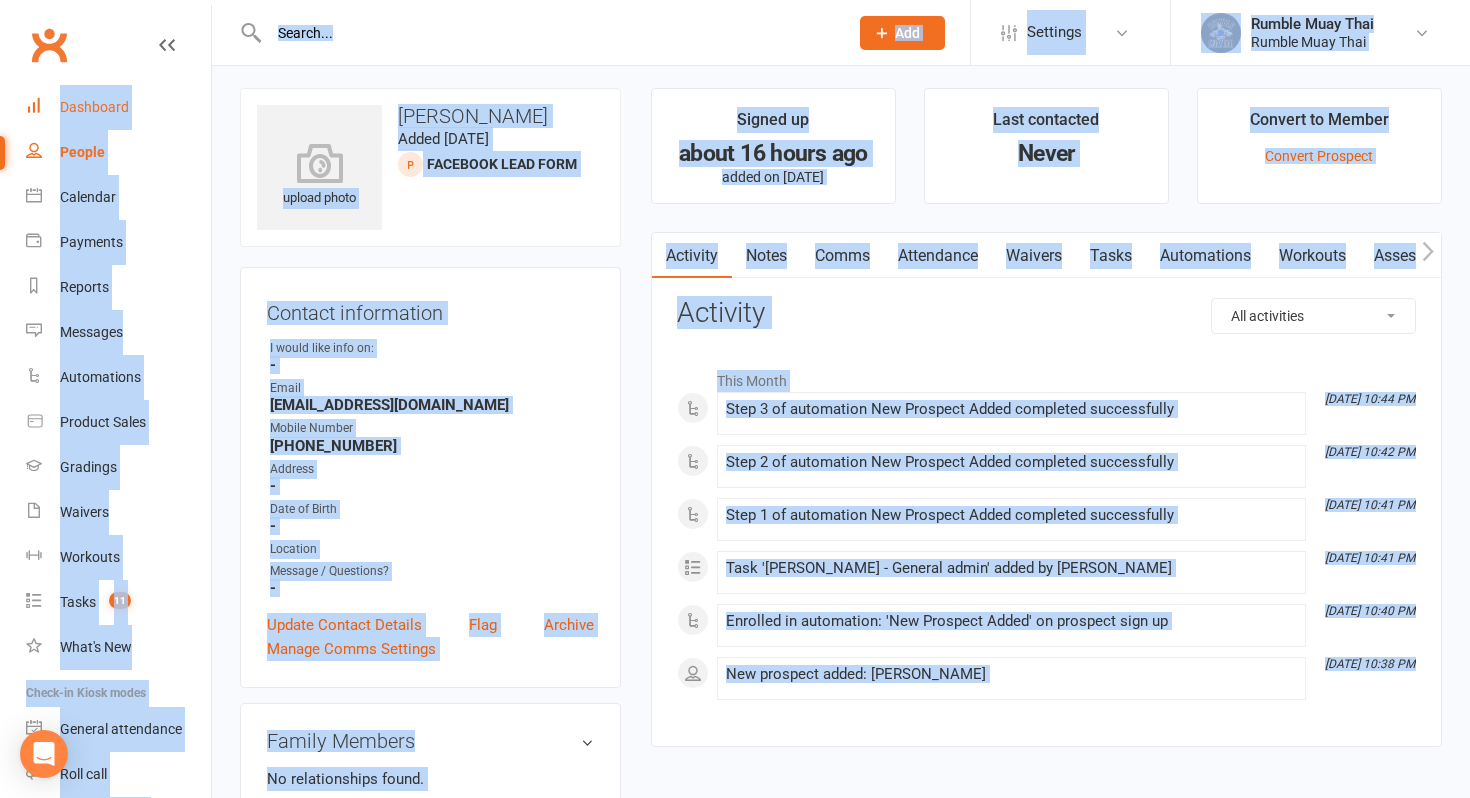 click on "Dashboard" at bounding box center [118, 107] 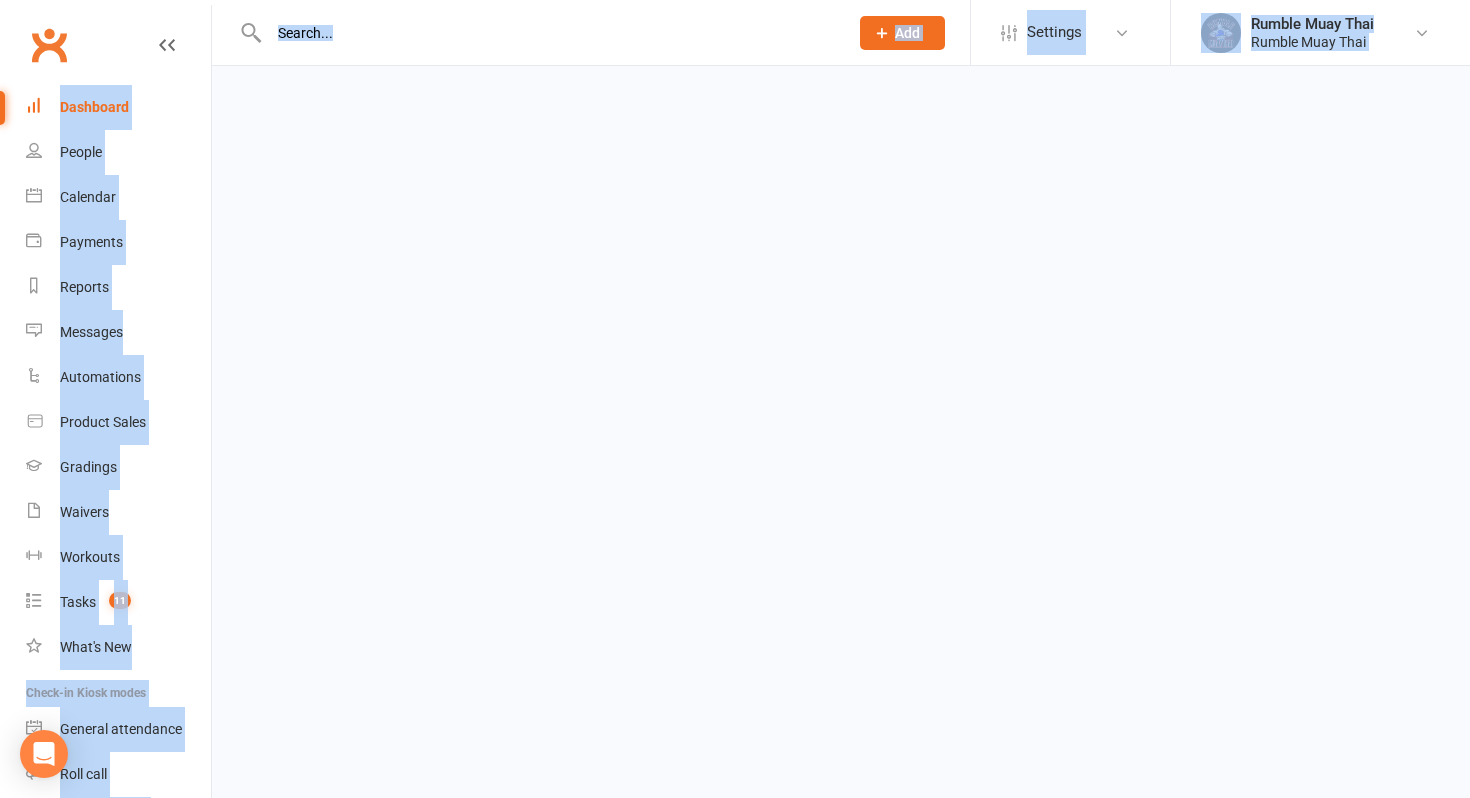scroll, scrollTop: 0, scrollLeft: 0, axis: both 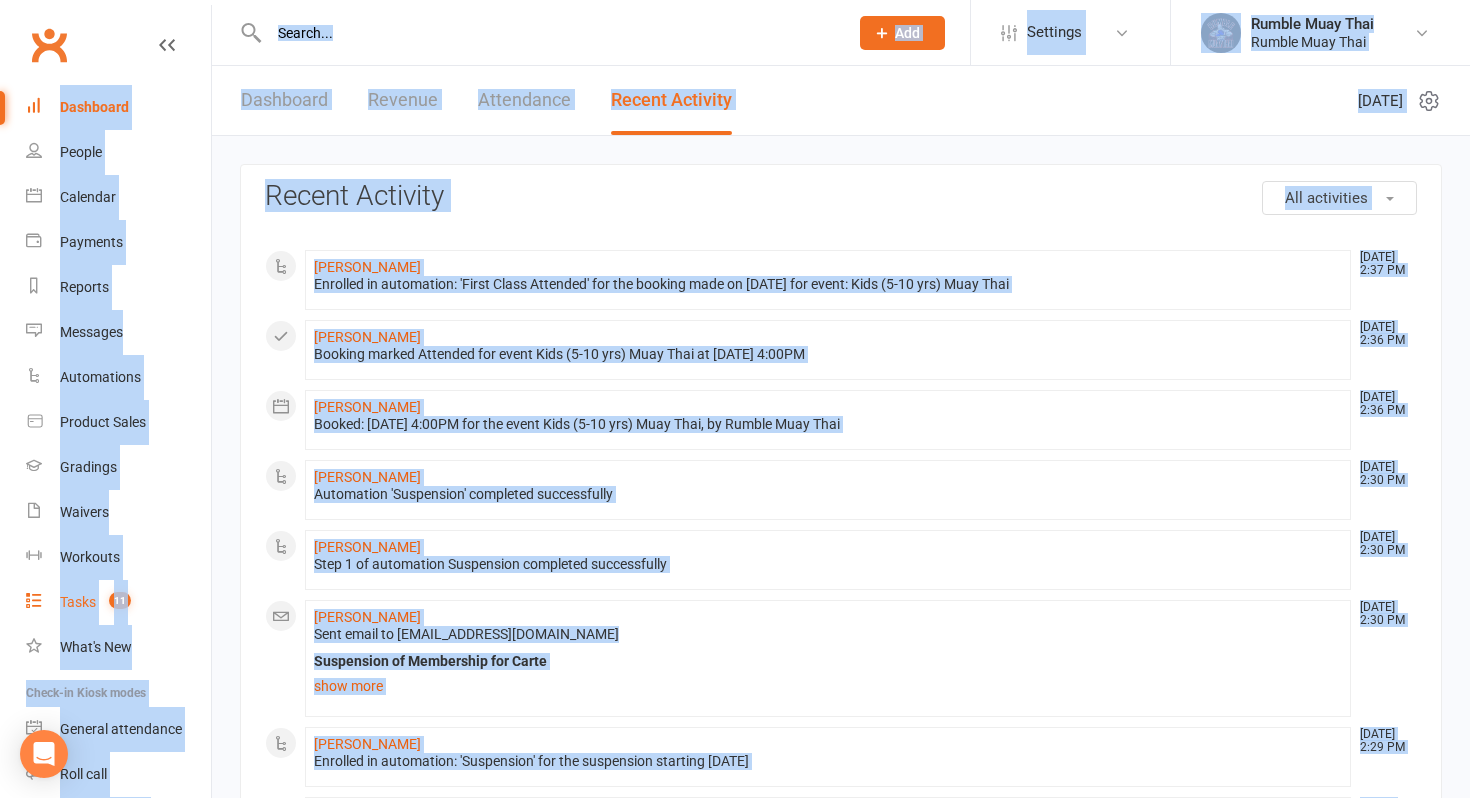 click on "11" at bounding box center [115, 602] 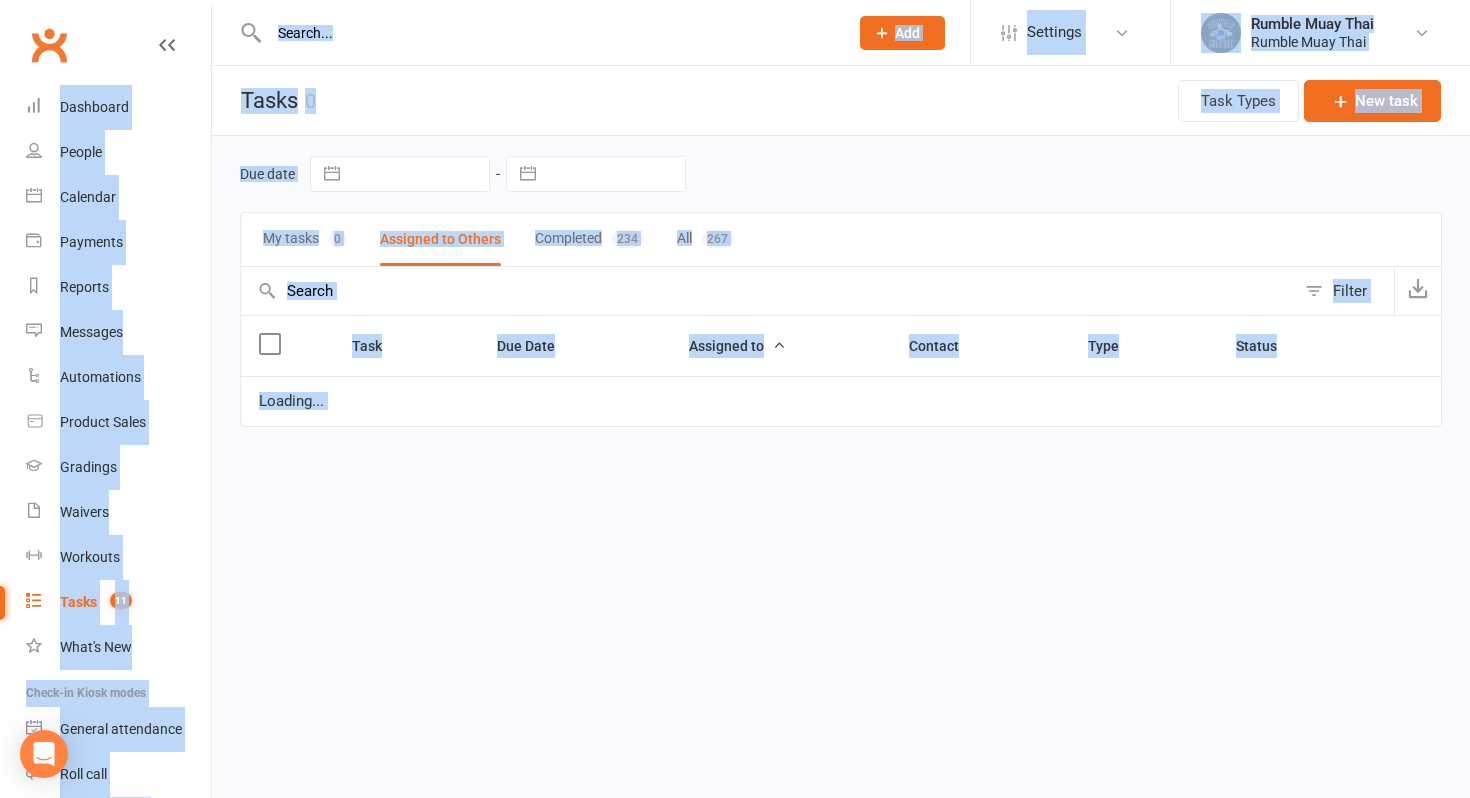 select on "waiting" 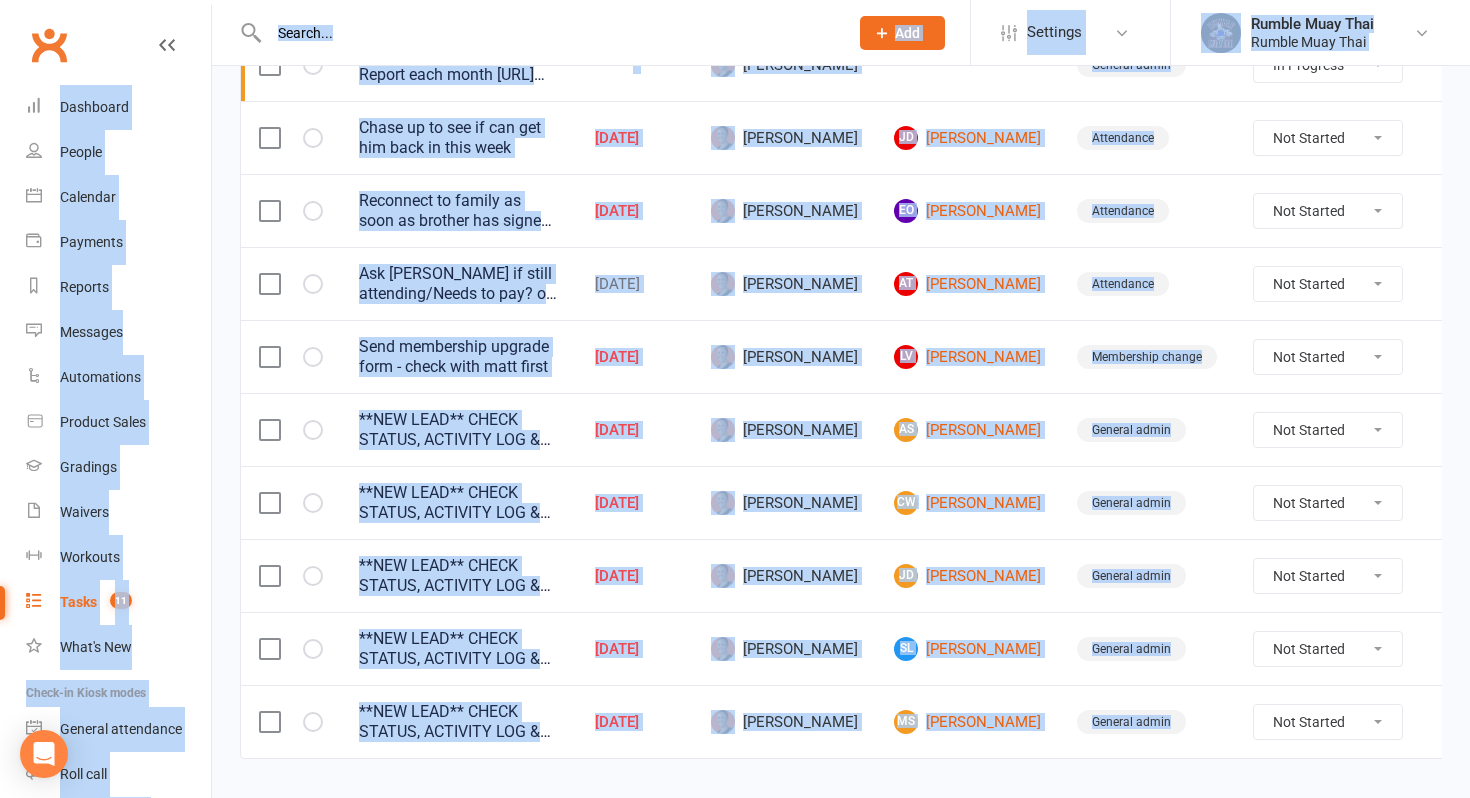 scroll, scrollTop: 687, scrollLeft: 0, axis: vertical 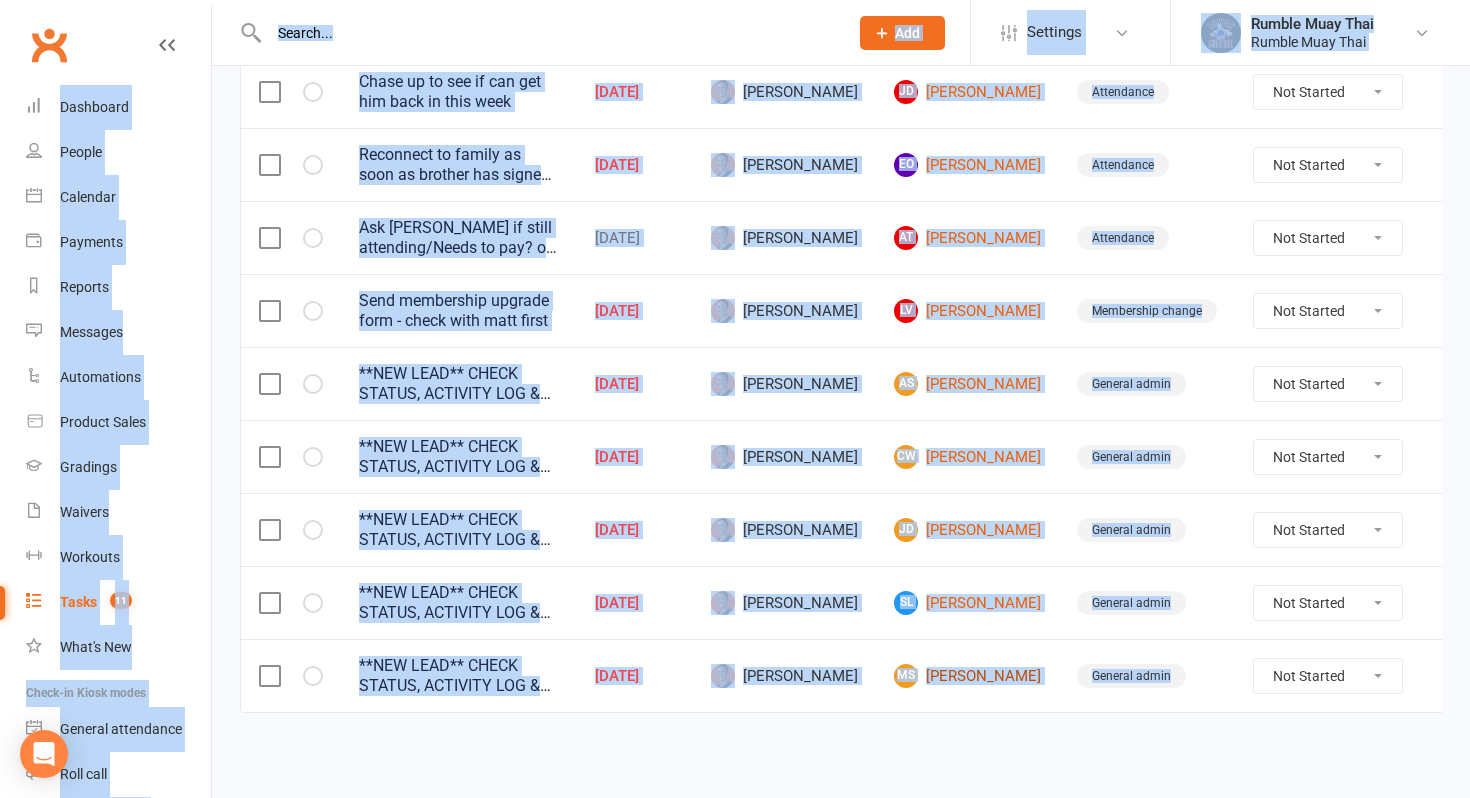 click on "[PERSON_NAME] [PERSON_NAME]" at bounding box center (967, 676) 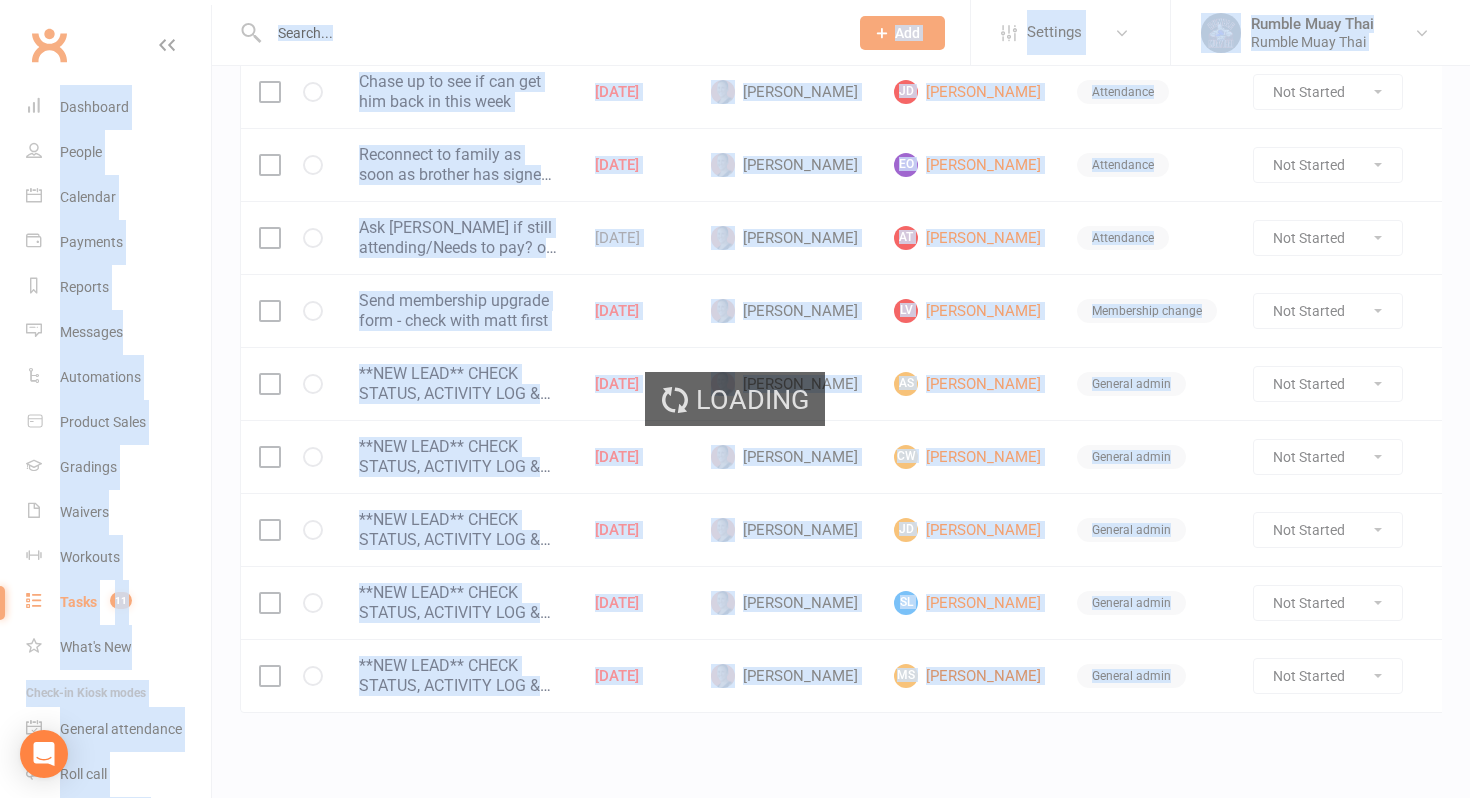 scroll, scrollTop: 0, scrollLeft: 0, axis: both 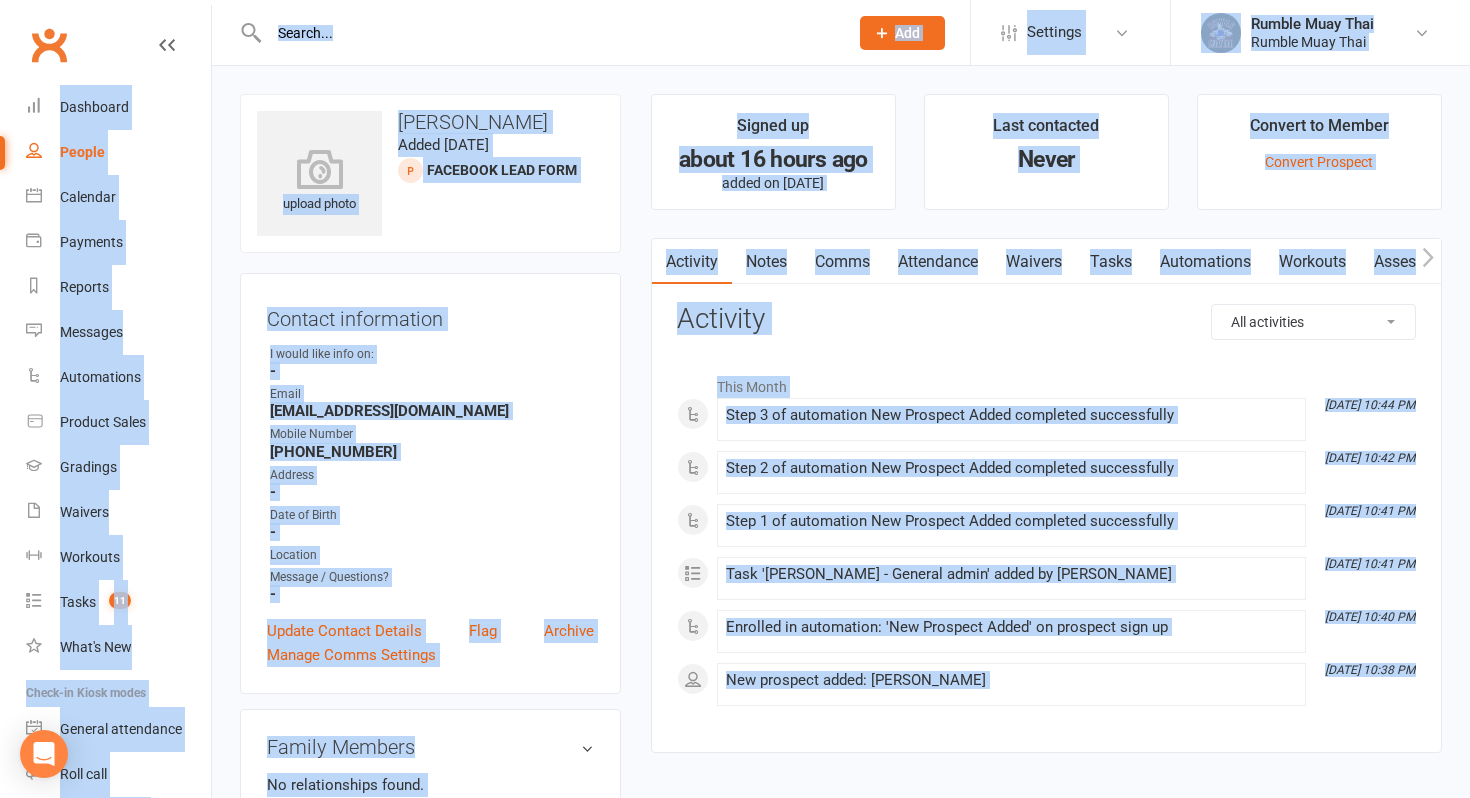 click on "Notes" at bounding box center (766, 262) 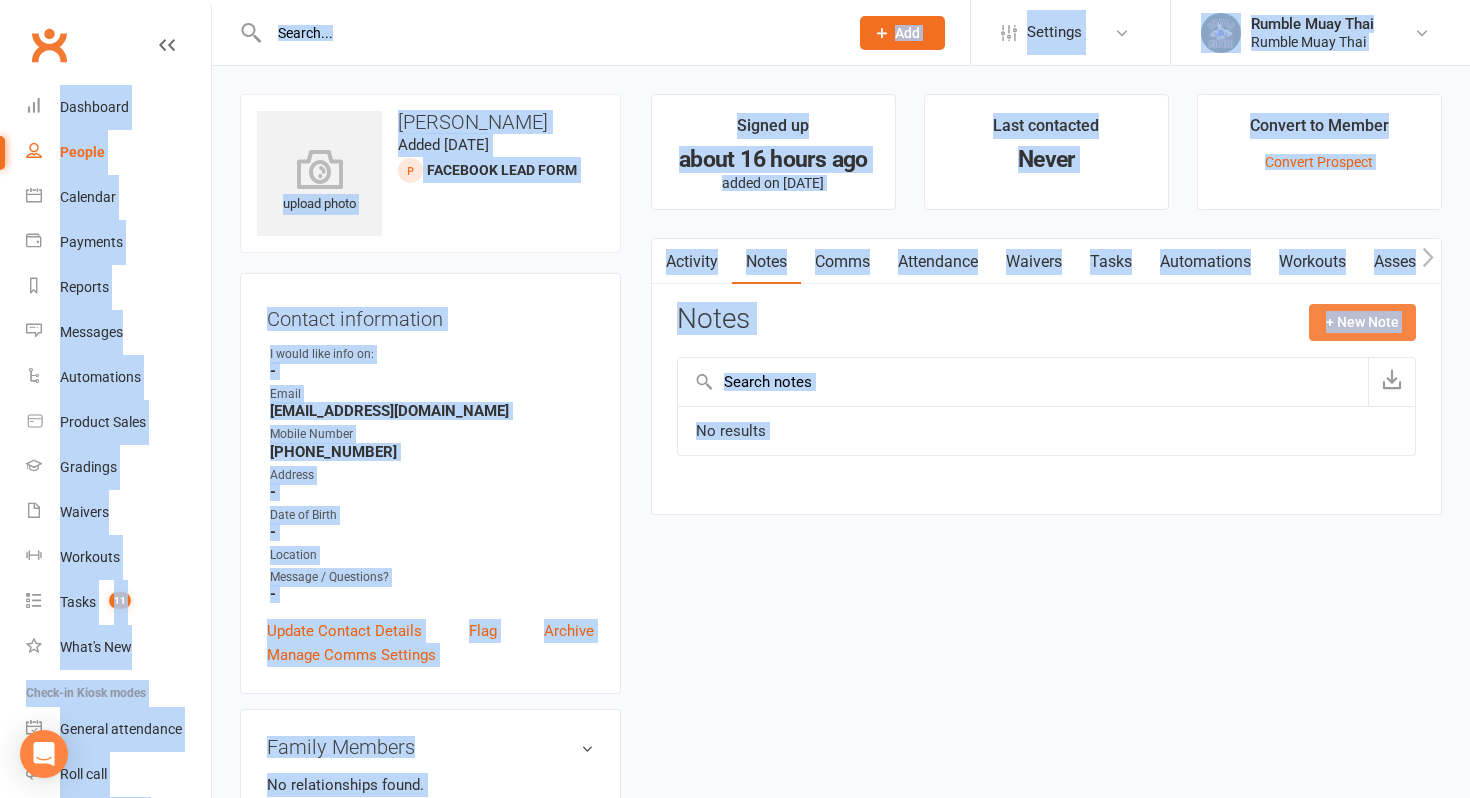 click on "+ New Note" at bounding box center [1362, 322] 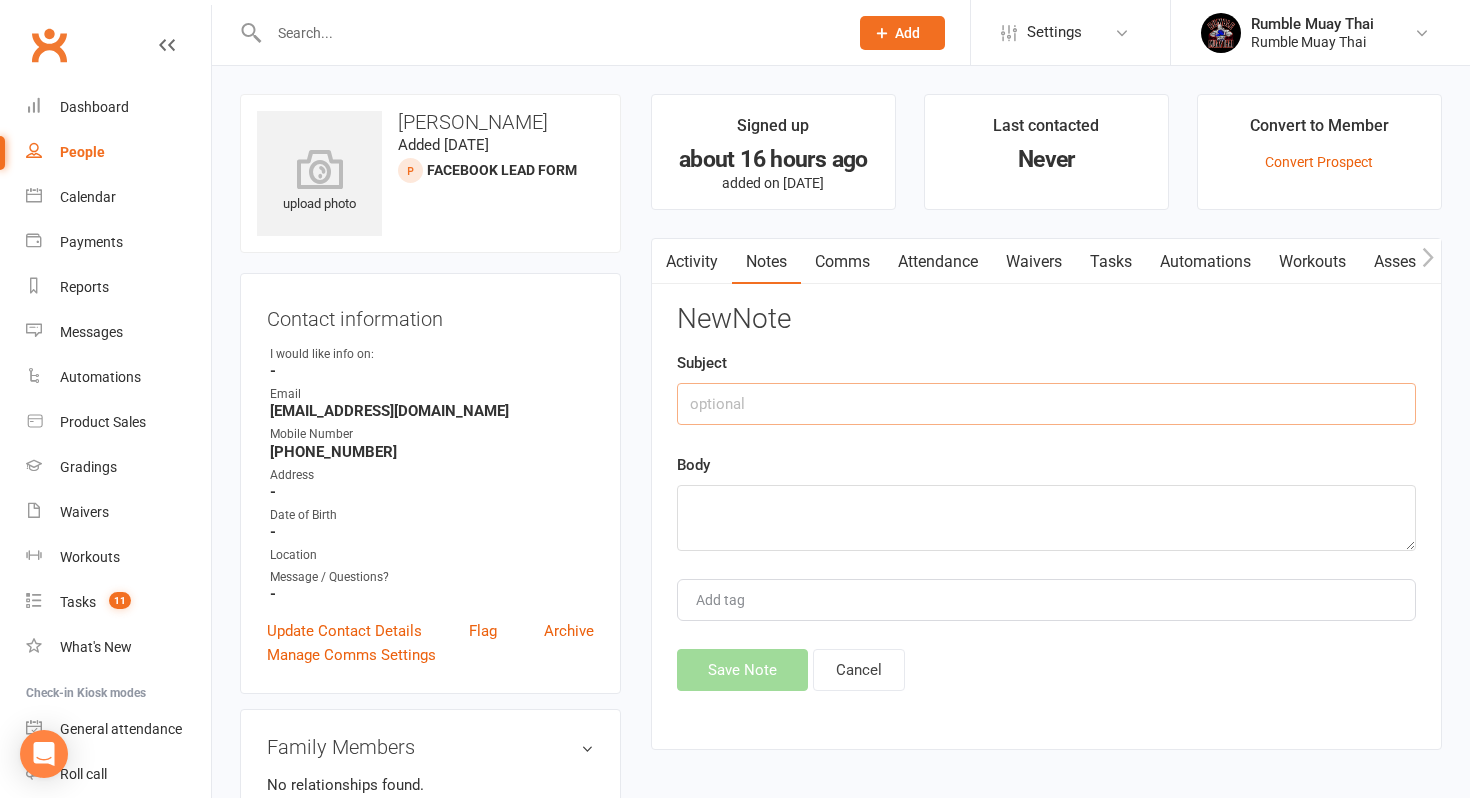 click at bounding box center [1046, 404] 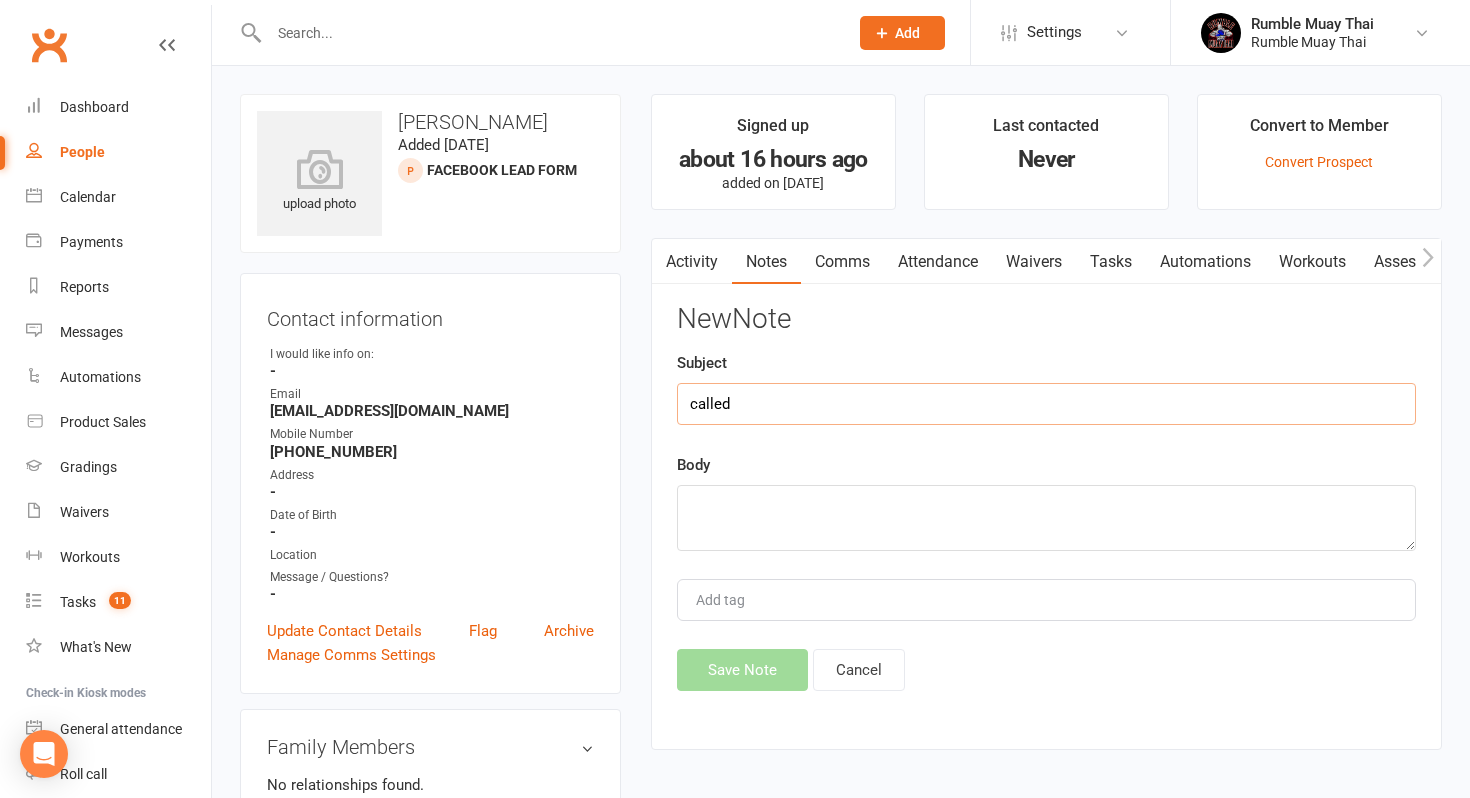 type on "called" 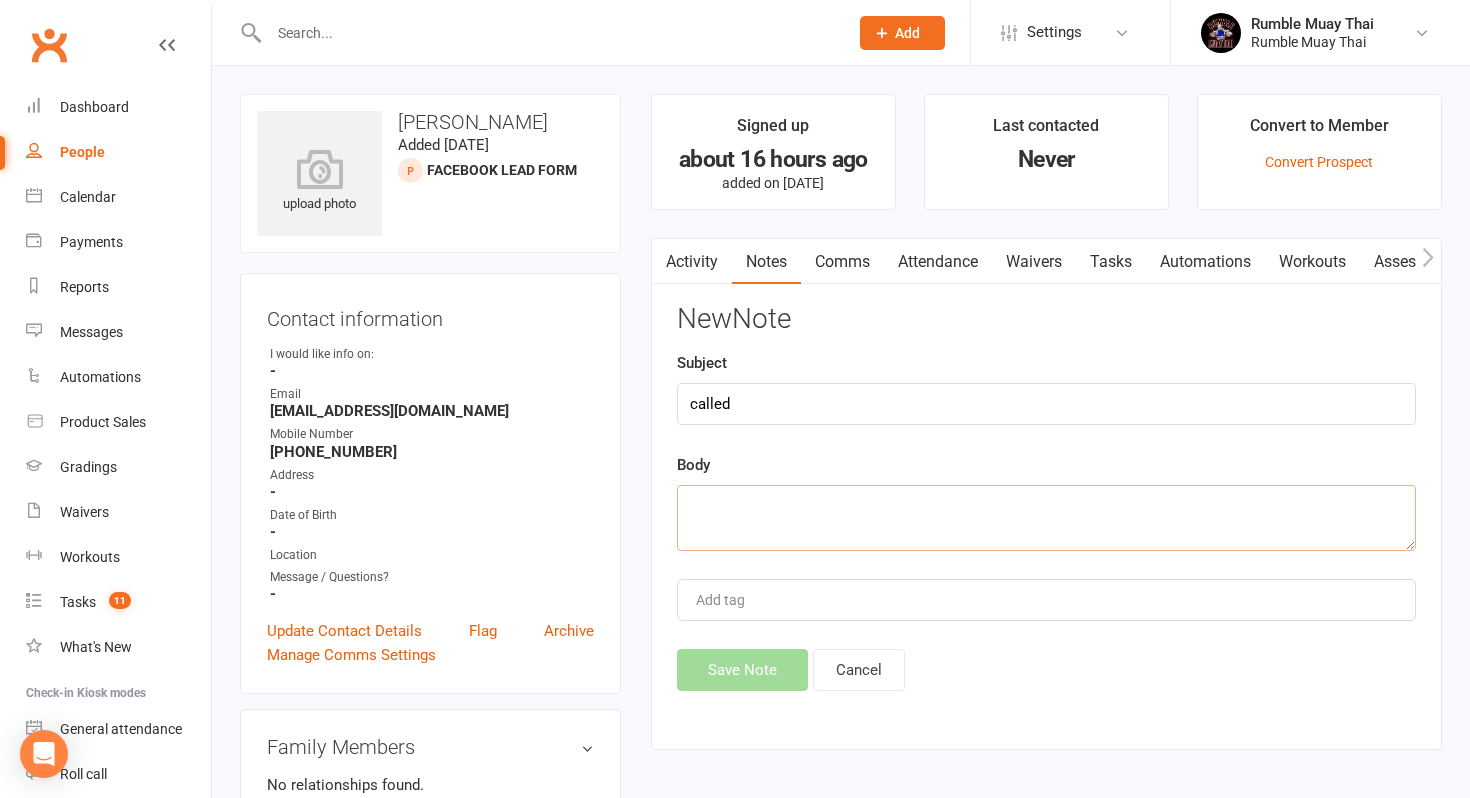 click at bounding box center (1046, 518) 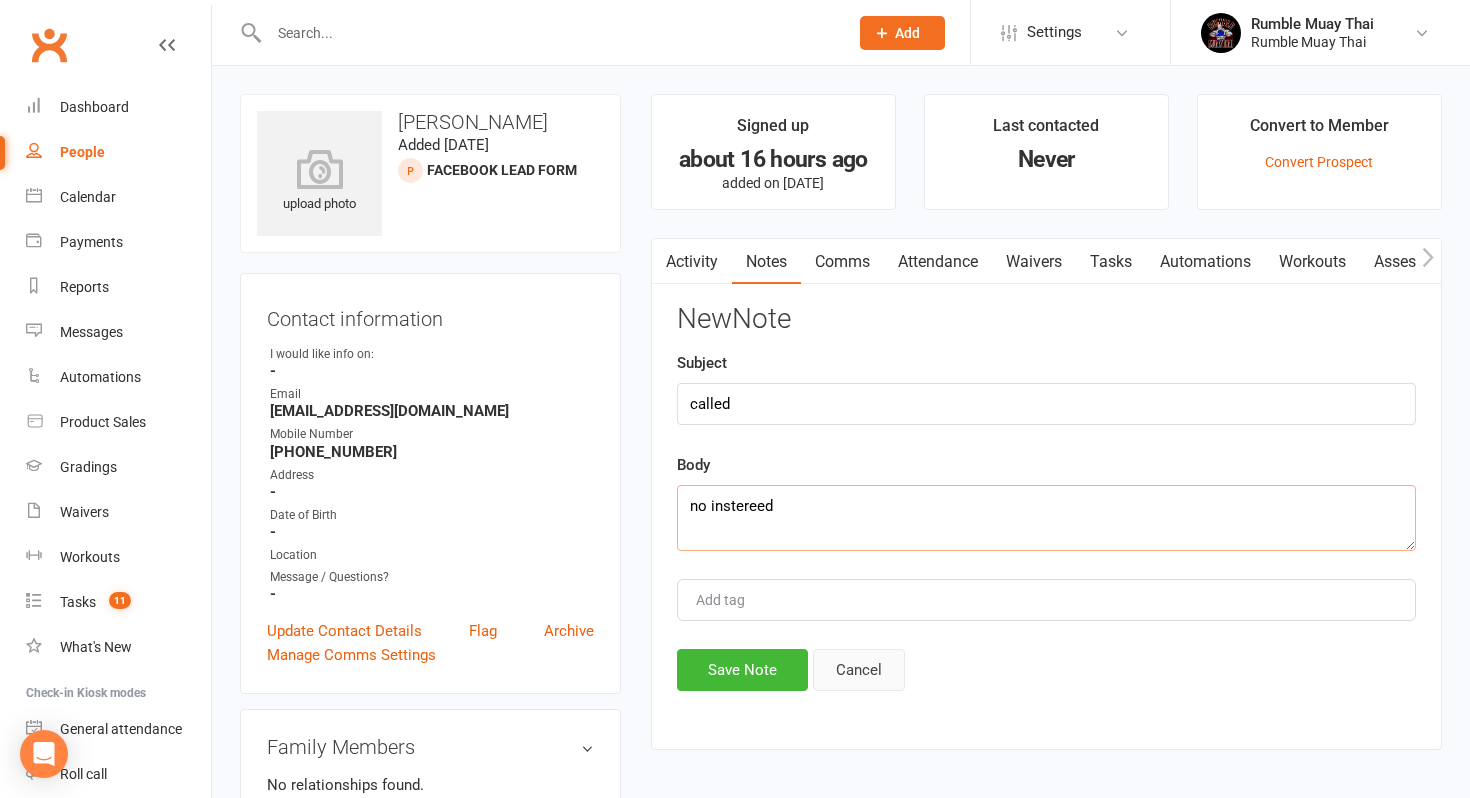 type on "no instereed" 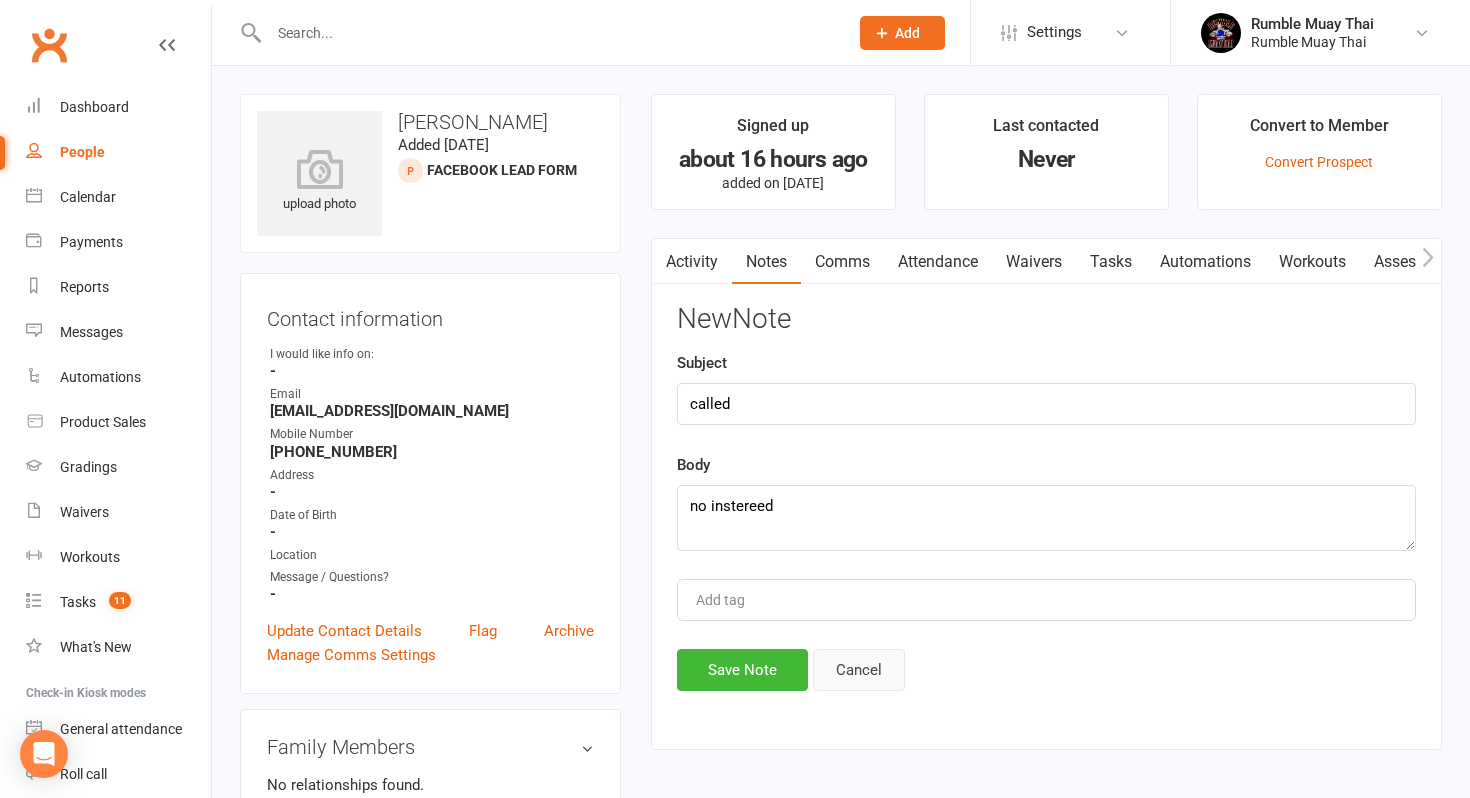 click on "Cancel" at bounding box center [859, 670] 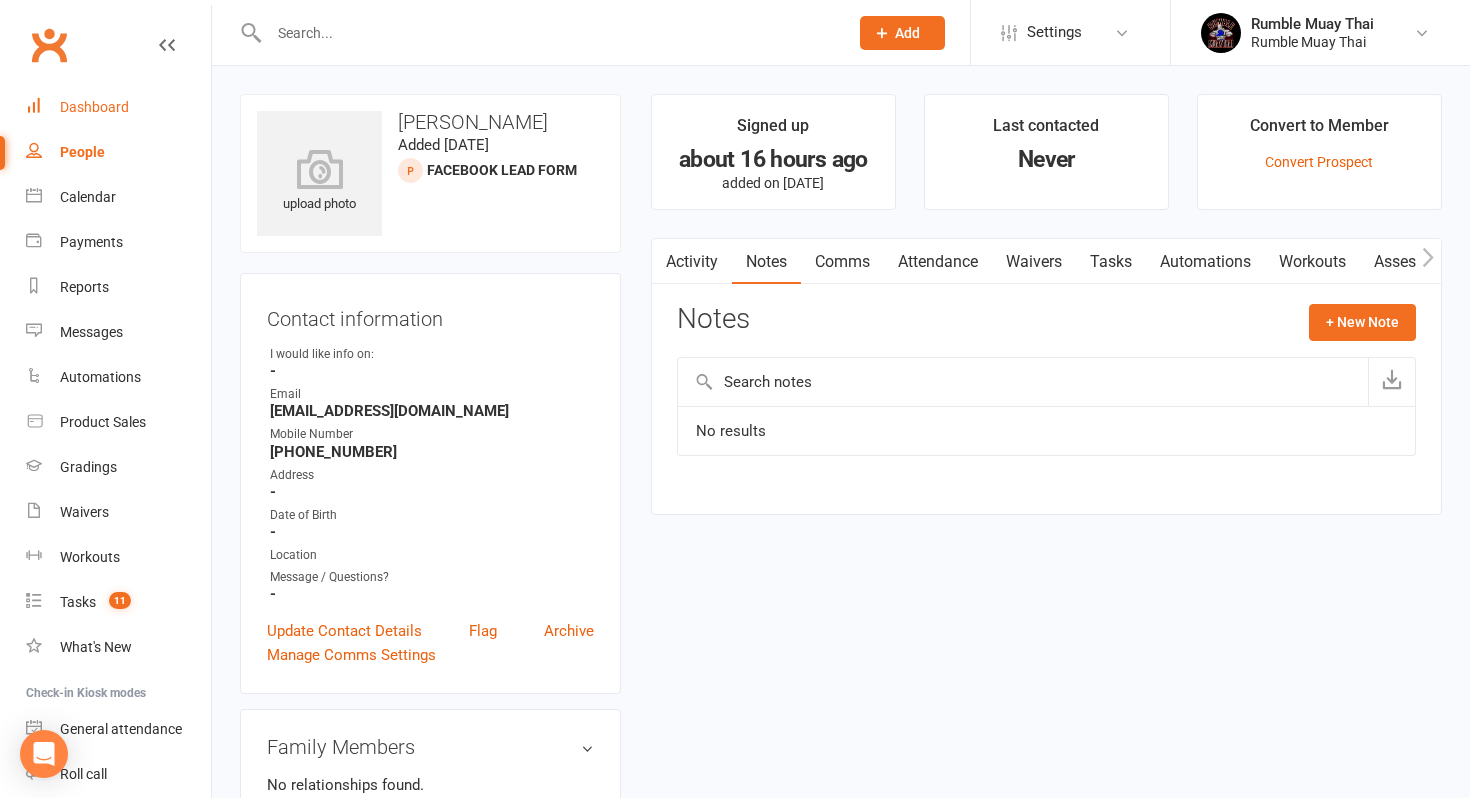 click on "Dashboard" at bounding box center (94, 107) 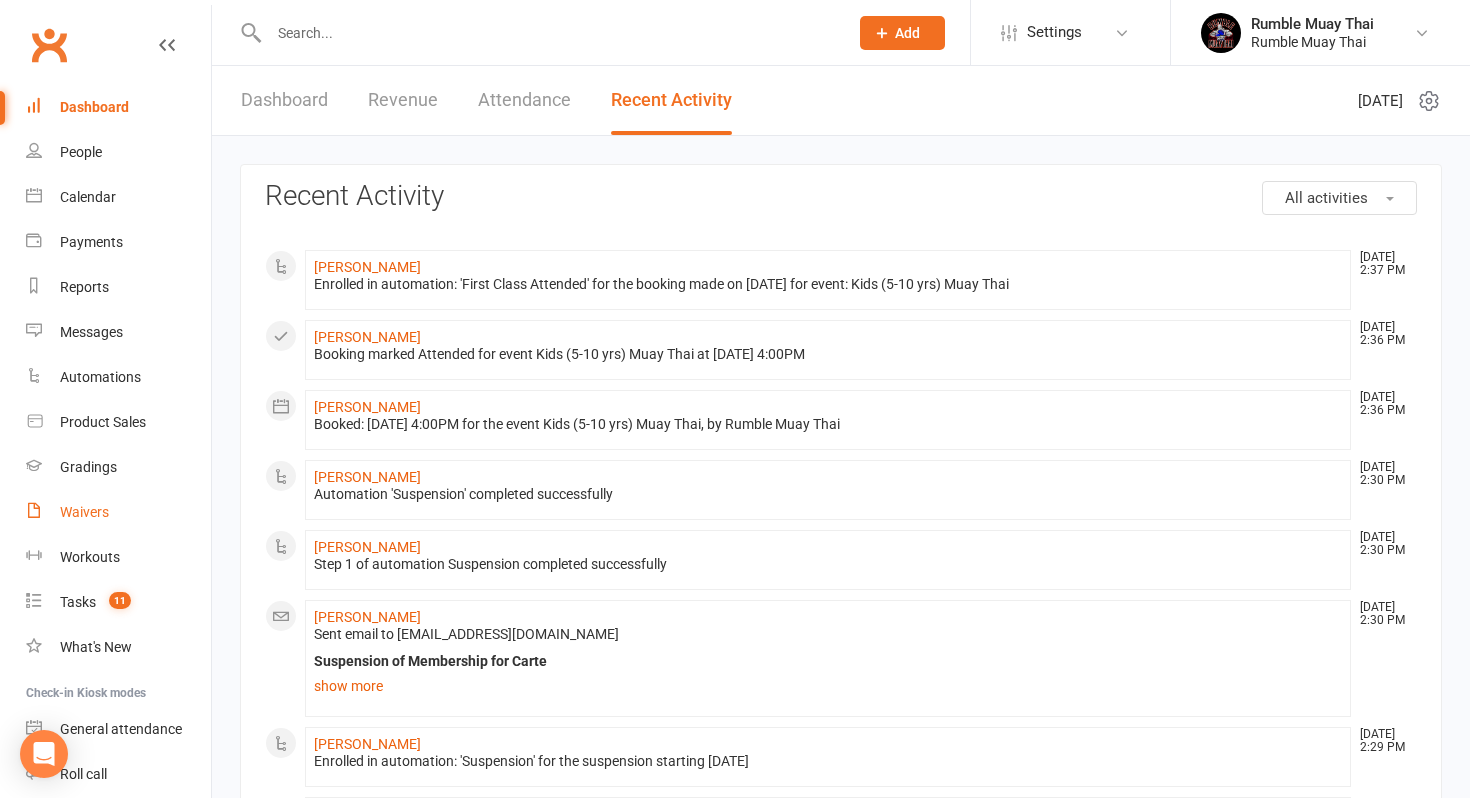 click on "Waivers" at bounding box center (118, 512) 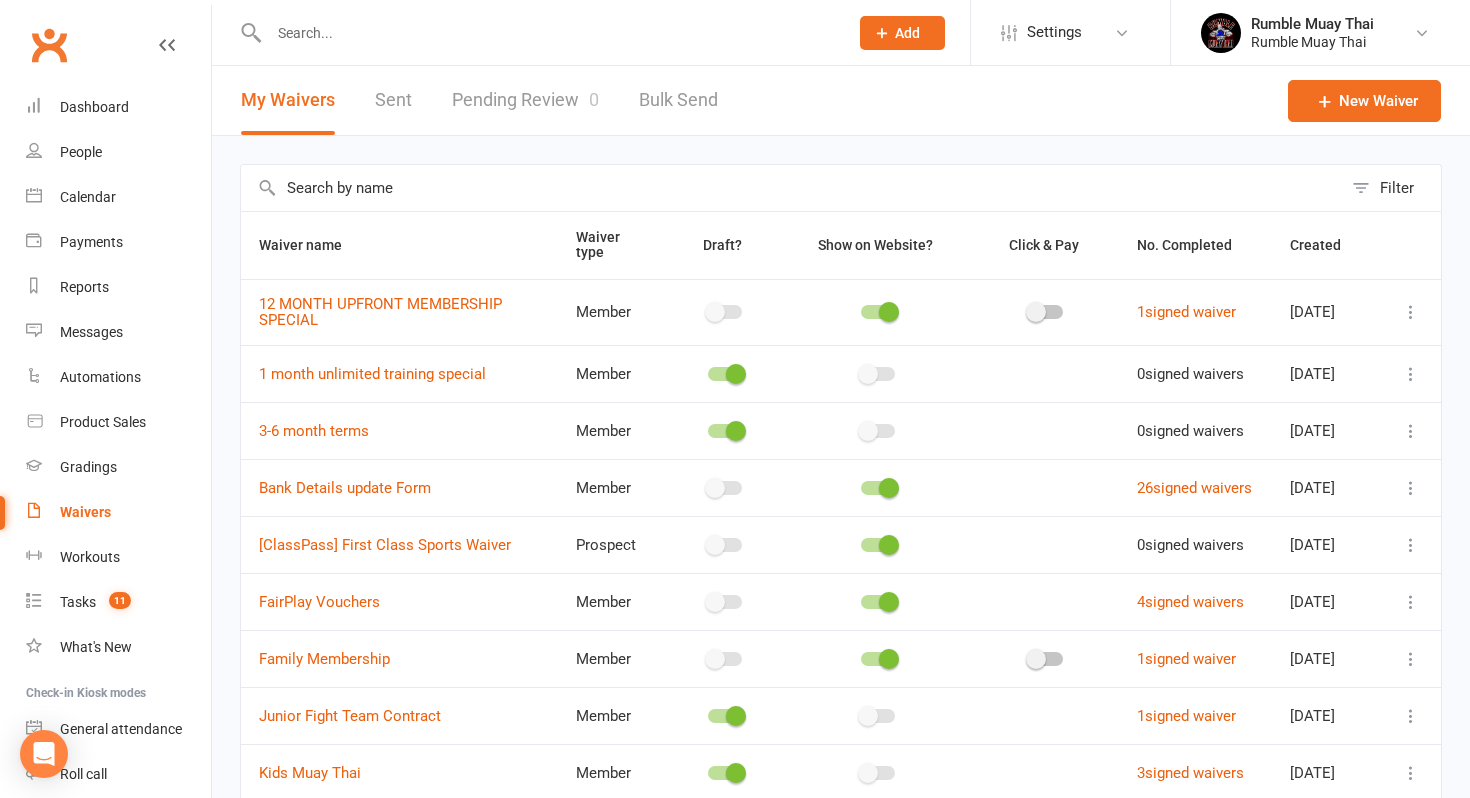 click on "Pending Review 0" at bounding box center [525, 100] 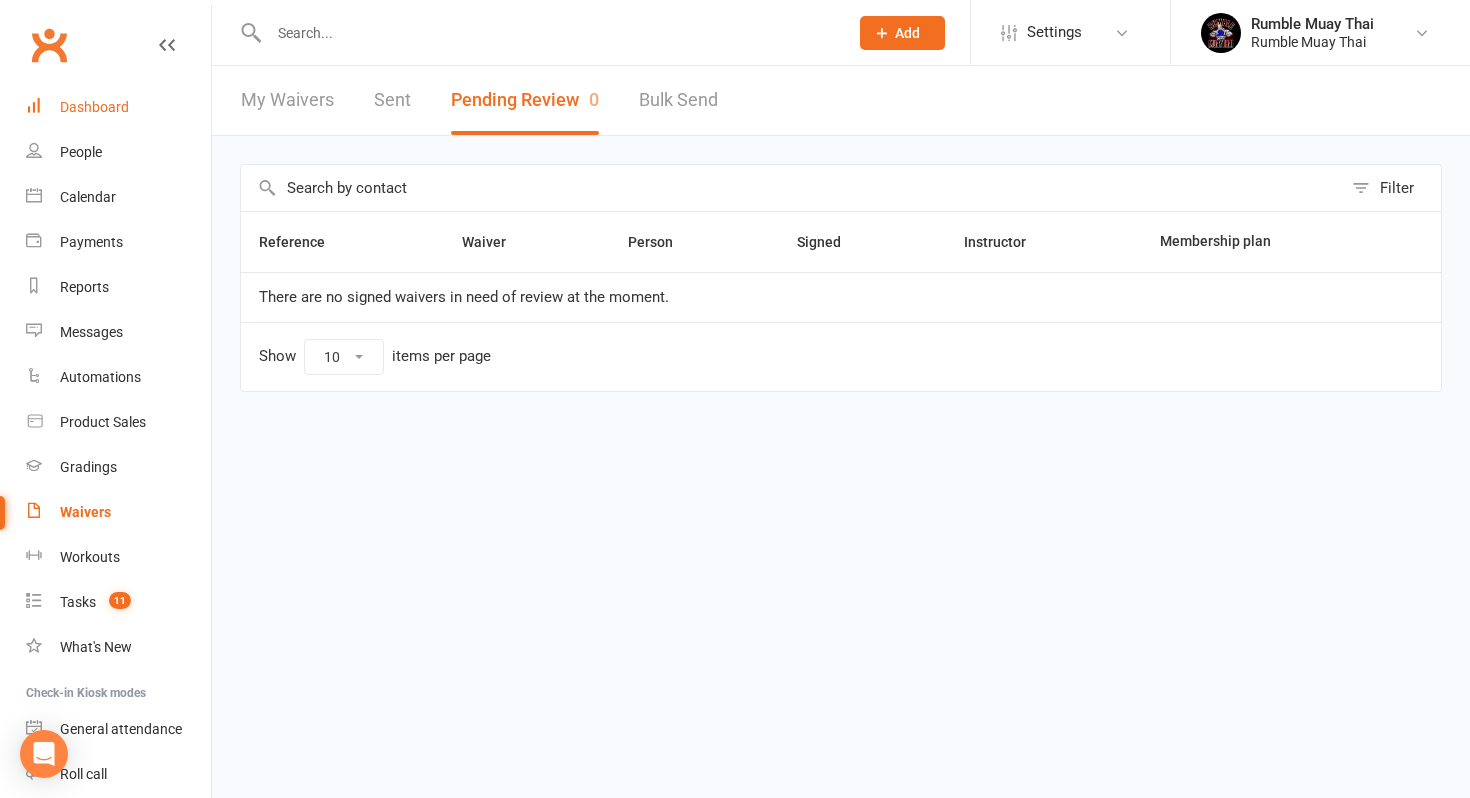 click on "Dashboard" at bounding box center (118, 107) 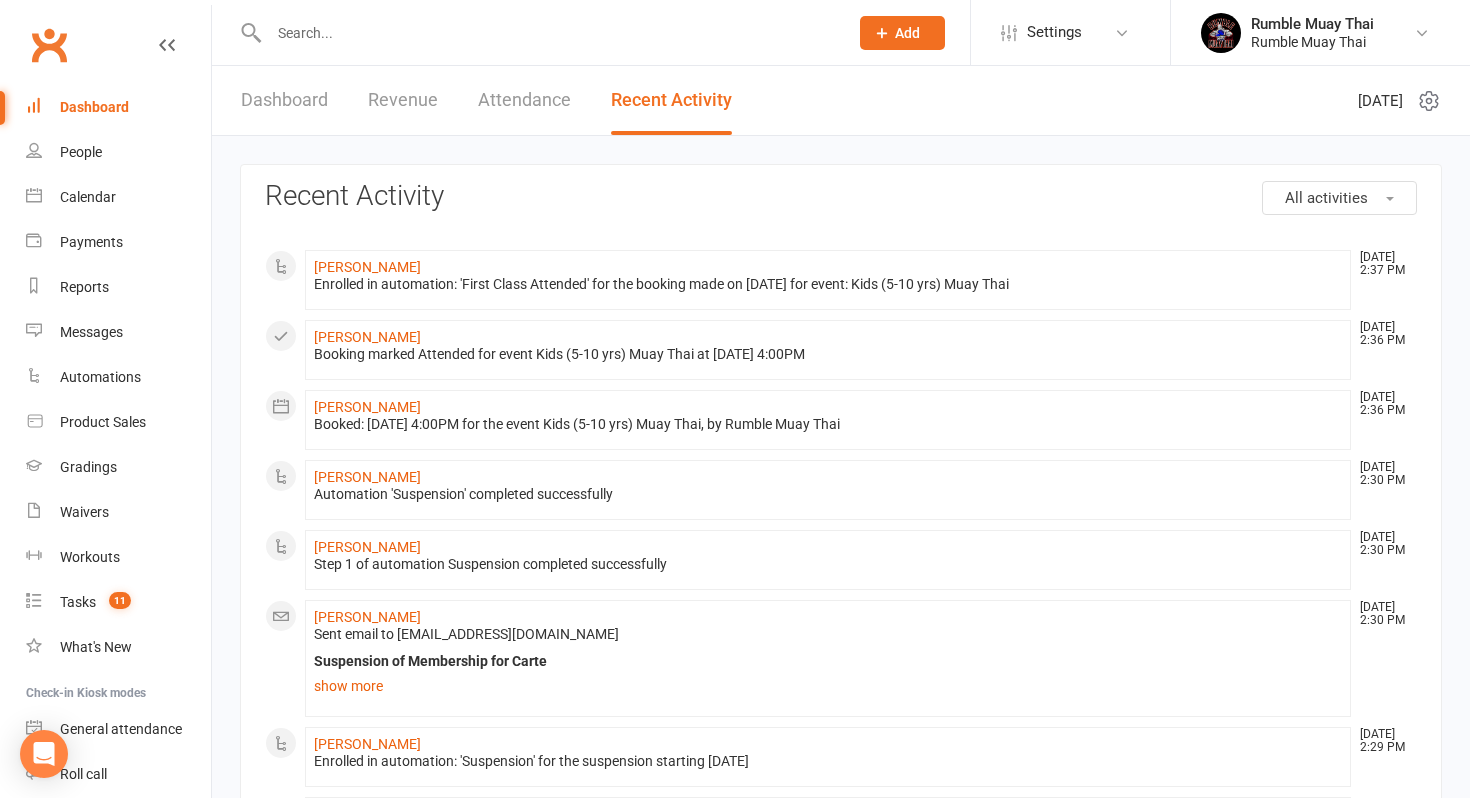 click on "Dashboard" at bounding box center [94, 107] 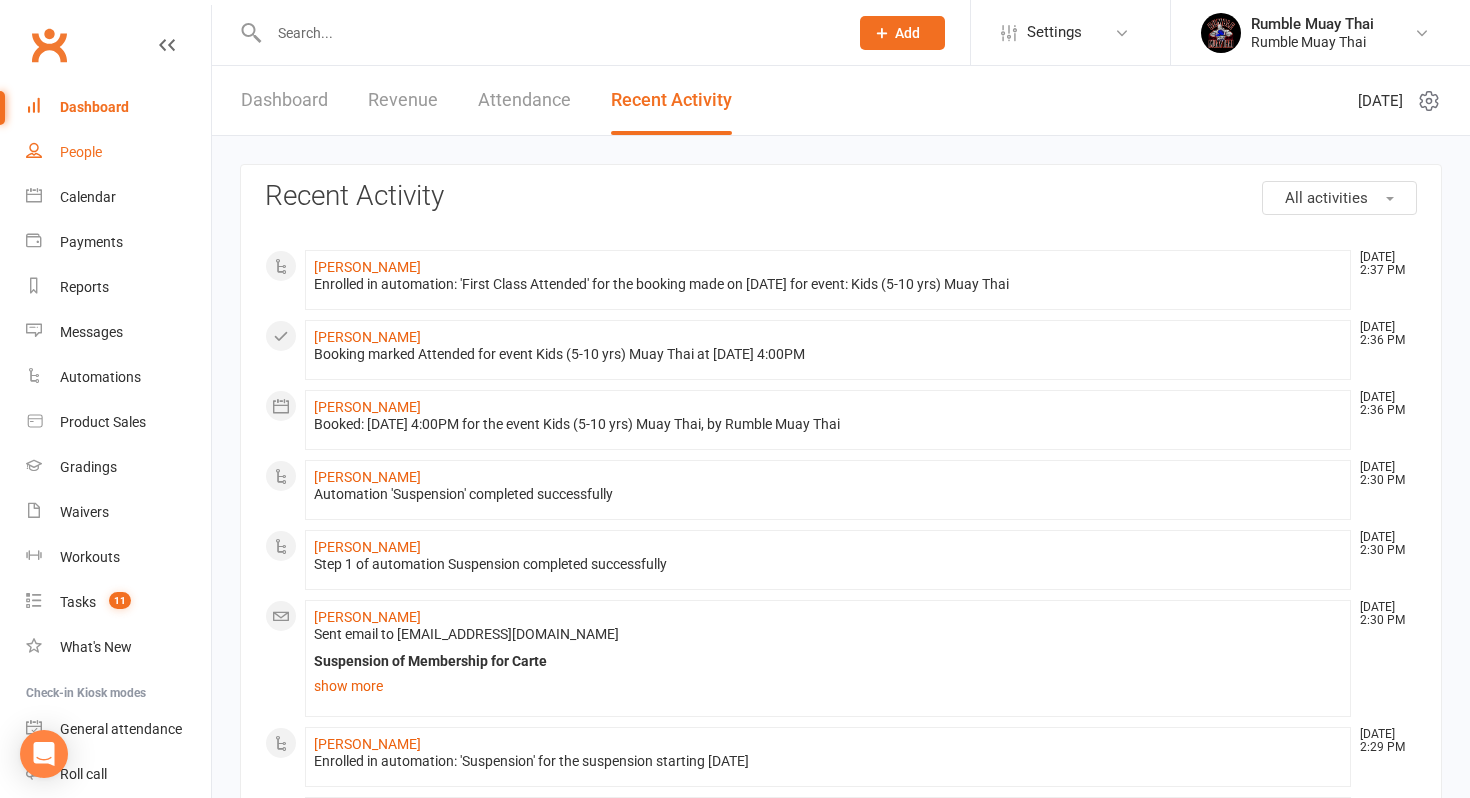 click on "People" at bounding box center [81, 152] 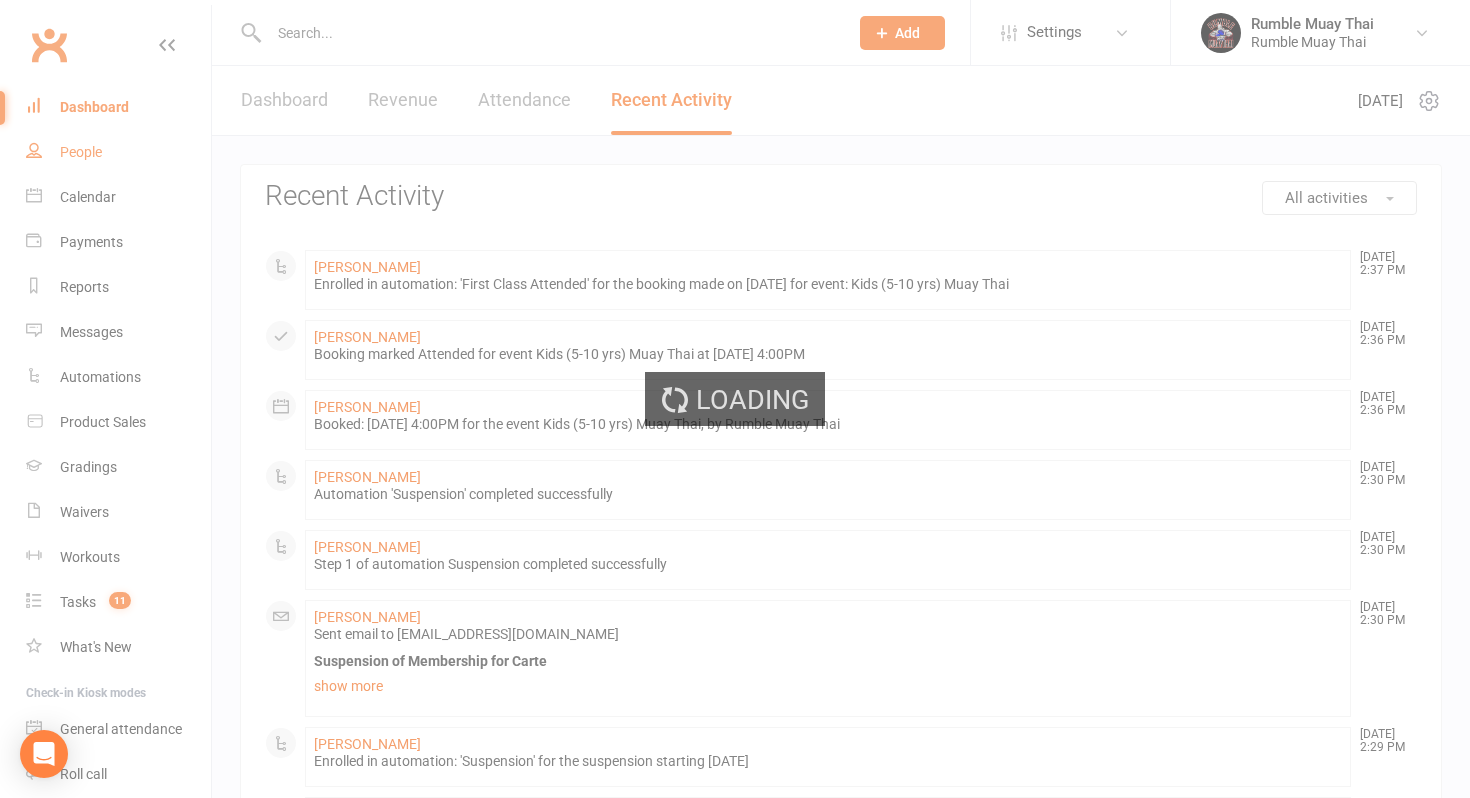 select on "100" 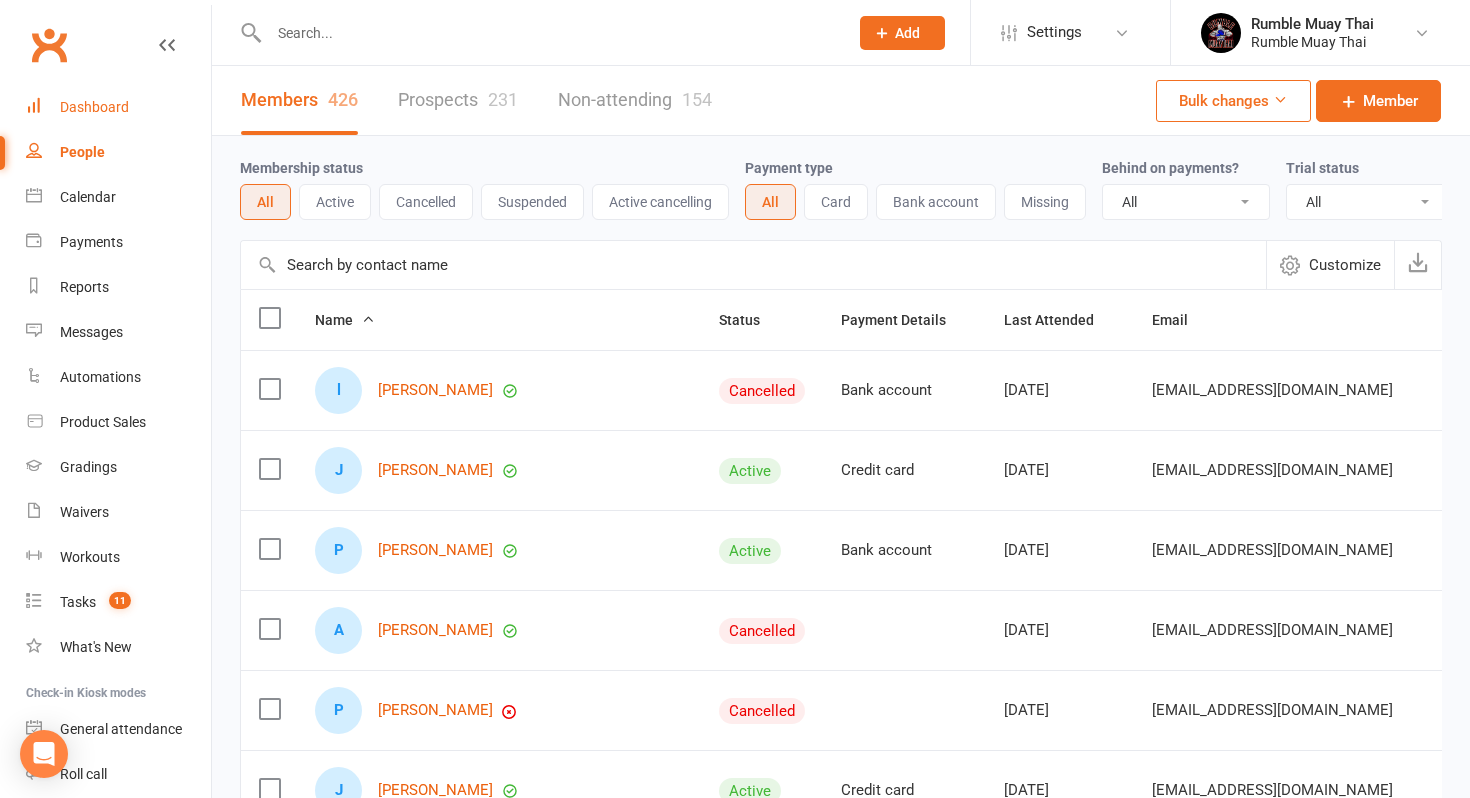 click on "Dashboard" at bounding box center [94, 107] 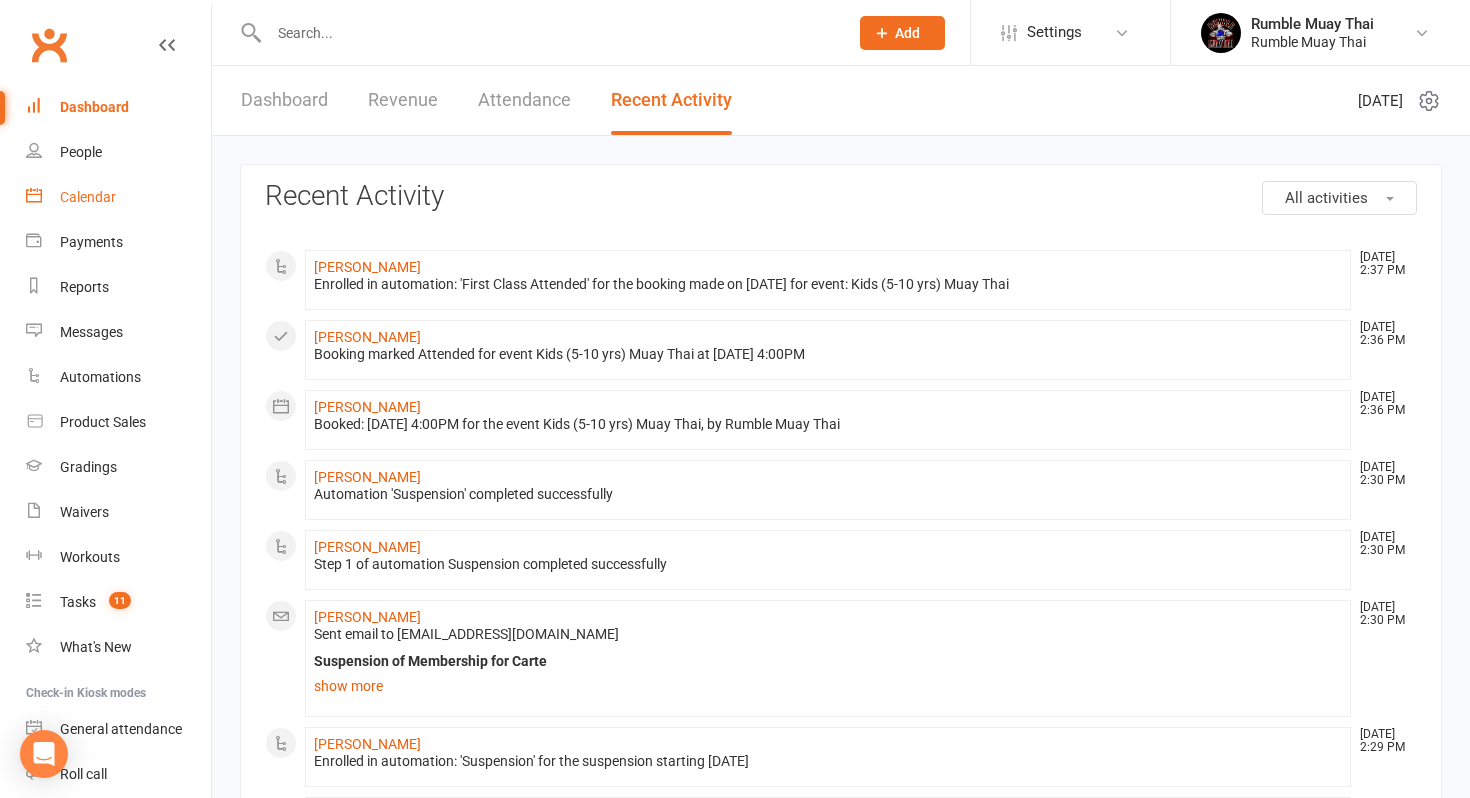 click on "Calendar" at bounding box center (88, 197) 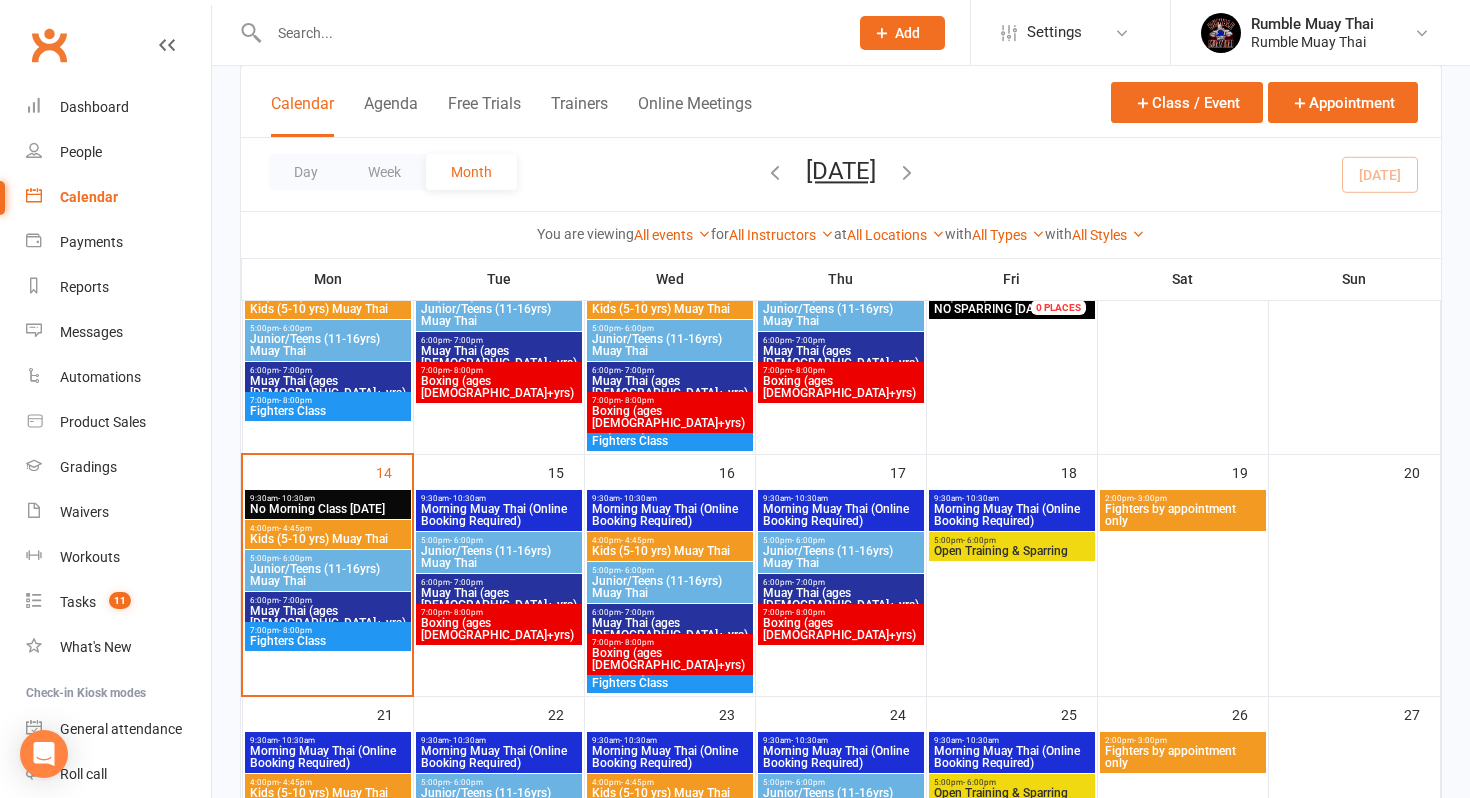 scroll, scrollTop: 456, scrollLeft: 0, axis: vertical 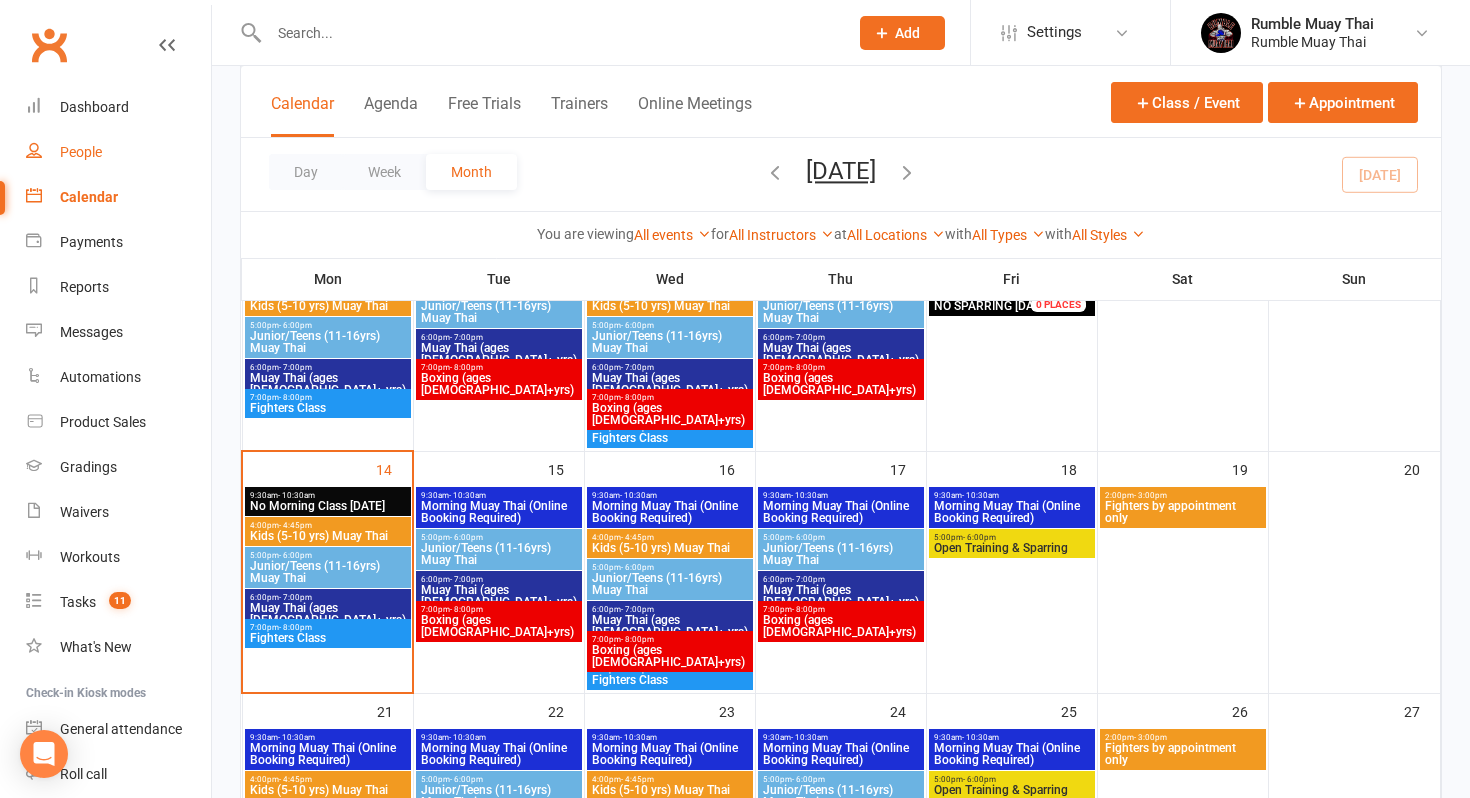 click on "People" at bounding box center [118, 152] 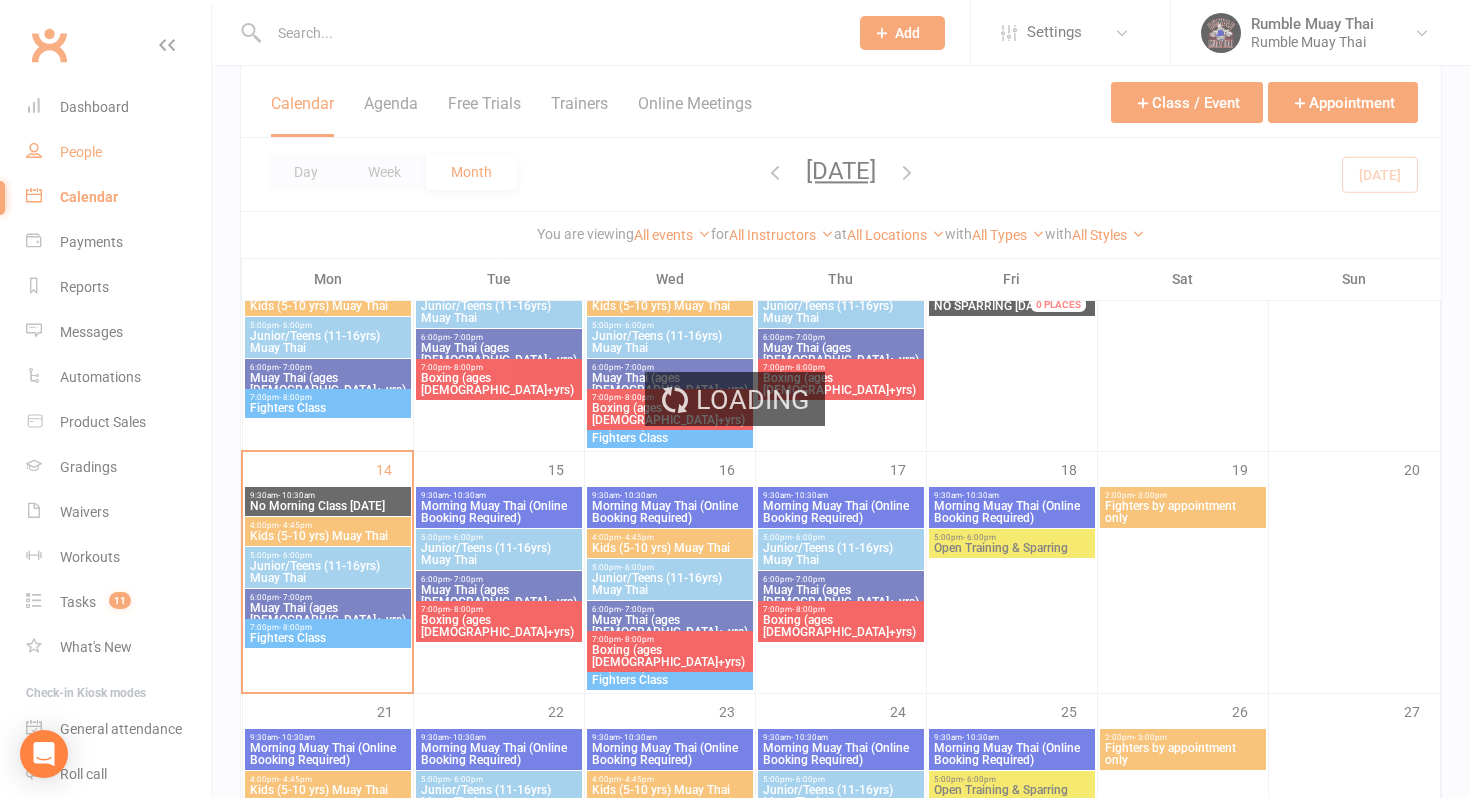 select on "100" 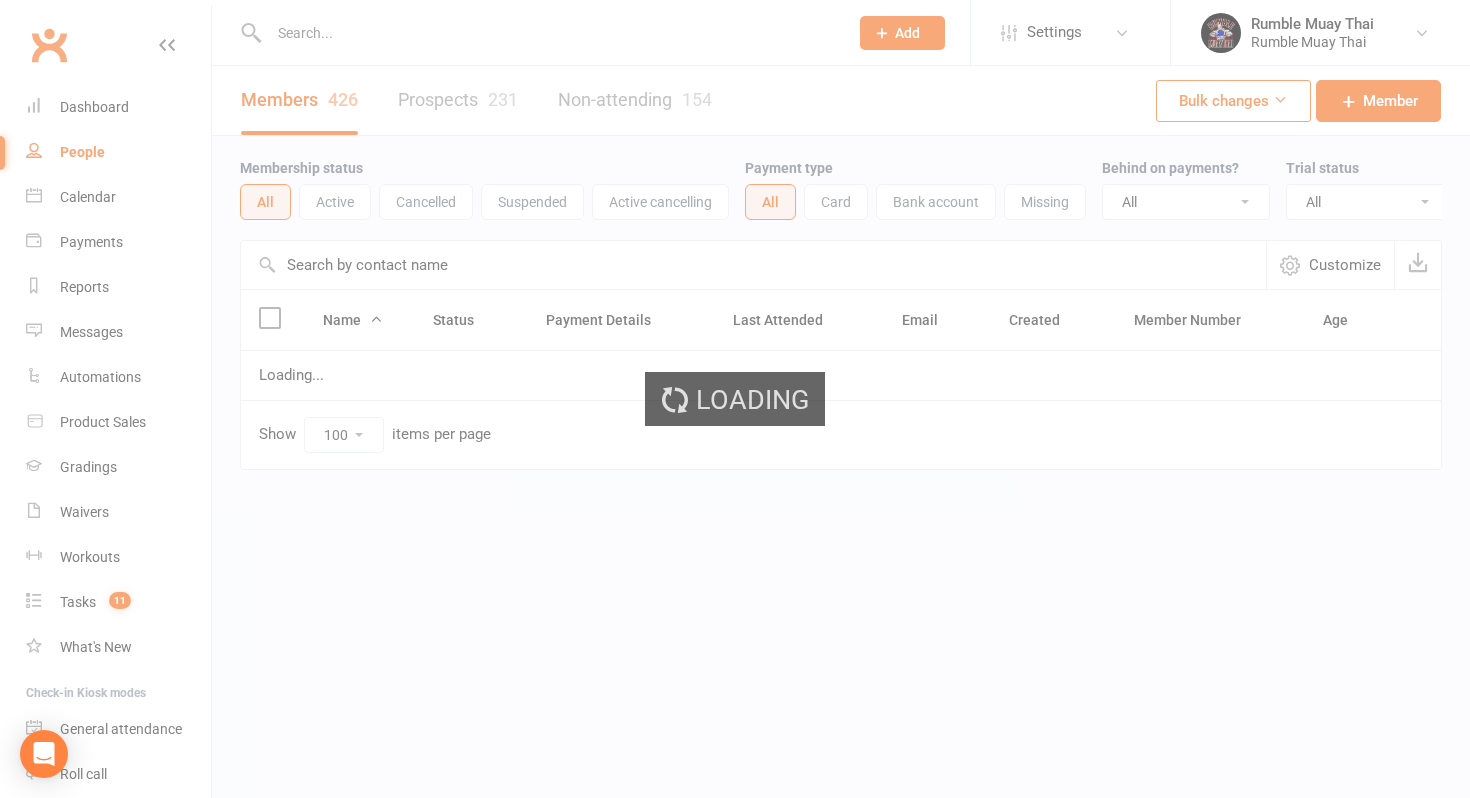 scroll, scrollTop: 0, scrollLeft: 0, axis: both 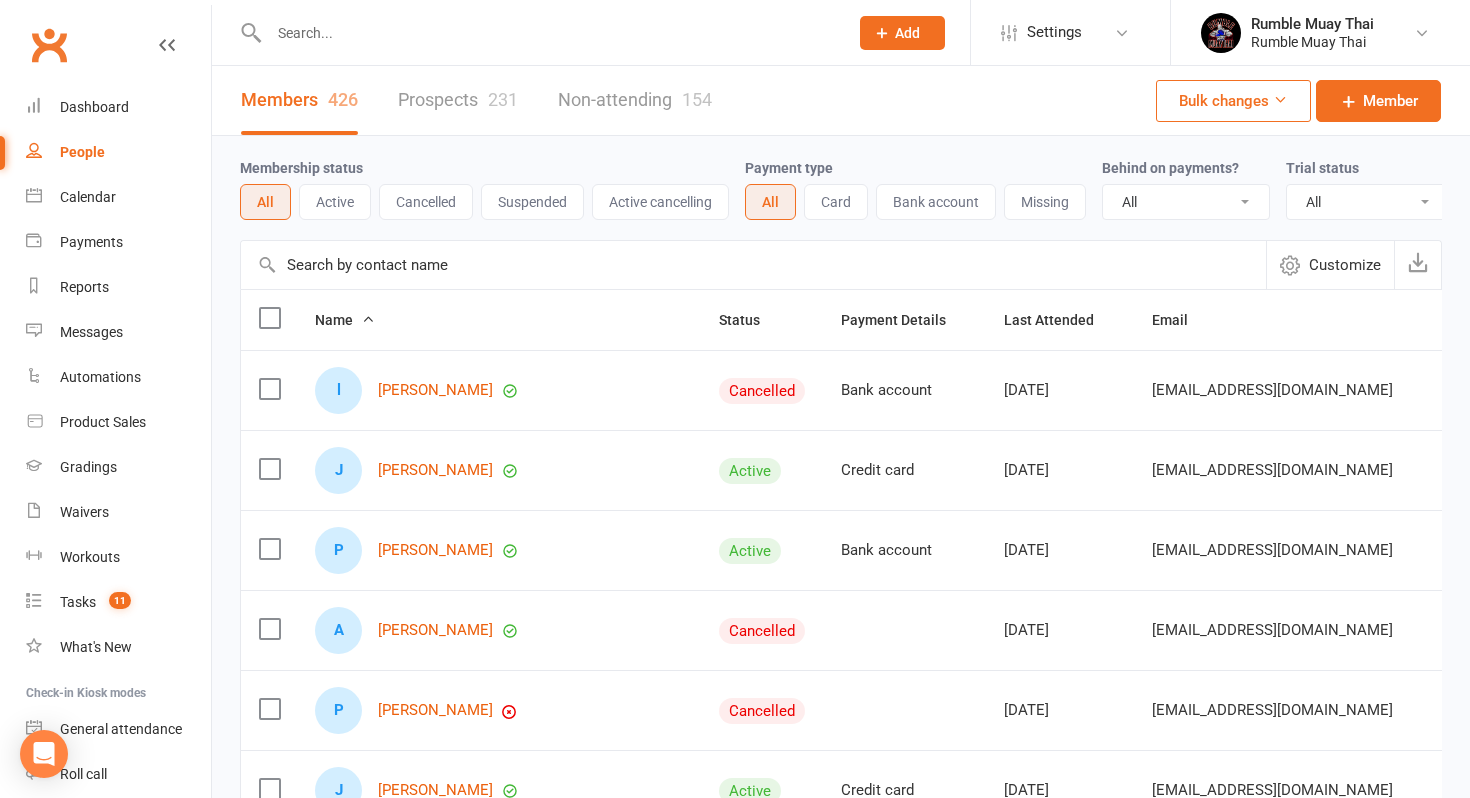 click on "Prospects 231" at bounding box center [458, 100] 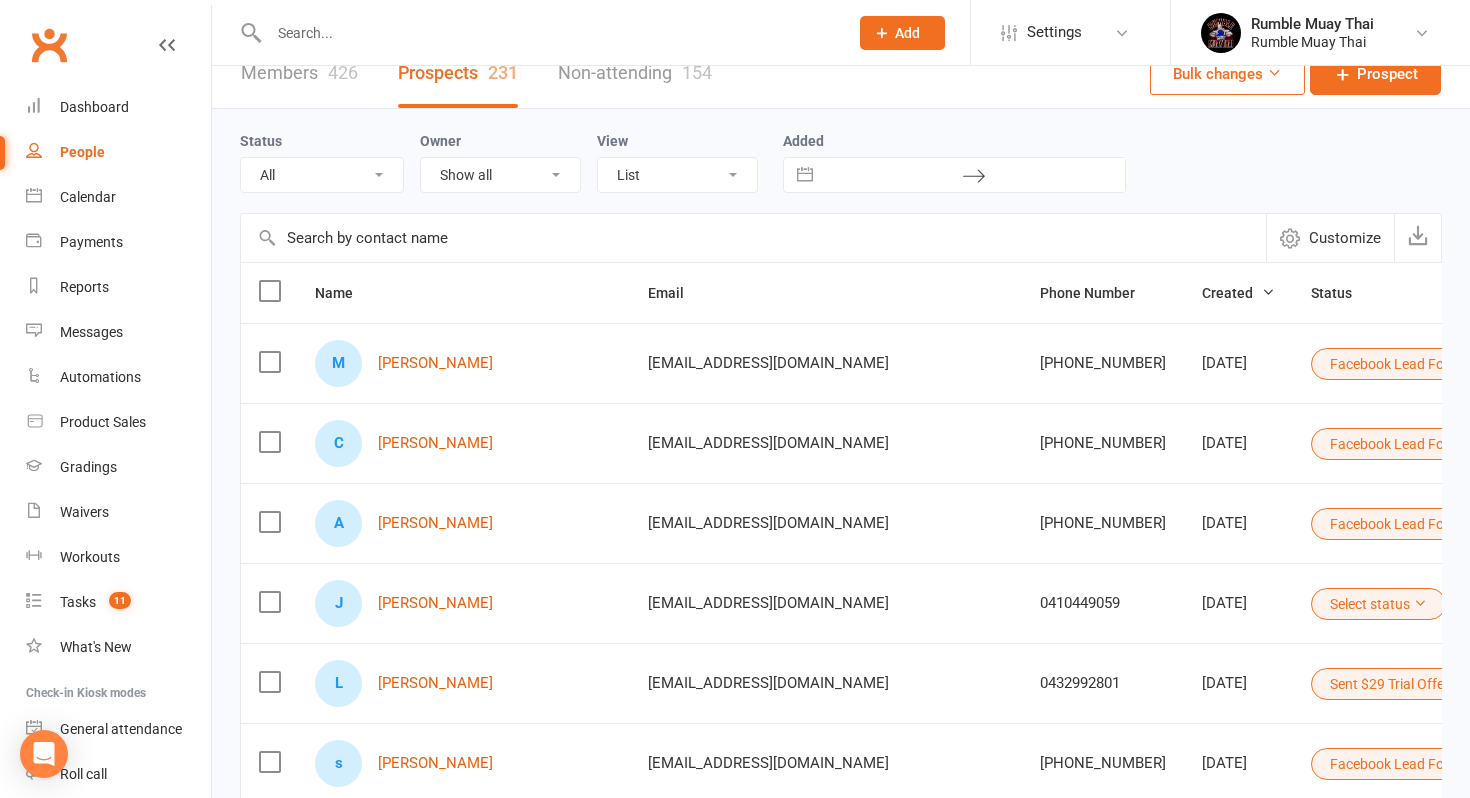 scroll, scrollTop: 0, scrollLeft: 0, axis: both 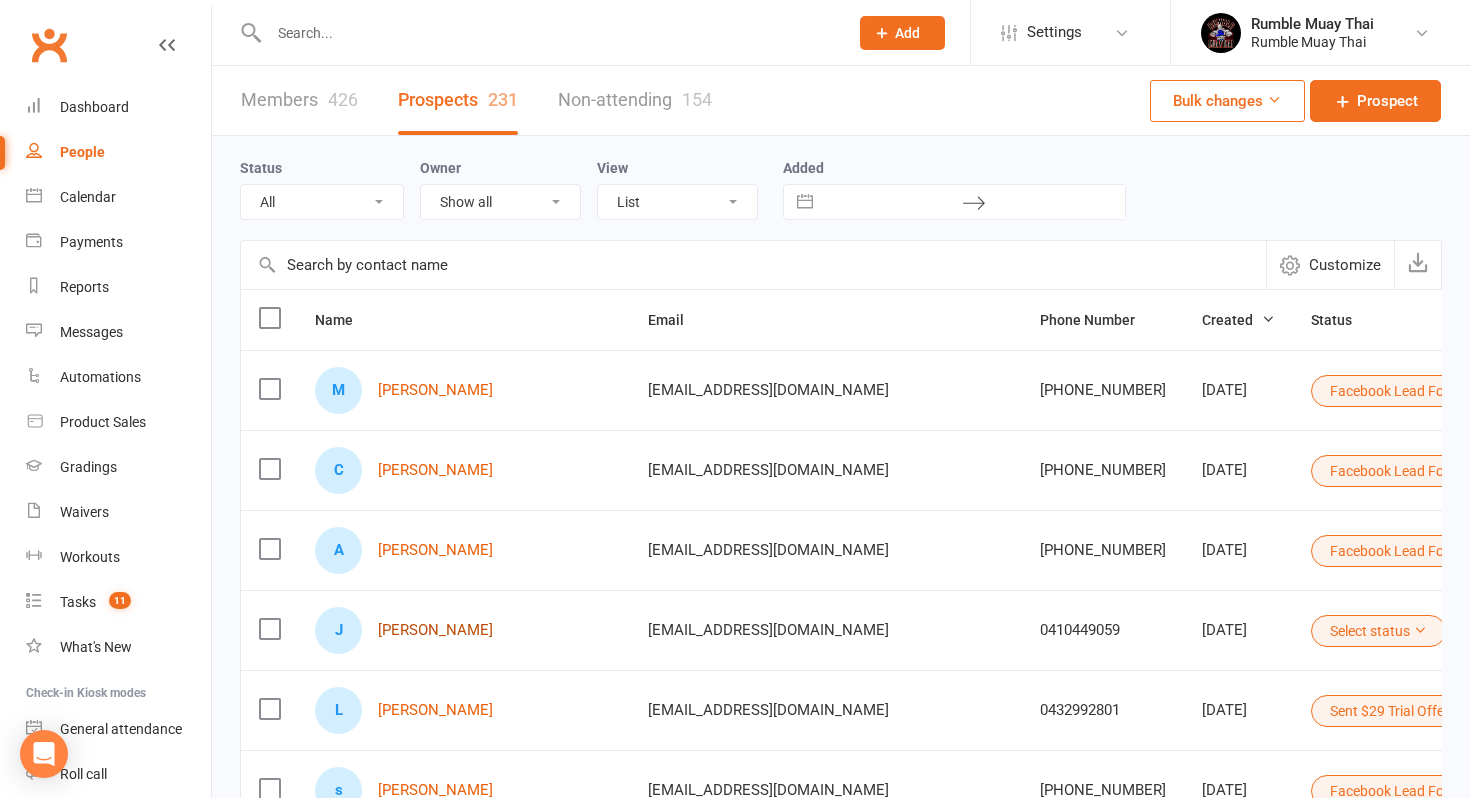 click on "[PERSON_NAME]" at bounding box center [435, 630] 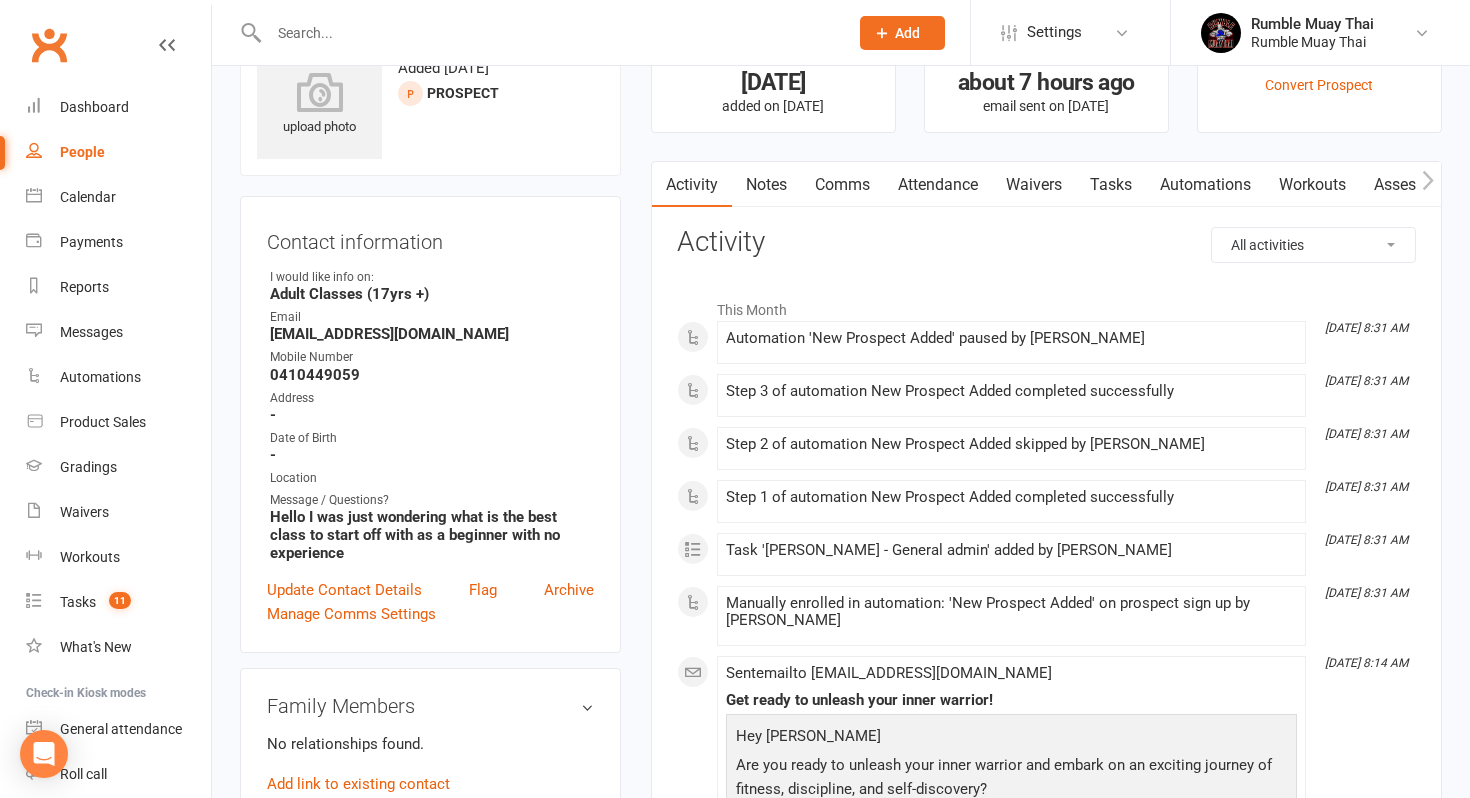 scroll, scrollTop: 131, scrollLeft: 0, axis: vertical 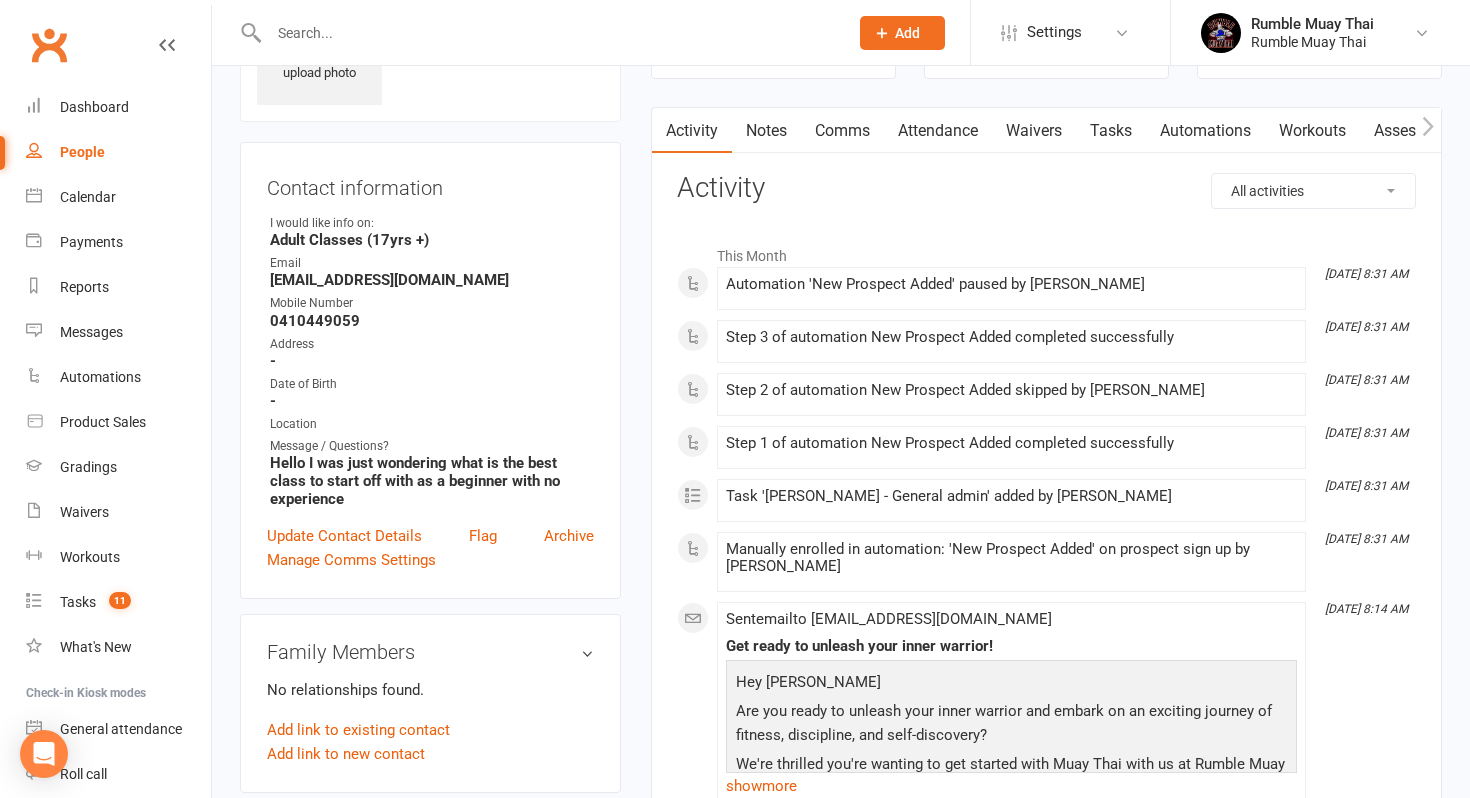 click on "Hello I was just wondering what is the best class to start off with as a beginner with no experience" at bounding box center [432, 481] 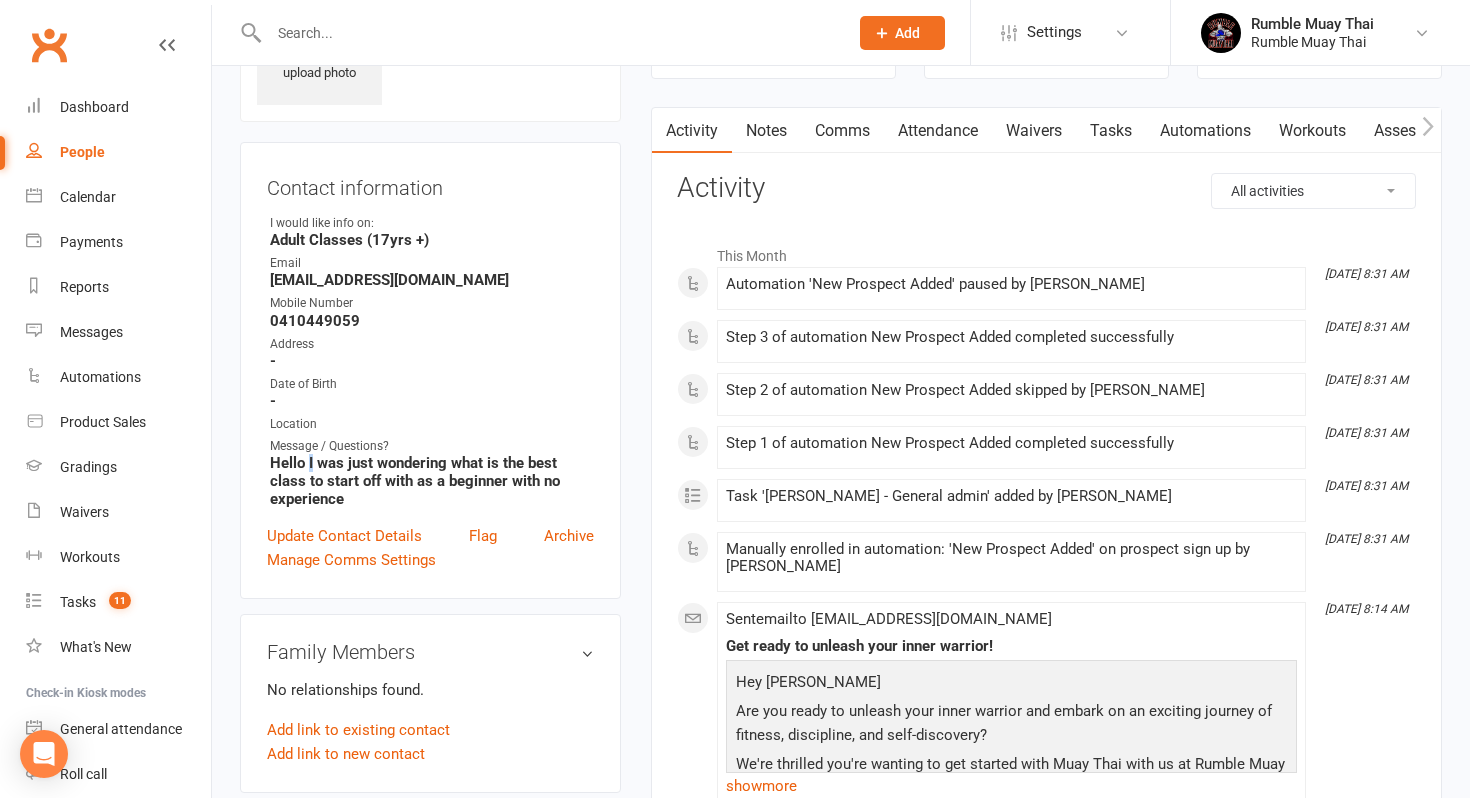 click on "Hello I was just wondering what is the best class to start off with as a beginner with no experience" at bounding box center [432, 481] 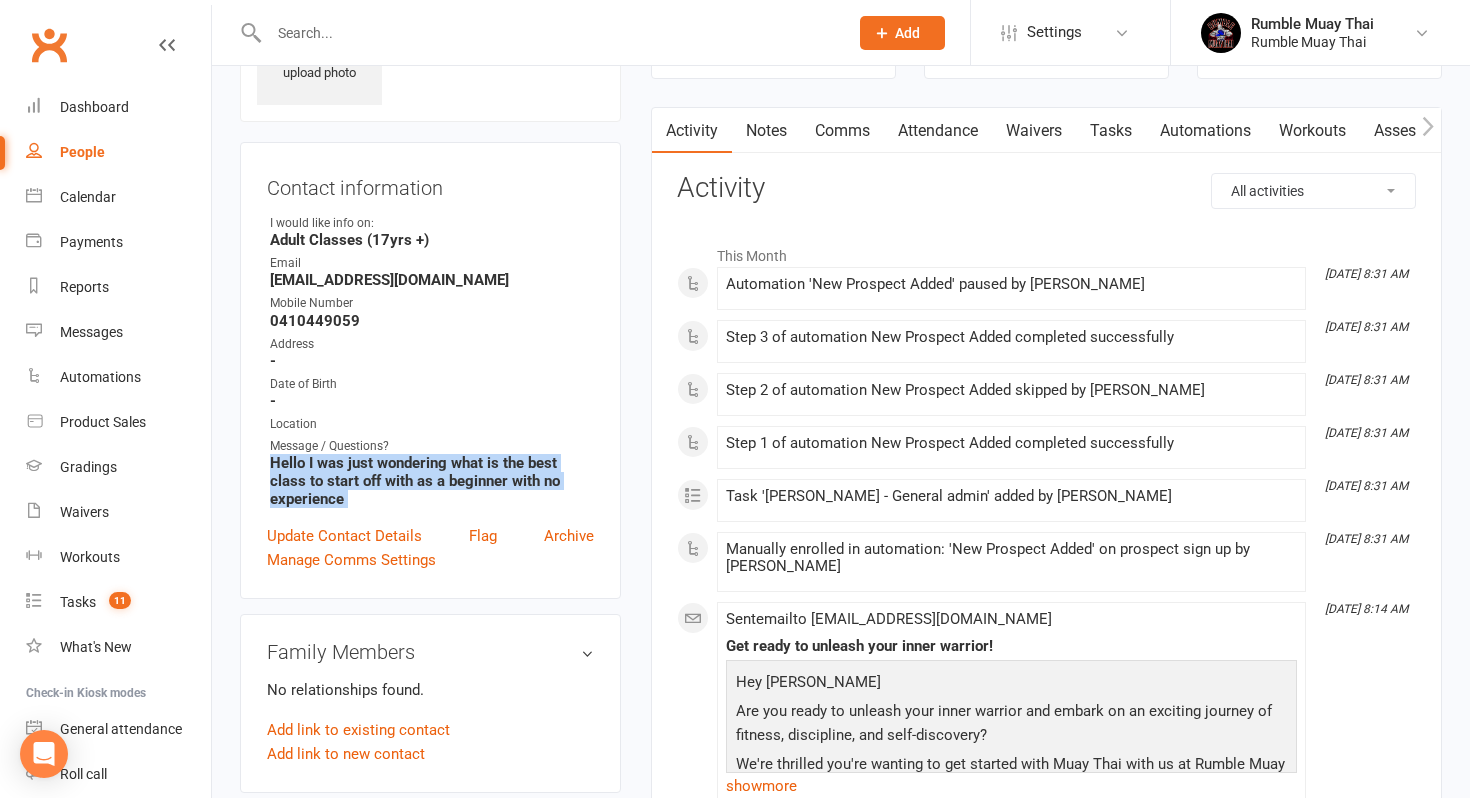 click on "Hello I was just wondering what is the best class to start off with as a beginner with no experience" at bounding box center (432, 481) 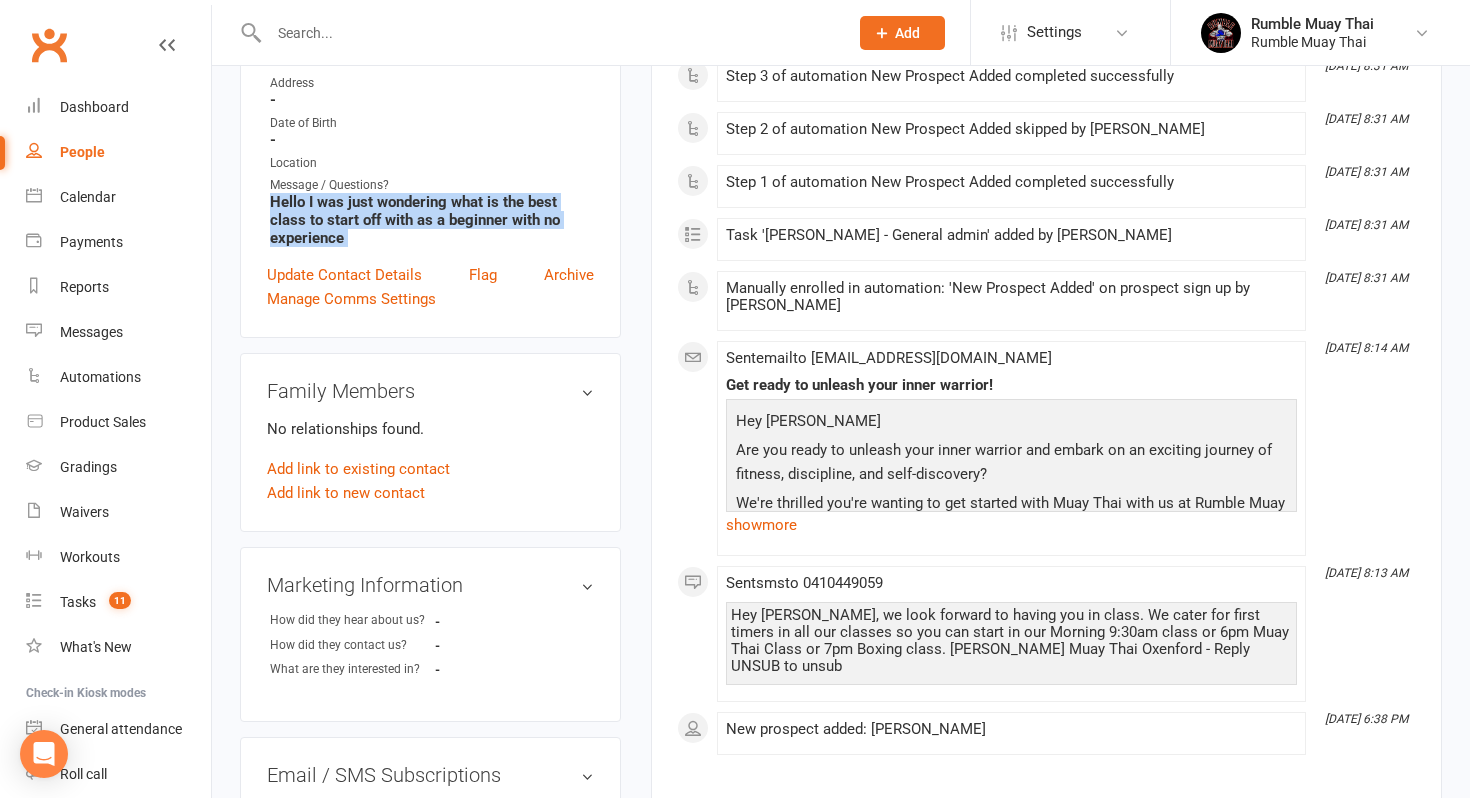 scroll, scrollTop: 399, scrollLeft: 0, axis: vertical 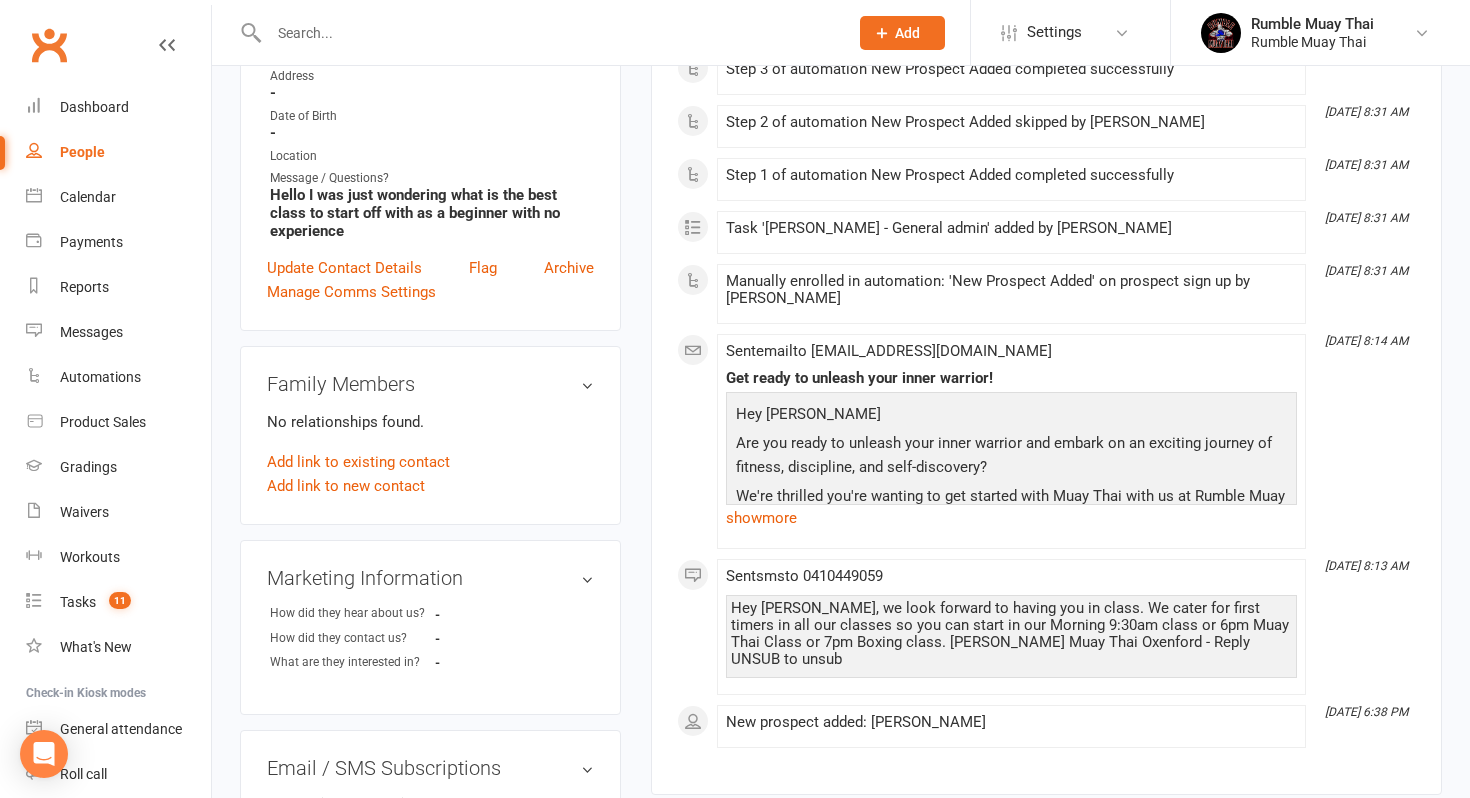 click on "Hey [PERSON_NAME], we look forward to having you in class. We cater for first timers in all our classes so you can start in our Morning 9:30am class or 6pm Muay Thai Class or 7pm Boxing class. [PERSON_NAME] Muay Thai Oxenford - Reply UNSUB to unsub" at bounding box center [1011, 634] 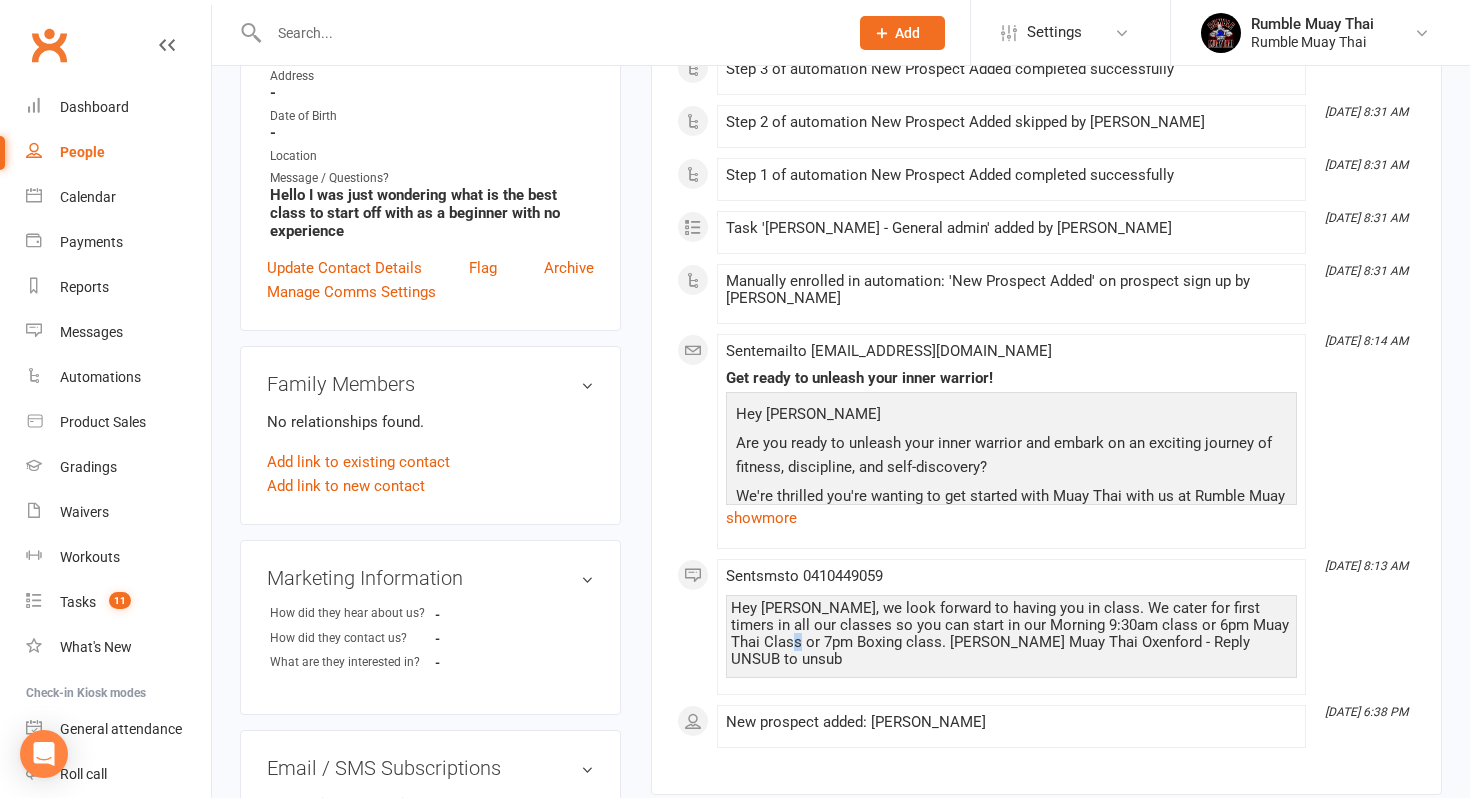 click on "Hey [PERSON_NAME], we look forward to having you in class. We cater for first timers in all our classes so you can start in our Morning 9:30am class or 6pm Muay Thai Class or 7pm Boxing class. [PERSON_NAME] Muay Thai Oxenford - Reply UNSUB to unsub" at bounding box center [1011, 634] 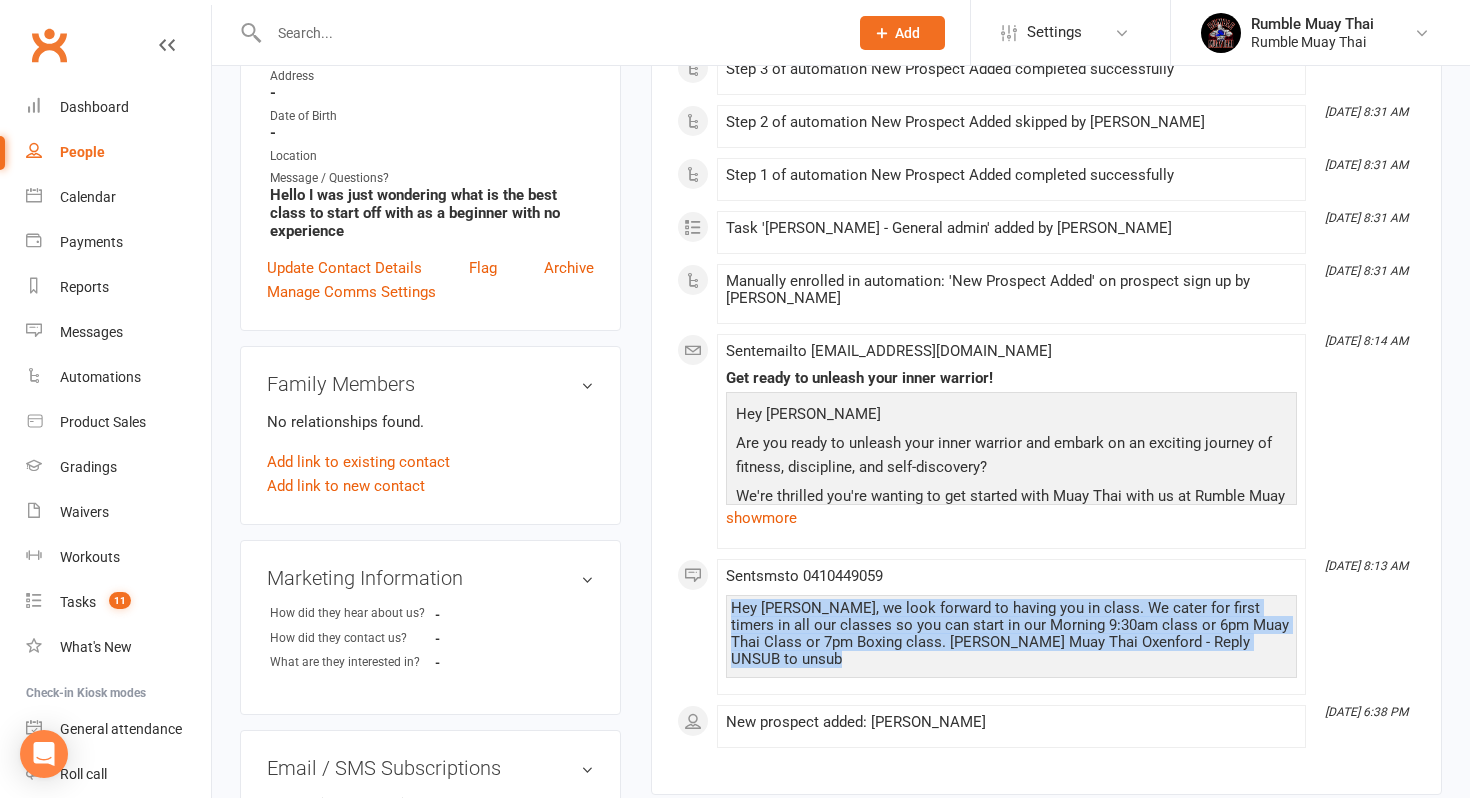 click on "Hey [PERSON_NAME], we look forward to having you in class. We cater for first timers in all our classes so you can start in our Morning 9:30am class or 6pm Muay Thai Class or 7pm Boxing class. [PERSON_NAME] Muay Thai Oxenford - Reply UNSUB to unsub" at bounding box center (1011, 634) 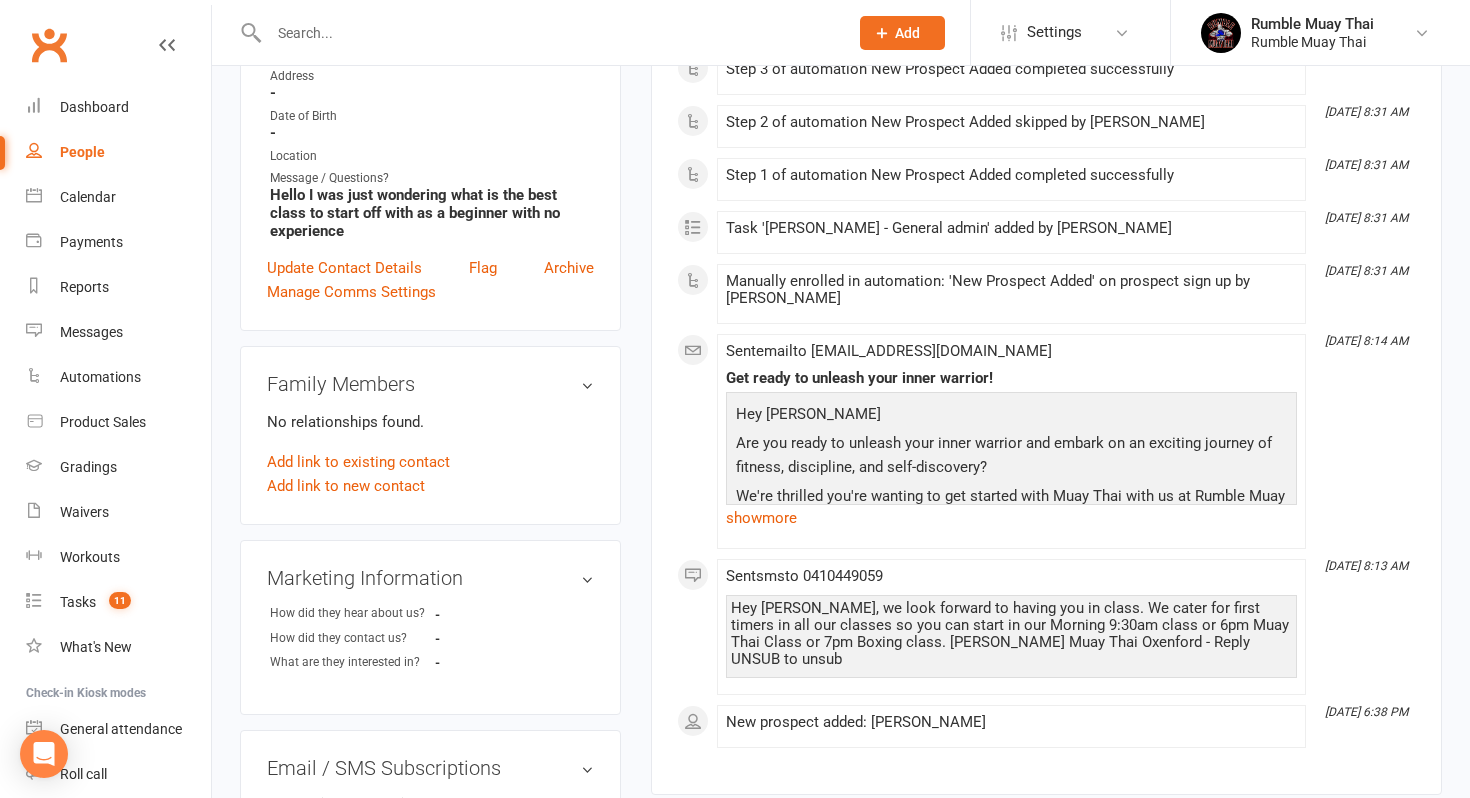 click on "Are you ready to unleash your inner warrior and embark on an exciting journey of fitness, discipline, and self-discovery?" at bounding box center (1011, 457) 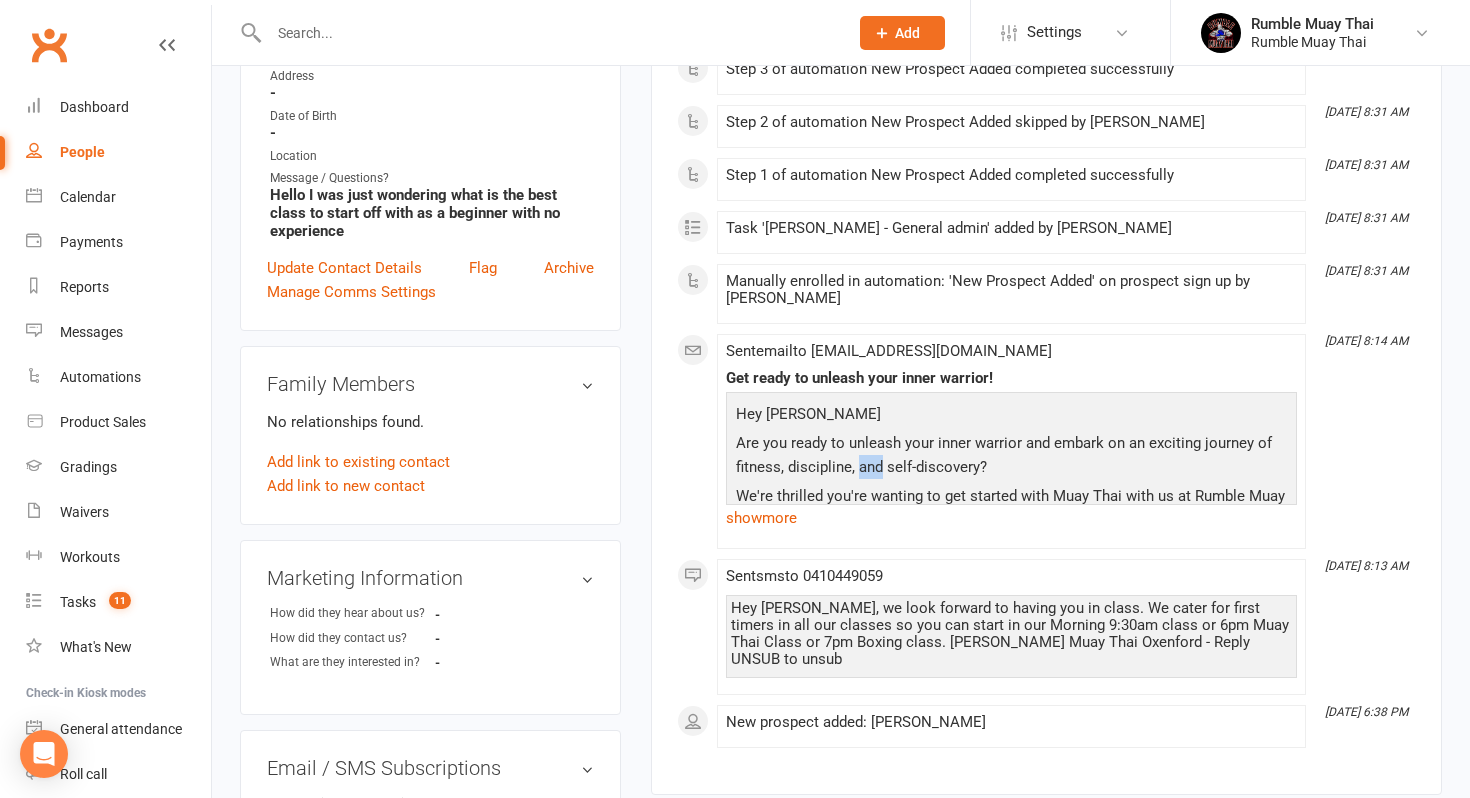 click on "Are you ready to unleash your inner warrior and embark on an exciting journey of fitness, discipline, and self-discovery?" at bounding box center [1011, 457] 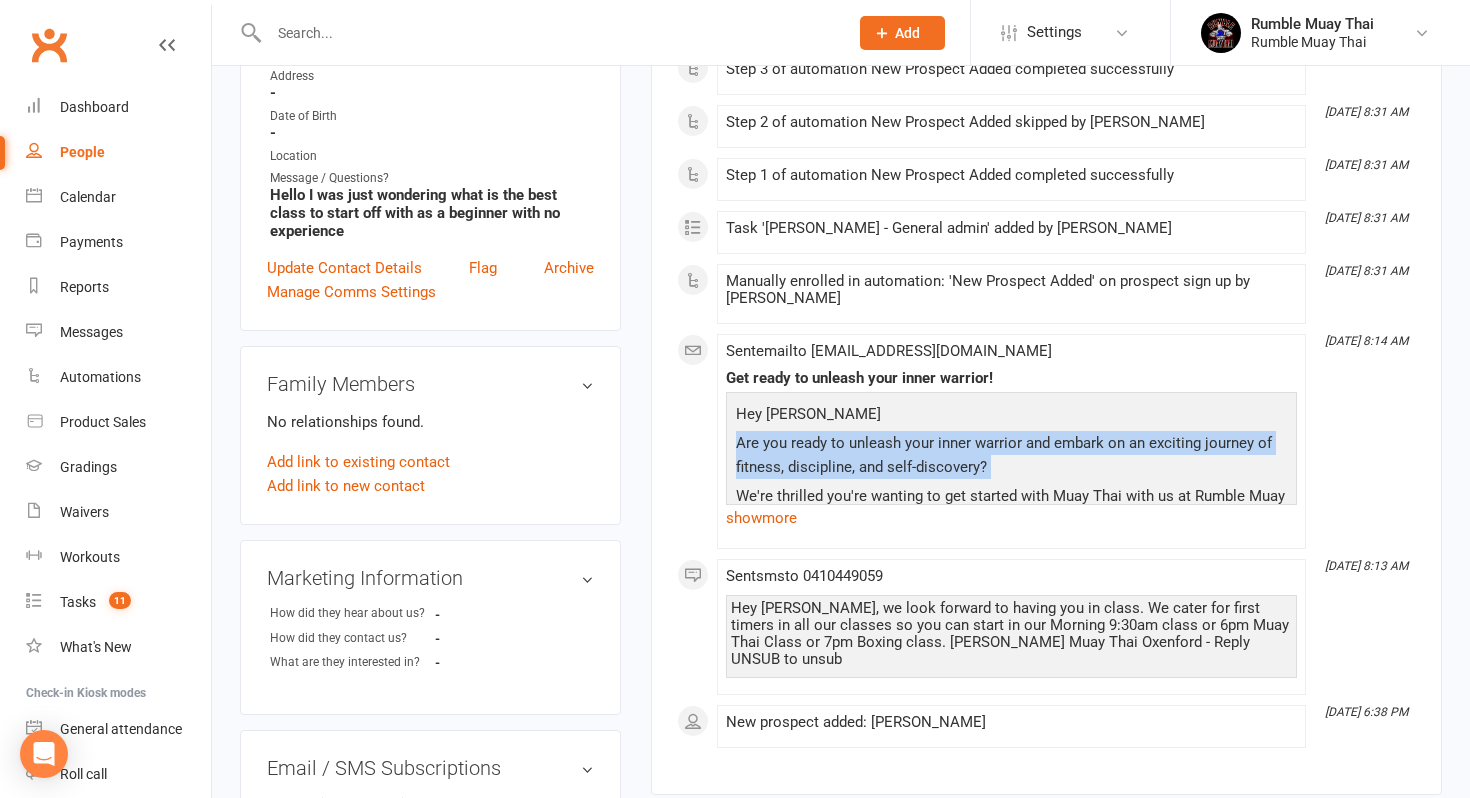 click on "Are you ready to unleash your inner warrior and embark on an exciting journey of fitness, discipline, and self-discovery?" at bounding box center (1011, 457) 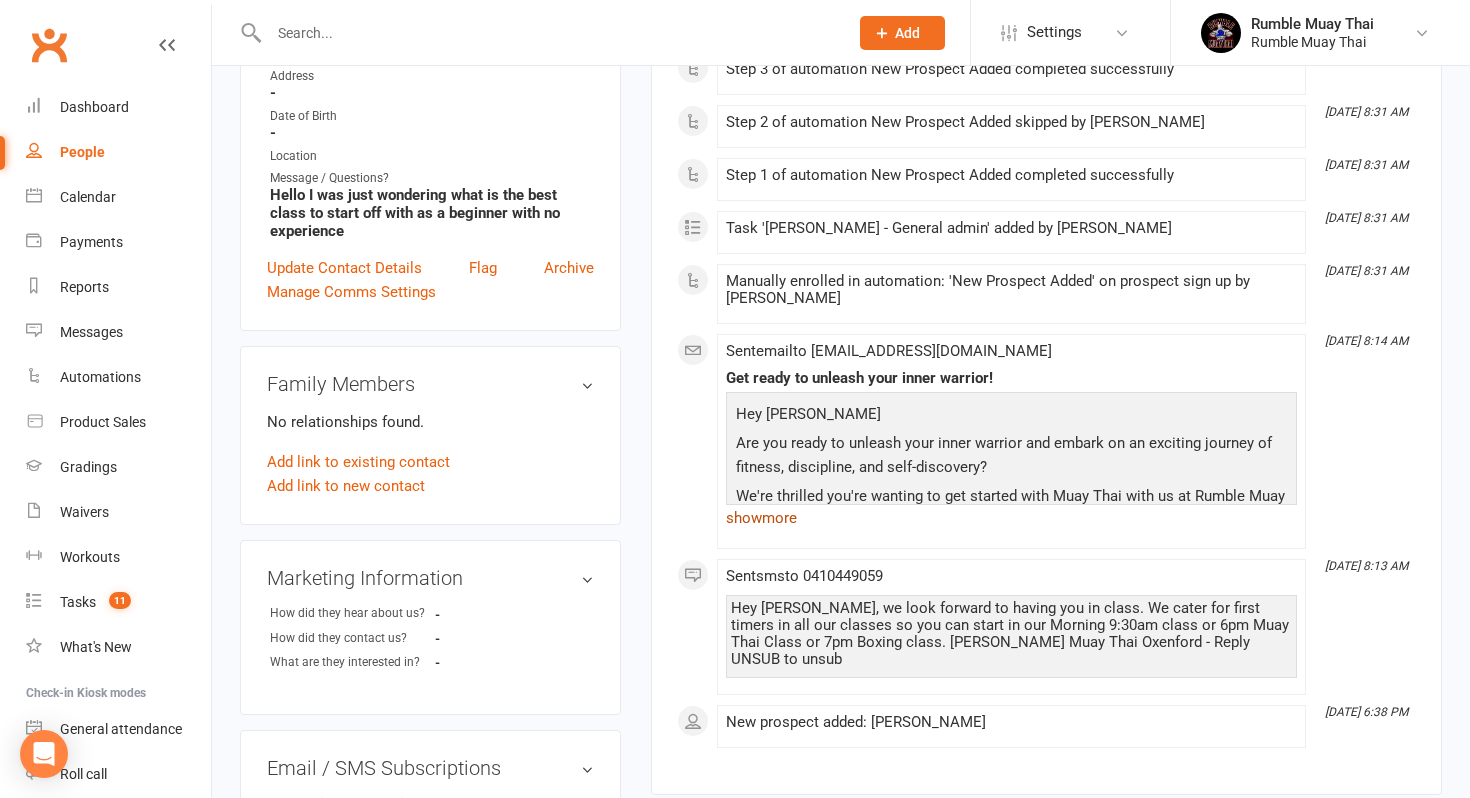 click on "show  more" at bounding box center (1011, 518) 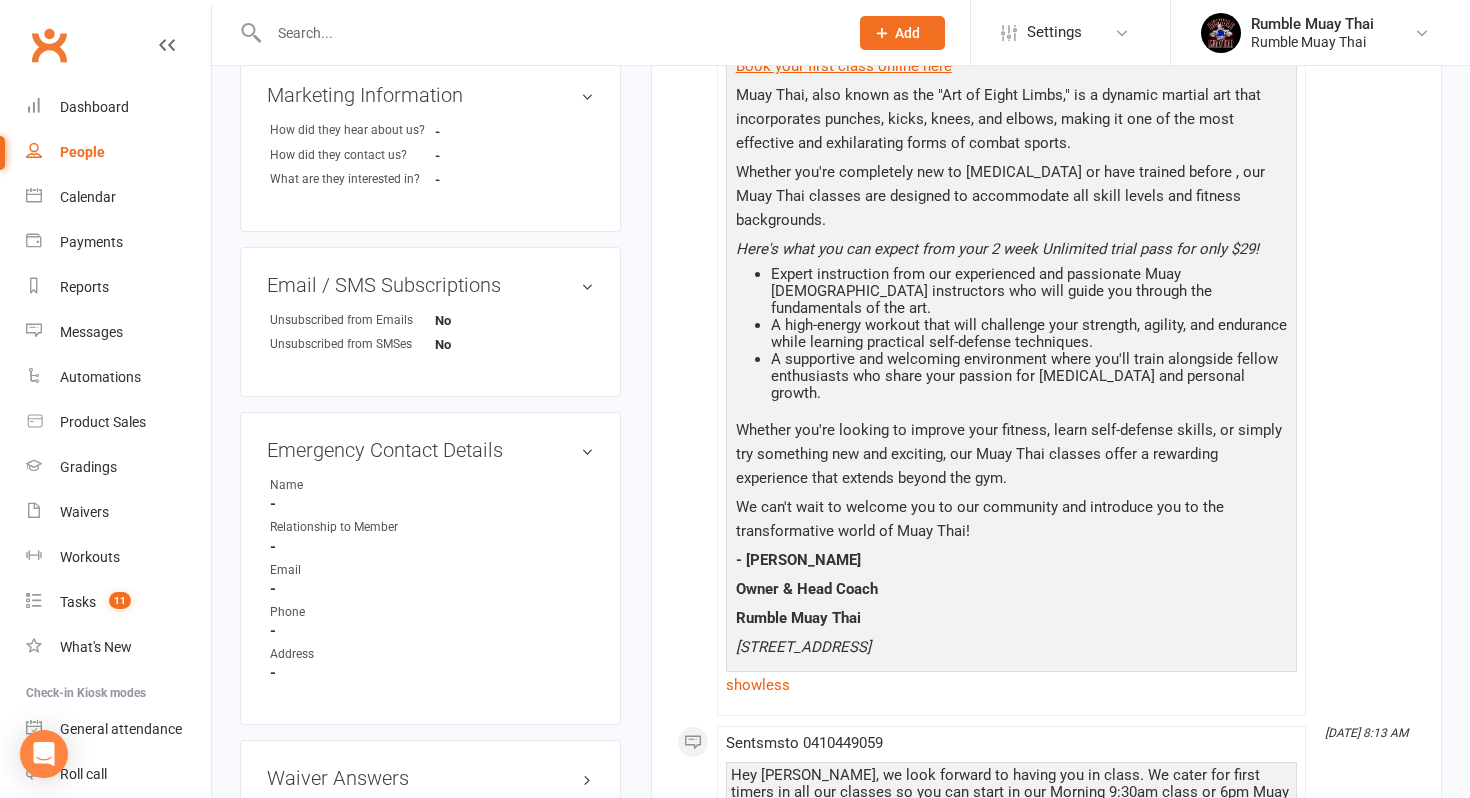 scroll, scrollTop: 0, scrollLeft: 0, axis: both 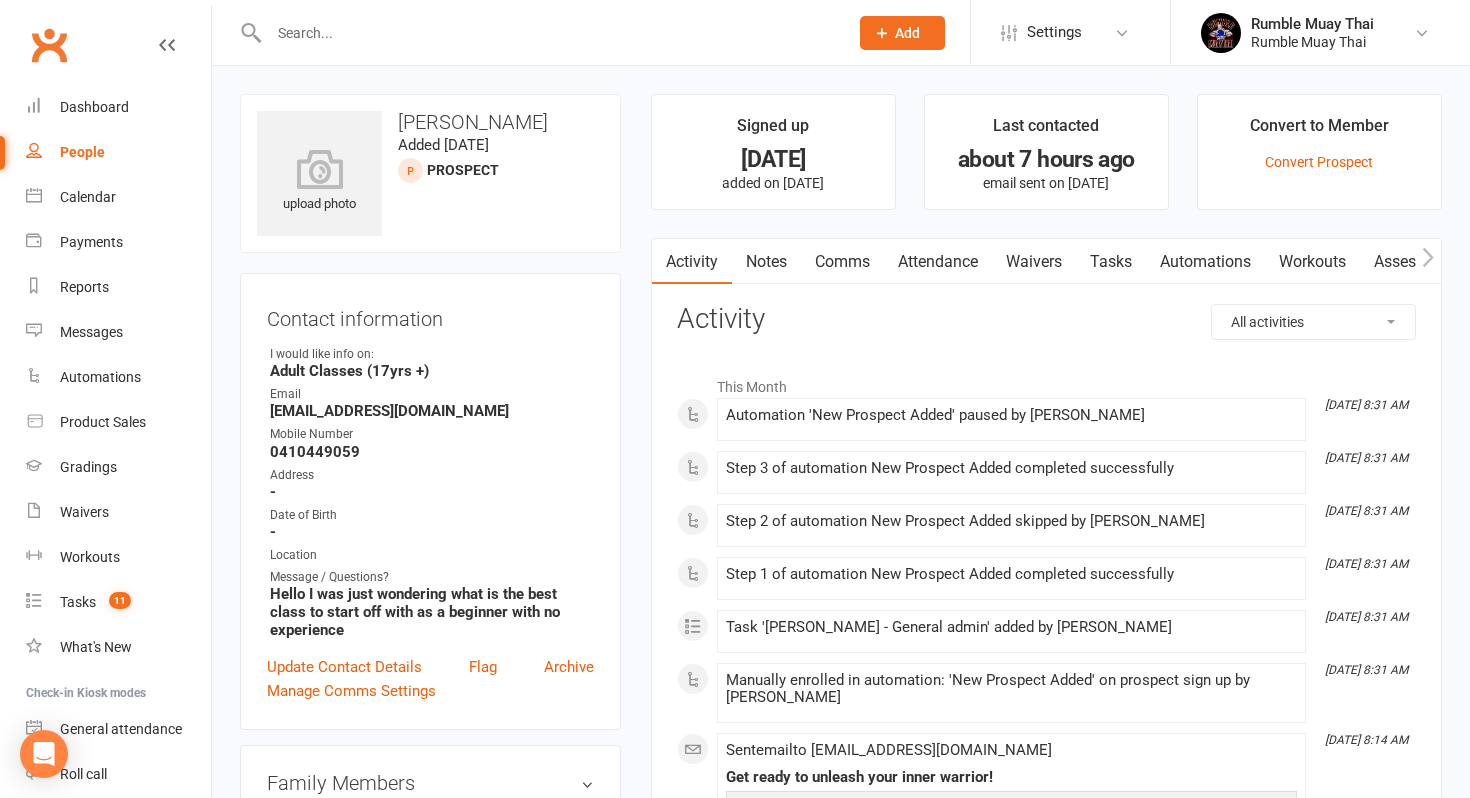 click on "0410449059" at bounding box center (432, 452) 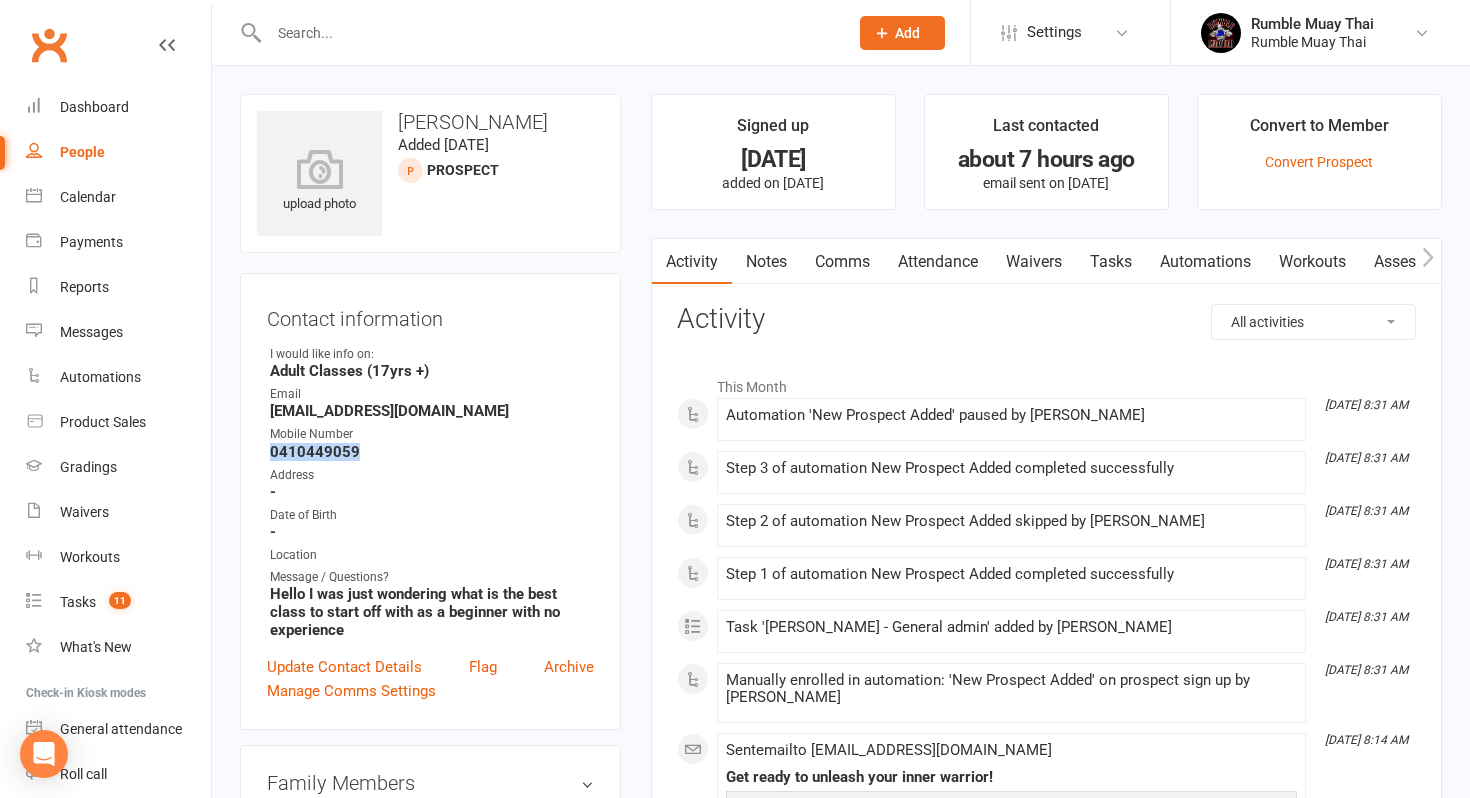 click on "0410449059" at bounding box center (432, 452) 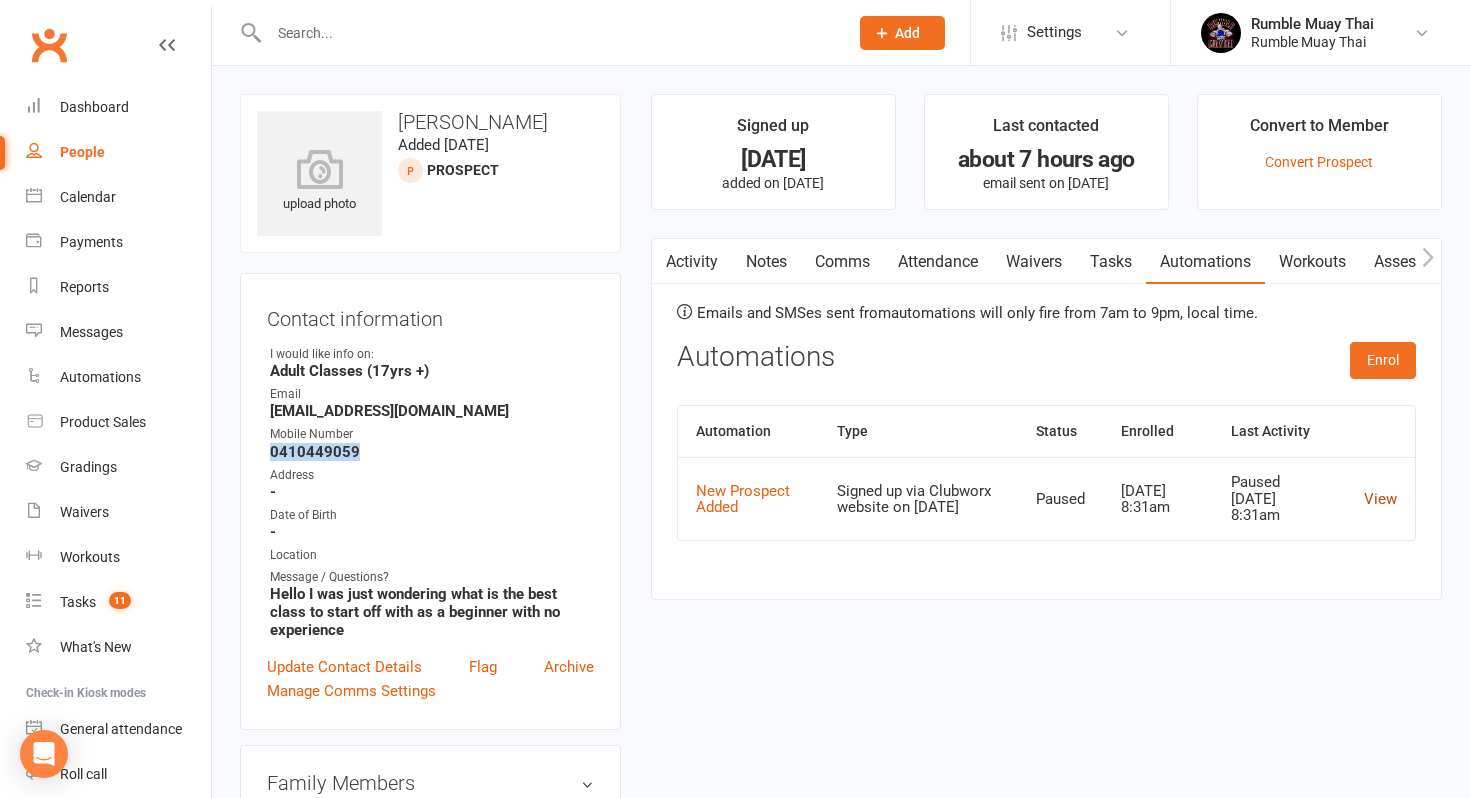 click on "View" at bounding box center [1380, 499] 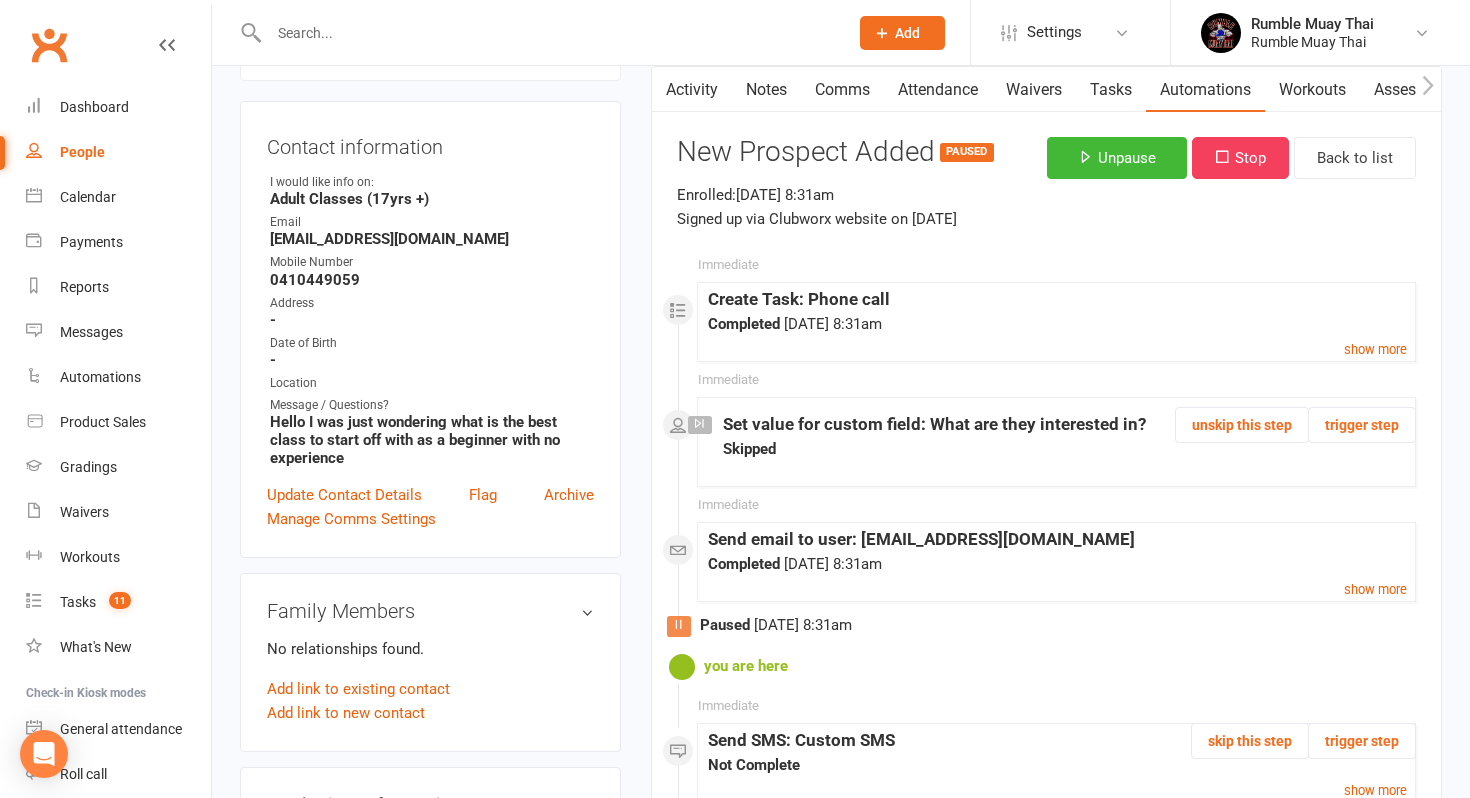 scroll, scrollTop: 177, scrollLeft: 0, axis: vertical 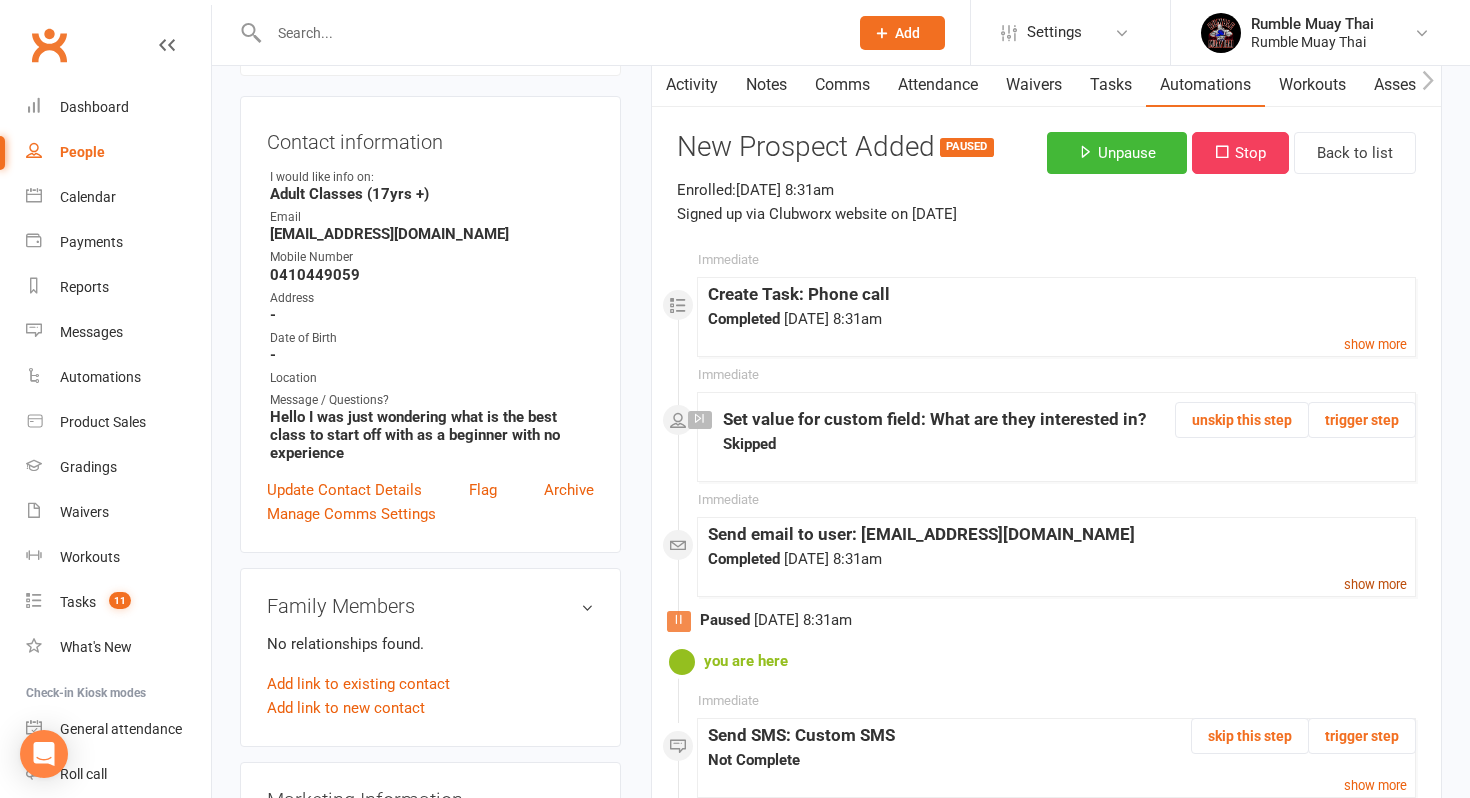 click on "show more" at bounding box center (1375, 584) 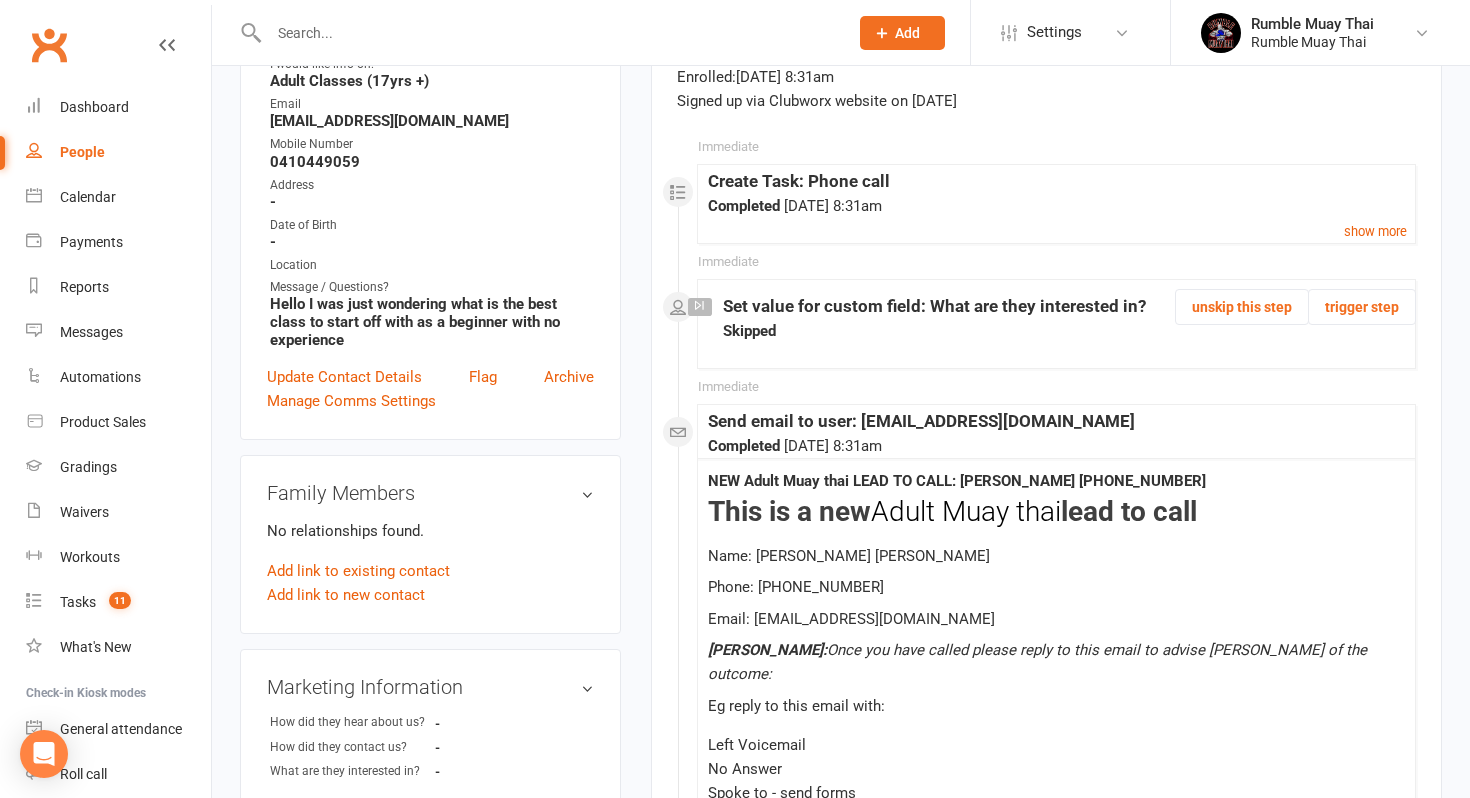 scroll, scrollTop: 291, scrollLeft: 0, axis: vertical 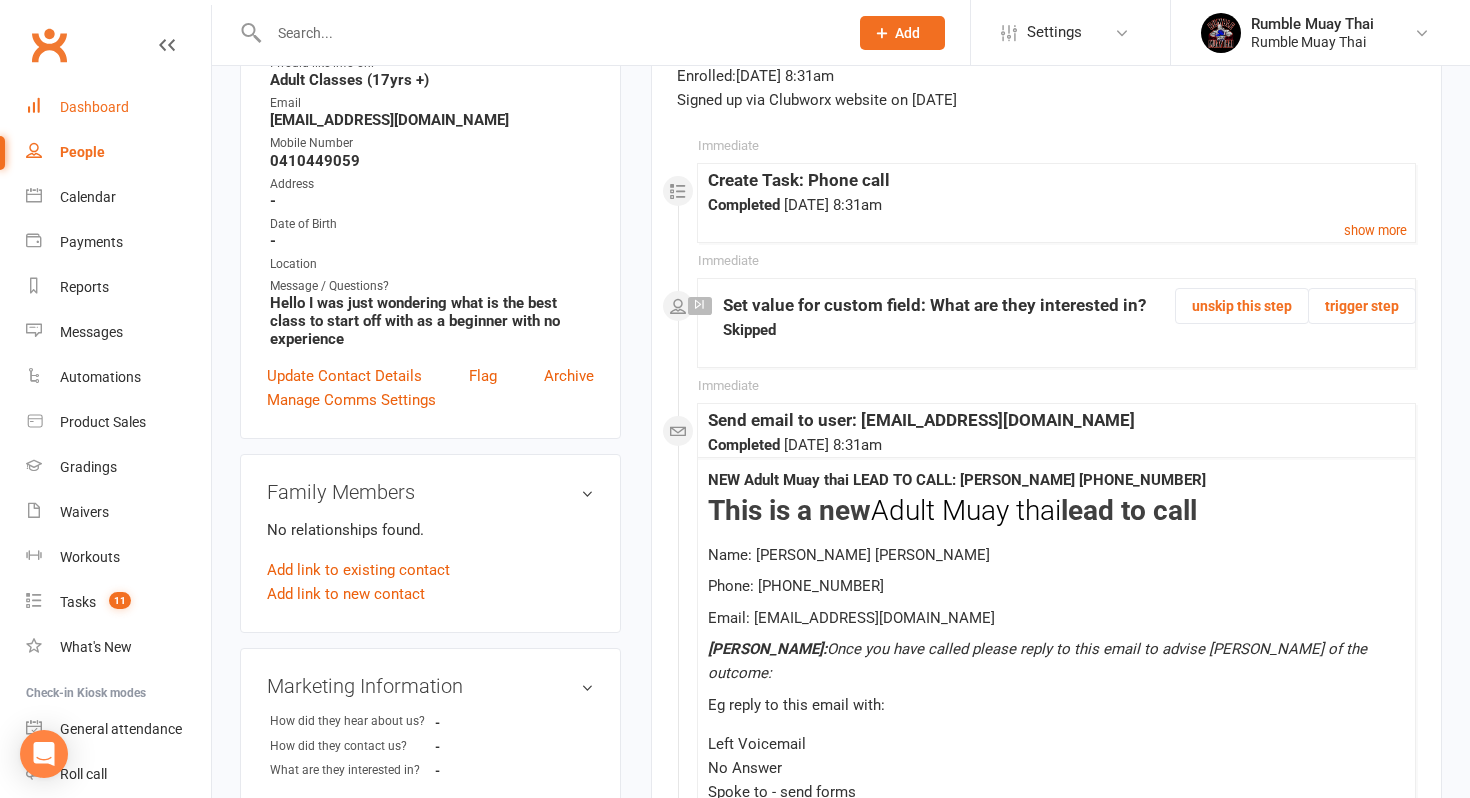 click on "Dashboard" at bounding box center (118, 107) 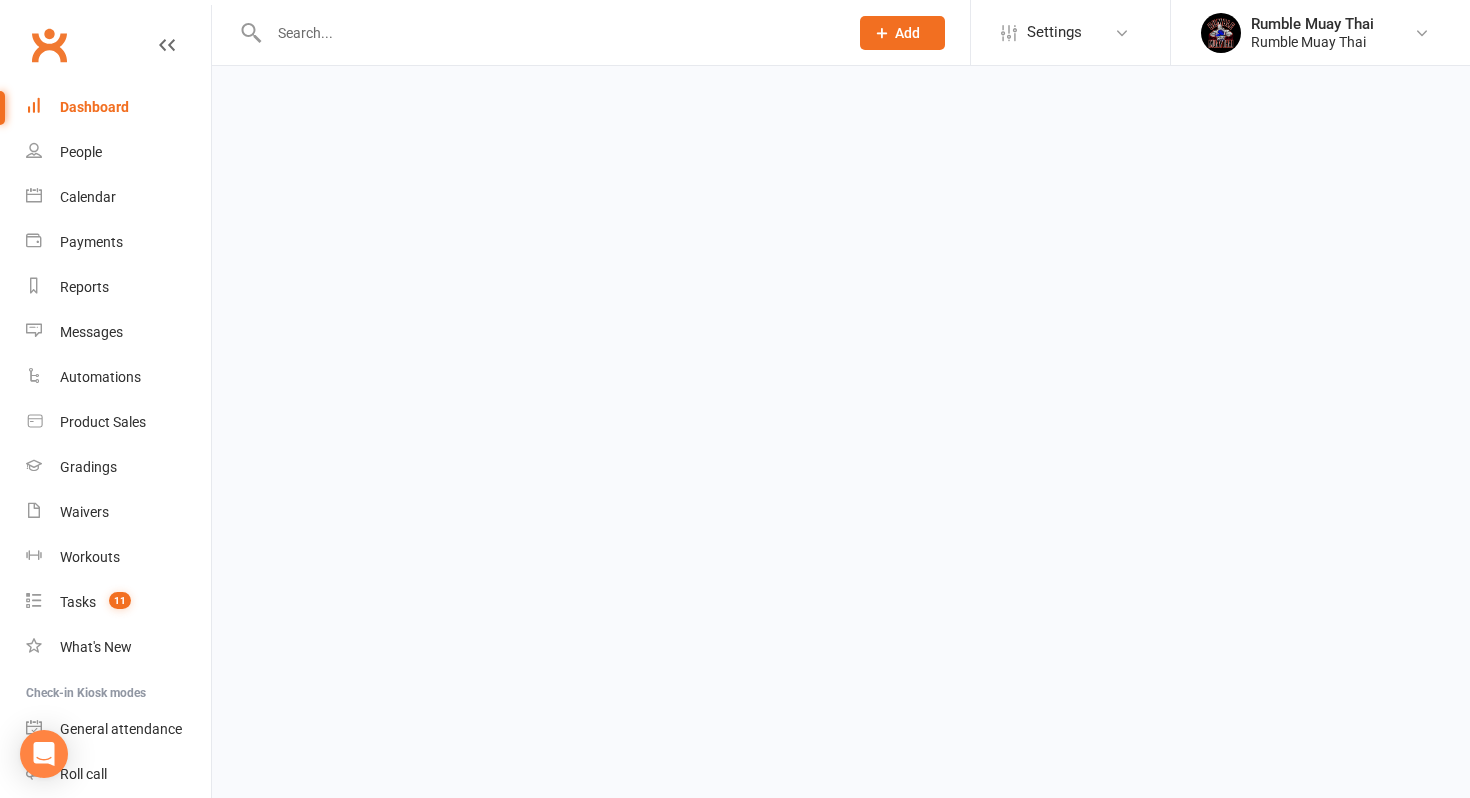 scroll, scrollTop: 0, scrollLeft: 0, axis: both 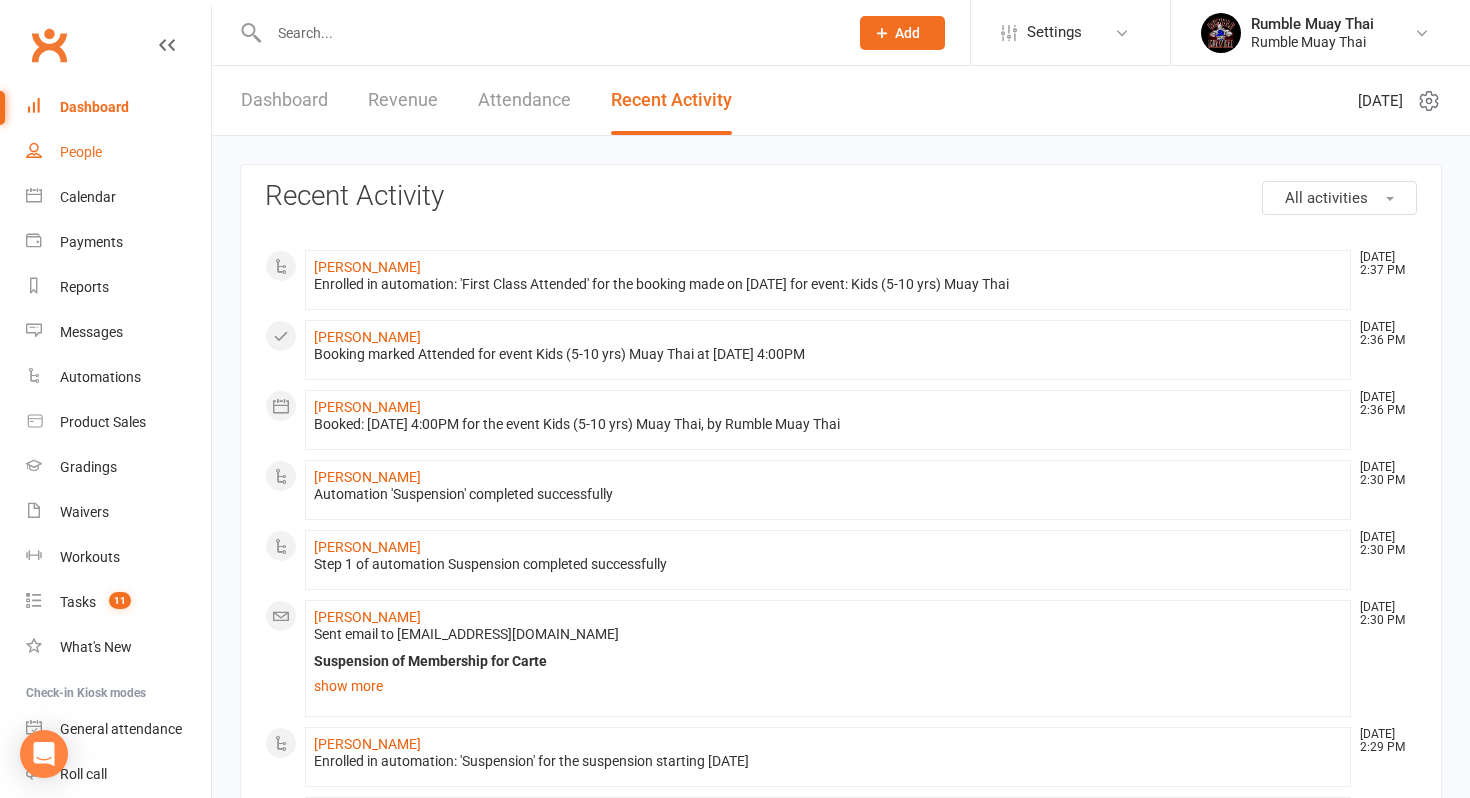 click on "People" at bounding box center [81, 152] 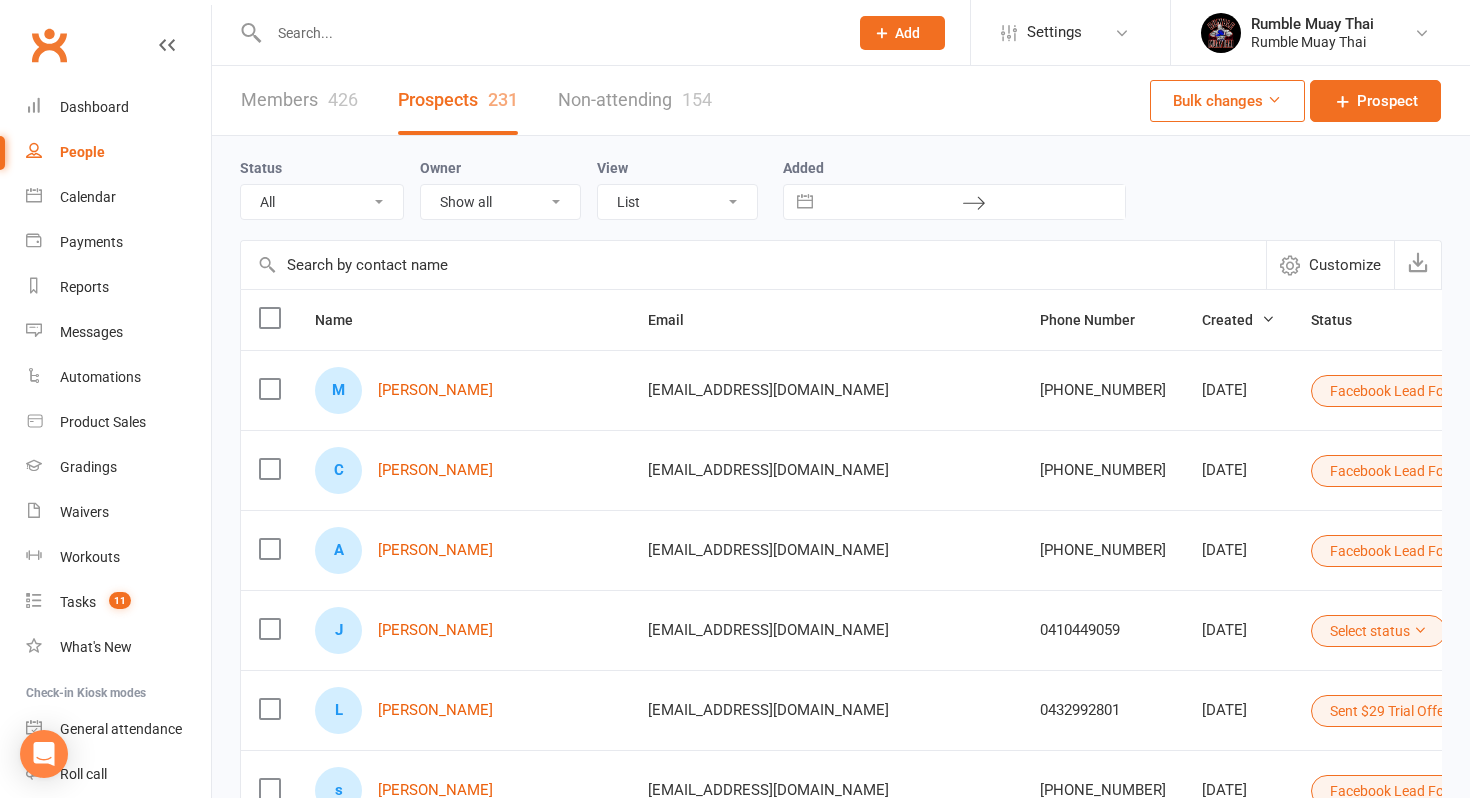 click on "Select status" at bounding box center [1378, 631] 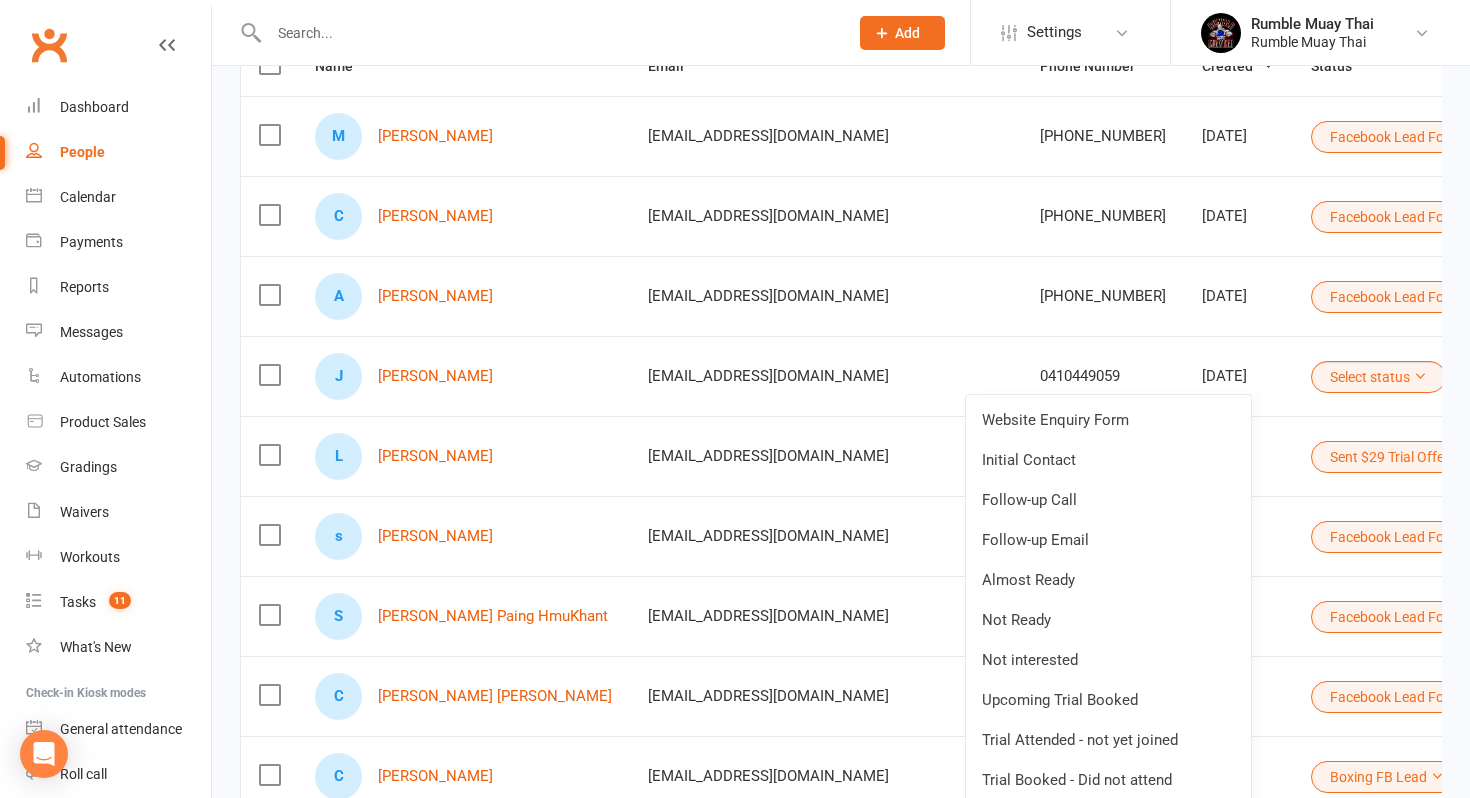 scroll, scrollTop: 255, scrollLeft: 0, axis: vertical 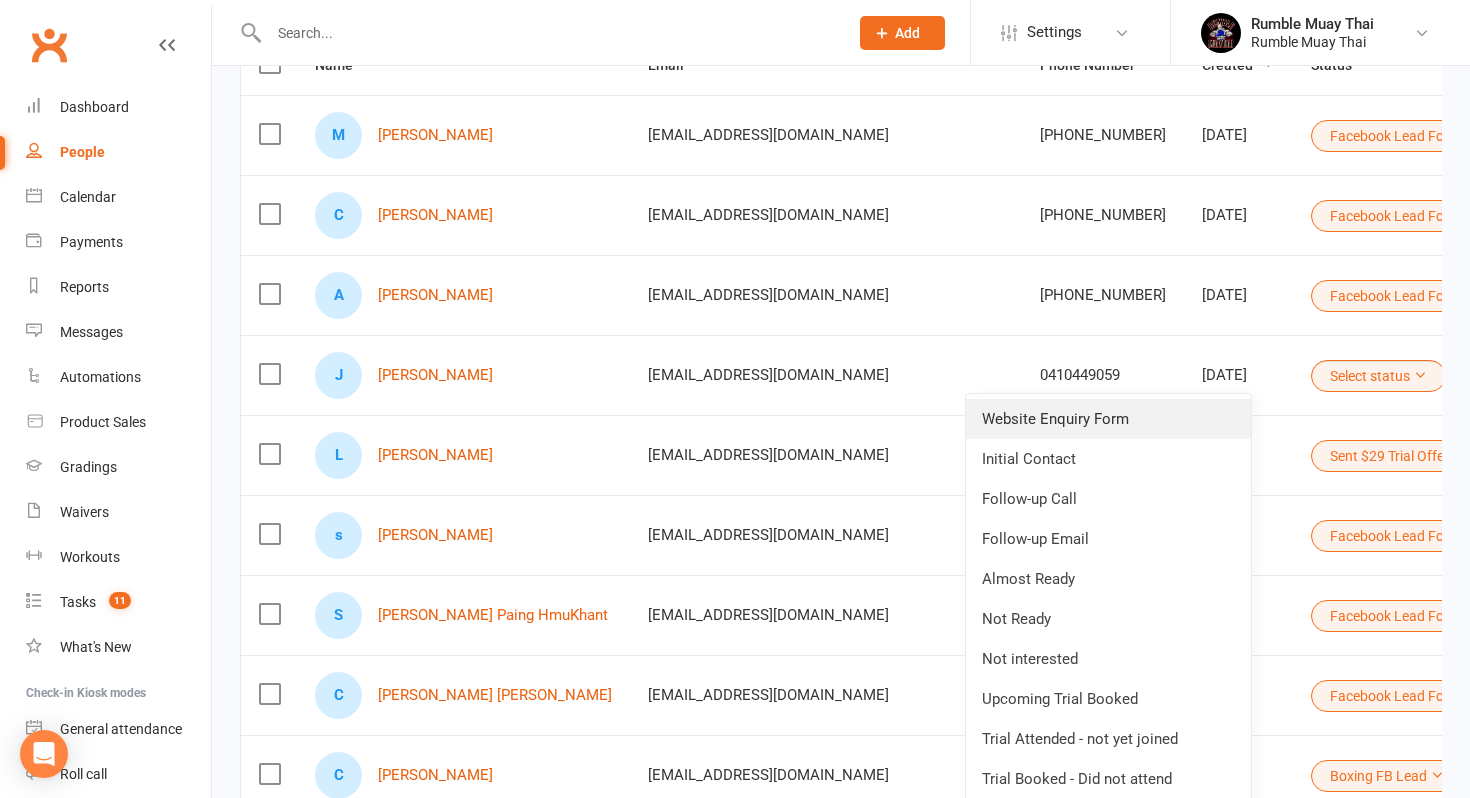 click on "Website Enquiry Form" at bounding box center (1108, 419) 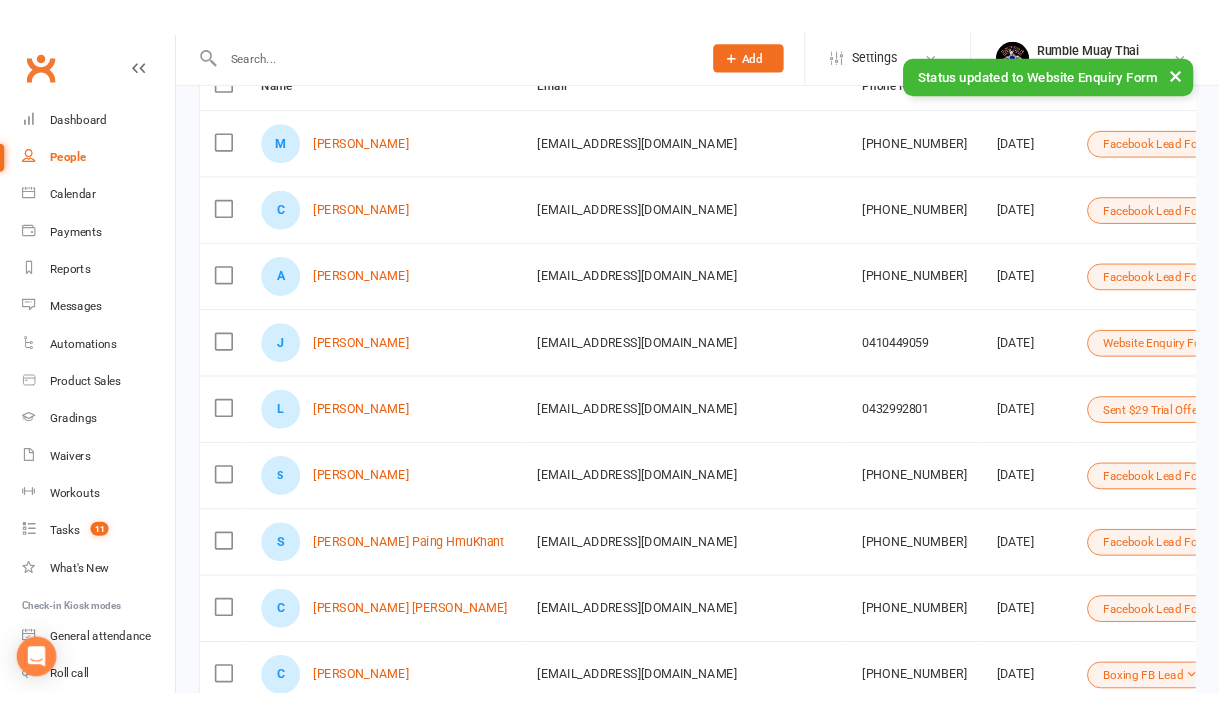 scroll, scrollTop: 0, scrollLeft: 0, axis: both 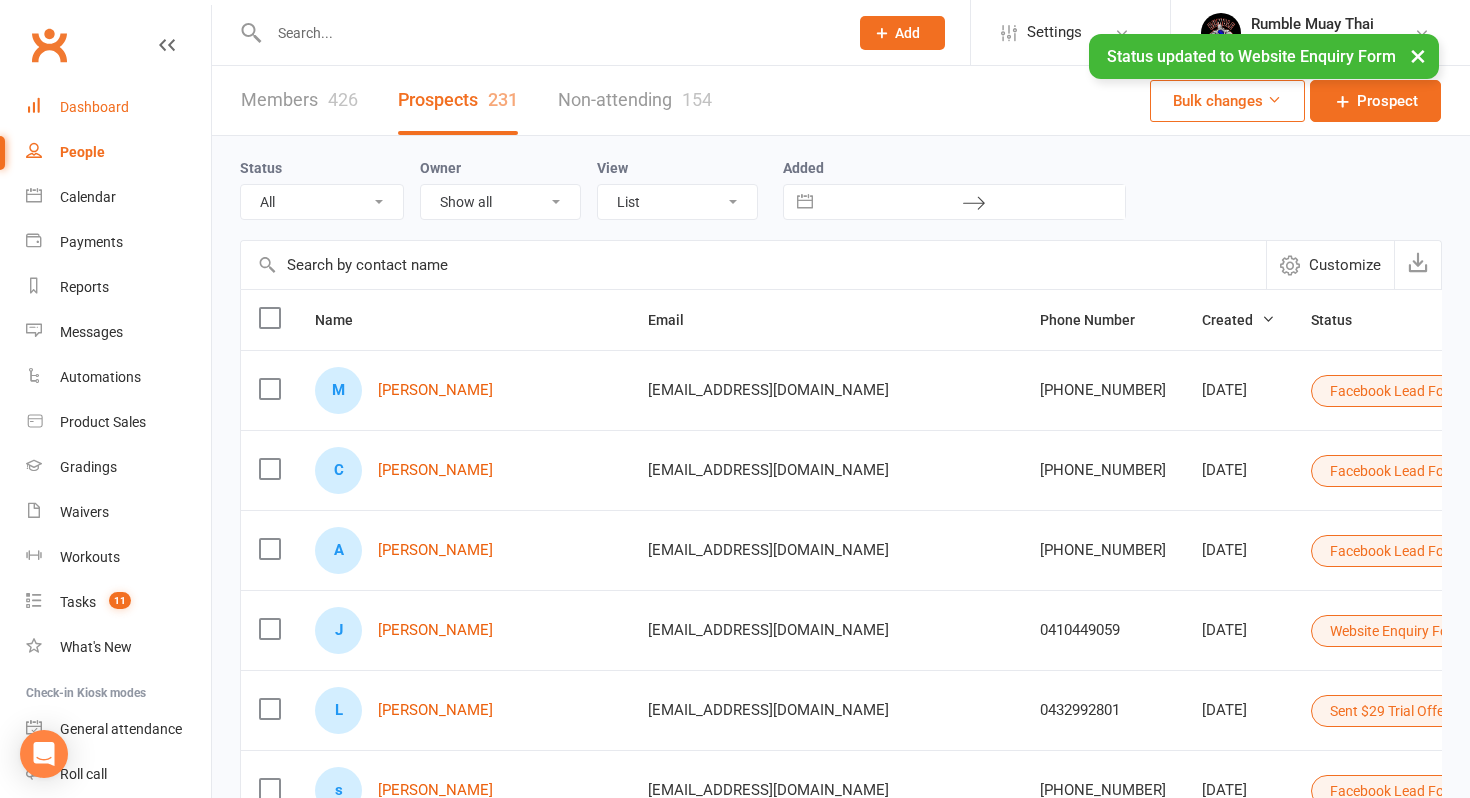 click on "Dashboard" at bounding box center [118, 107] 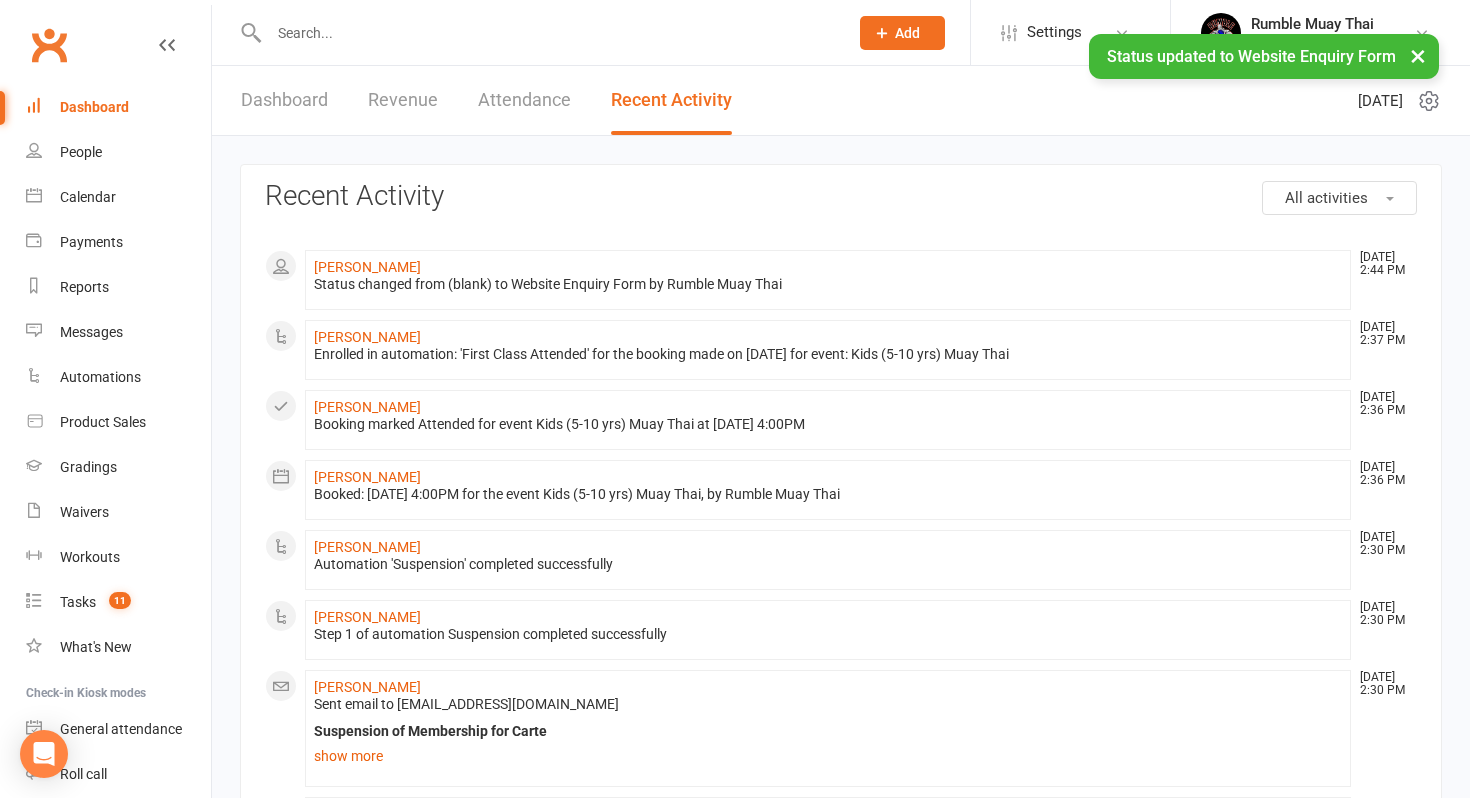 click on "Dashboard" at bounding box center (94, 107) 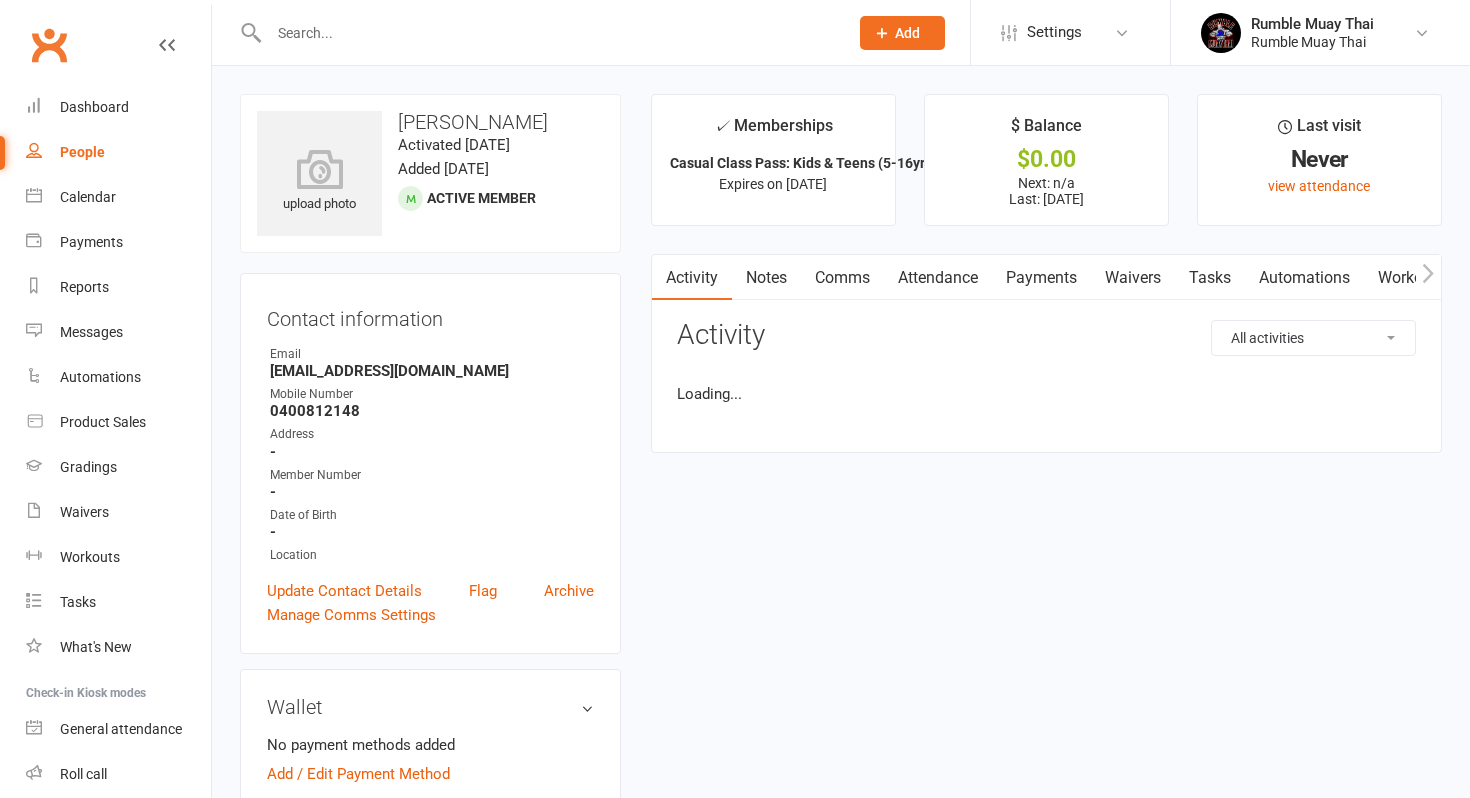 scroll, scrollTop: 0, scrollLeft: 0, axis: both 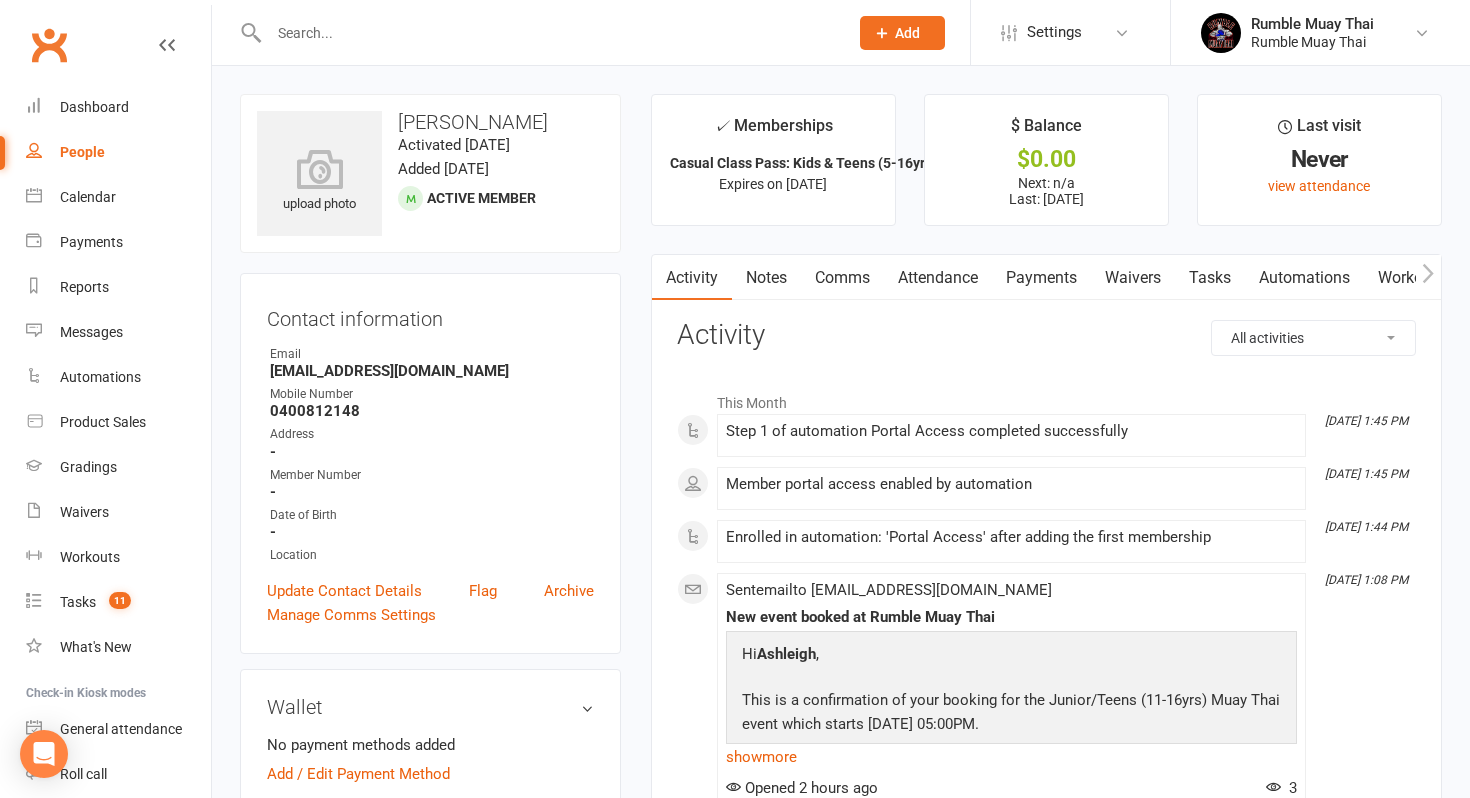 click on "Payments" at bounding box center [1041, 278] 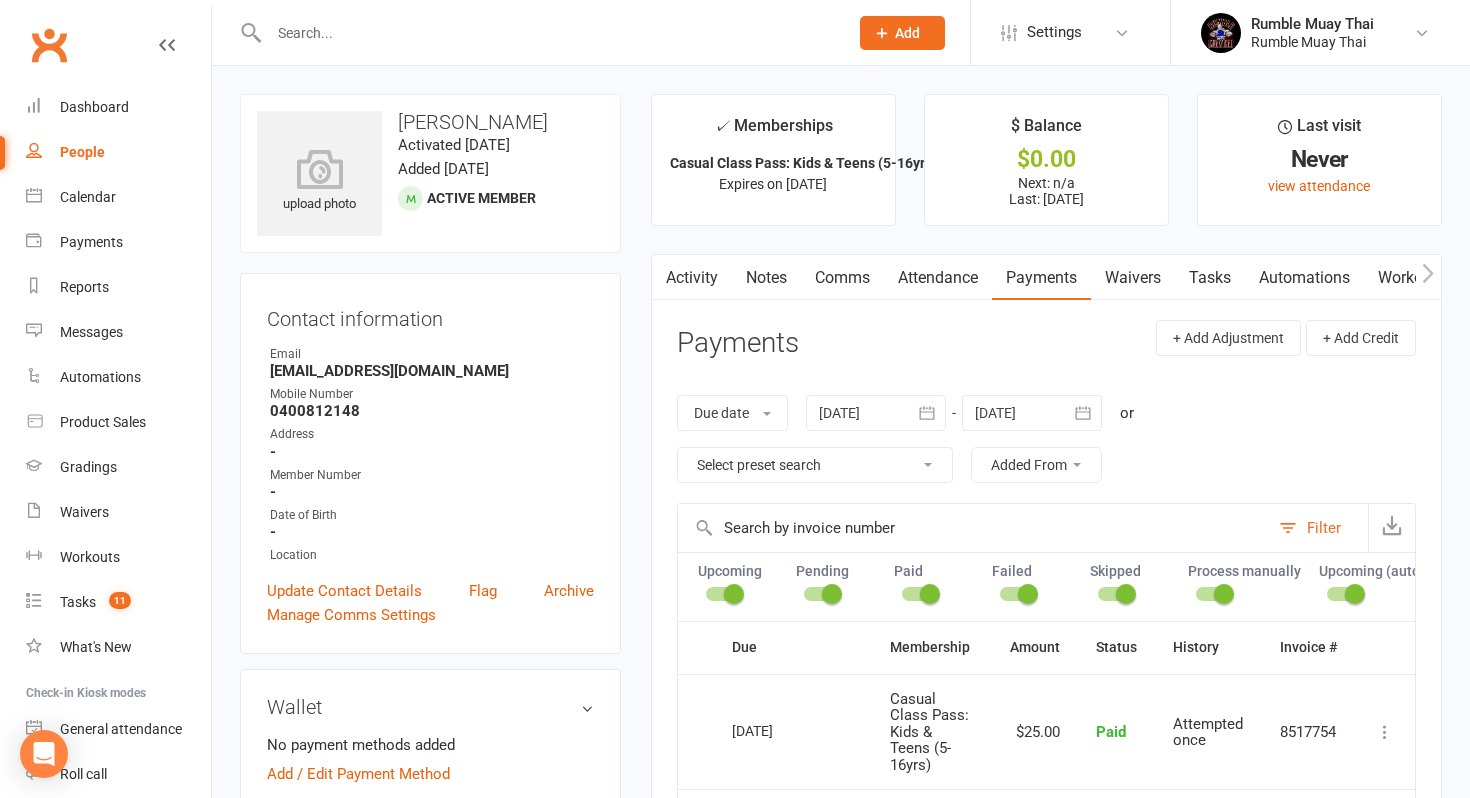 click on "Attendance" at bounding box center [938, 278] 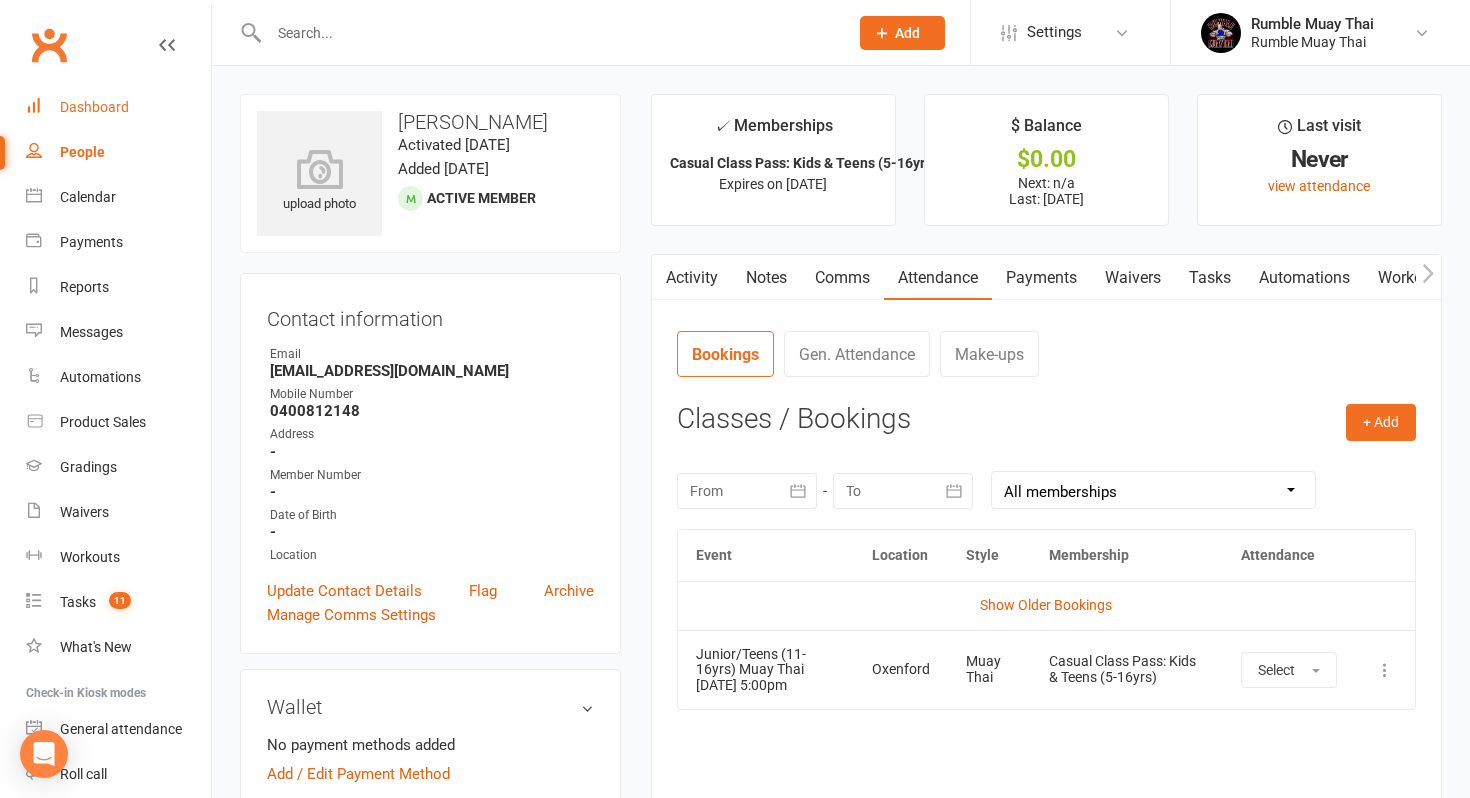 click on "Dashboard" at bounding box center [118, 107] 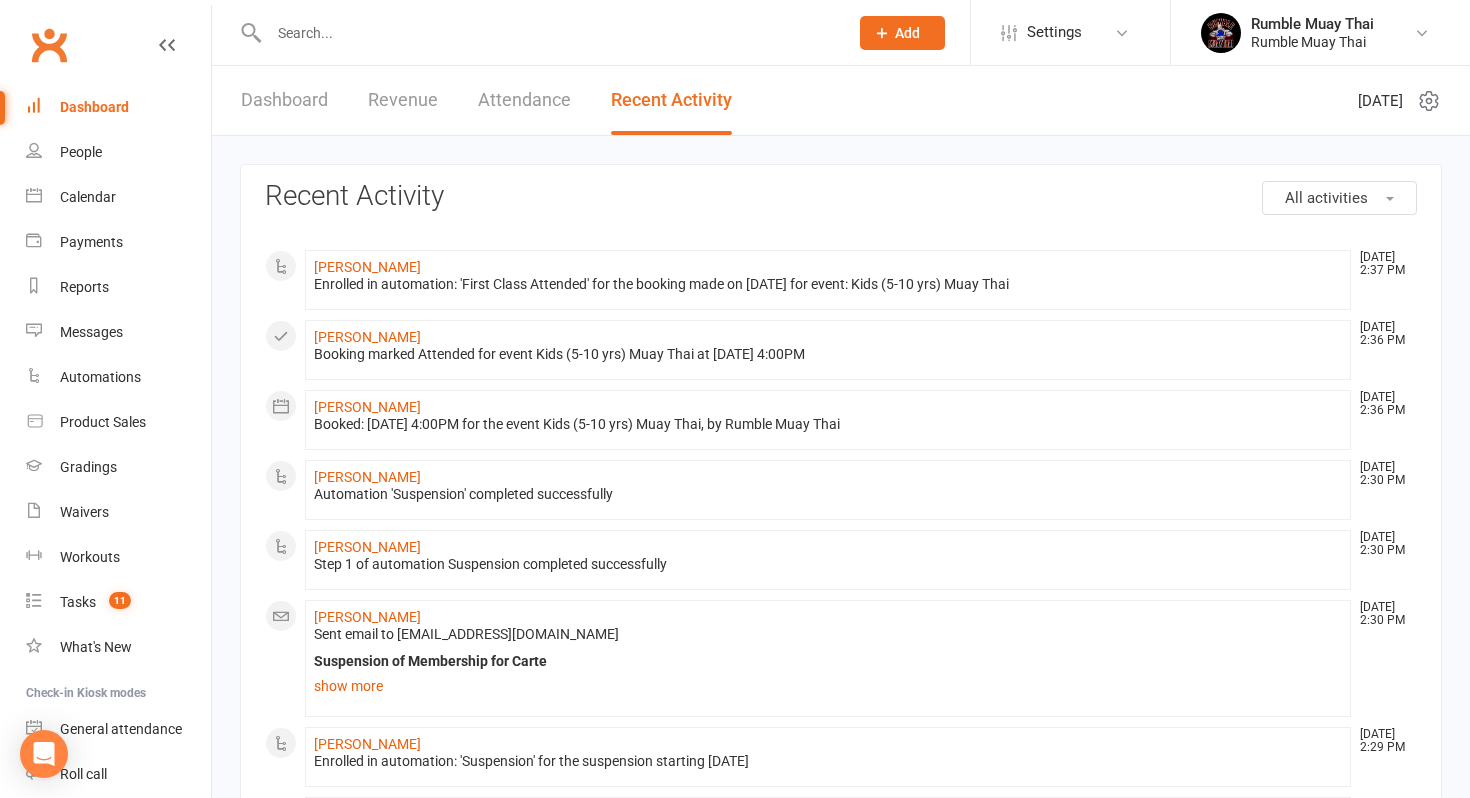 scroll, scrollTop: 1116, scrollLeft: 0, axis: vertical 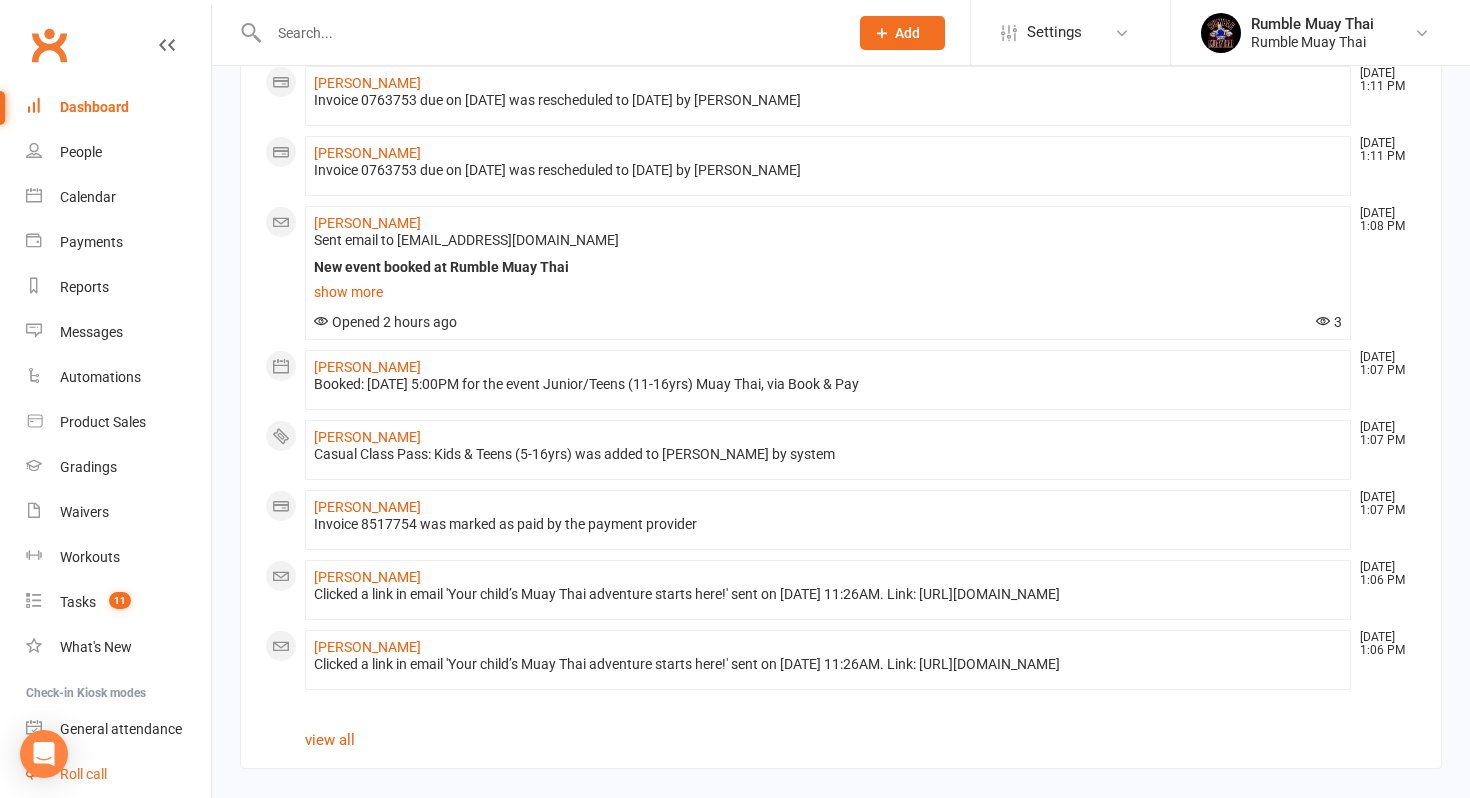click on "Roll call" at bounding box center (83, 774) 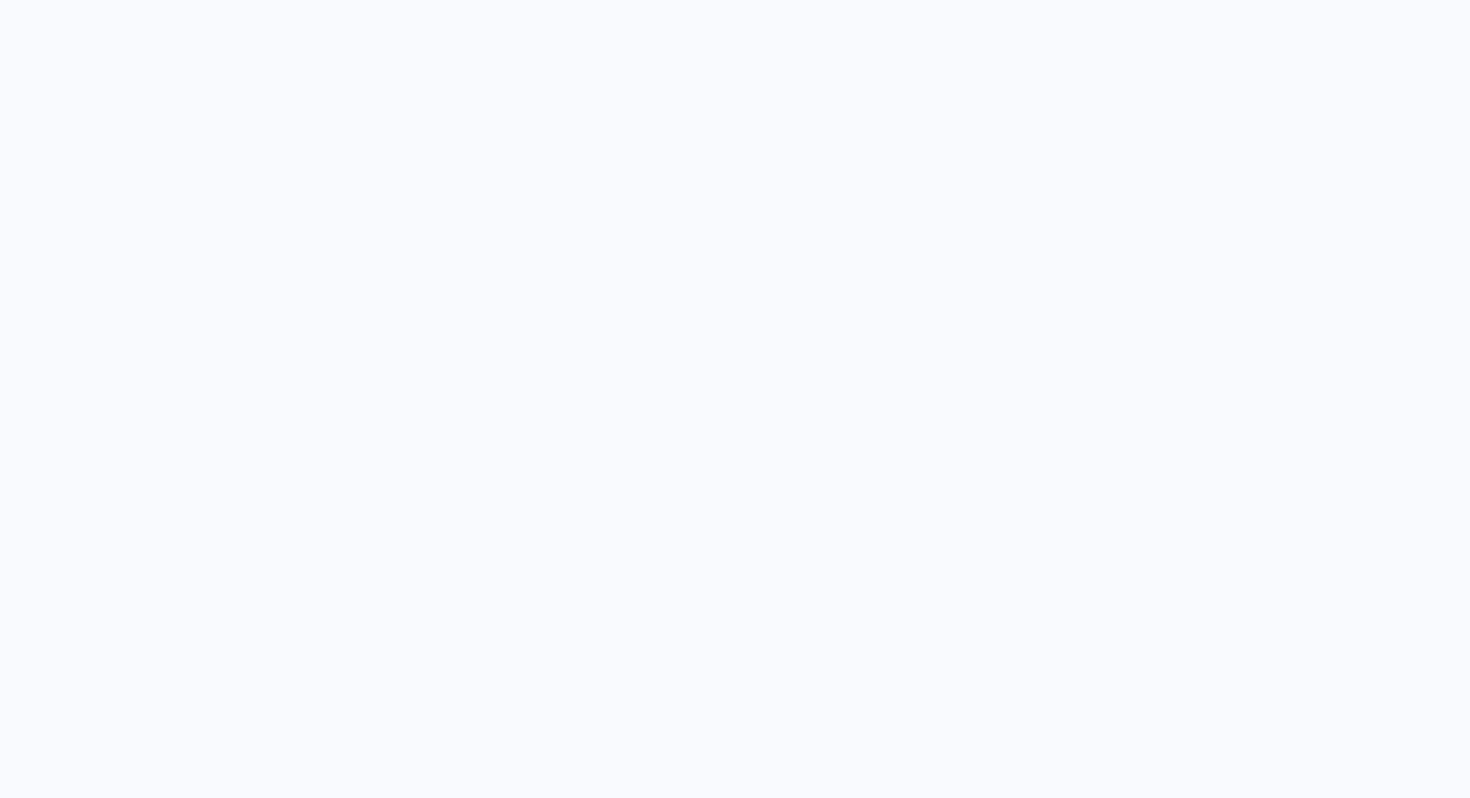 scroll, scrollTop: 0, scrollLeft: 0, axis: both 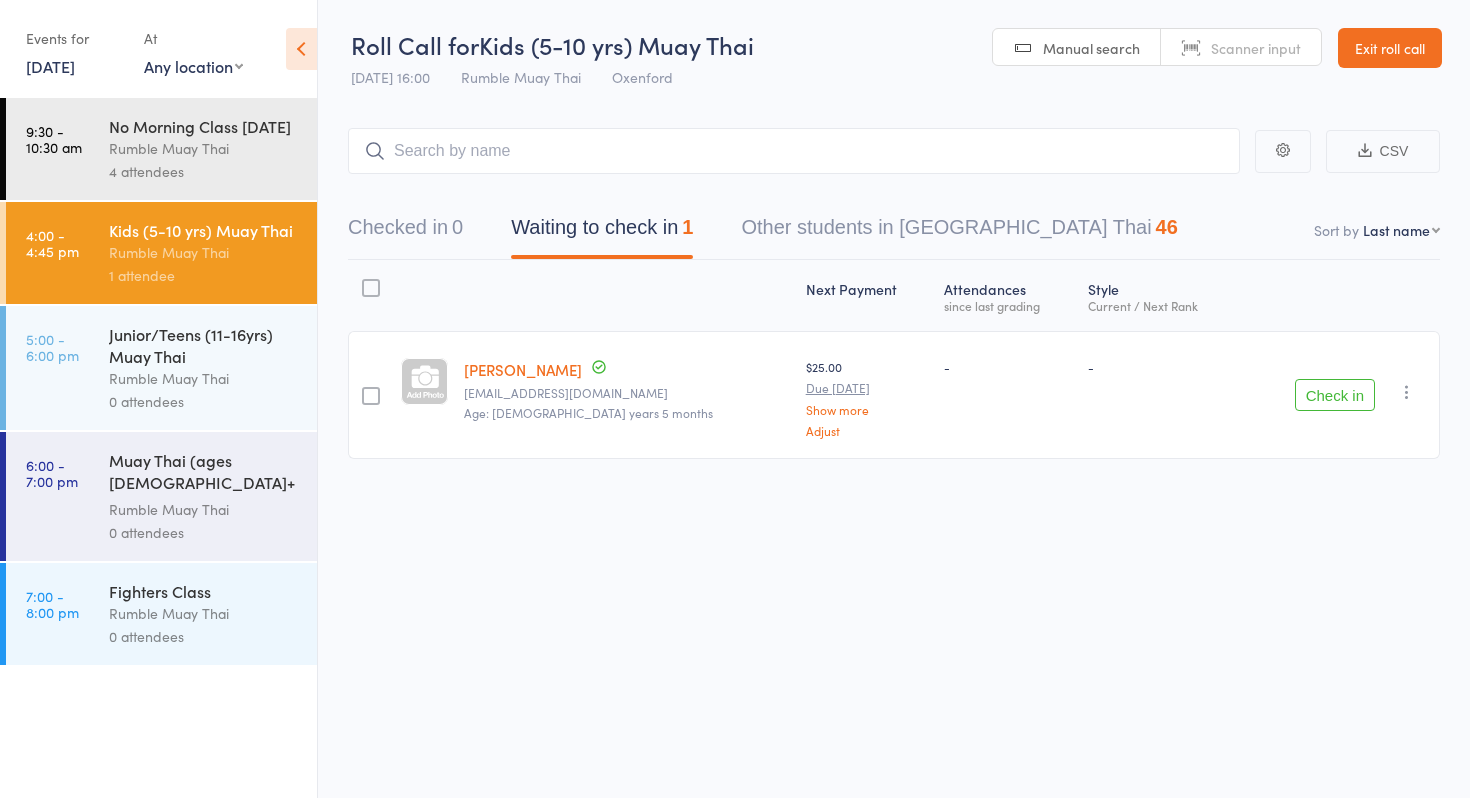click on "14 Jul, 2025" at bounding box center [50, 66] 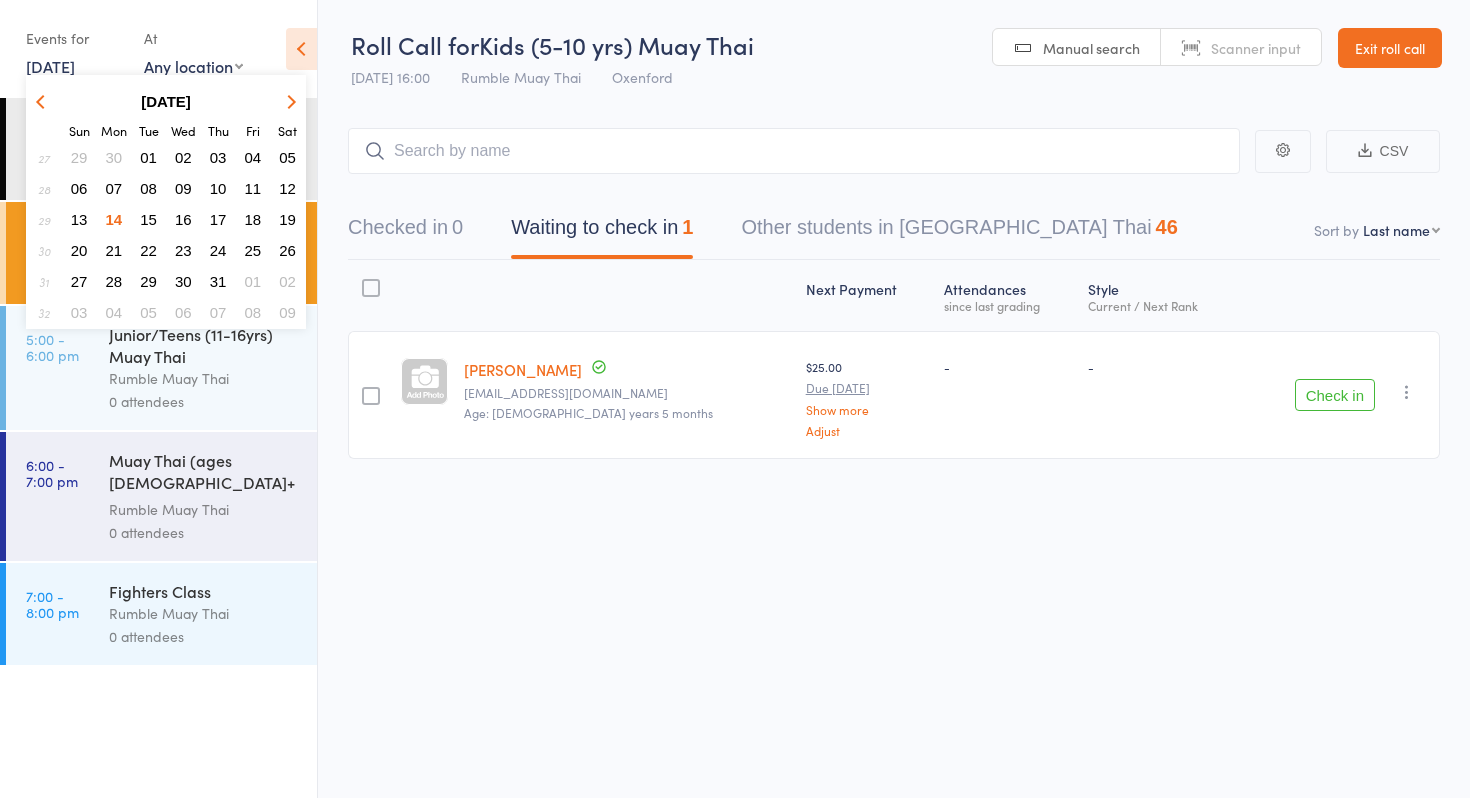 click on "04" at bounding box center [253, 157] 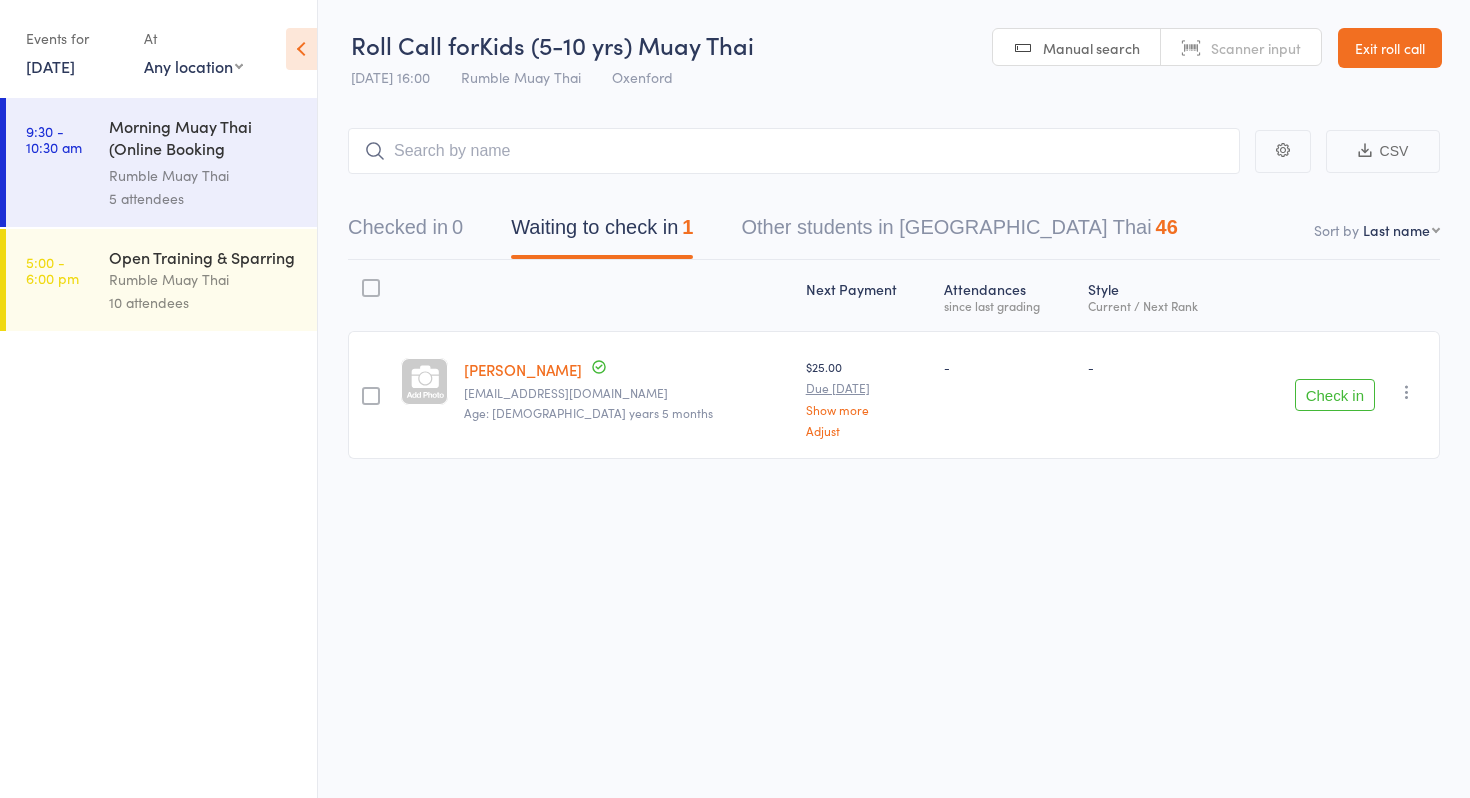 click on "Rumble Muay Thai" at bounding box center [204, 279] 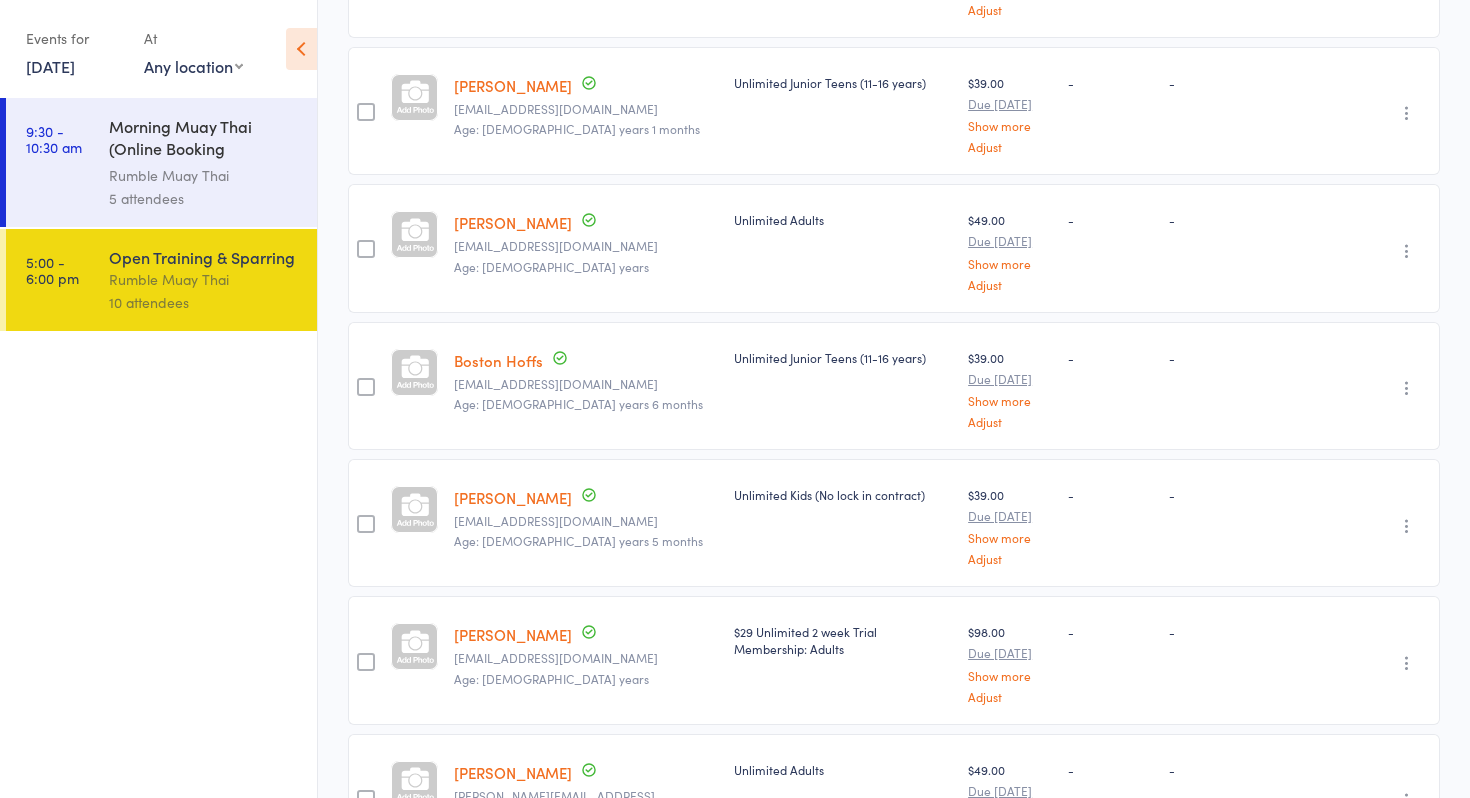 scroll, scrollTop: 1009, scrollLeft: 0, axis: vertical 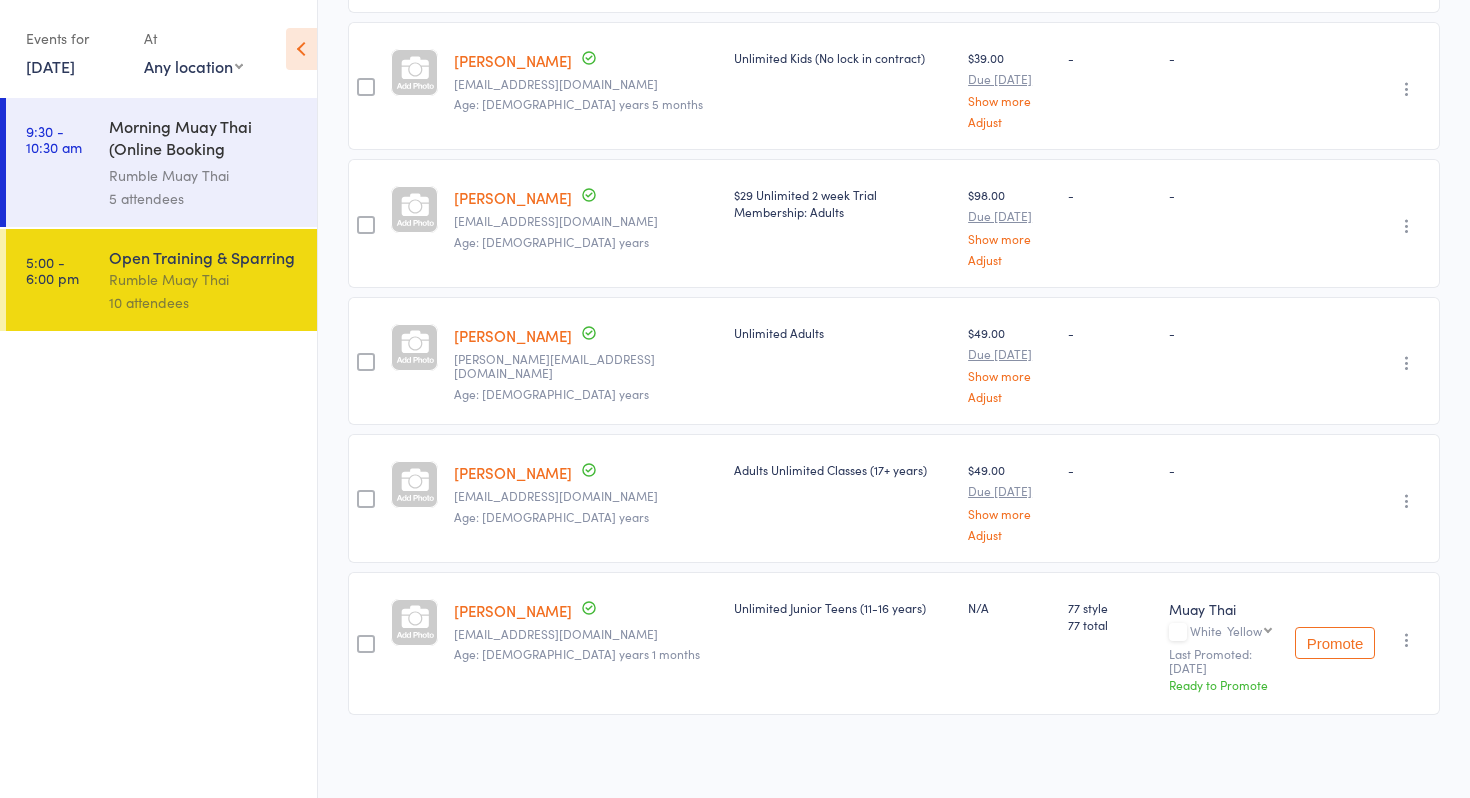 click on "Any location Rumble Muay Thai Ring Oxenford Weights Area" at bounding box center [193, 66] 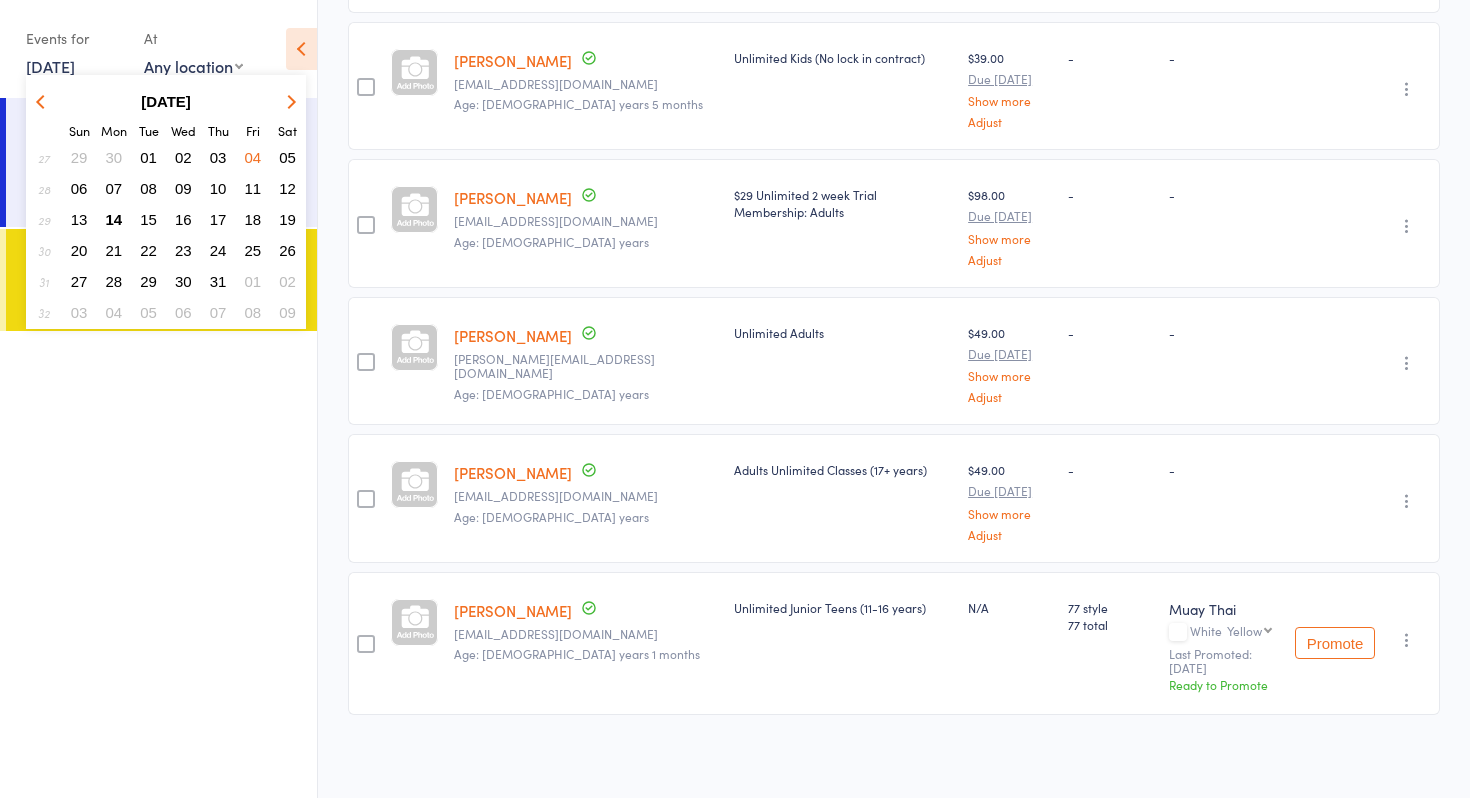 click on "07" at bounding box center (114, 188) 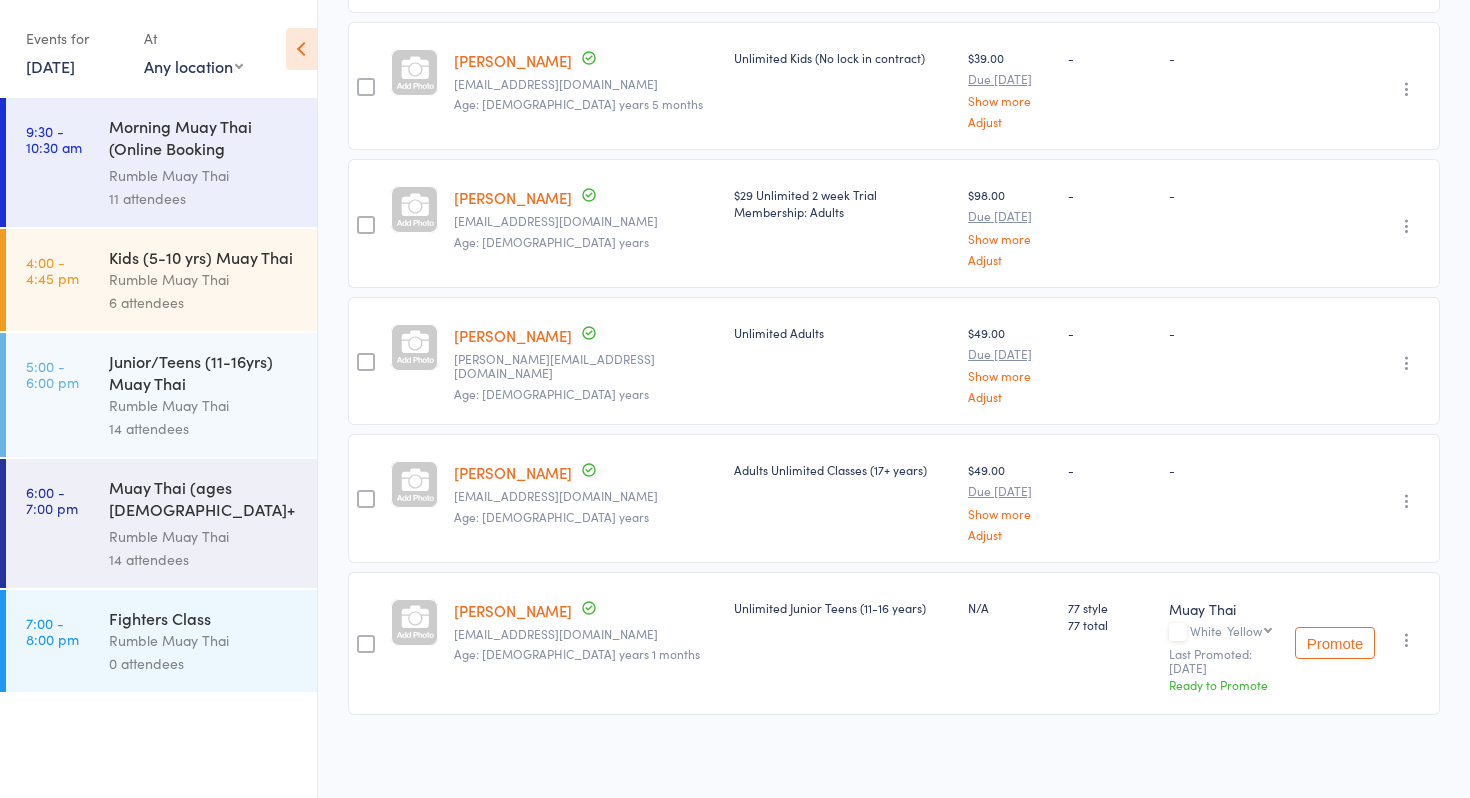 click on "Events for 7 Jul, 2025 D Jul, YYYY
July 2025
Sun Mon Tue Wed Thu Fri Sat
27
29
30
01
02
03
04
05
28
06
07
08
09
10
11
12
29
13
14
15
16
17
18
19
30
20
21
22
23
24
25
26
31
27
28
29
30
31
01
02
32" at bounding box center (75, 51) 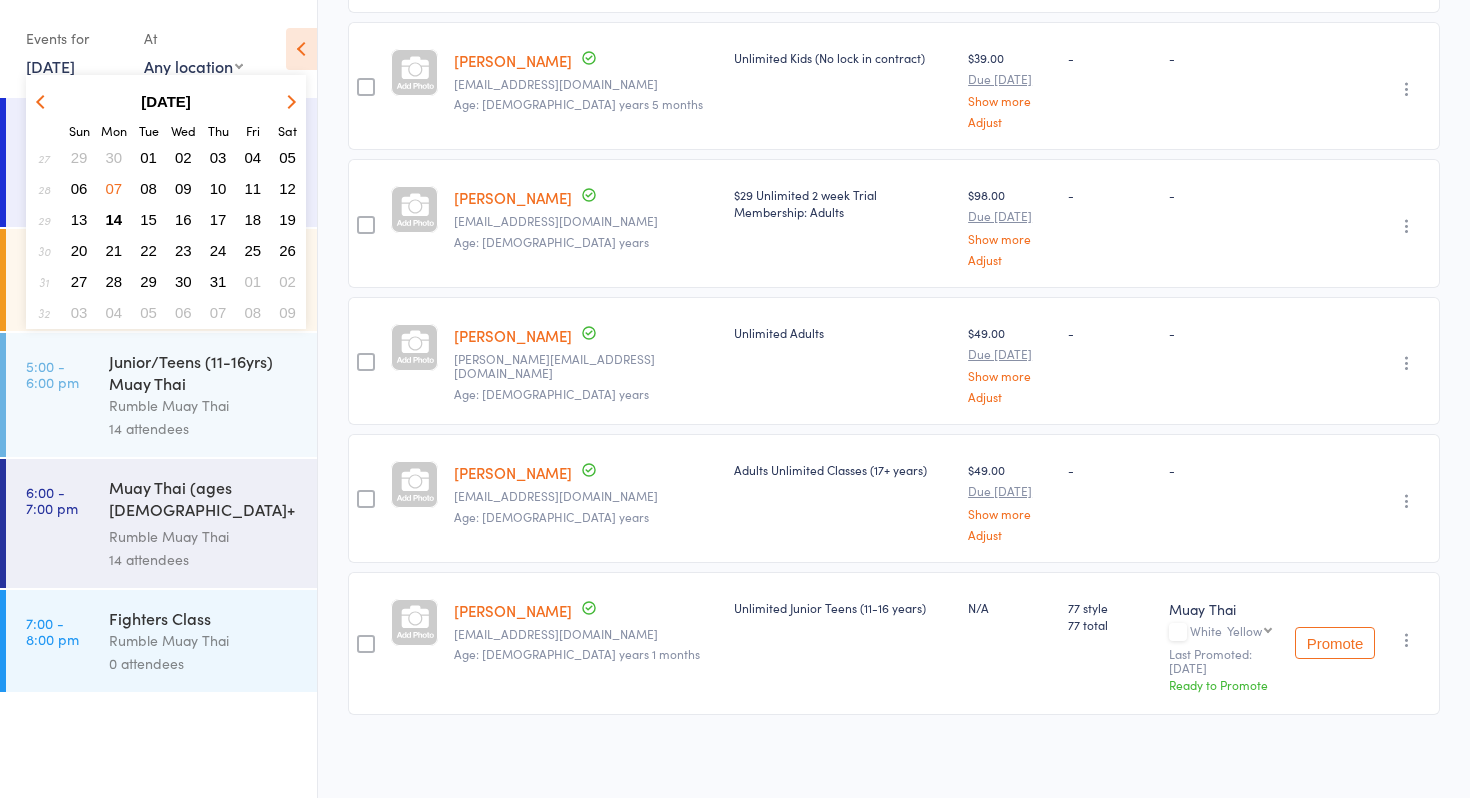 click on "16" at bounding box center (183, 219) 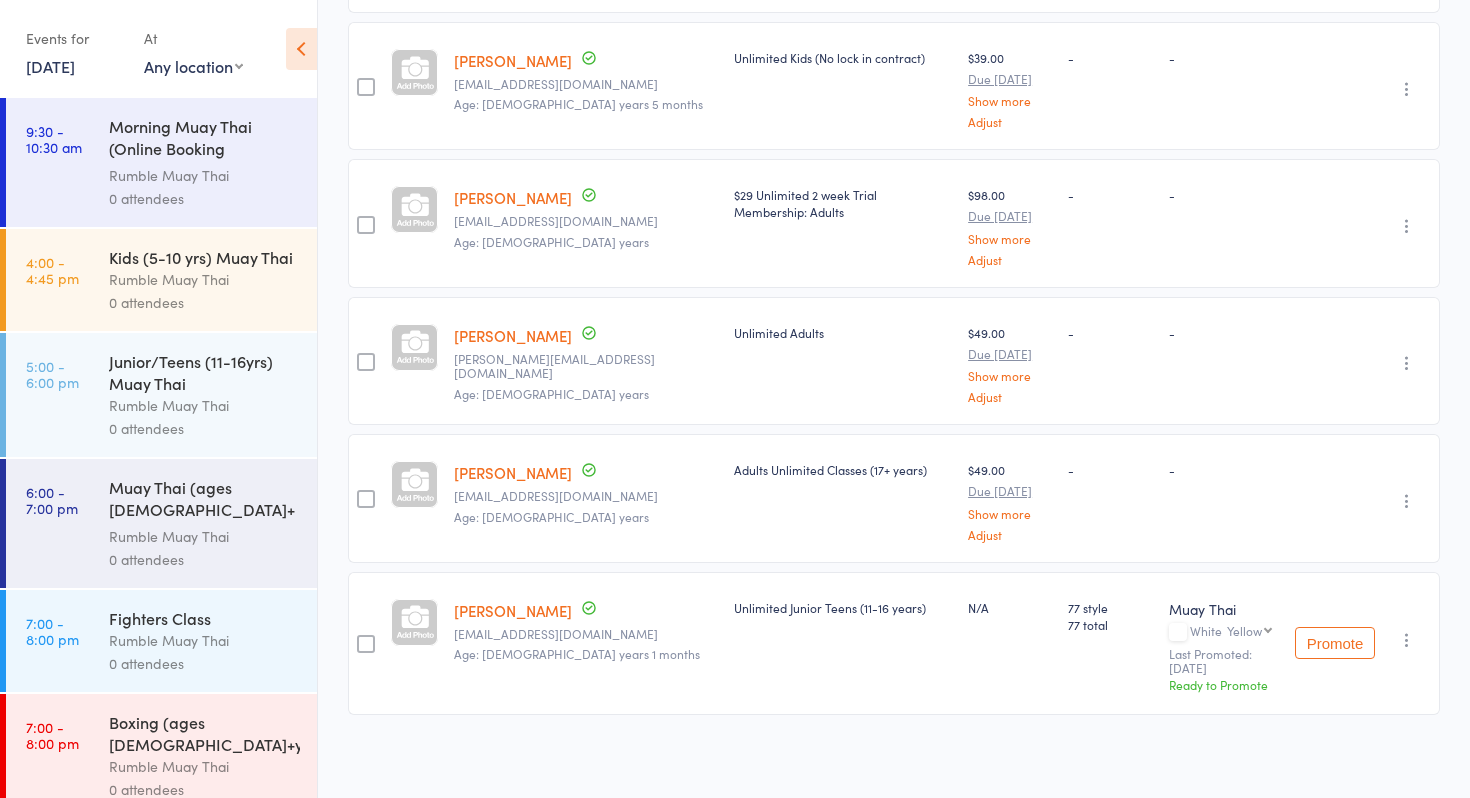 click on "Rumble Muay Thai" at bounding box center [204, 536] 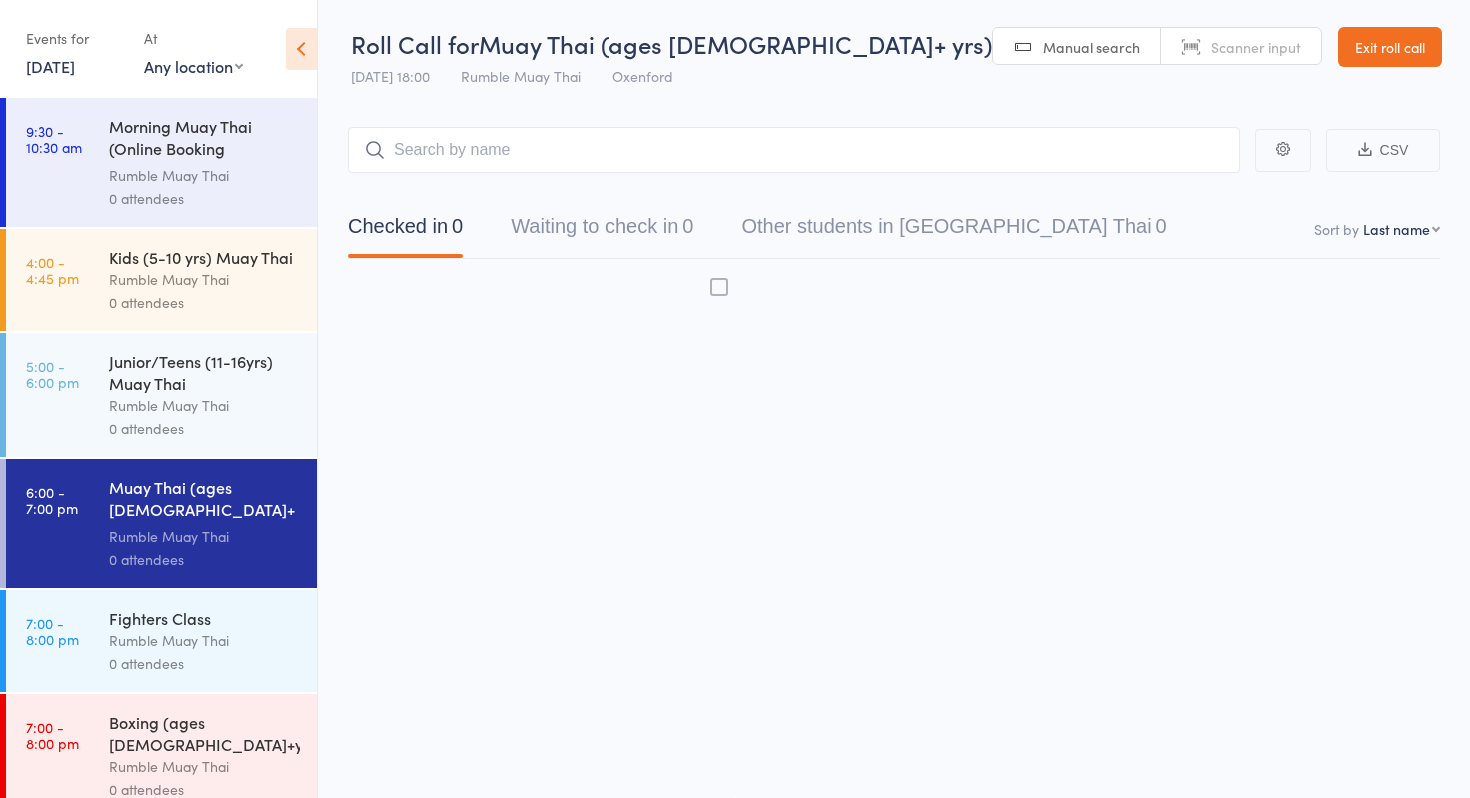 scroll, scrollTop: 1, scrollLeft: 0, axis: vertical 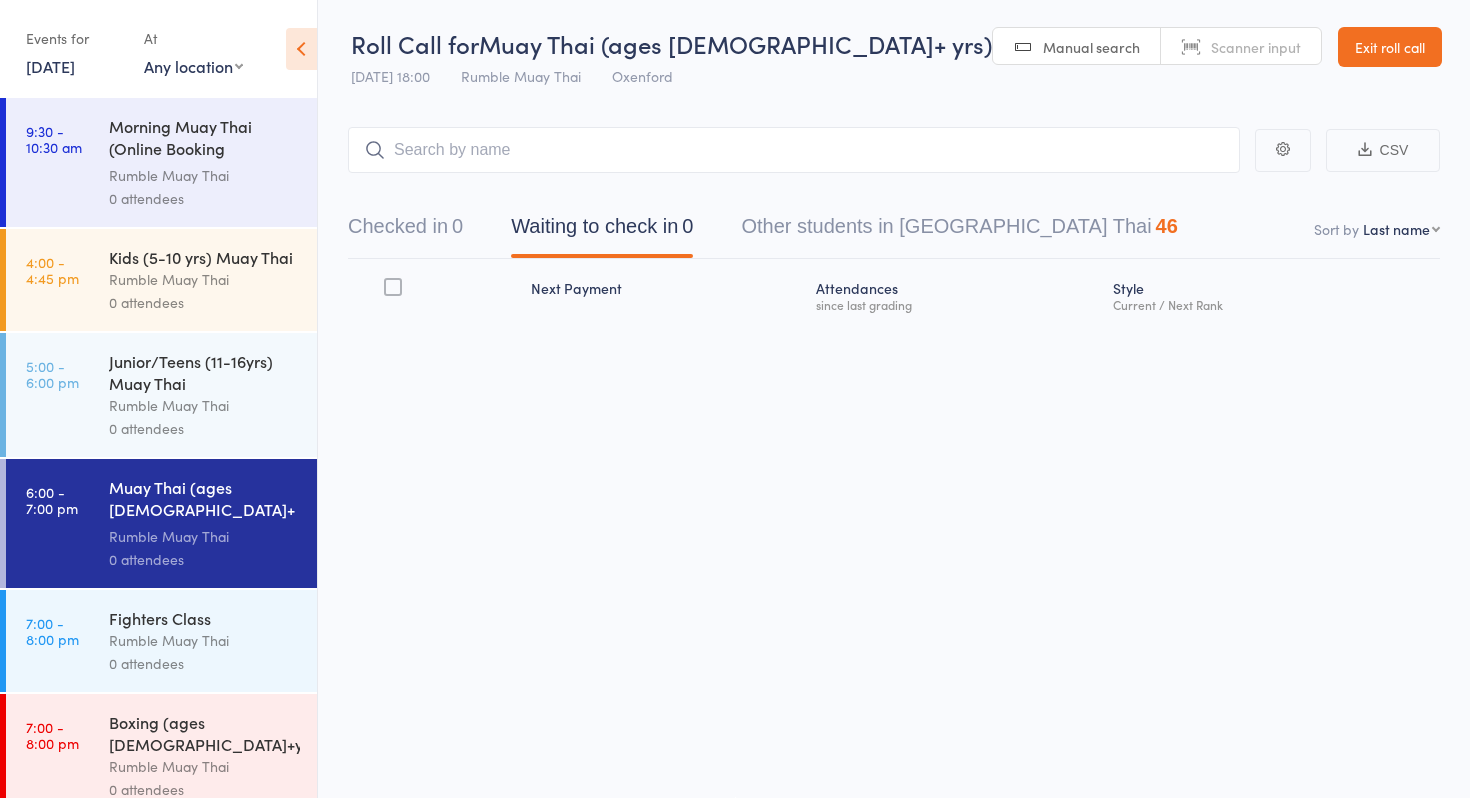 click on "0 attendees" at bounding box center [204, 663] 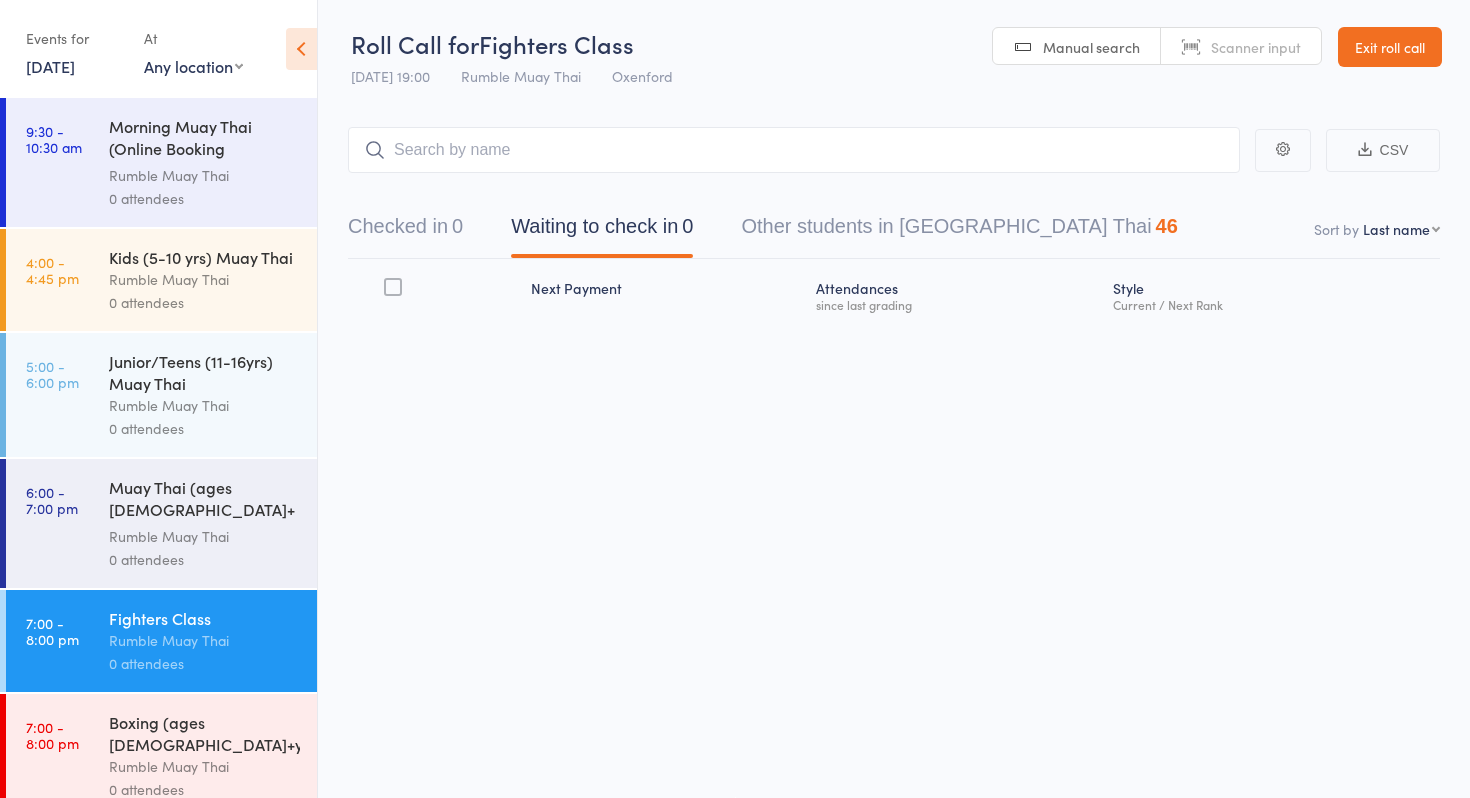 click on "16 Jul, 2025" at bounding box center (50, 66) 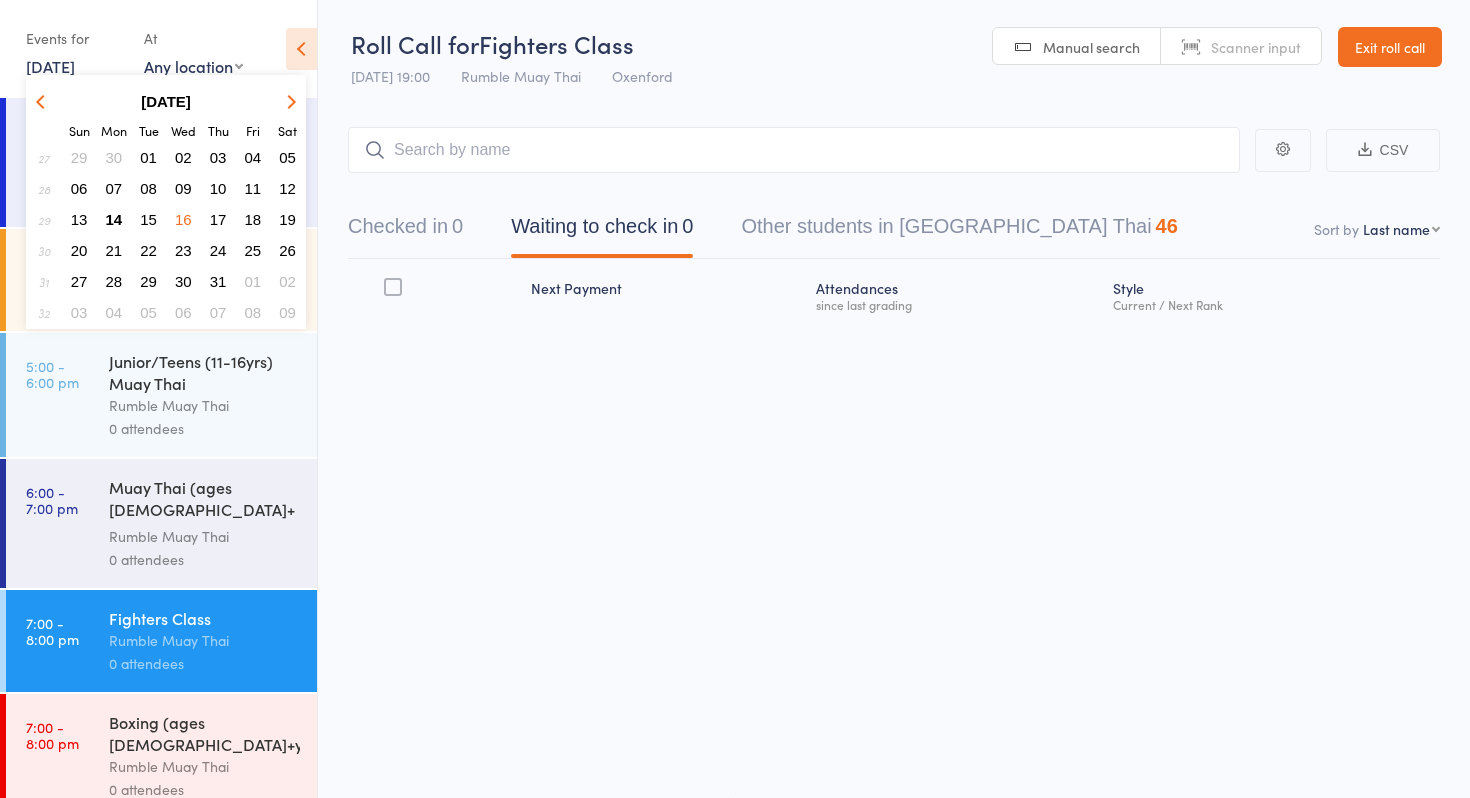 click on "09" at bounding box center [183, 188] 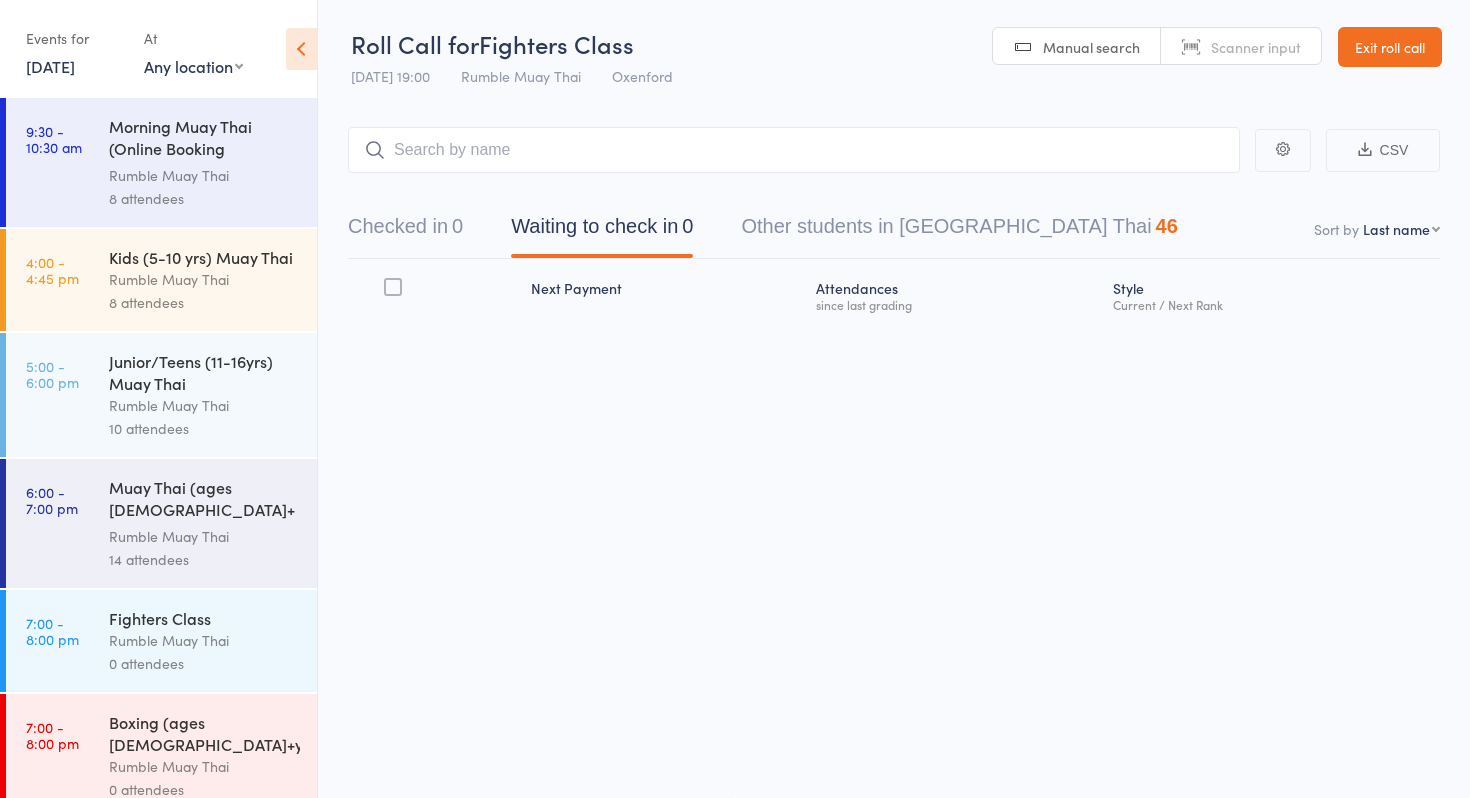 click on "Muay Thai (ages [DEMOGRAPHIC_DATA]+ yrs)" at bounding box center (204, 500) 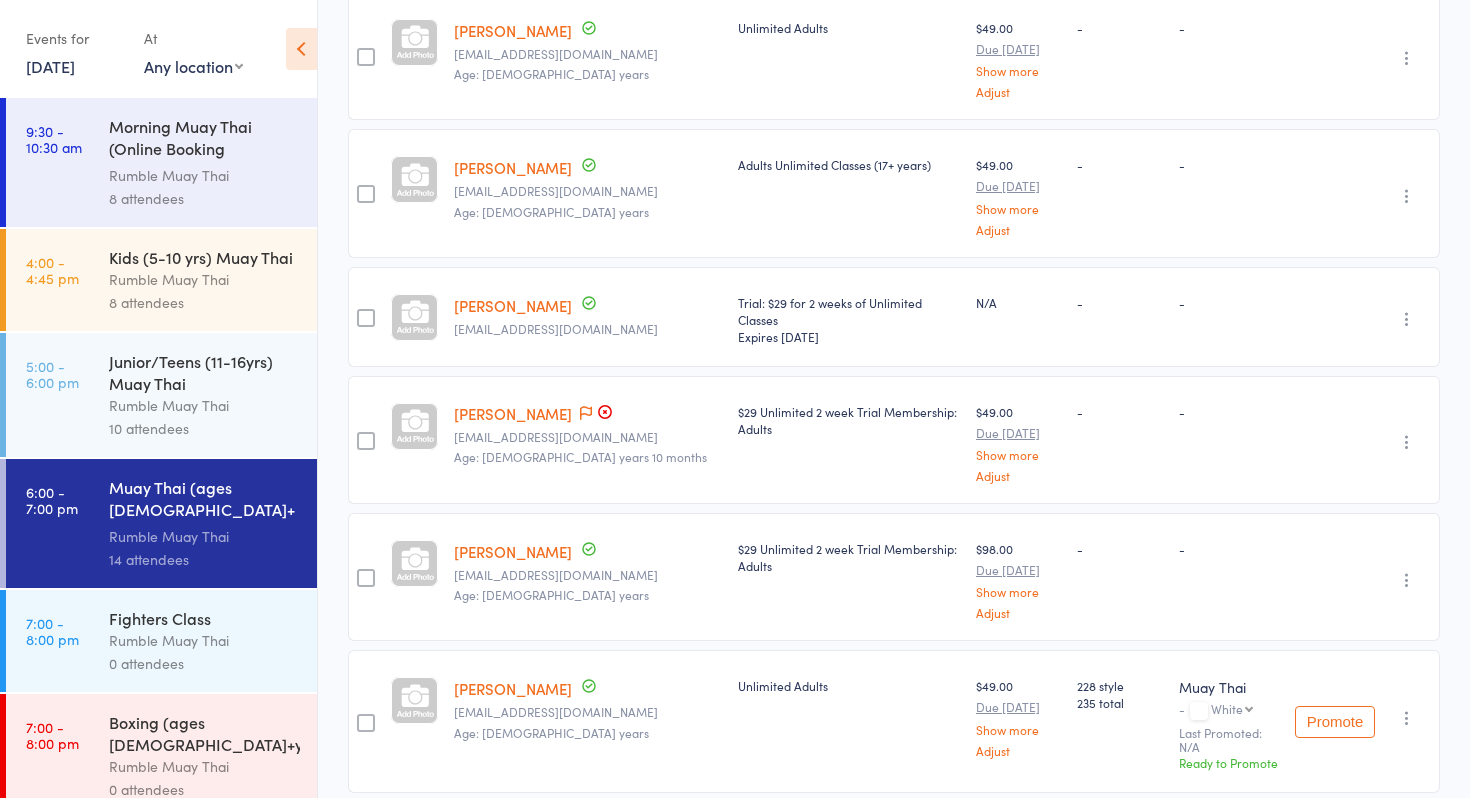 scroll, scrollTop: 783, scrollLeft: 0, axis: vertical 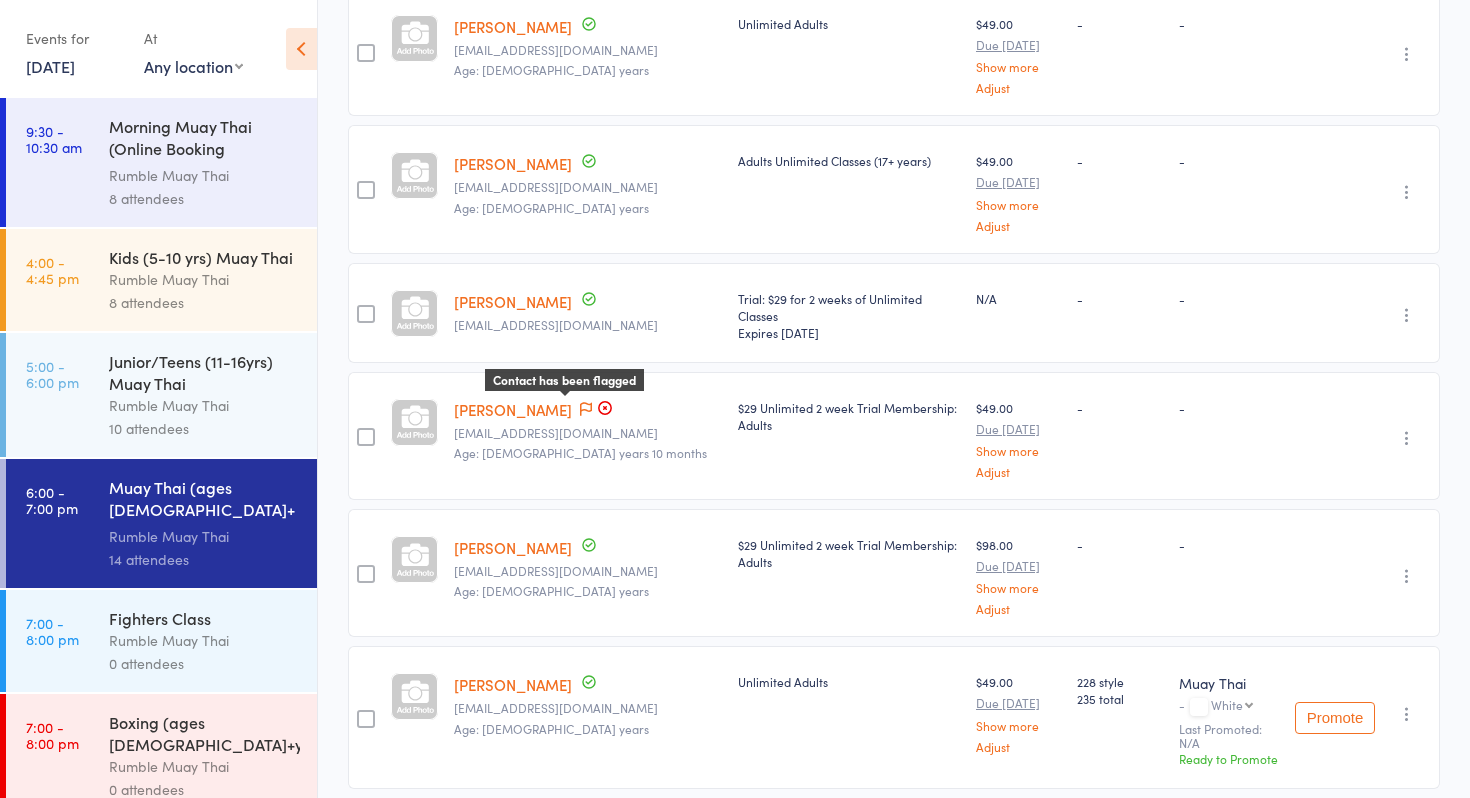 click 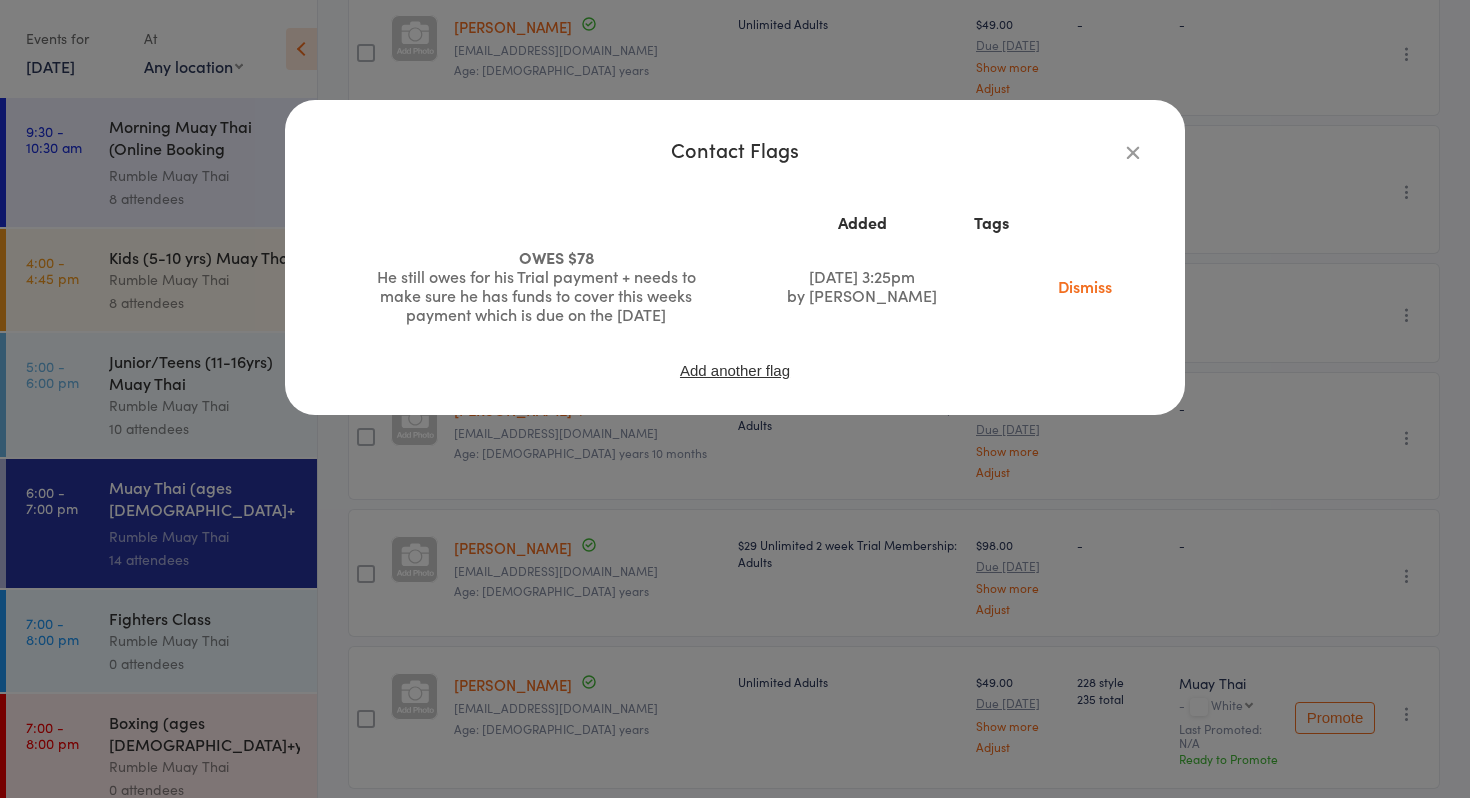 click on "He still owes for his Trial payment + needs to make sure he has funds to cover this weeks payment which is due on the [DATE]" at bounding box center [536, 295] 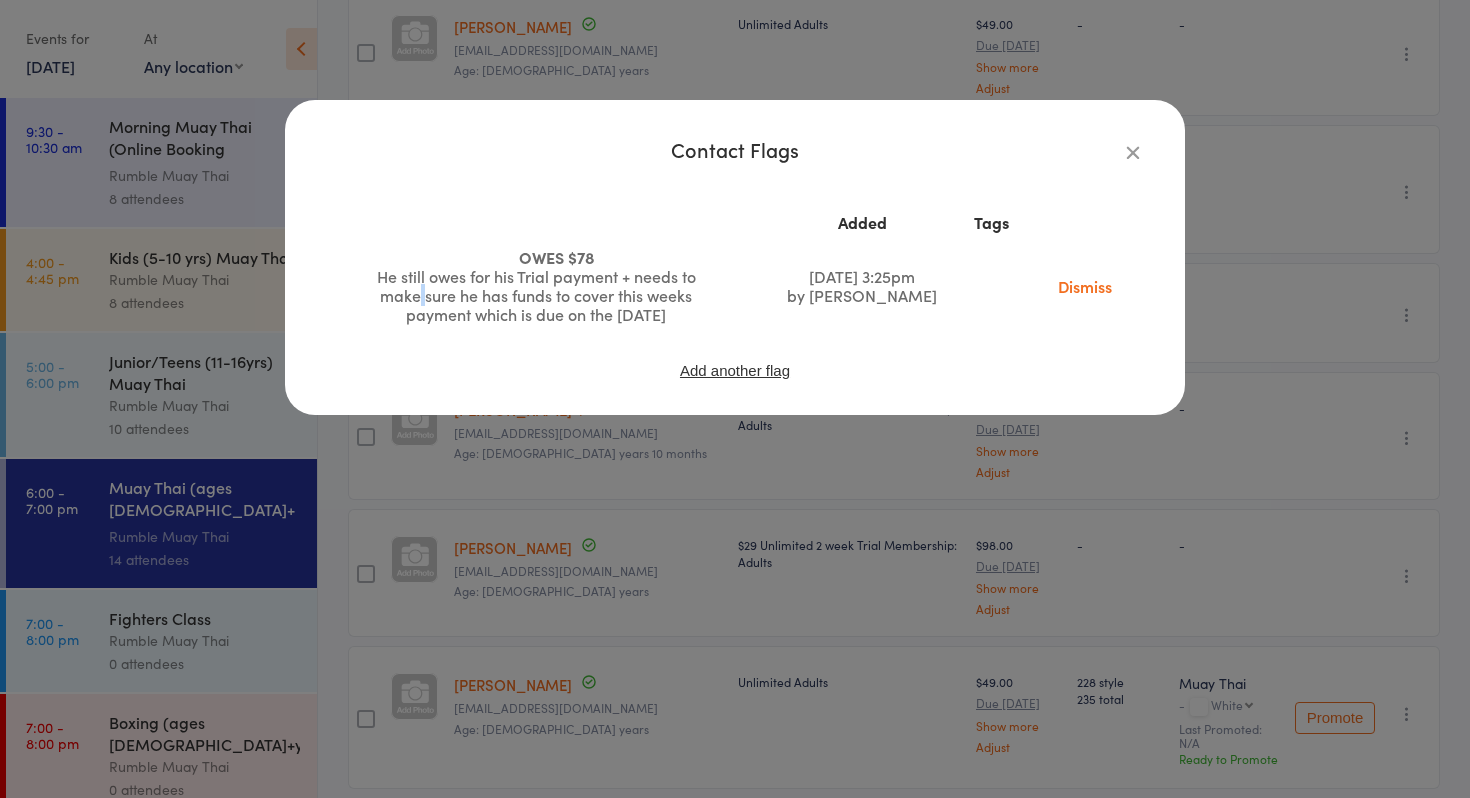 click on "He still owes for his Trial payment + needs to make sure he has funds to cover this weeks payment which is due on the [DATE]" at bounding box center (536, 295) 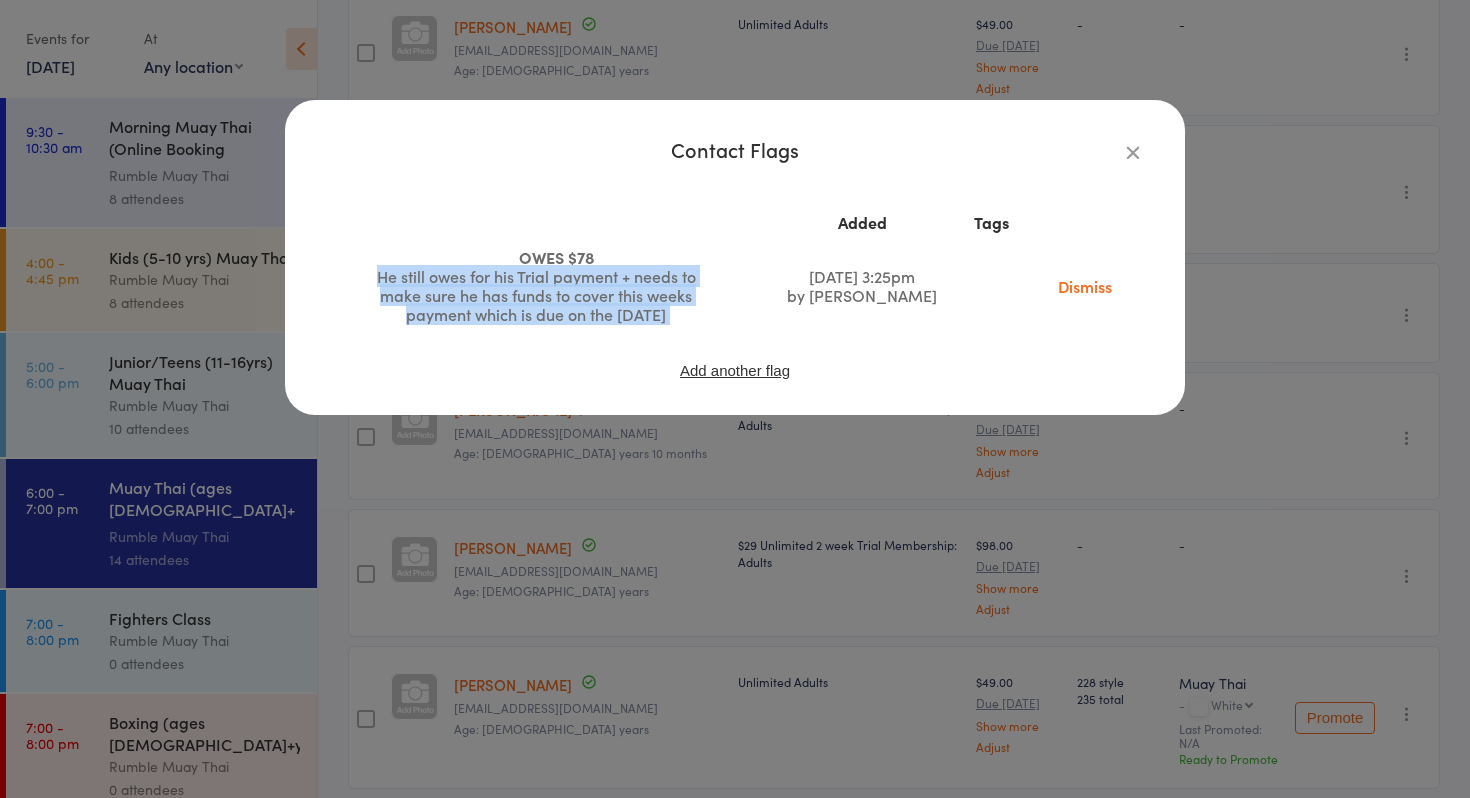 click on "He still owes for his Trial payment + needs to make sure he has funds to cover this weeks payment which is due on the [DATE]" at bounding box center [536, 295] 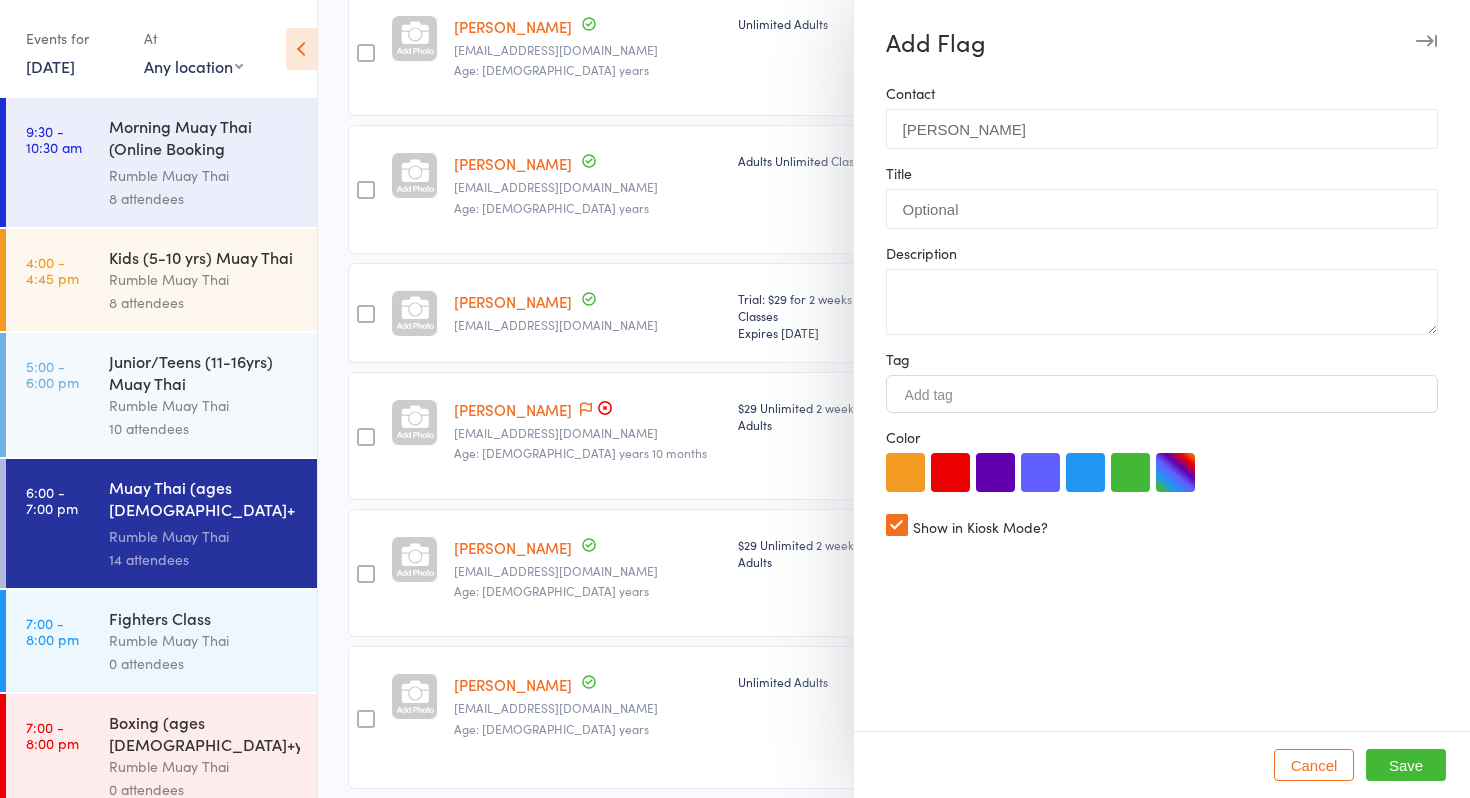 click at bounding box center [1426, 41] 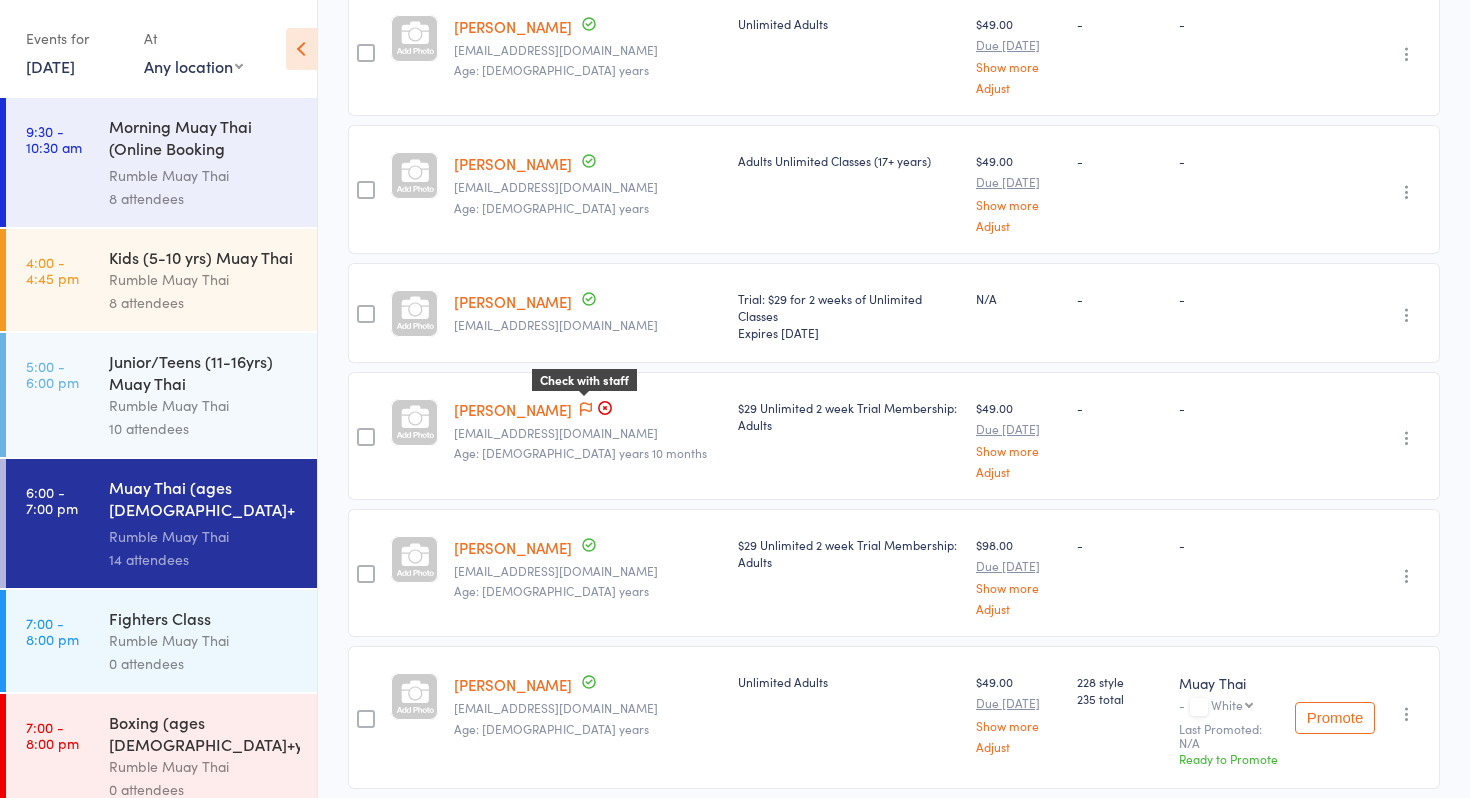 click 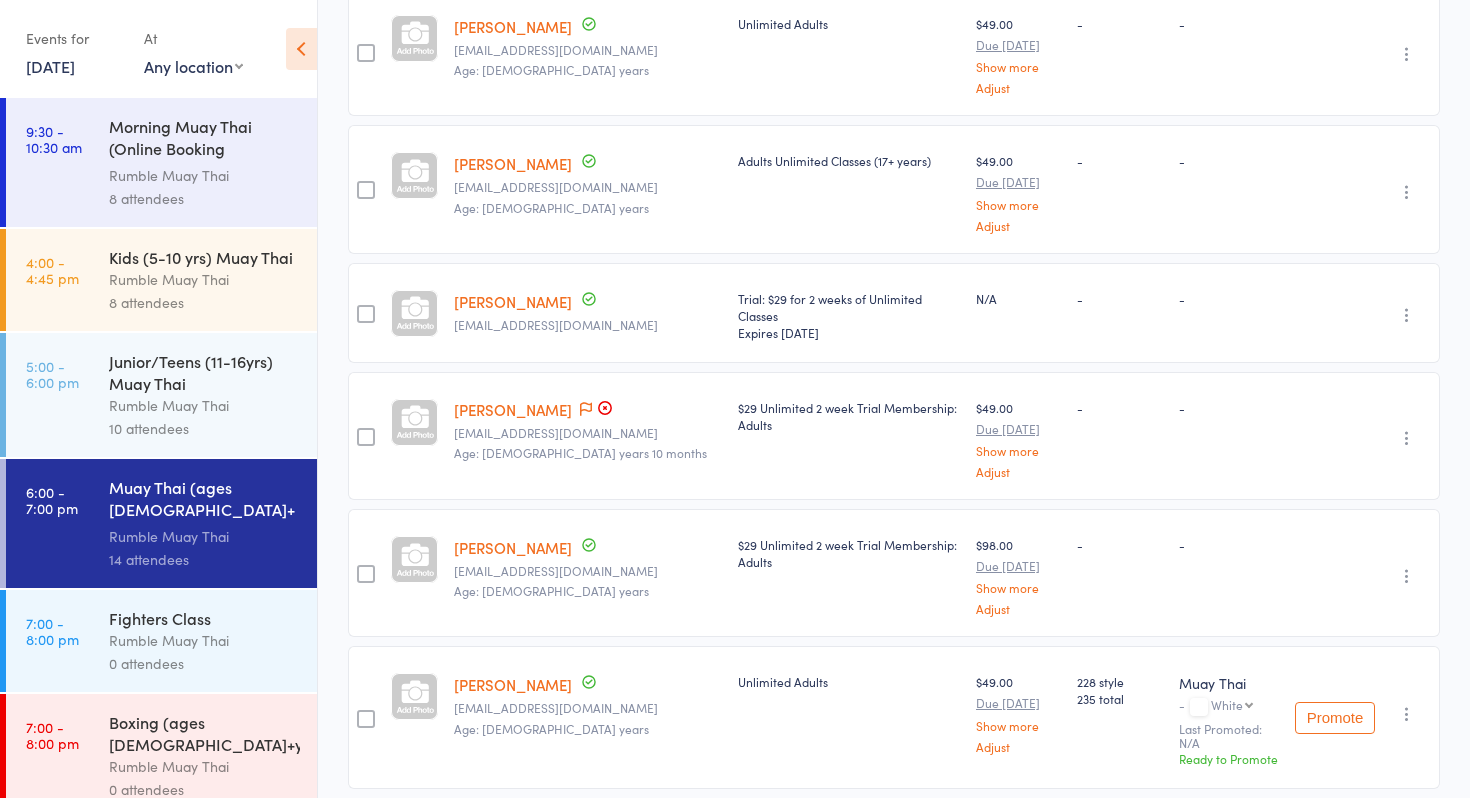 click on "Show more" at bounding box center (1018, 450) 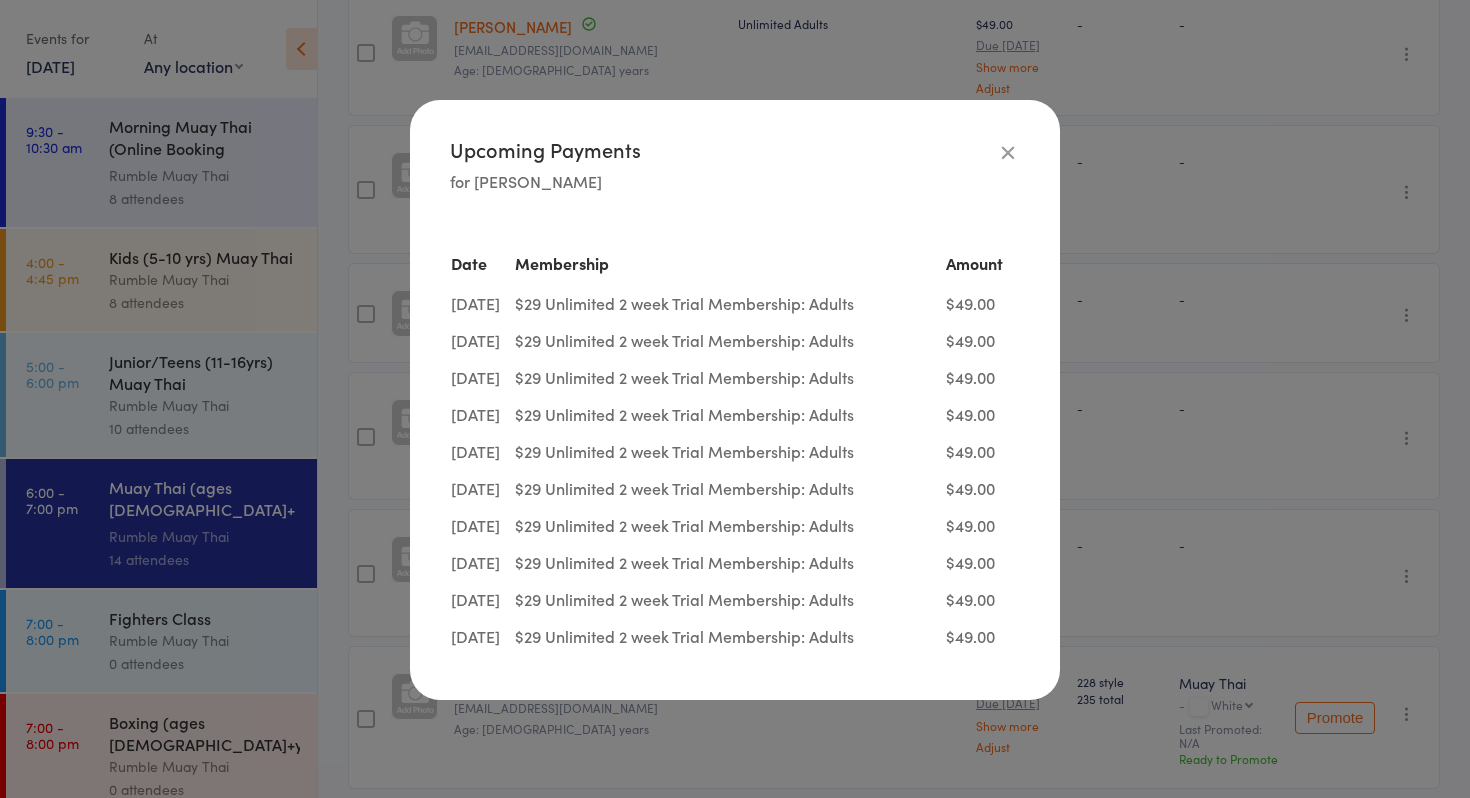 click at bounding box center [1008, 152] 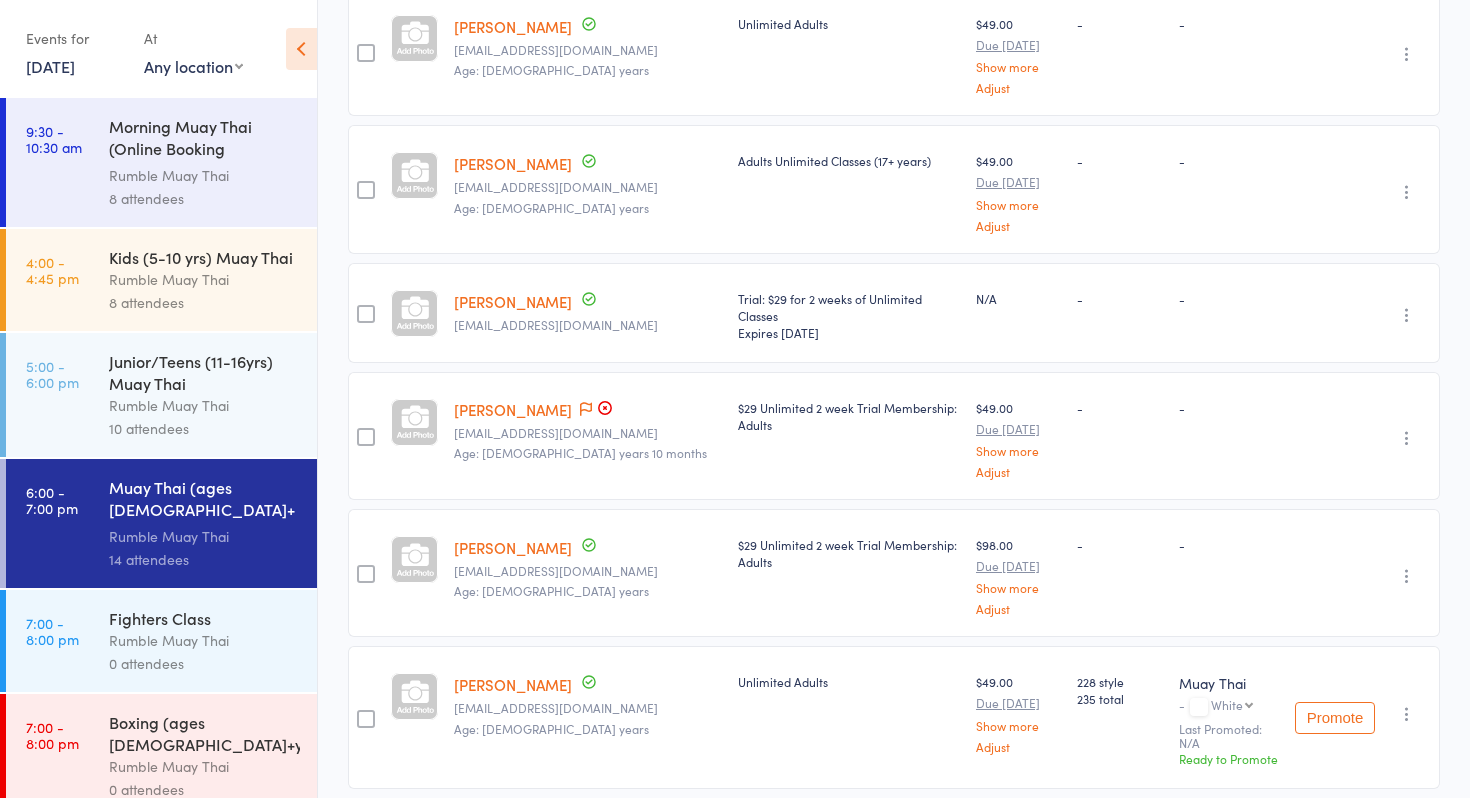 click on "Due Jul 18" at bounding box center (1018, 182) 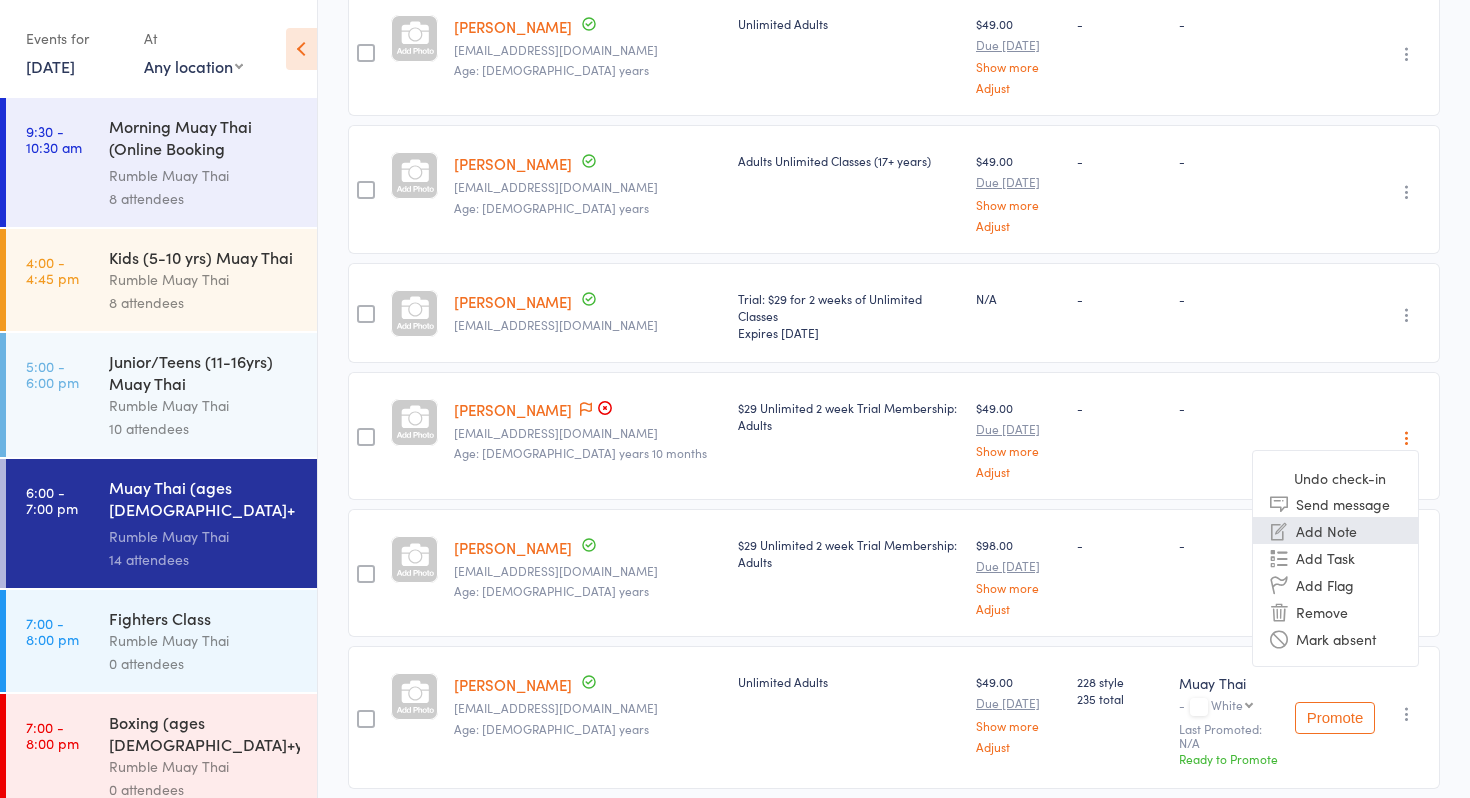 click on "Add Note" at bounding box center [1335, 530] 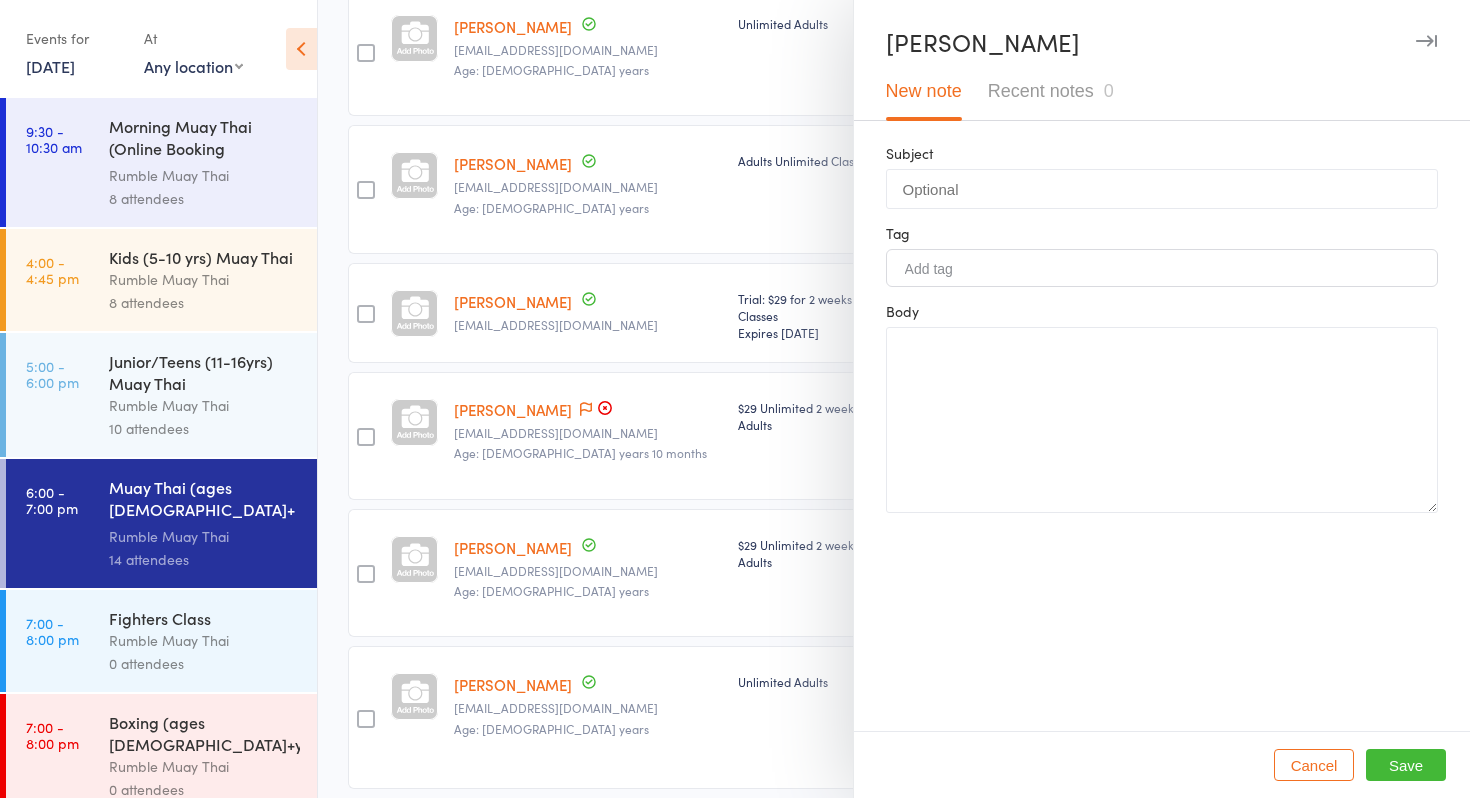 click at bounding box center (735, 399) 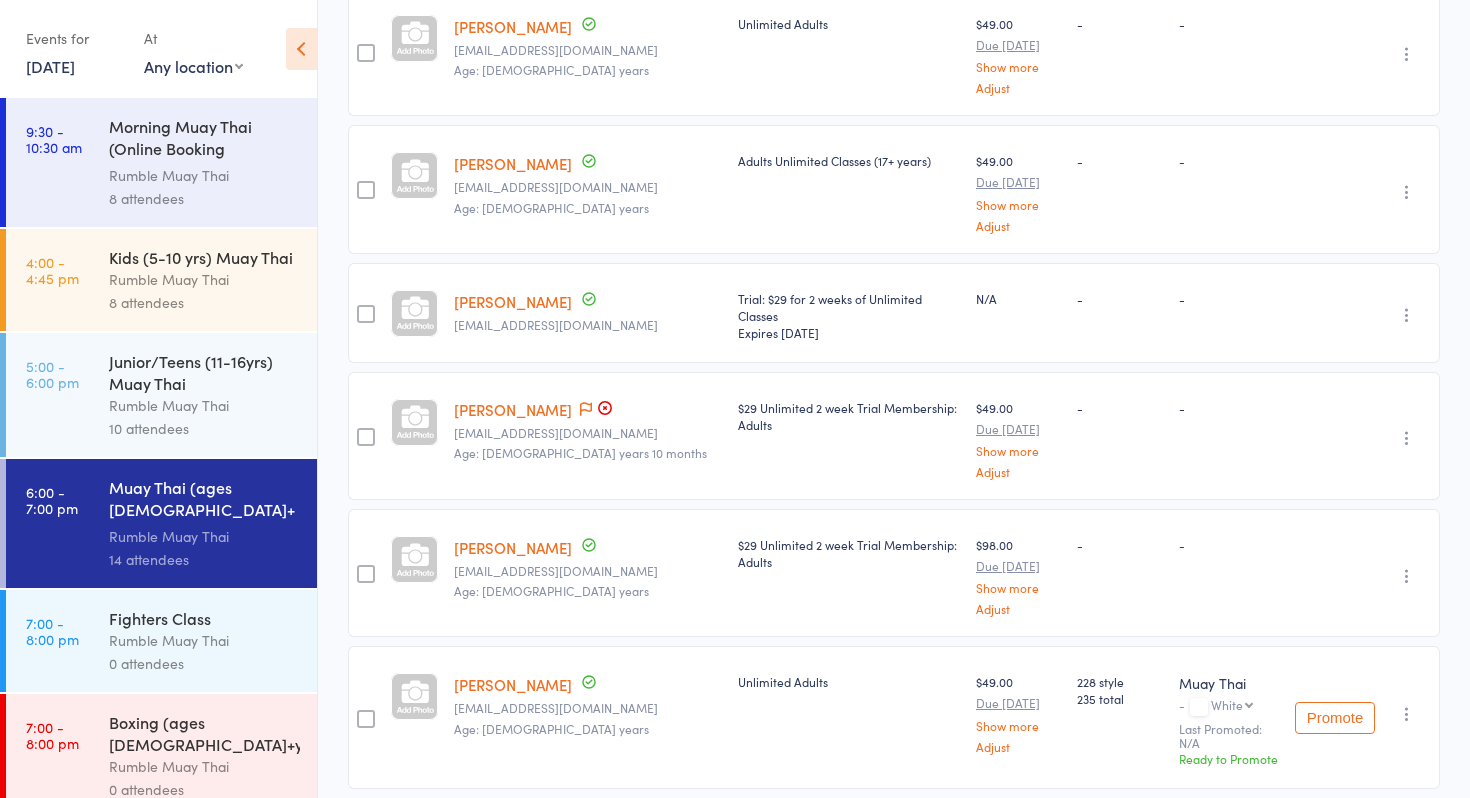 click at bounding box center (1407, 438) 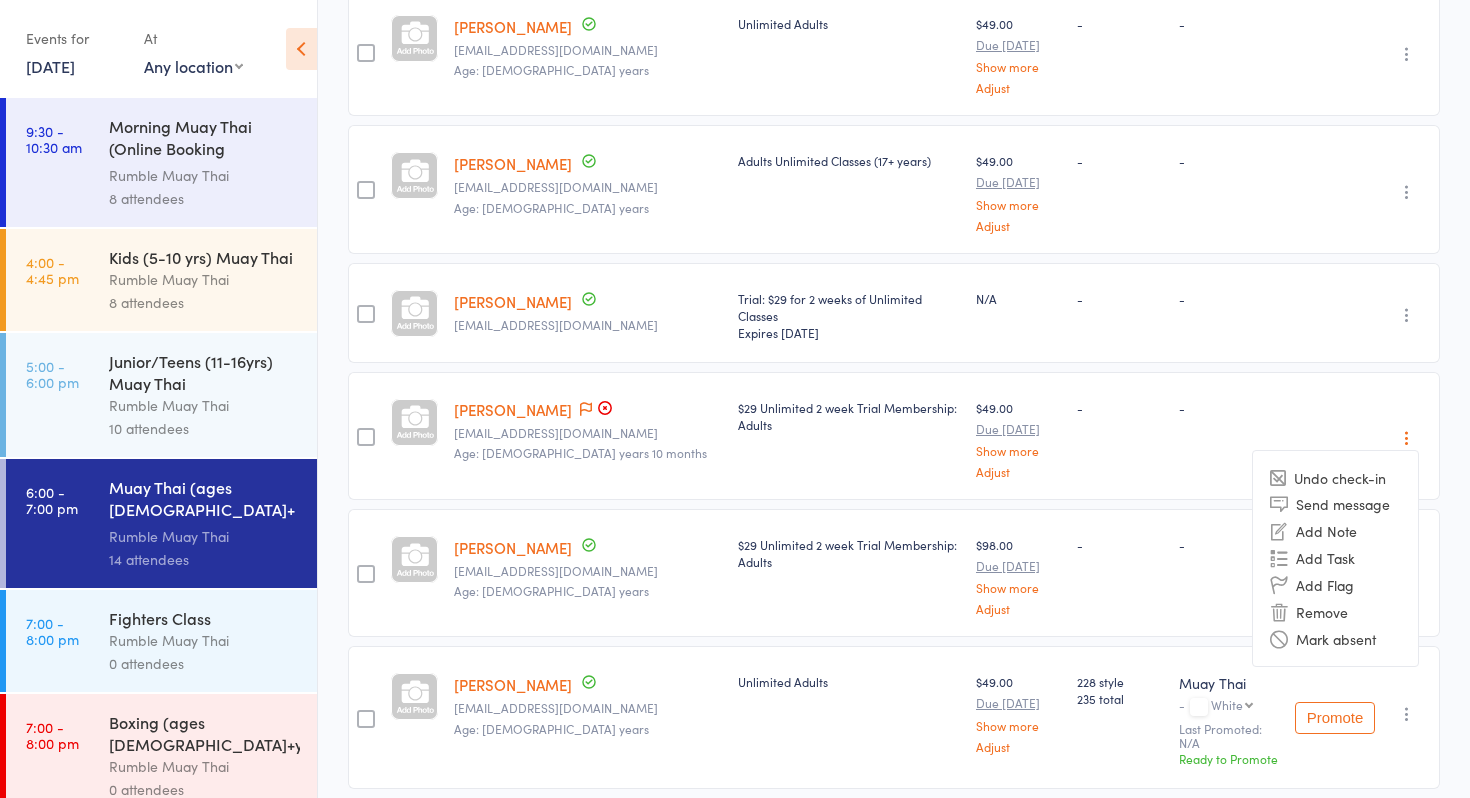 click on "$29 Unlimited 2 week Trial Membership: Adults" at bounding box center (849, 436) 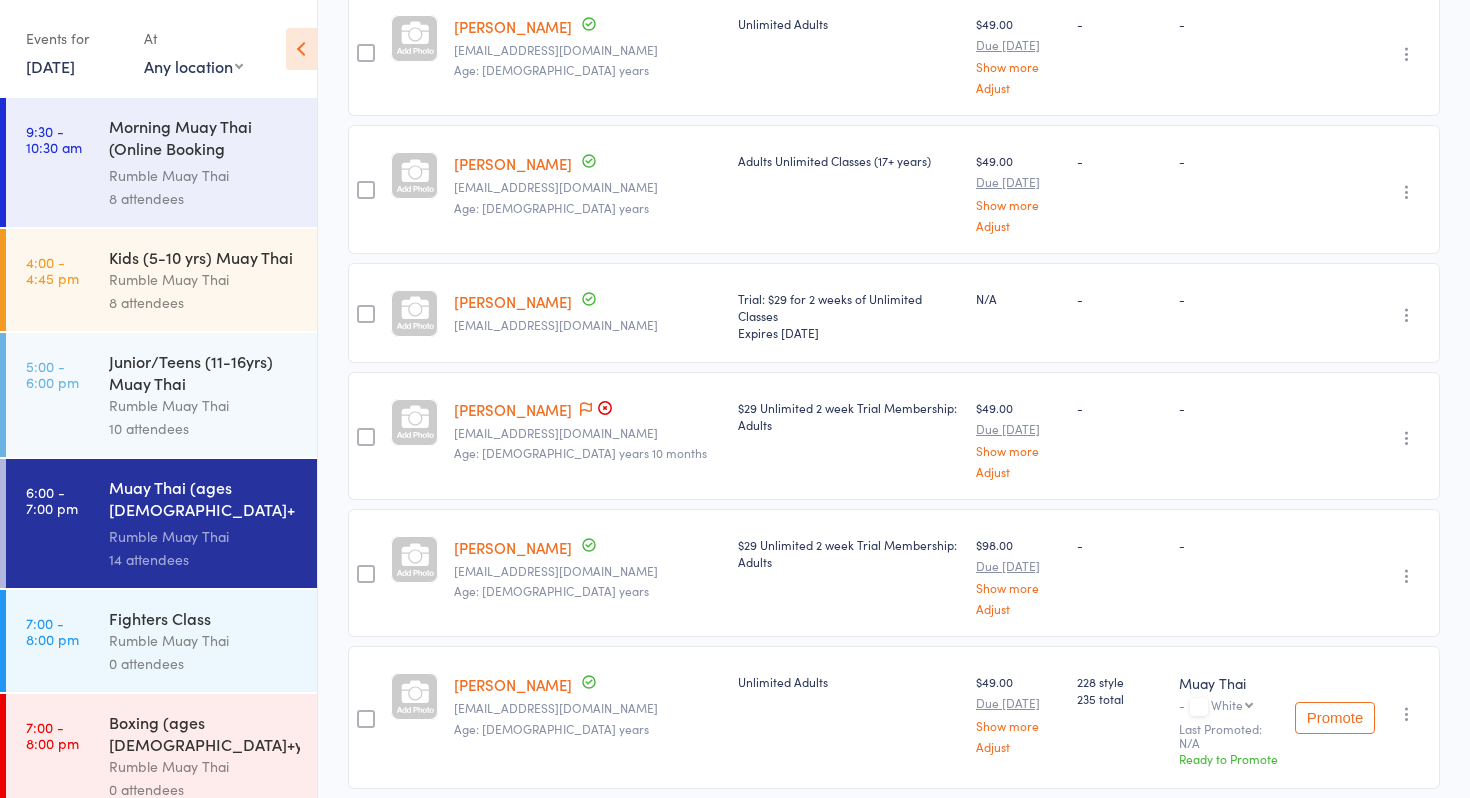 click on "9 Jul, 2025" at bounding box center (50, 66) 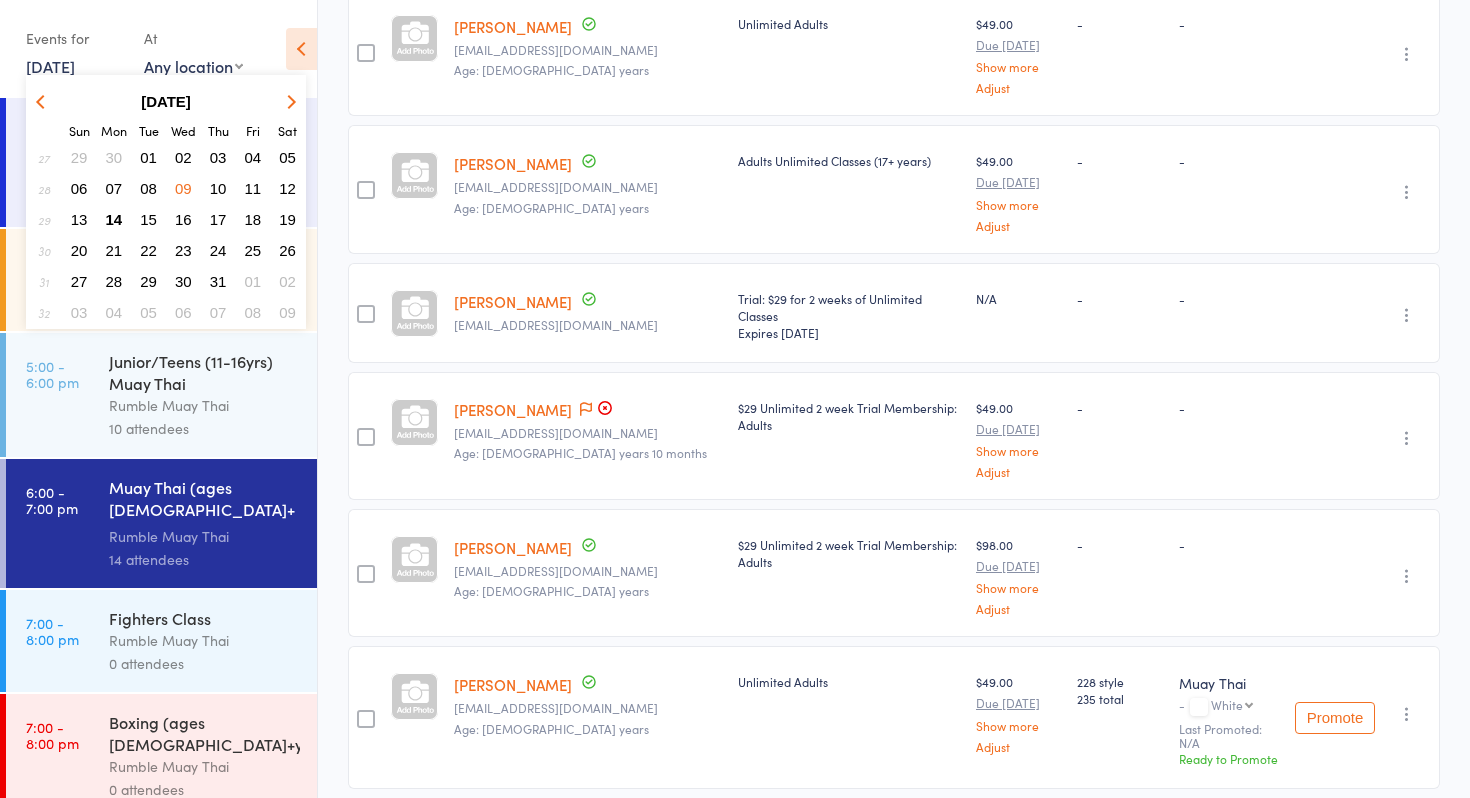 click on "14" at bounding box center (114, 219) 